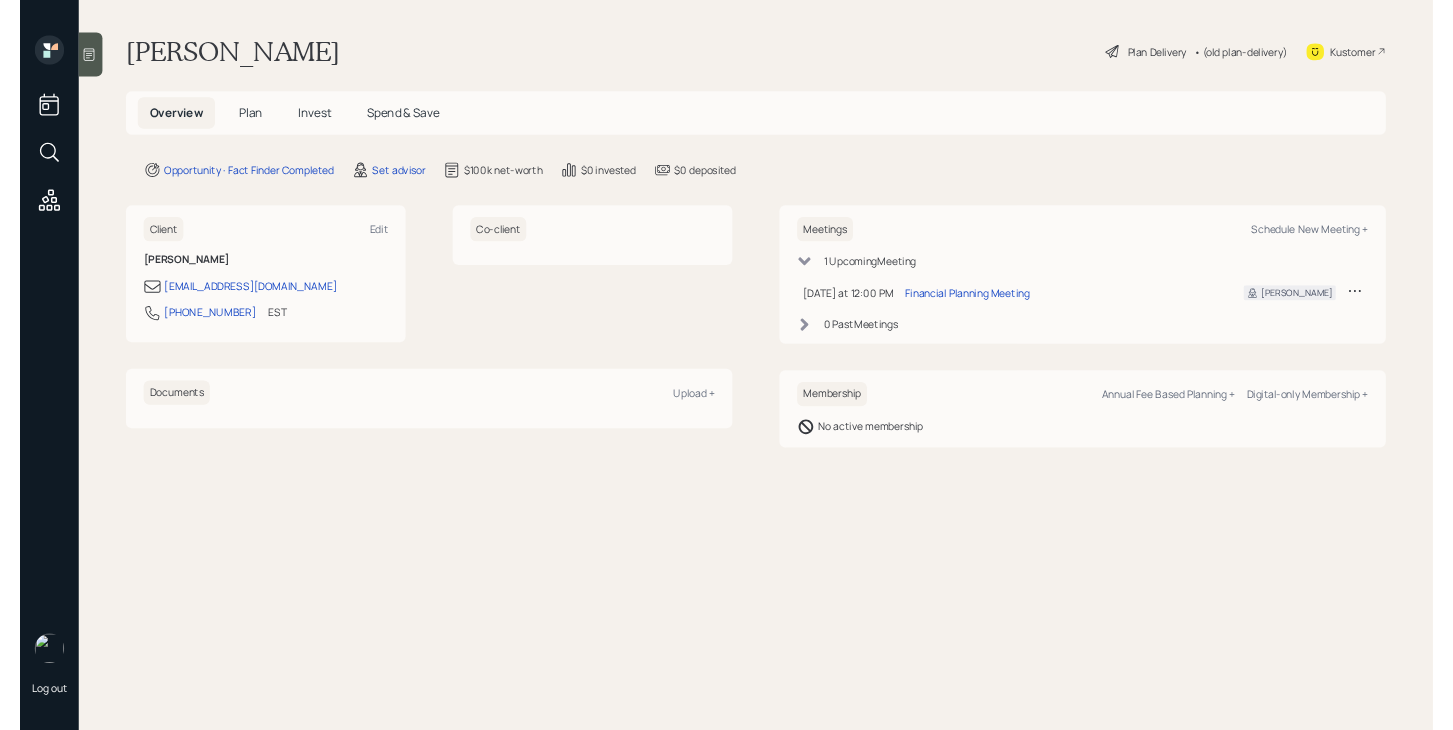 scroll, scrollTop: 0, scrollLeft: 0, axis: both 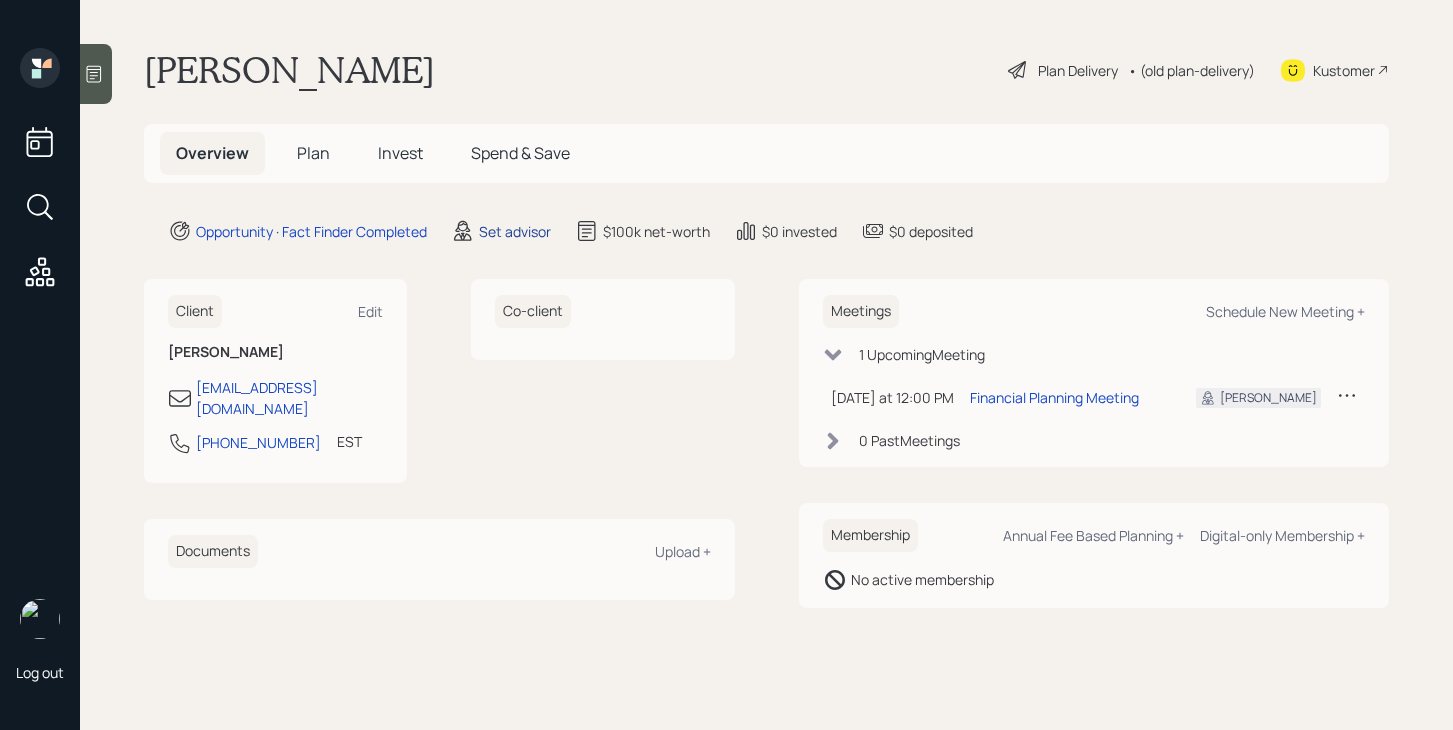 click on "Set advisor" at bounding box center [515, 231] 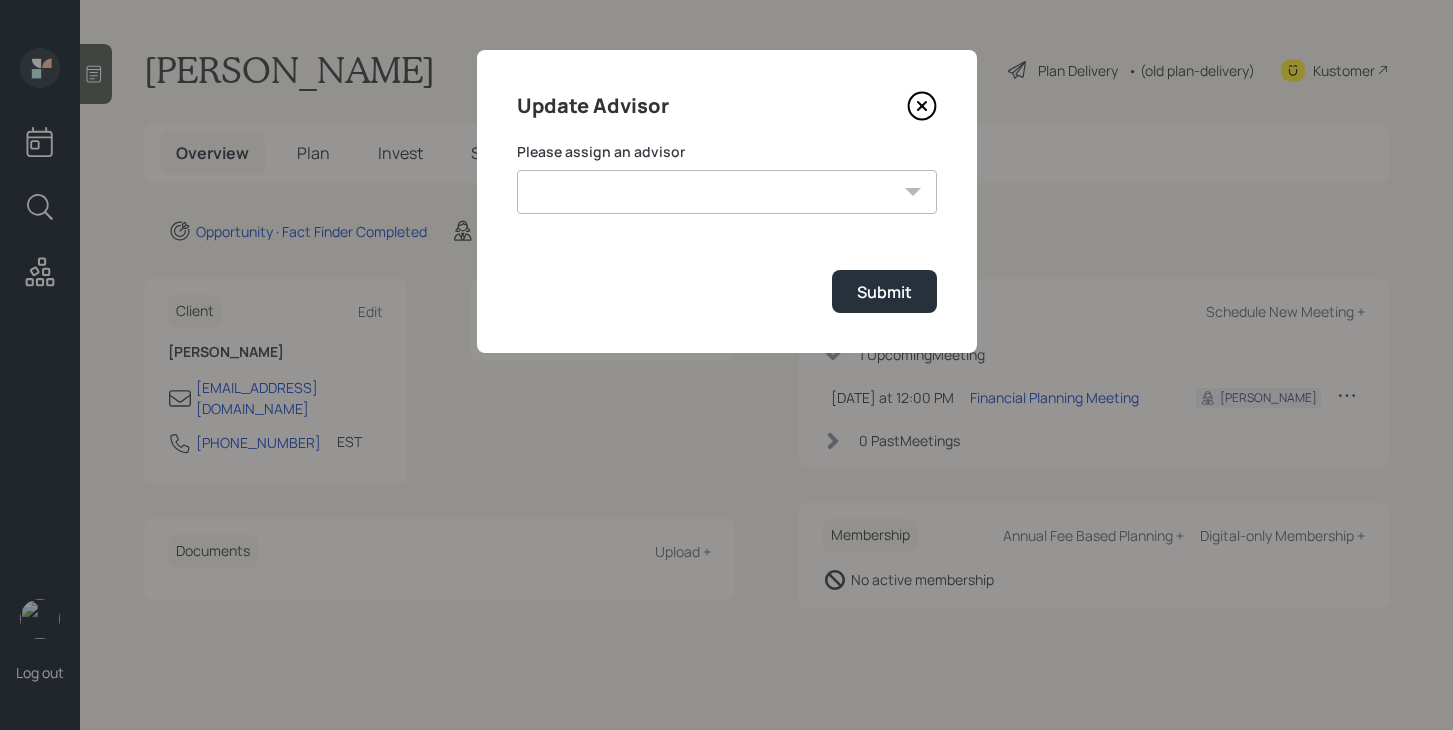 click on "Jonah Coleman Tyler End Michael Russo Treva Nostdahl Eric Schwartz James DiStasi Hunter Neumayer Sami Boghos Harrison Schaefer" at bounding box center [727, 192] 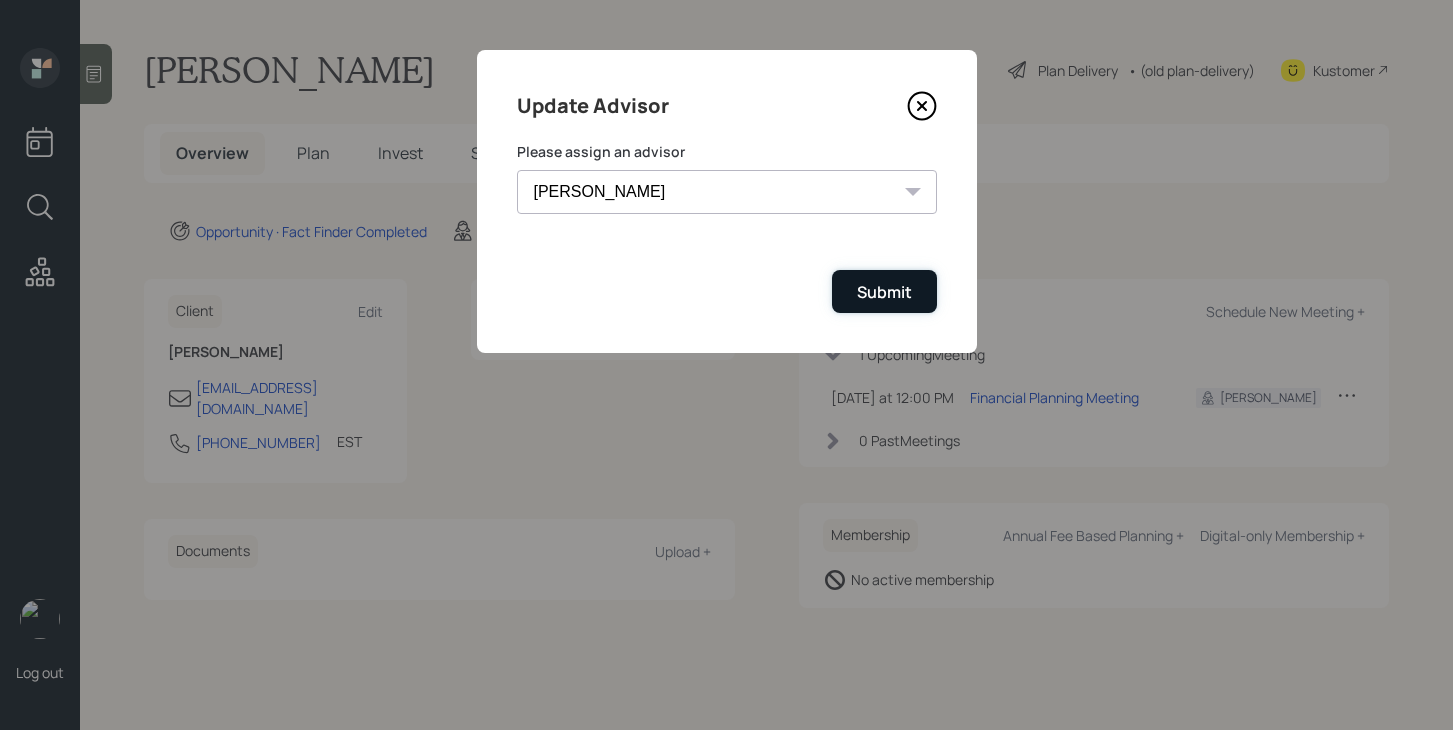 click on "Submit" at bounding box center (884, 292) 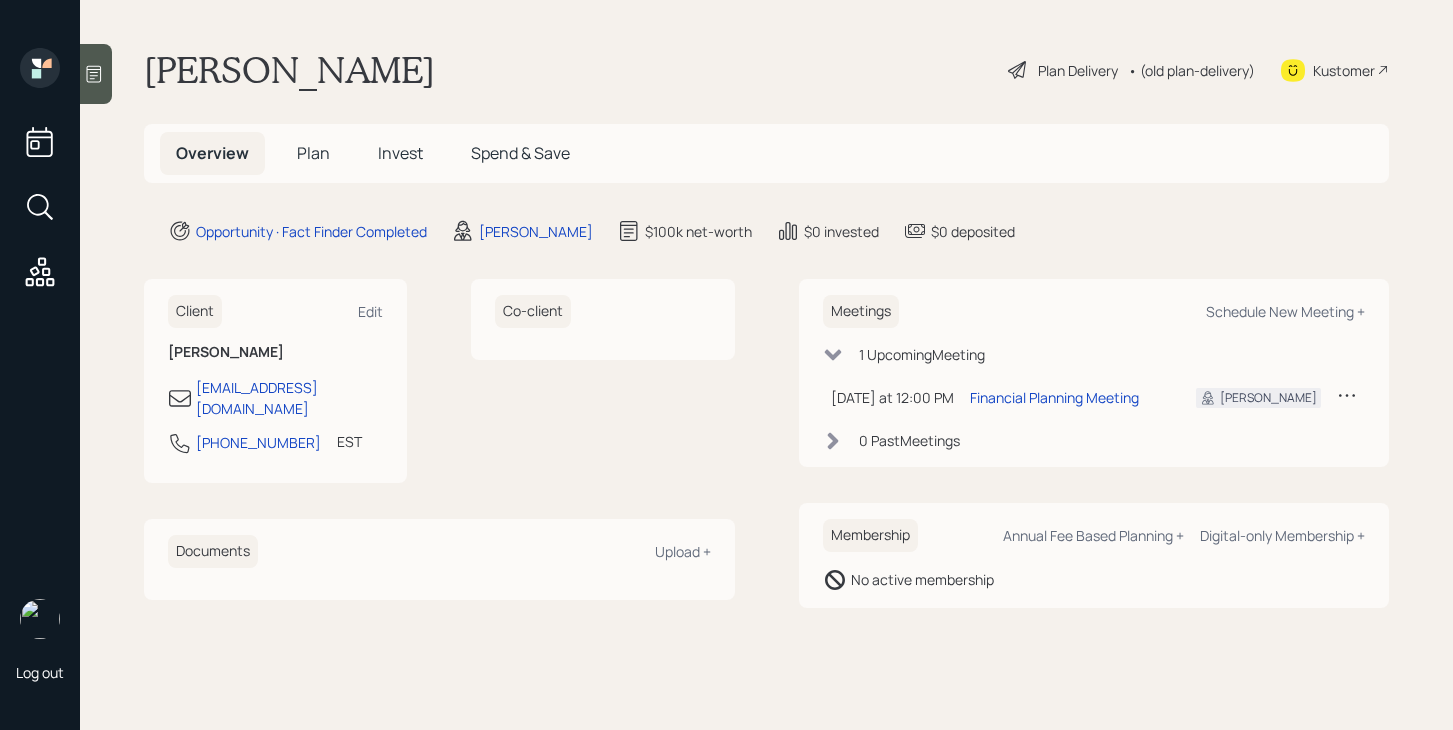 click on "Plan" at bounding box center (313, 153) 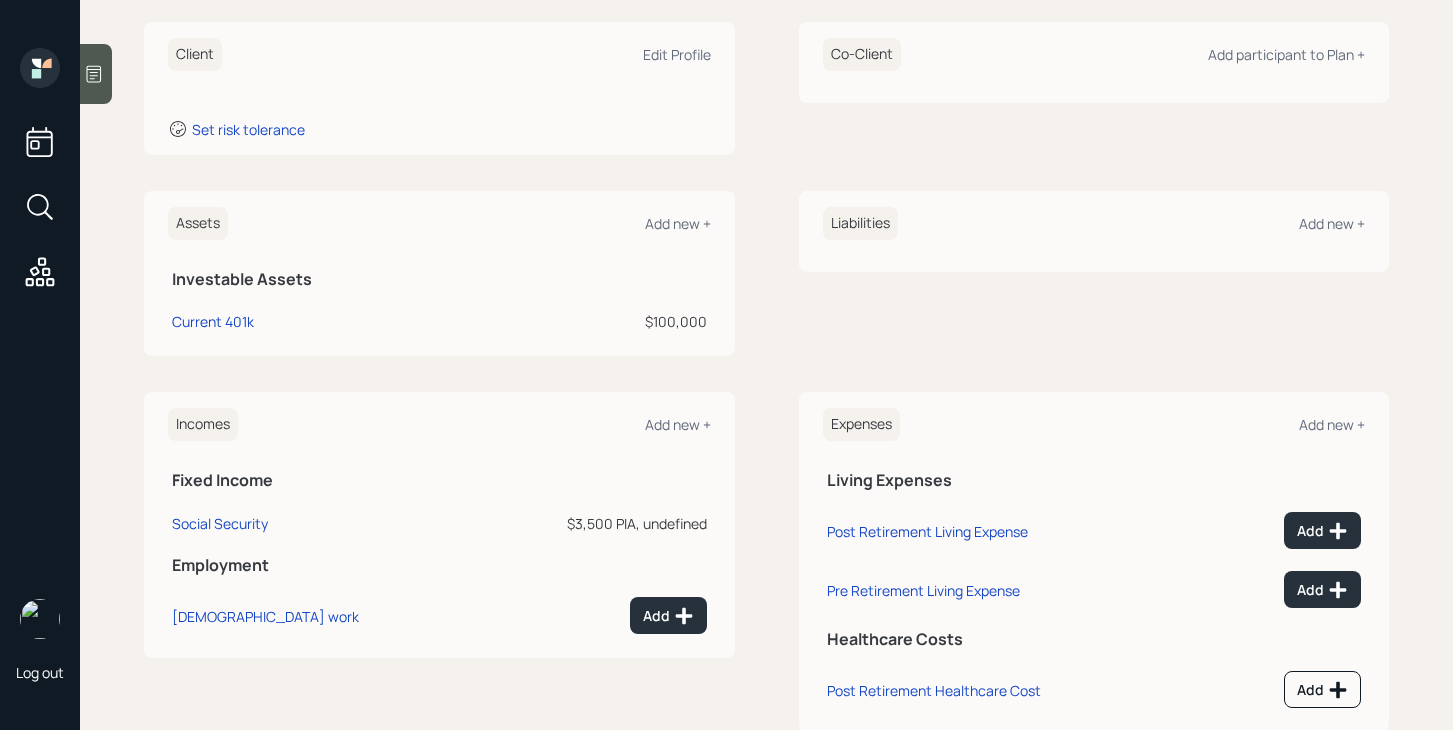 scroll, scrollTop: 330, scrollLeft: 0, axis: vertical 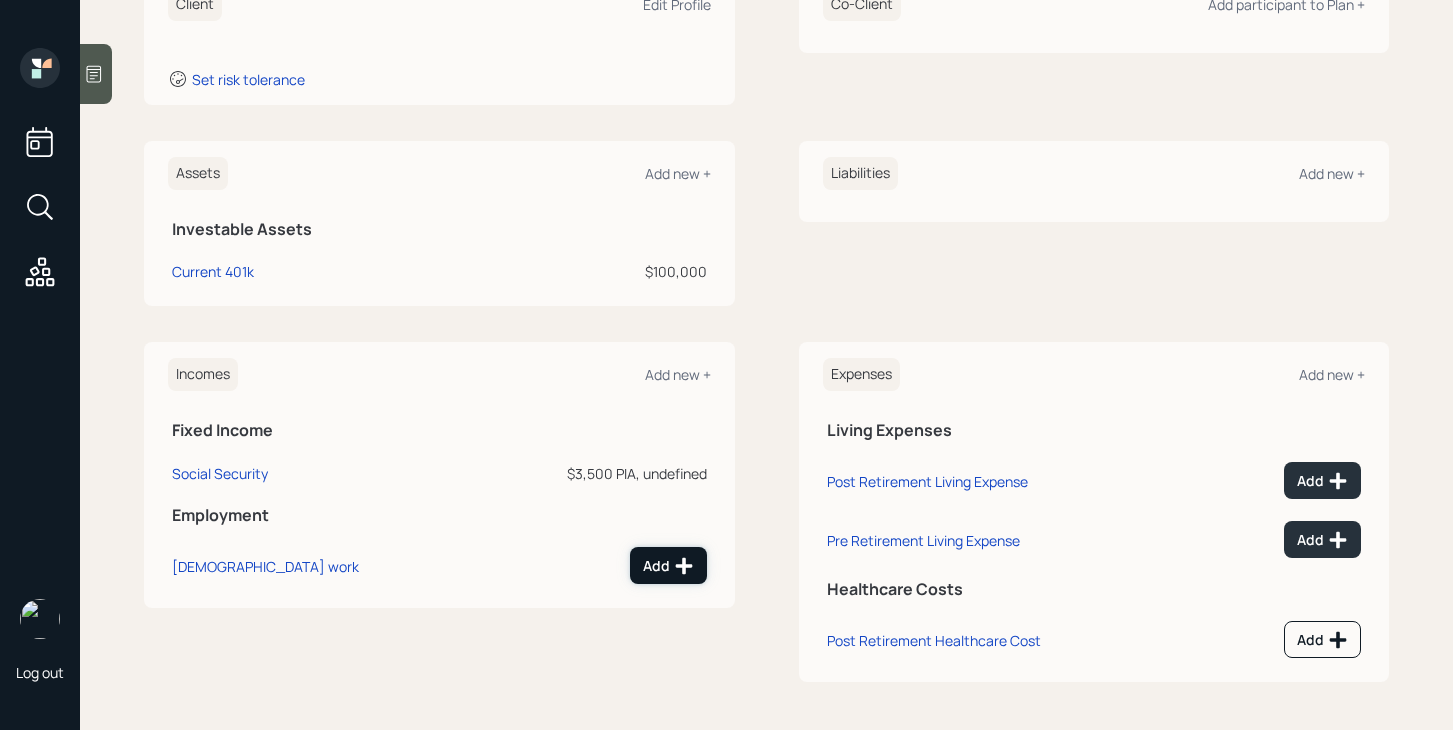 click on "Add" at bounding box center [668, 566] 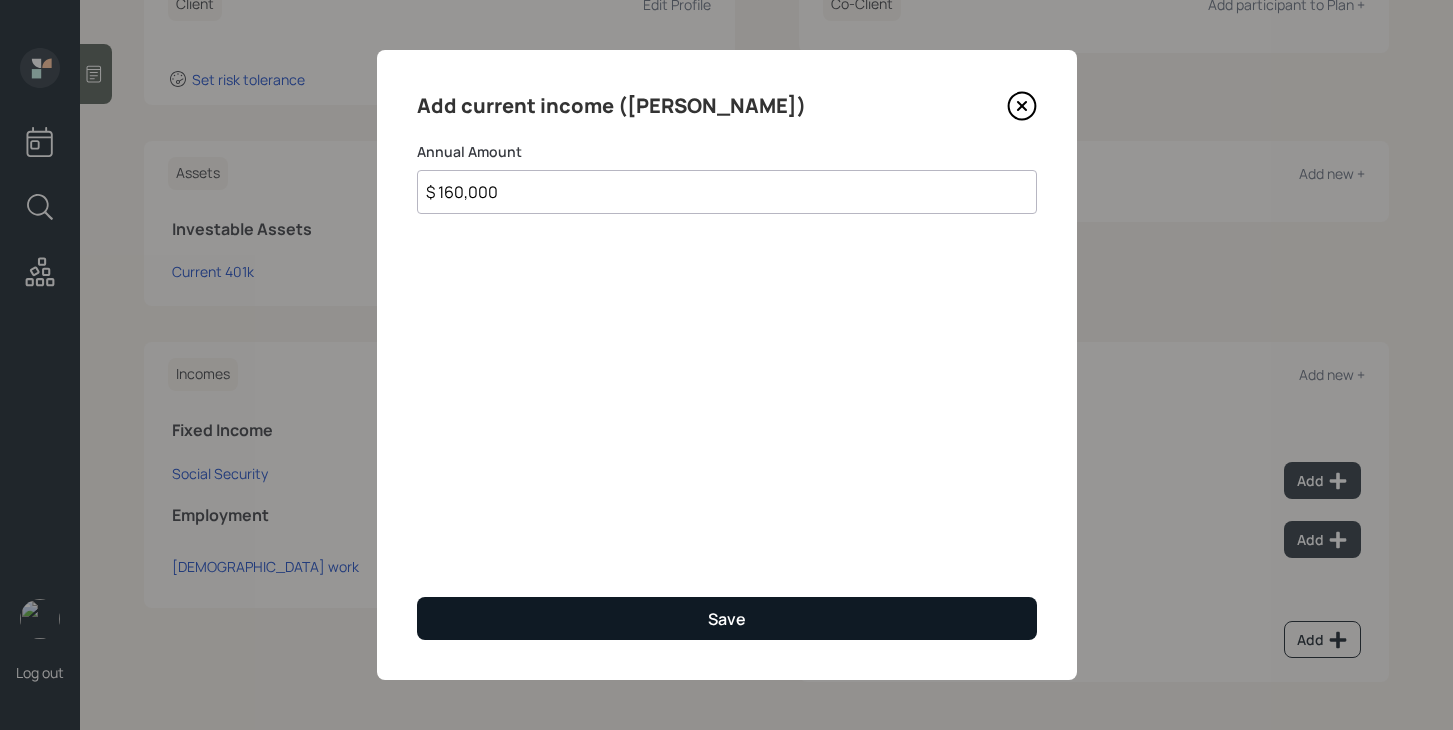 type on "$ 160,000" 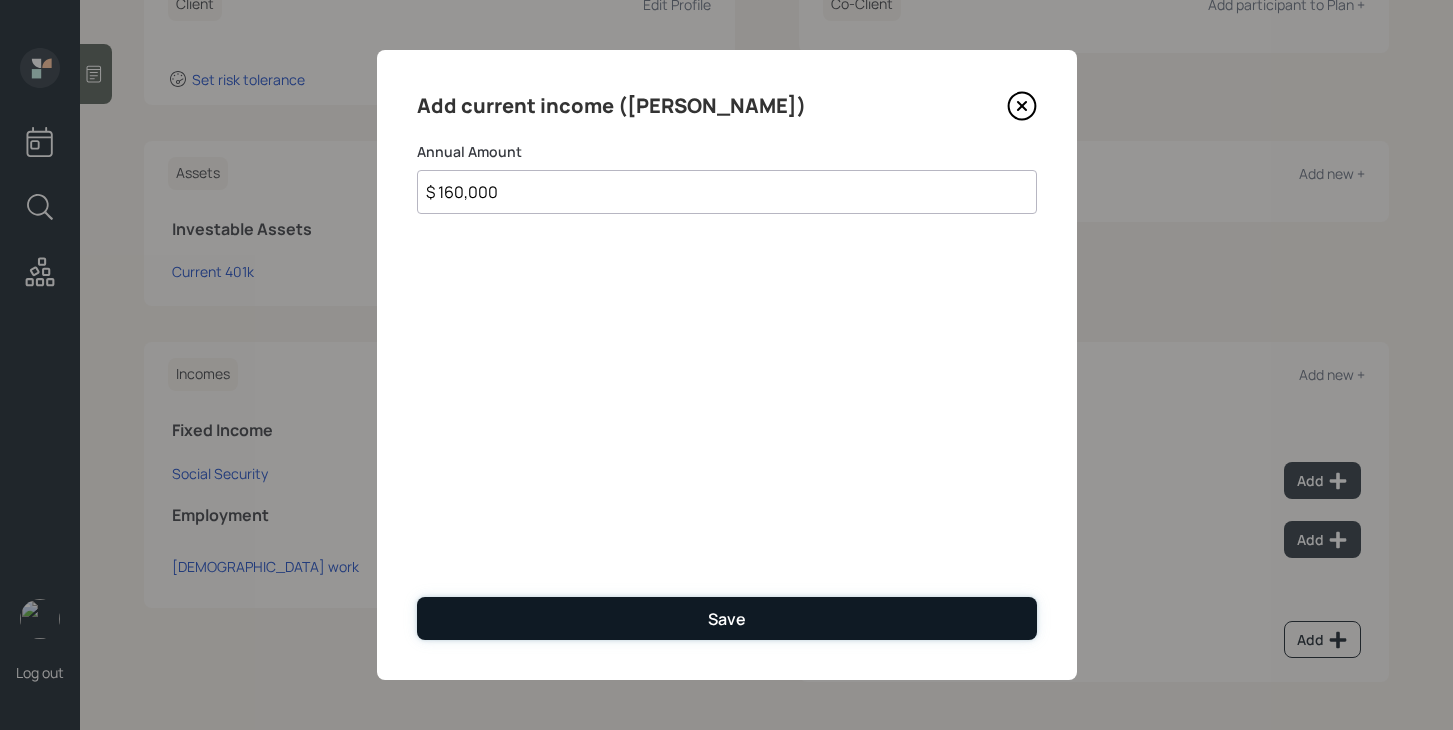 click on "Save" at bounding box center [727, 618] 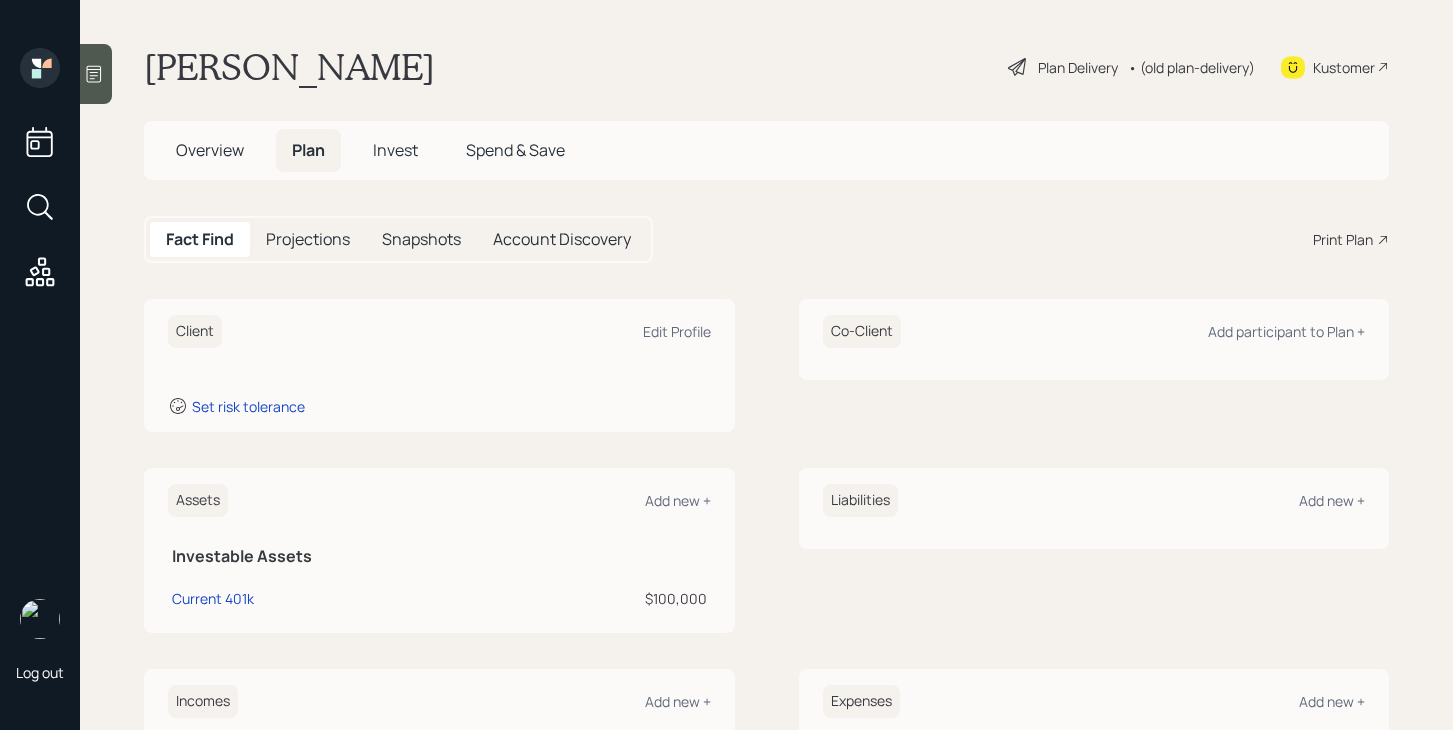 scroll, scrollTop: 0, scrollLeft: 0, axis: both 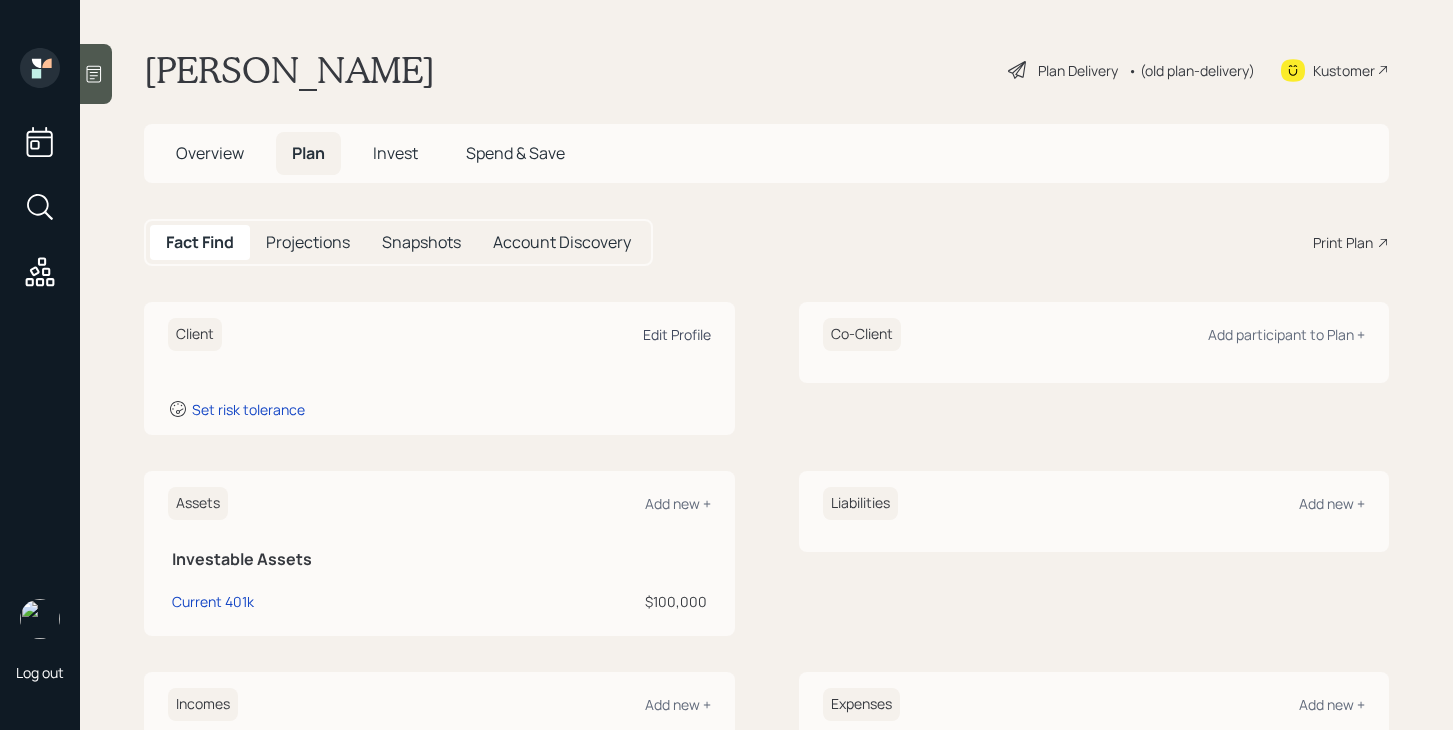 click on "Edit Profile" at bounding box center [677, 334] 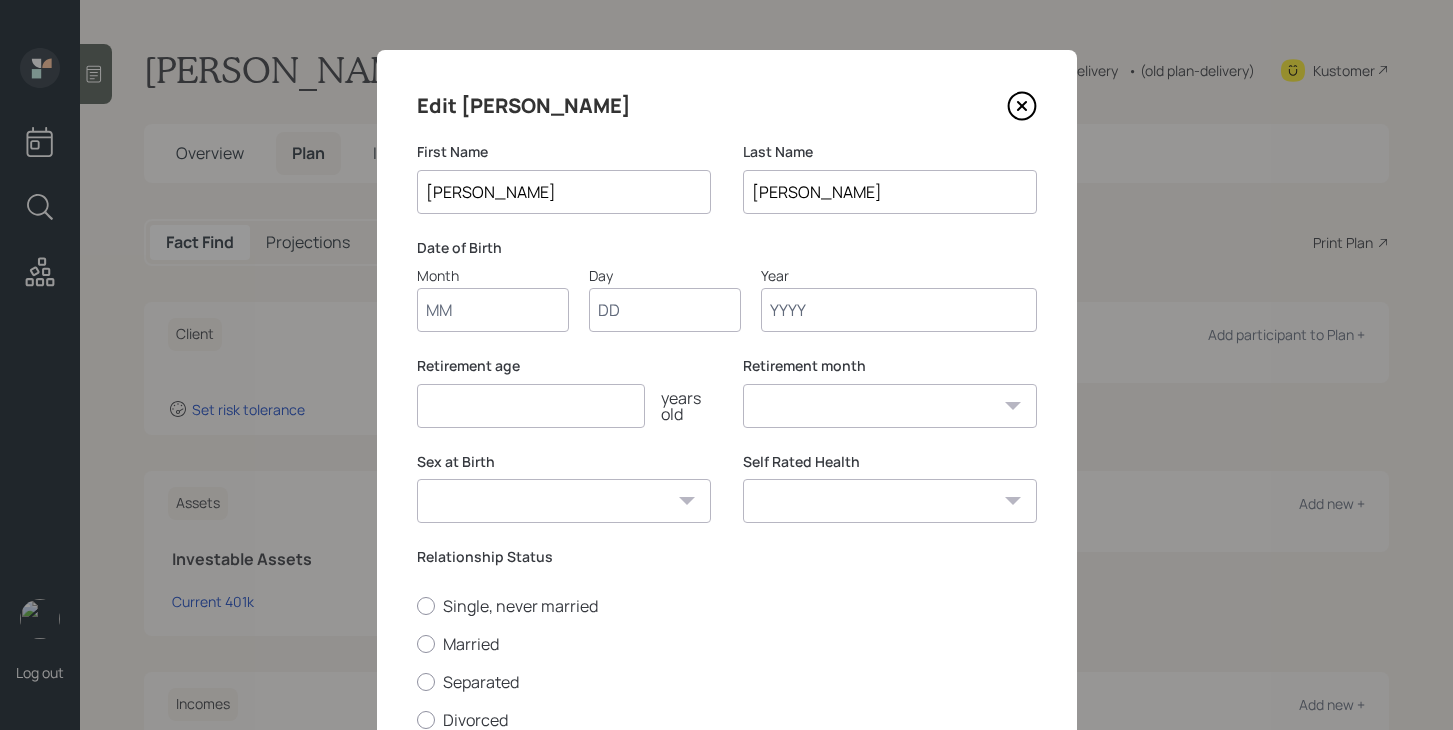 click on "Month" at bounding box center (493, 310) 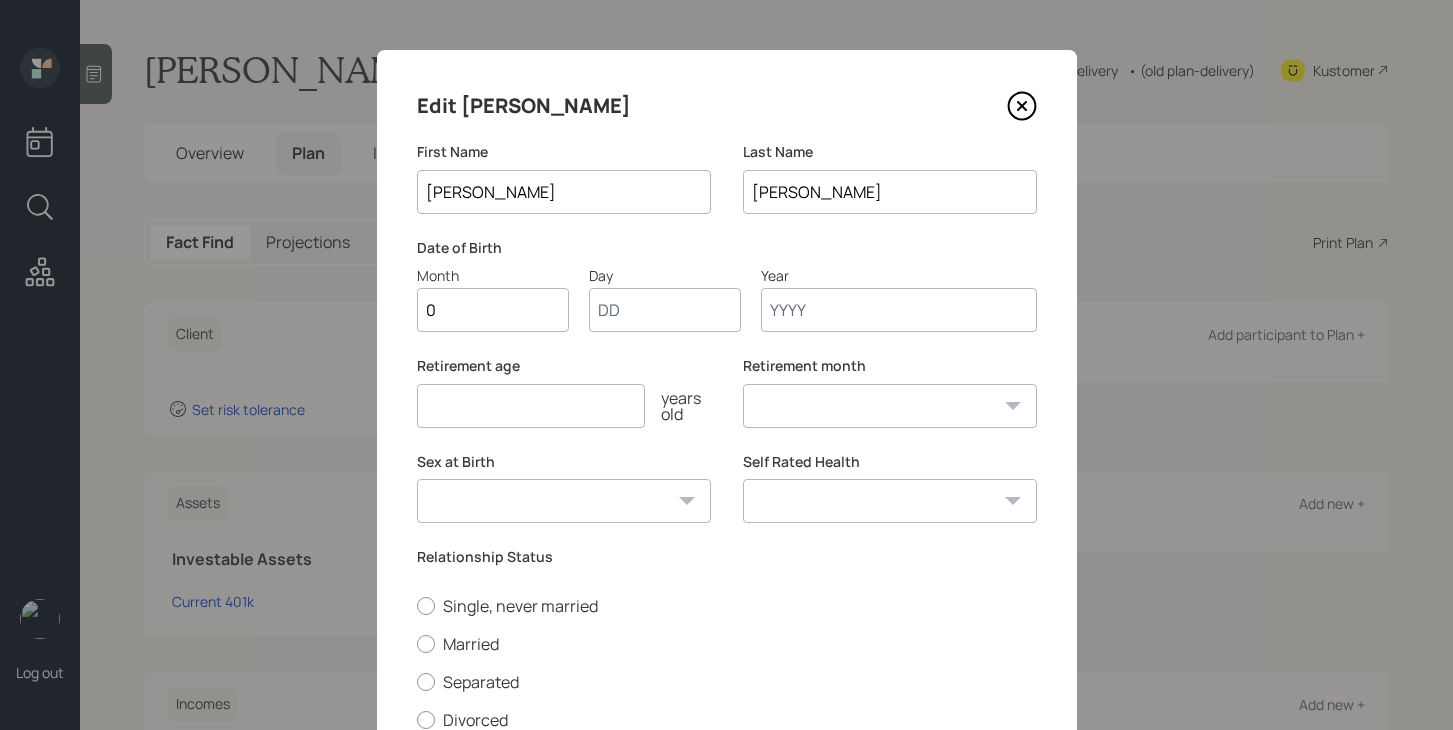 type on "07" 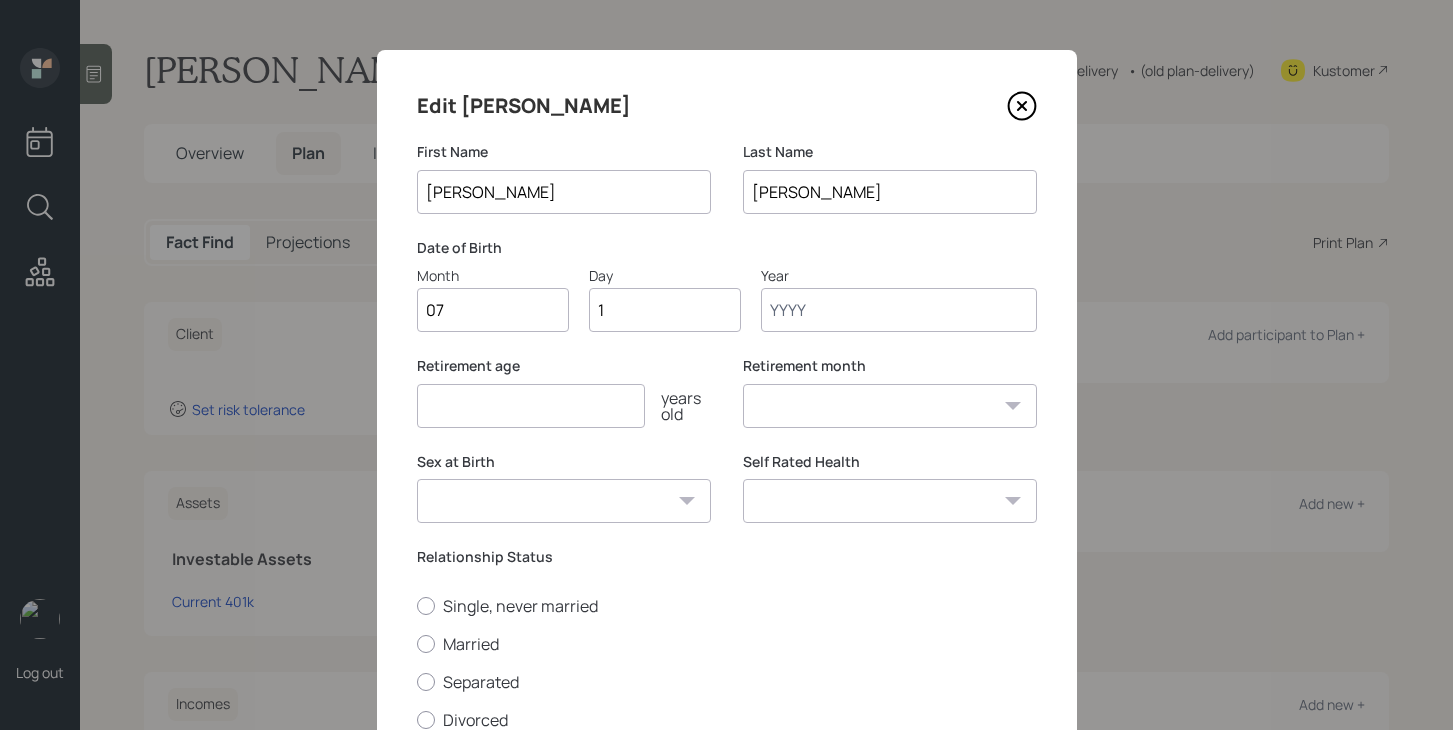 type on "13" 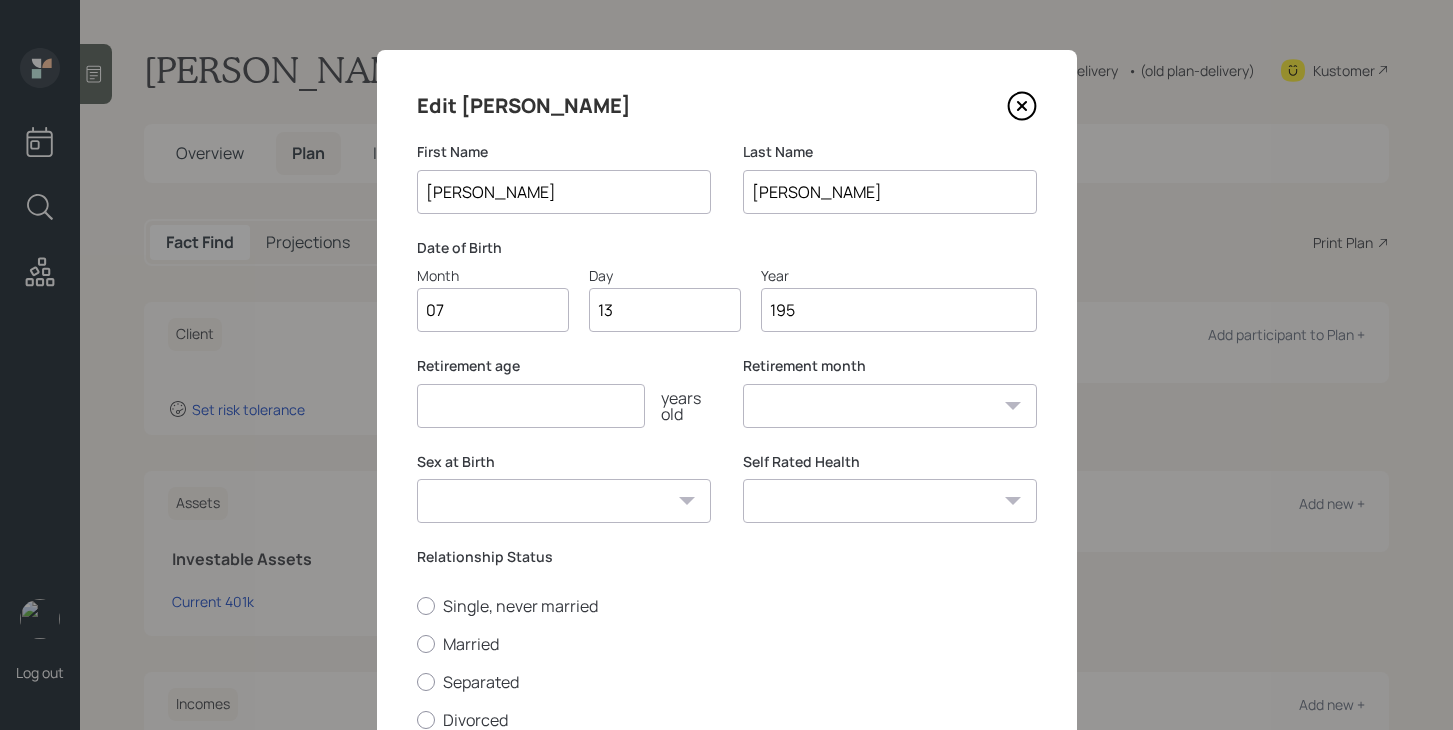 type on "1957" 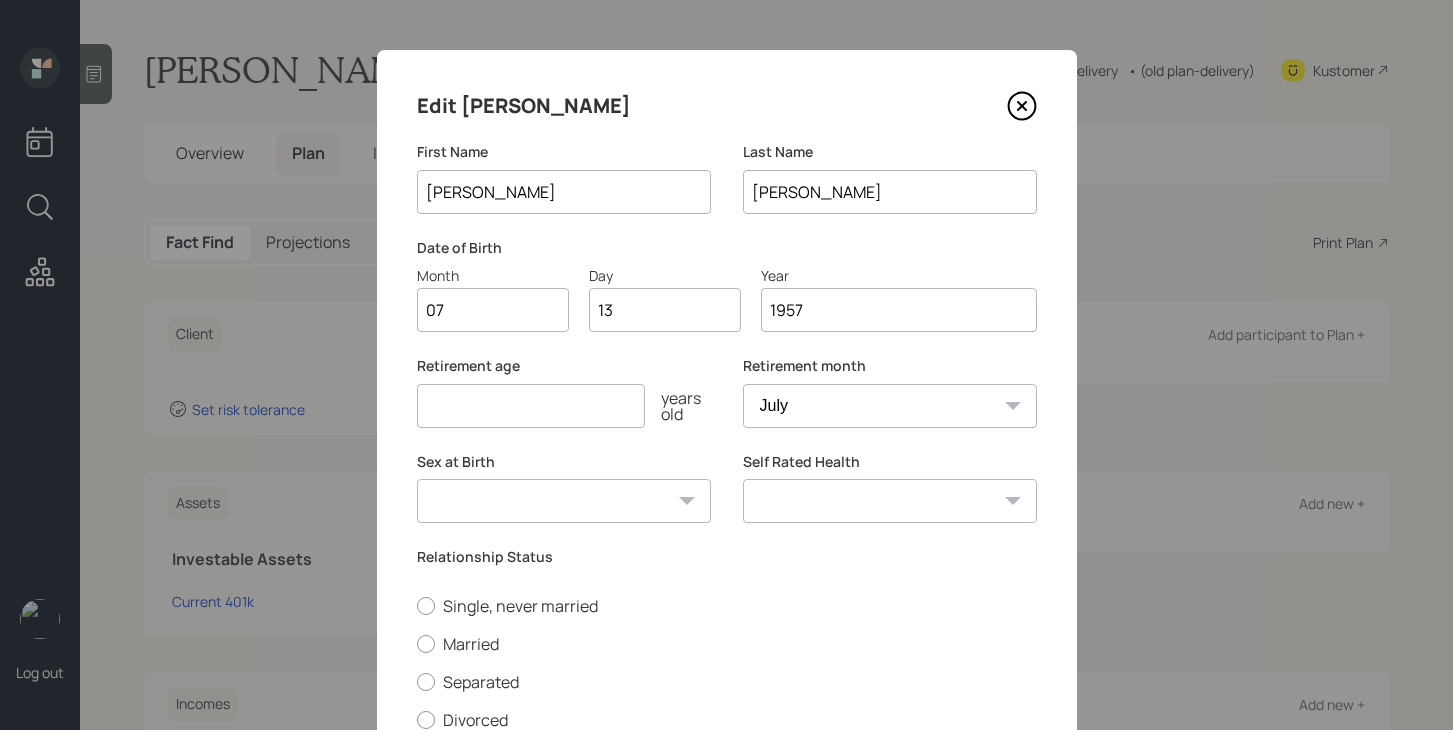 type on "1957" 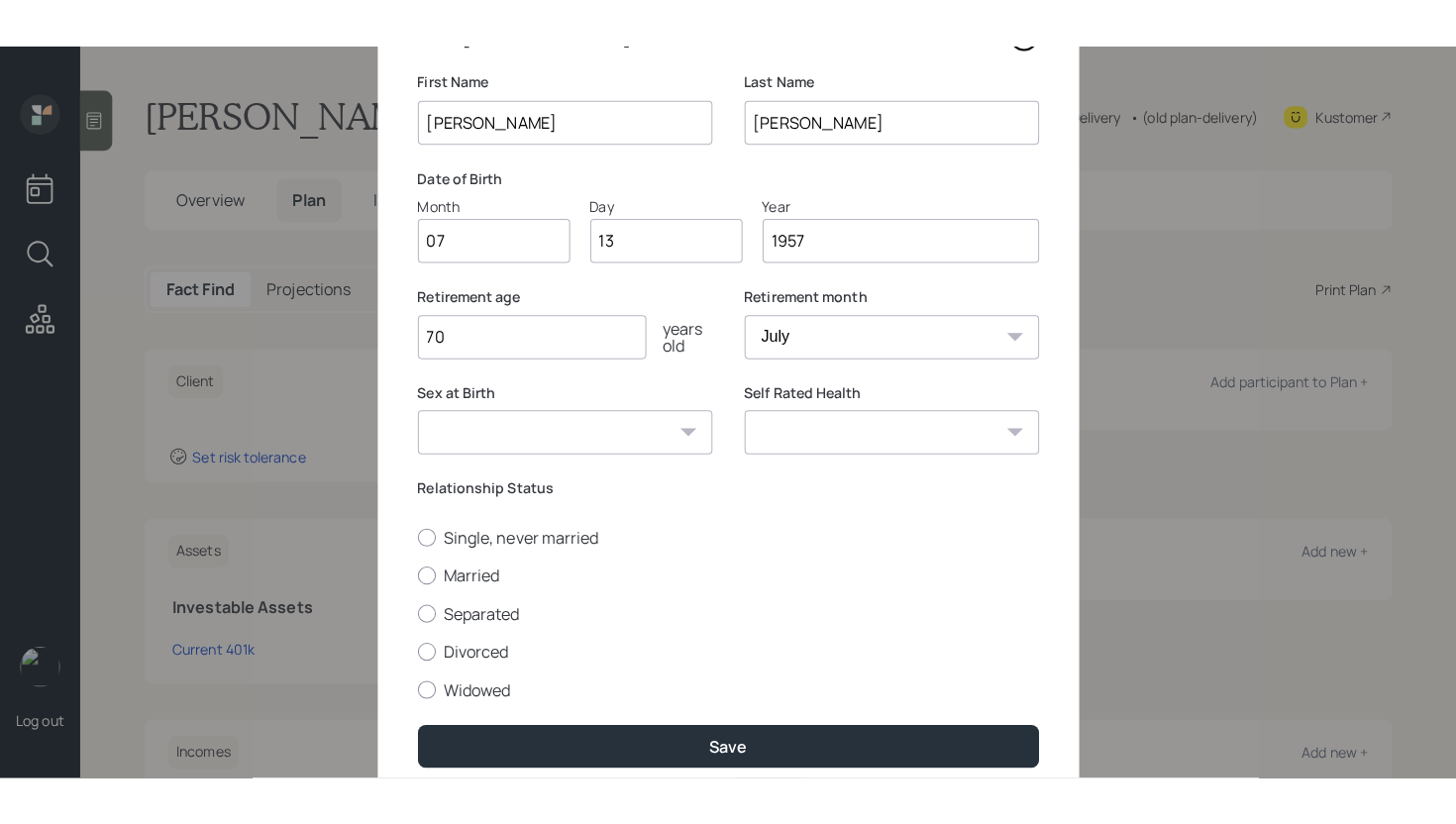 scroll, scrollTop: 154, scrollLeft: 0, axis: vertical 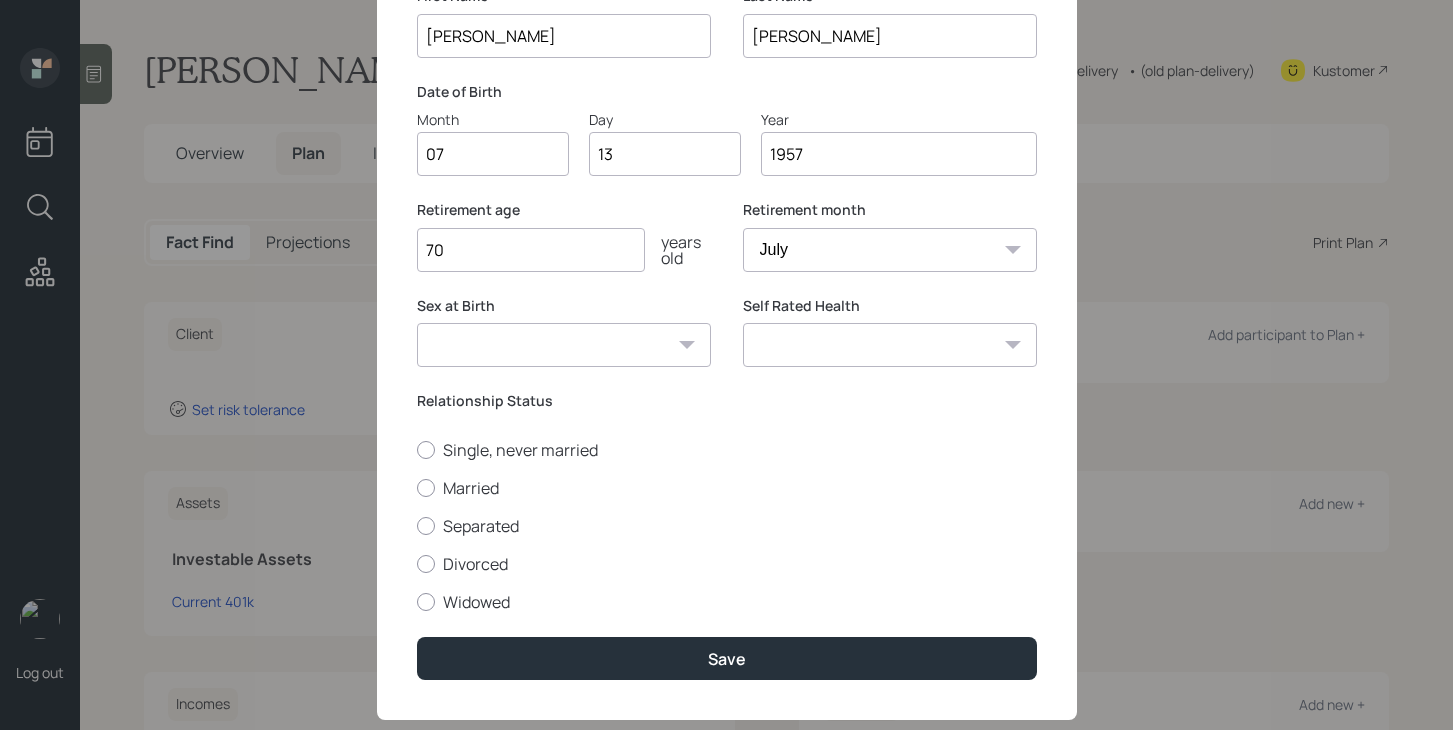 type on "70" 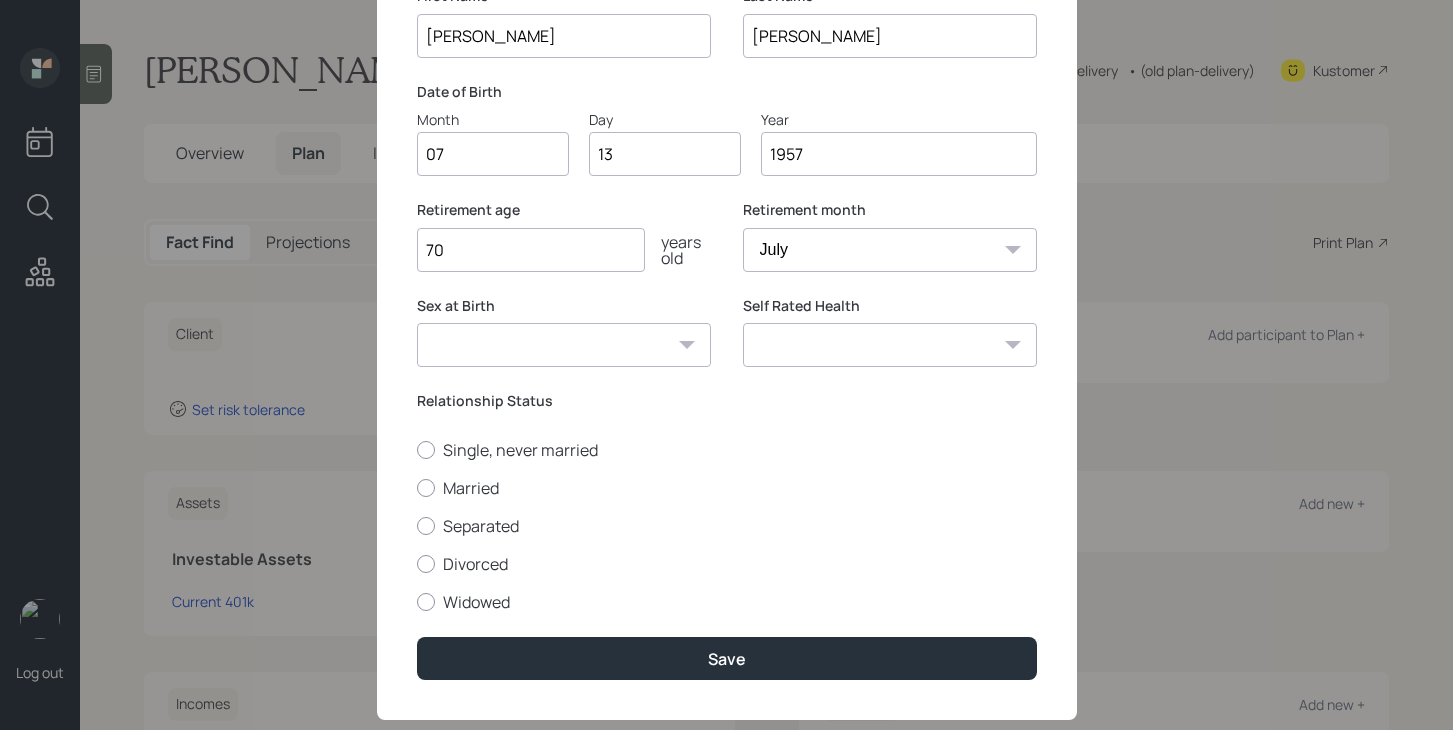 select on "female" 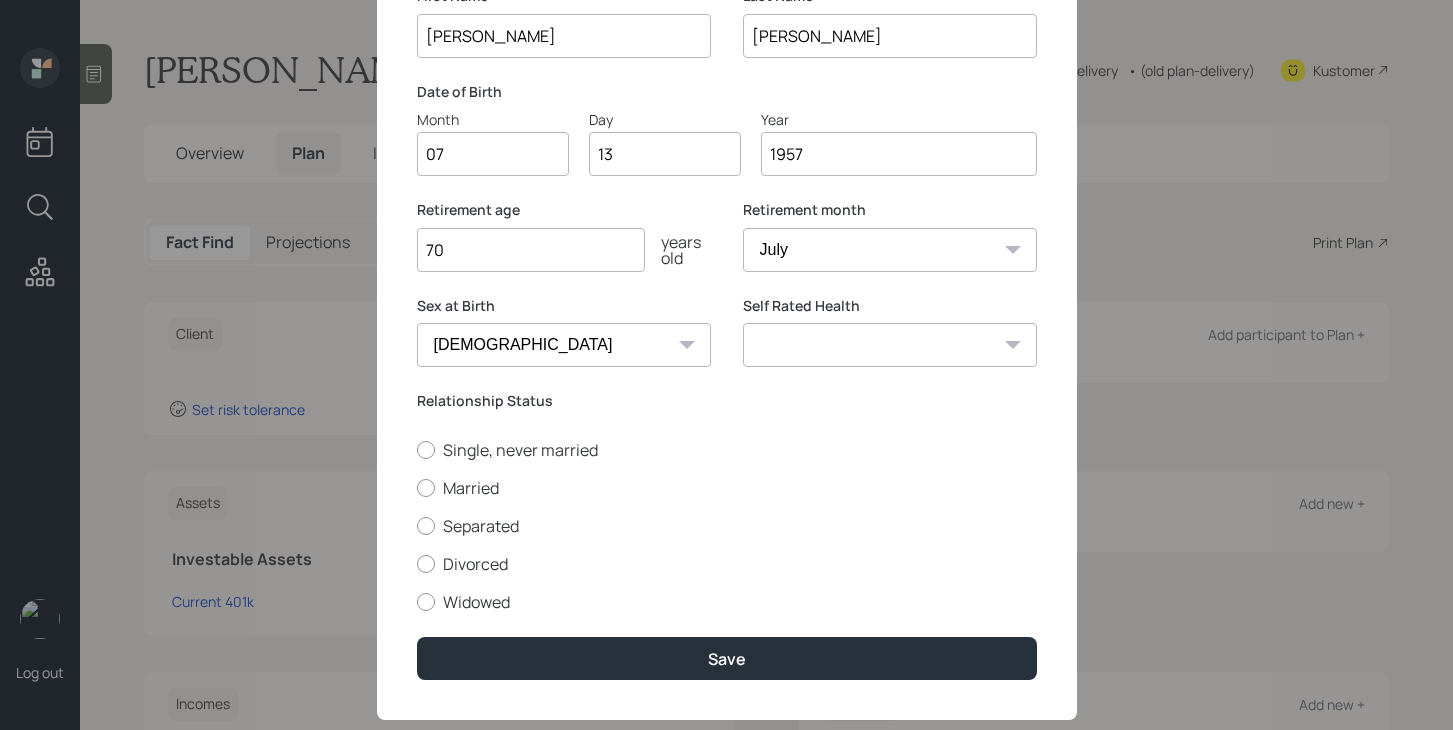 click on "Excellent Very Good Good Fair Poor" at bounding box center [890, 345] 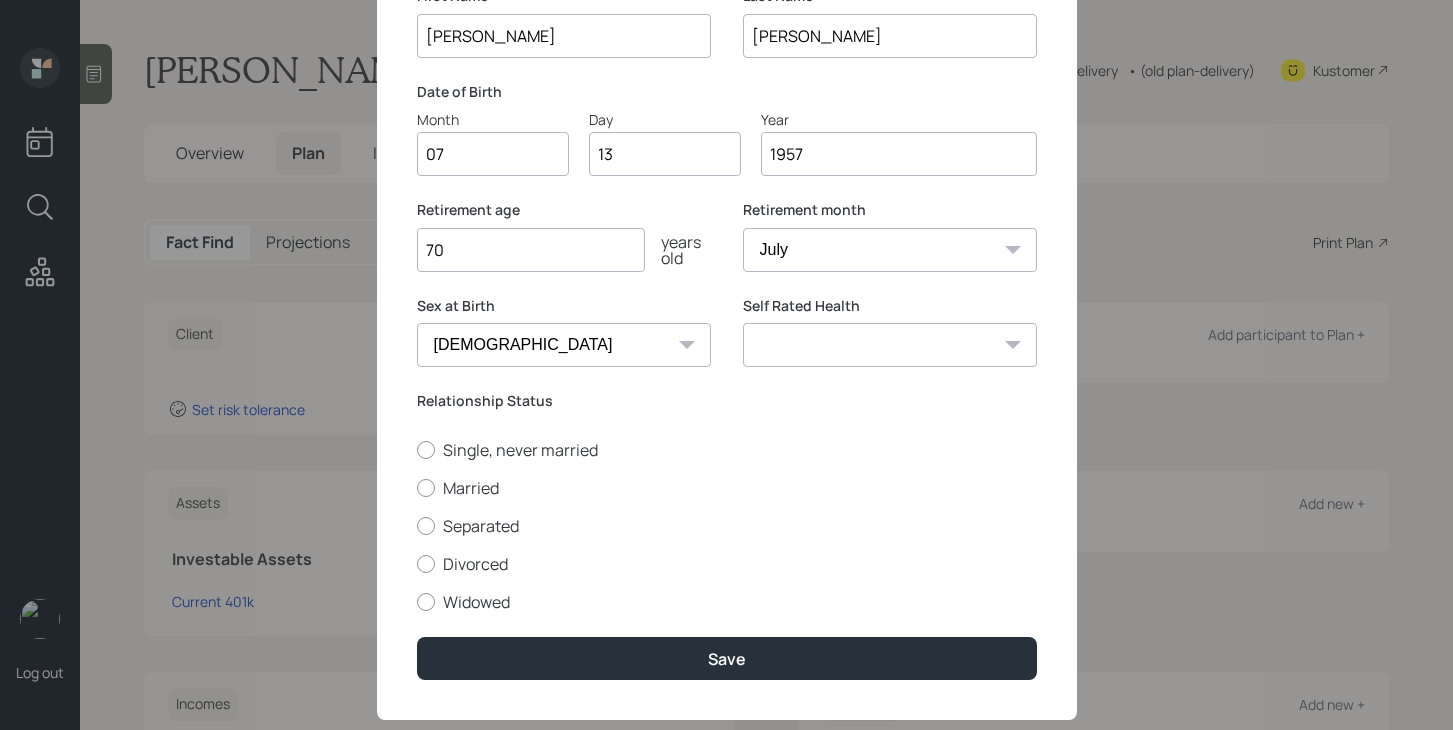 select on "good" 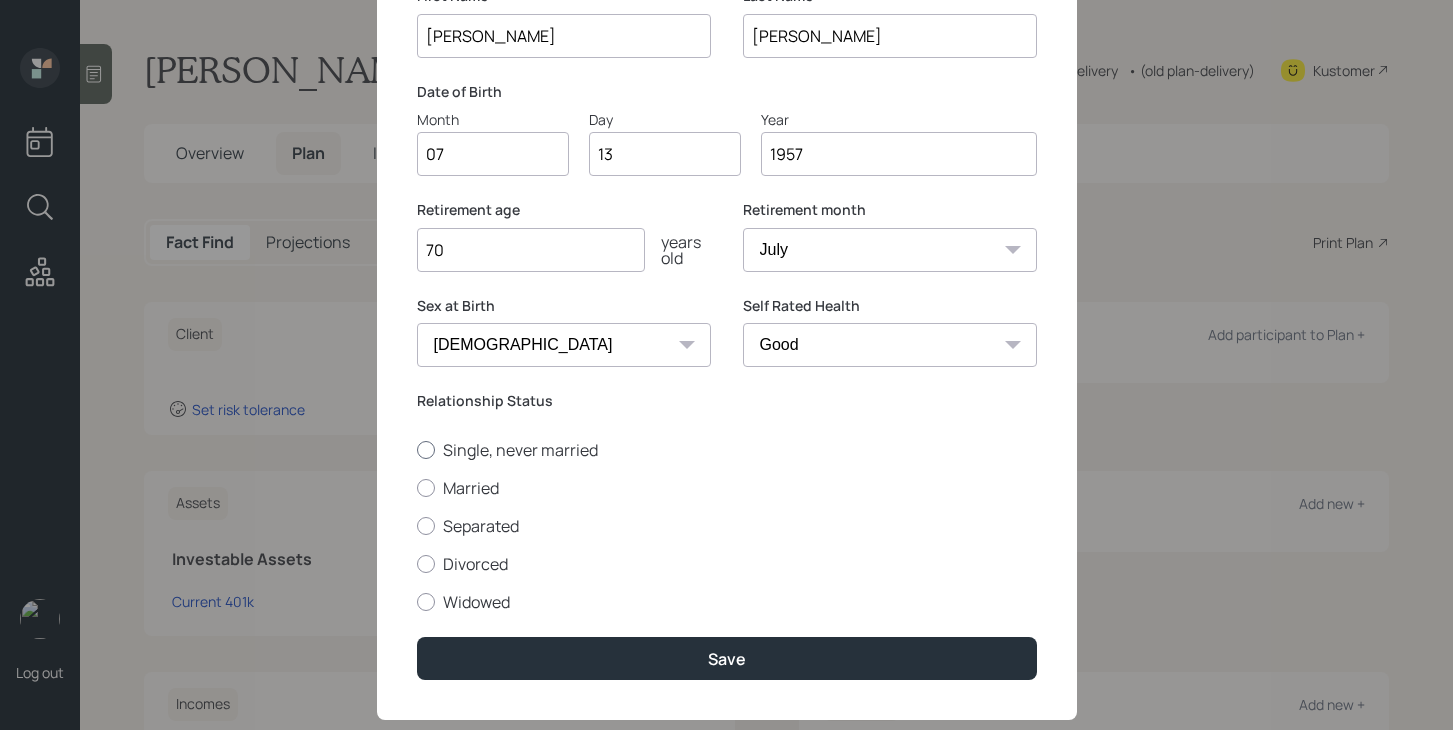click on "Single, never married" at bounding box center (727, 450) 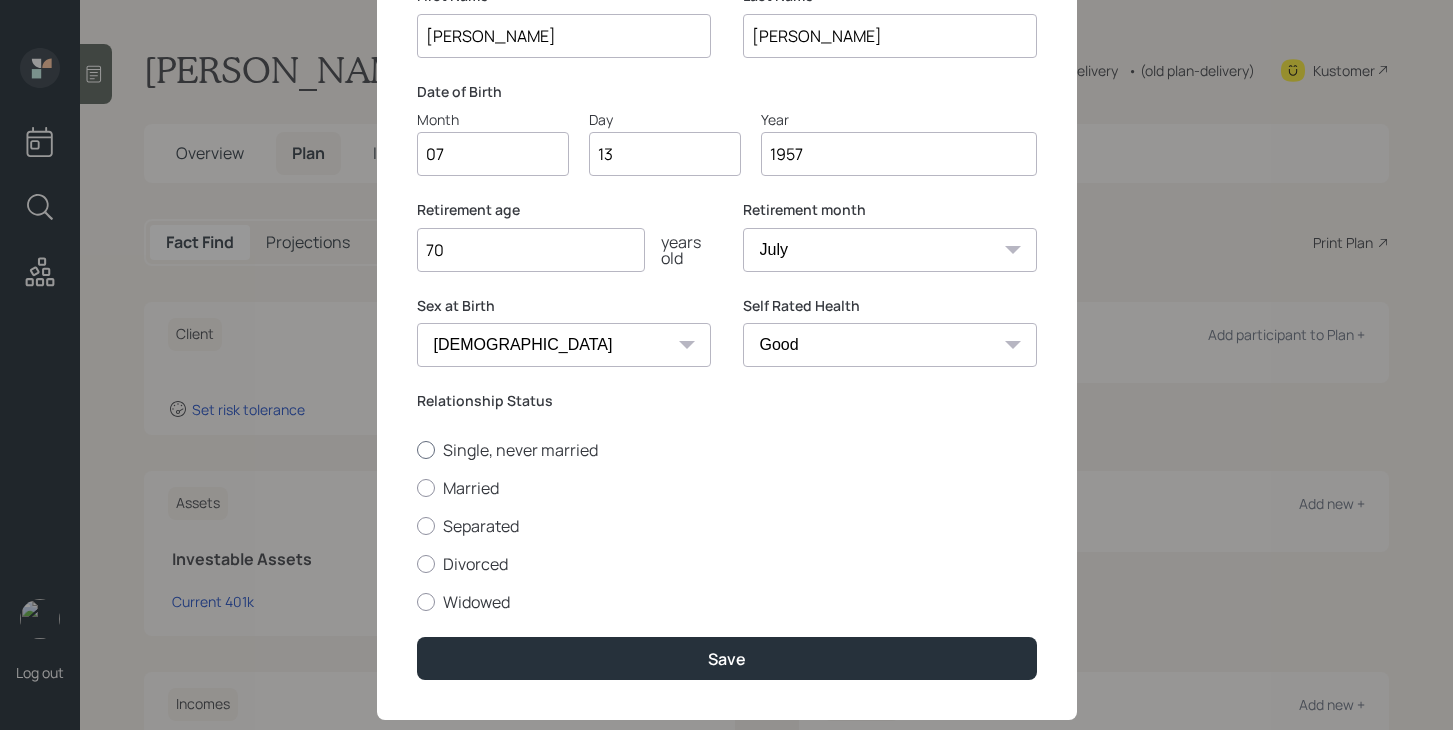 radio on "true" 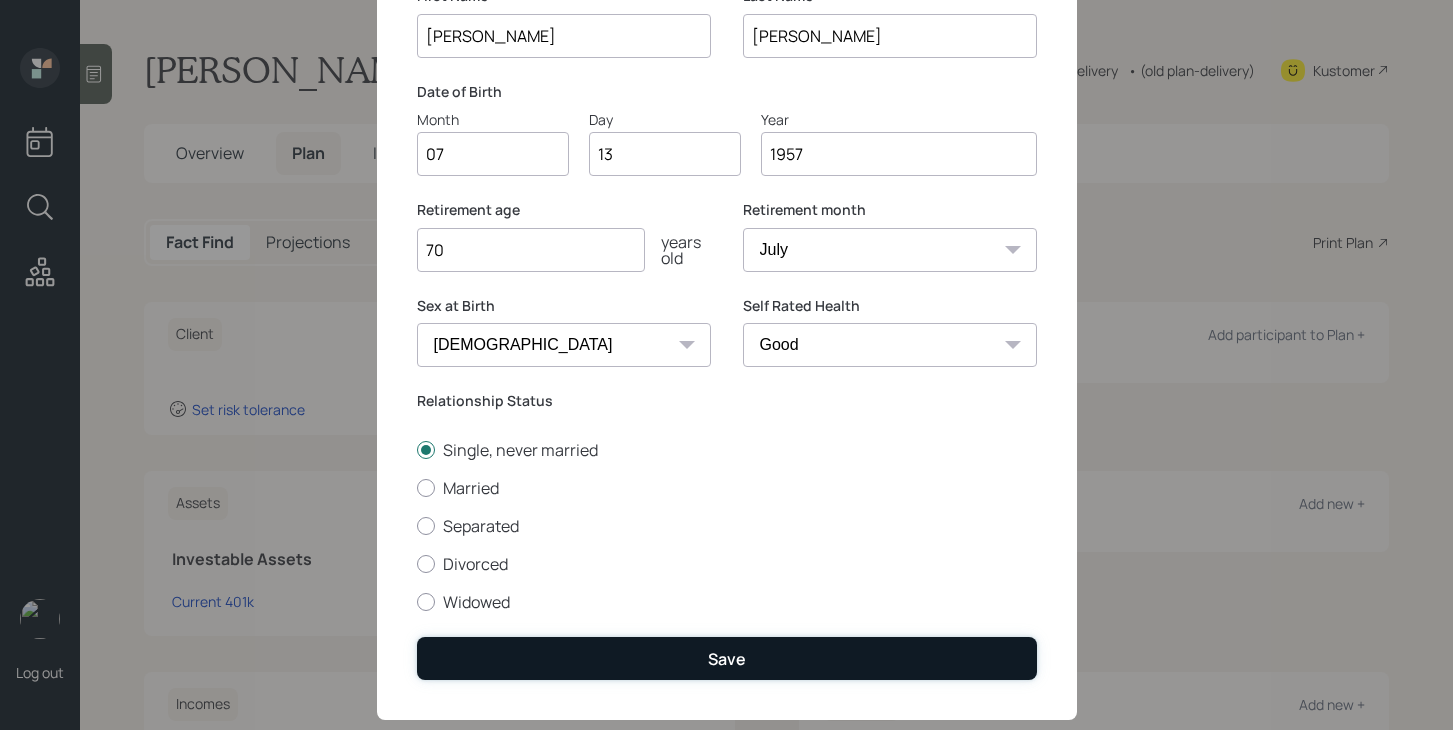 click on "Save" at bounding box center (727, 658) 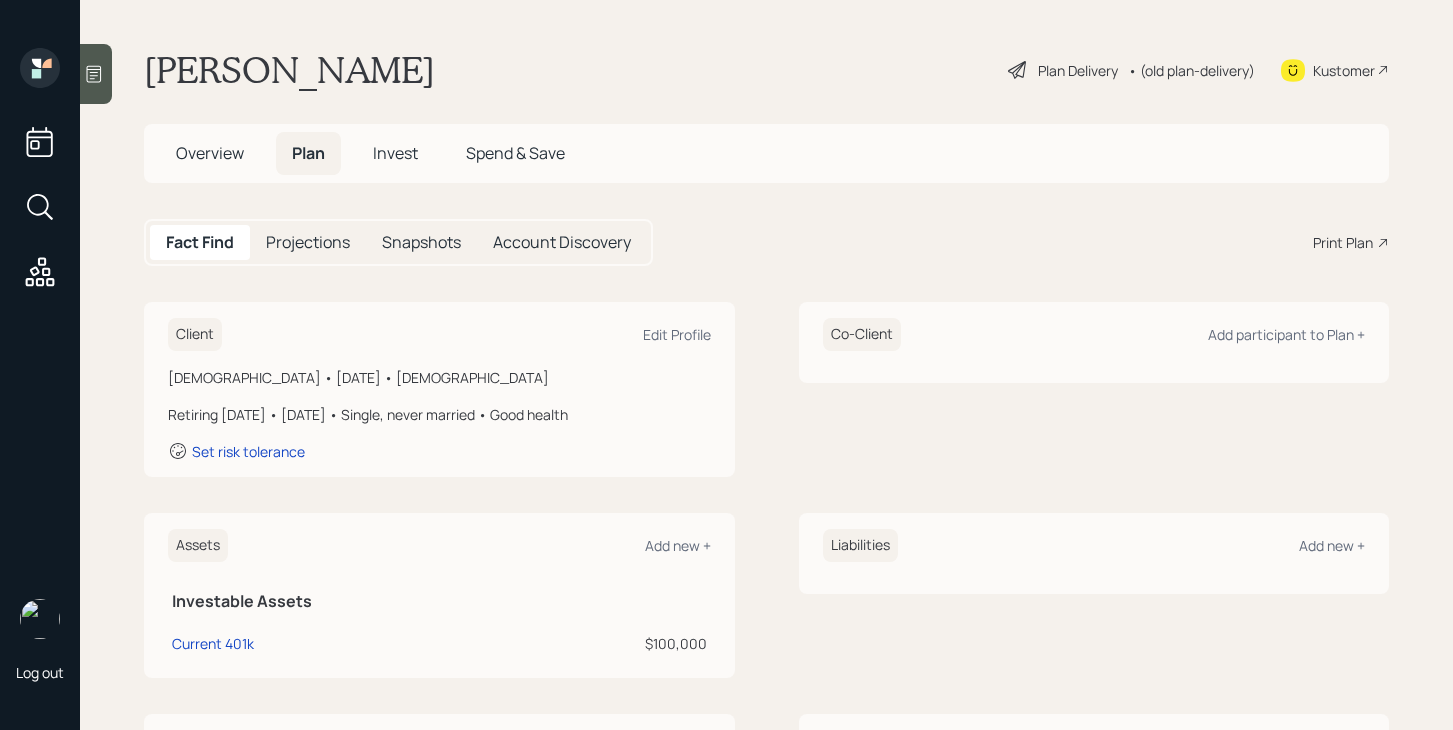 click on "Overview" at bounding box center [210, 153] 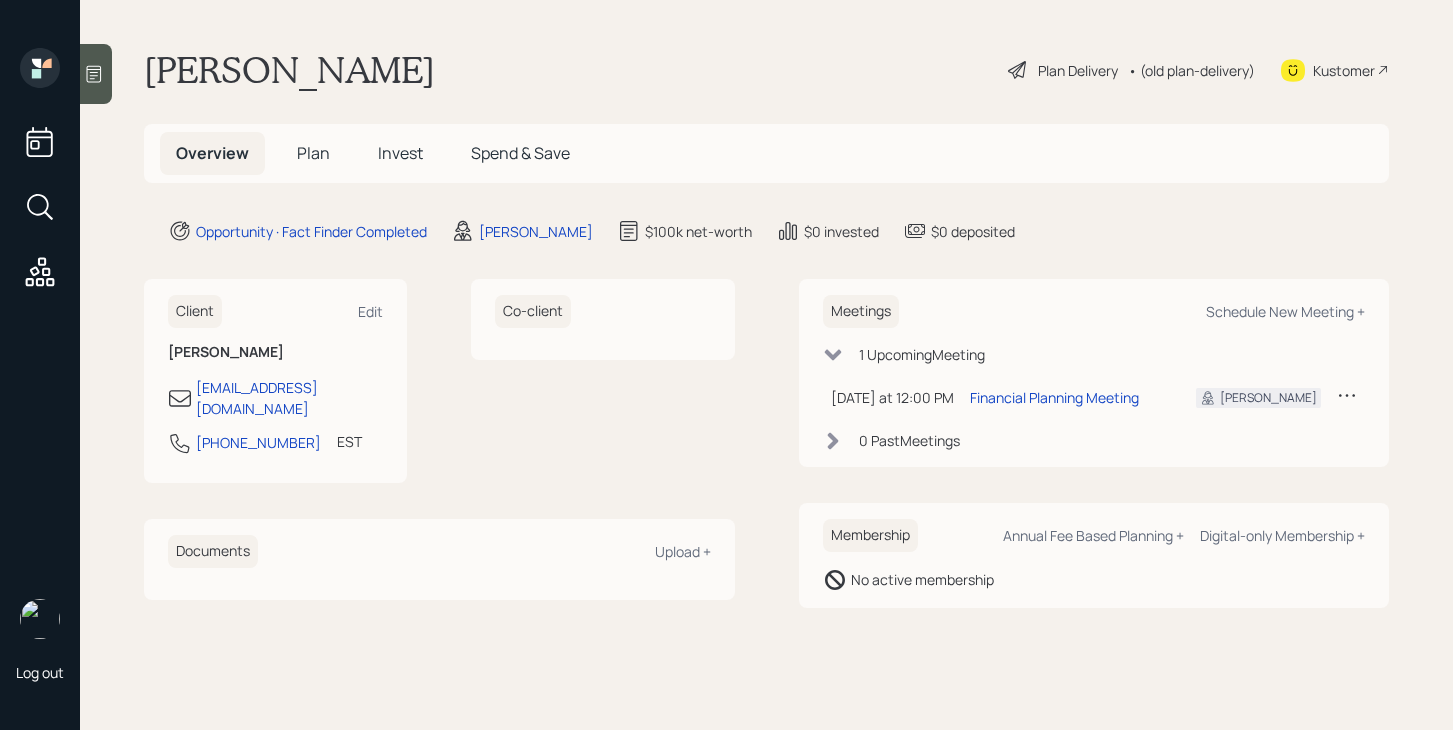 click on "Plan" at bounding box center (313, 153) 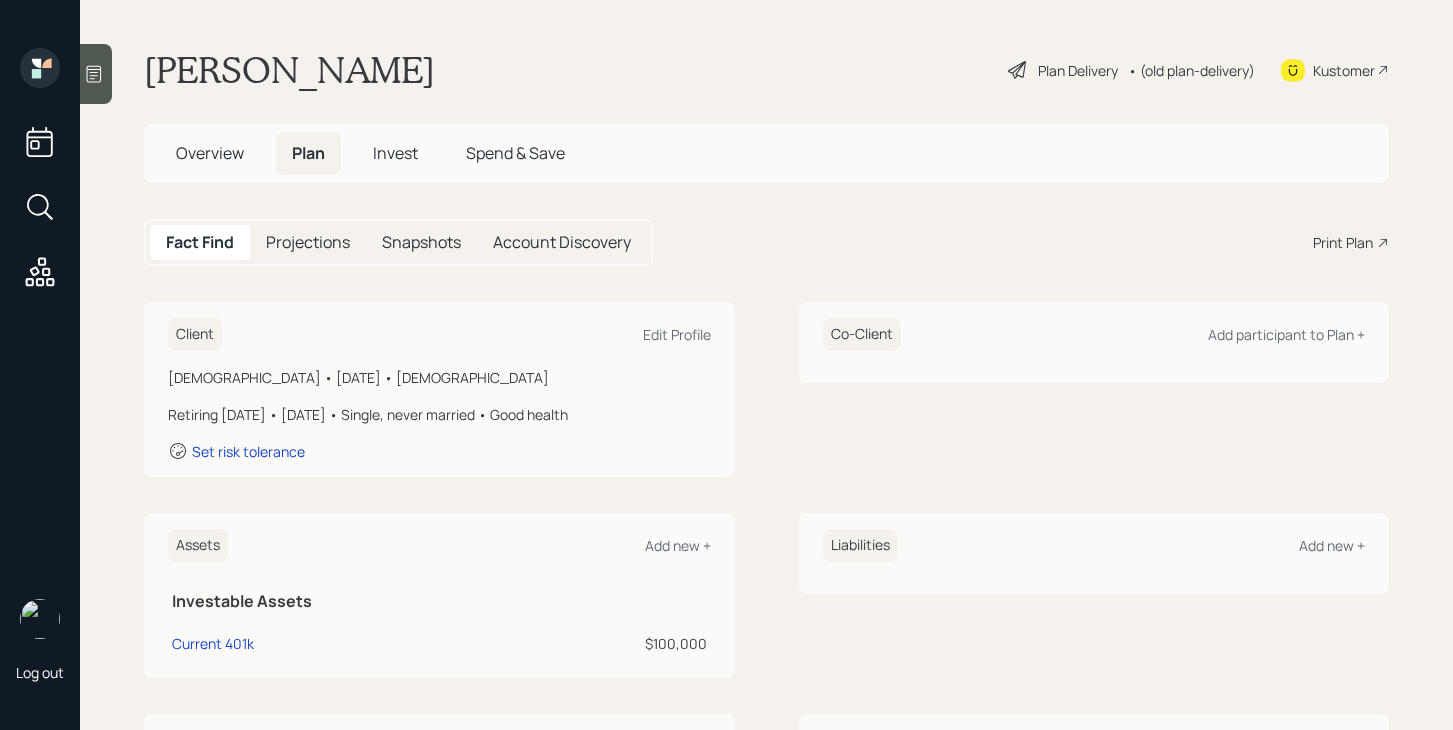 click on "Plan Delivery" at bounding box center (1078, 70) 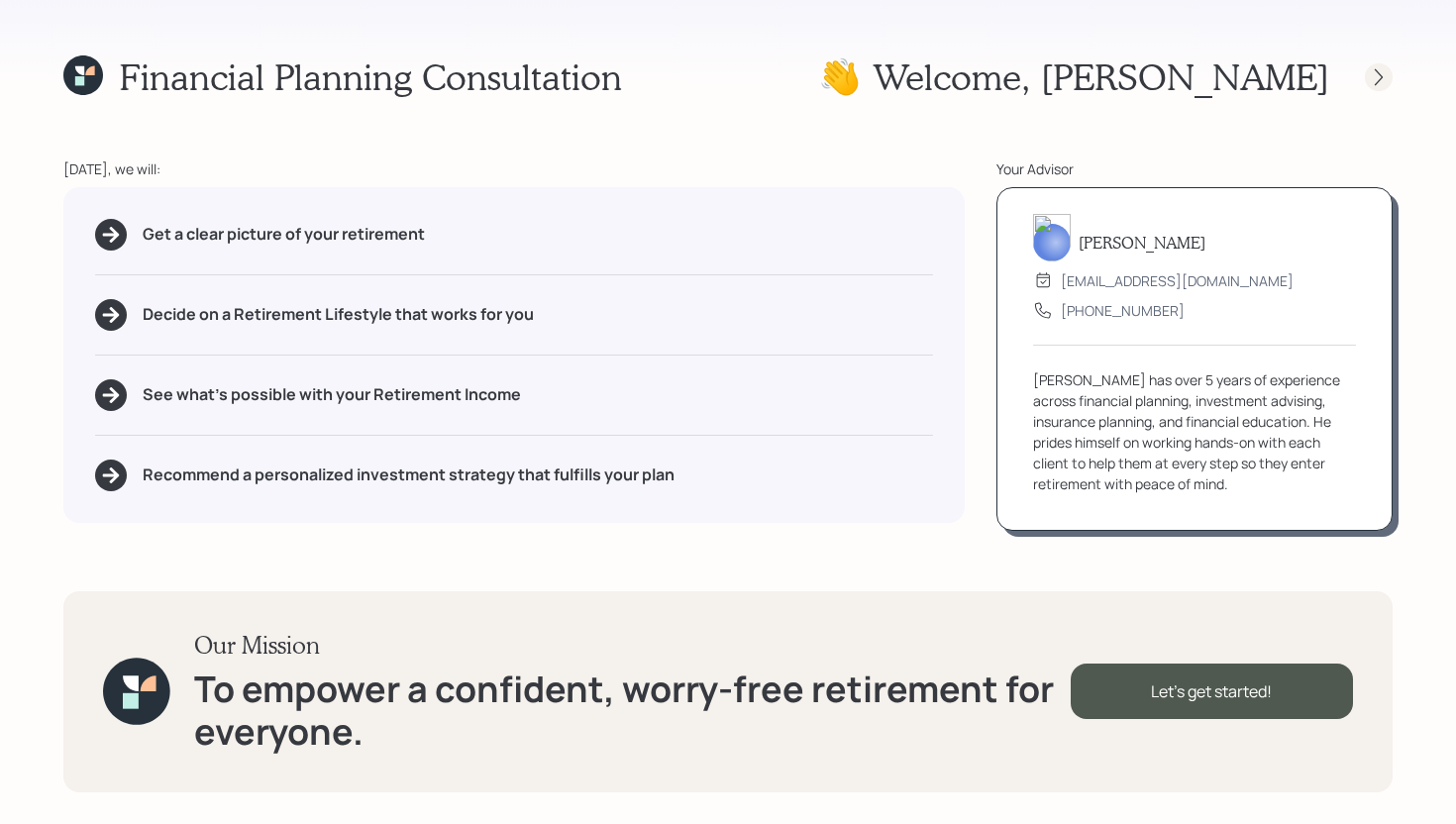 click 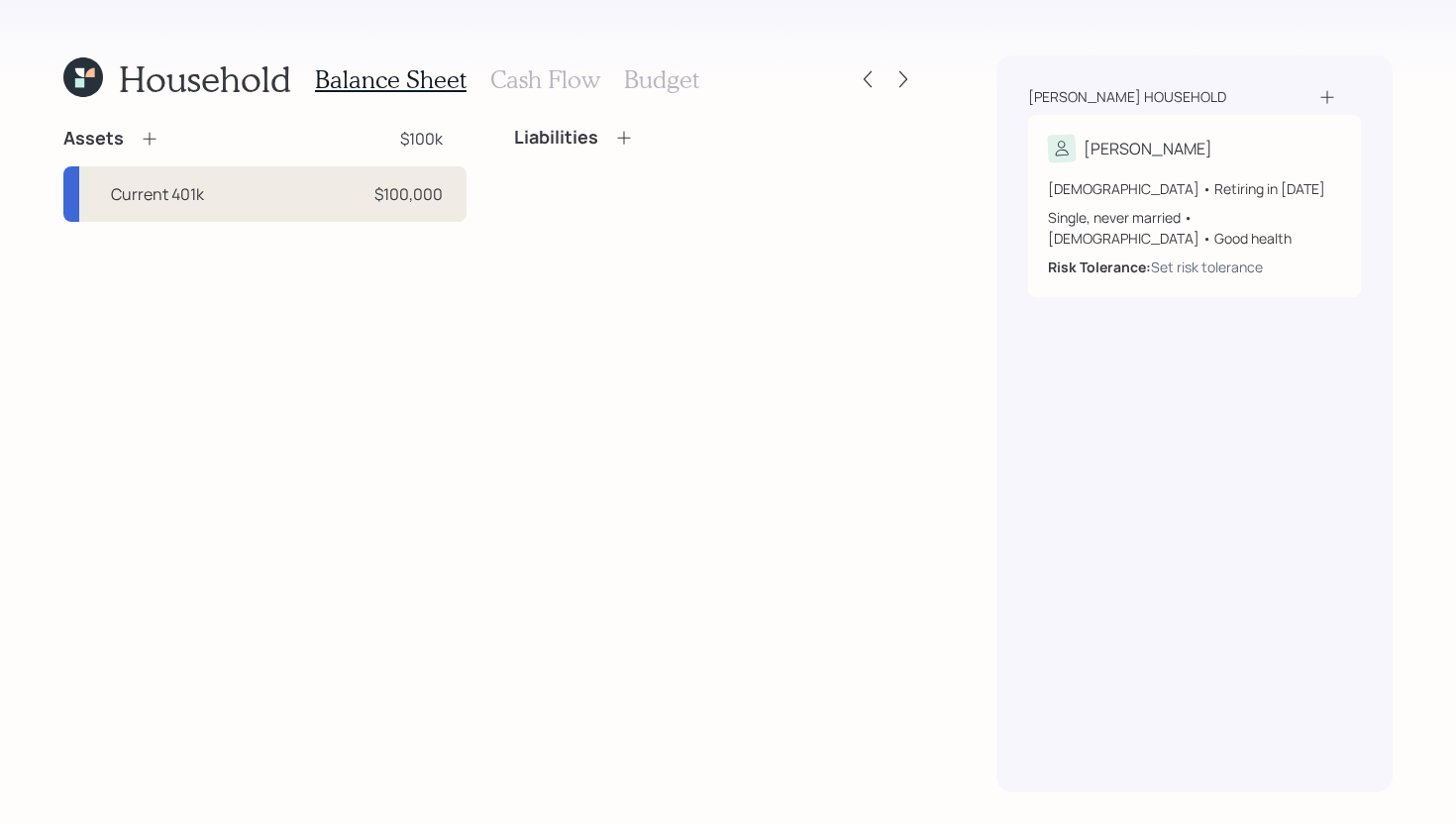 click on "$100,000" at bounding box center (408, 194) 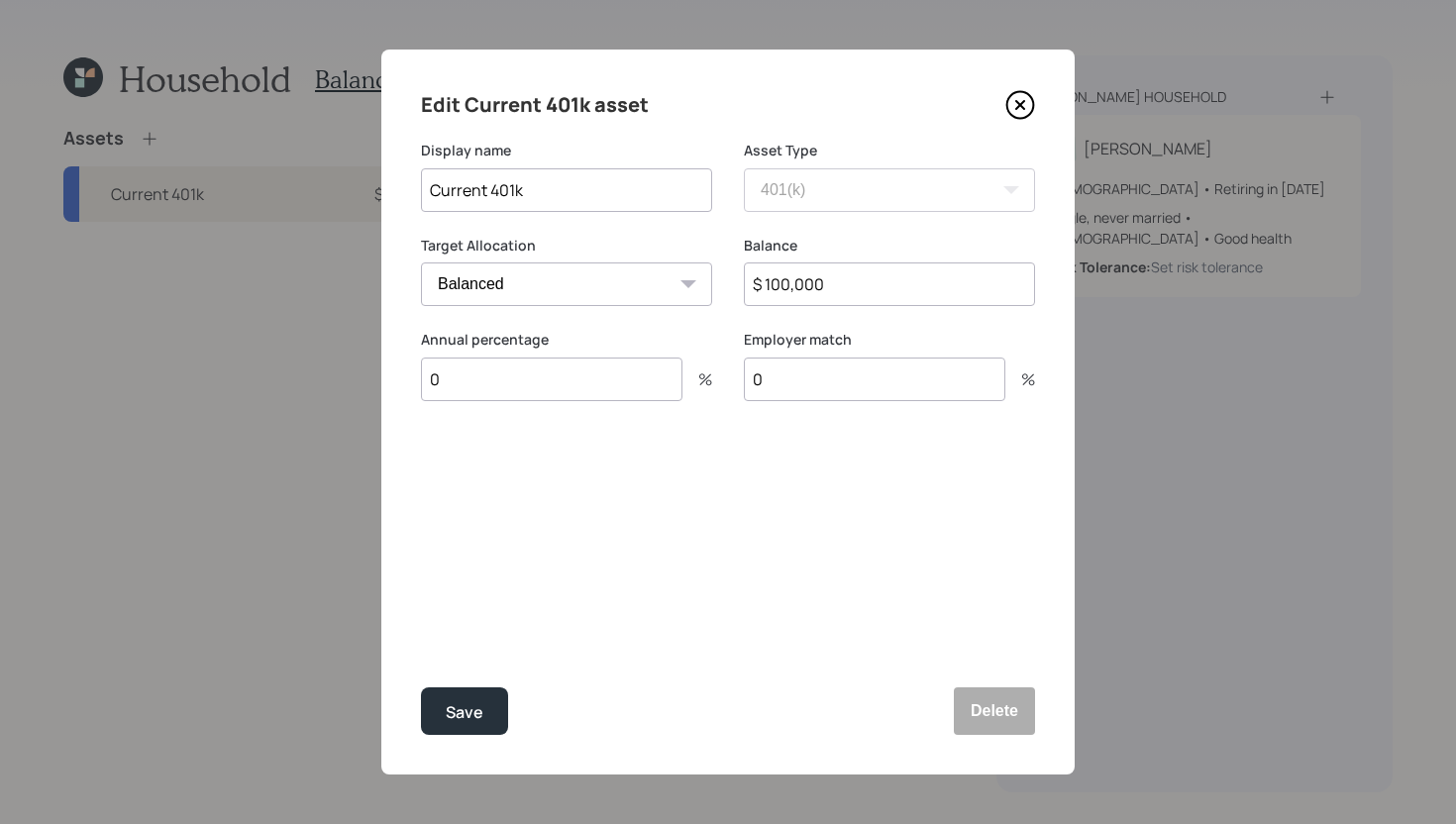 click on "$ 100,000" at bounding box center (889, 284) 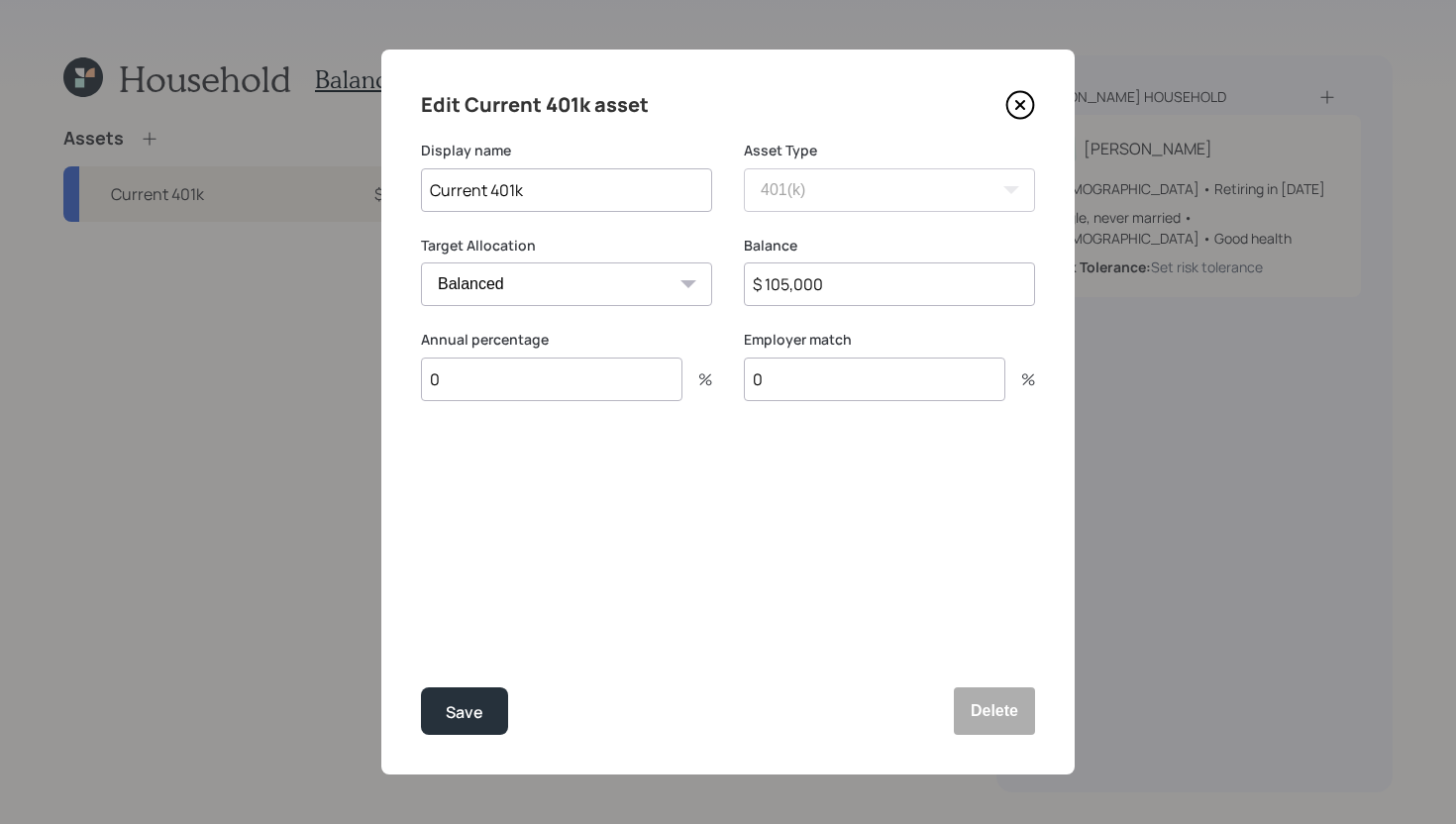 type on "$ 105,000" 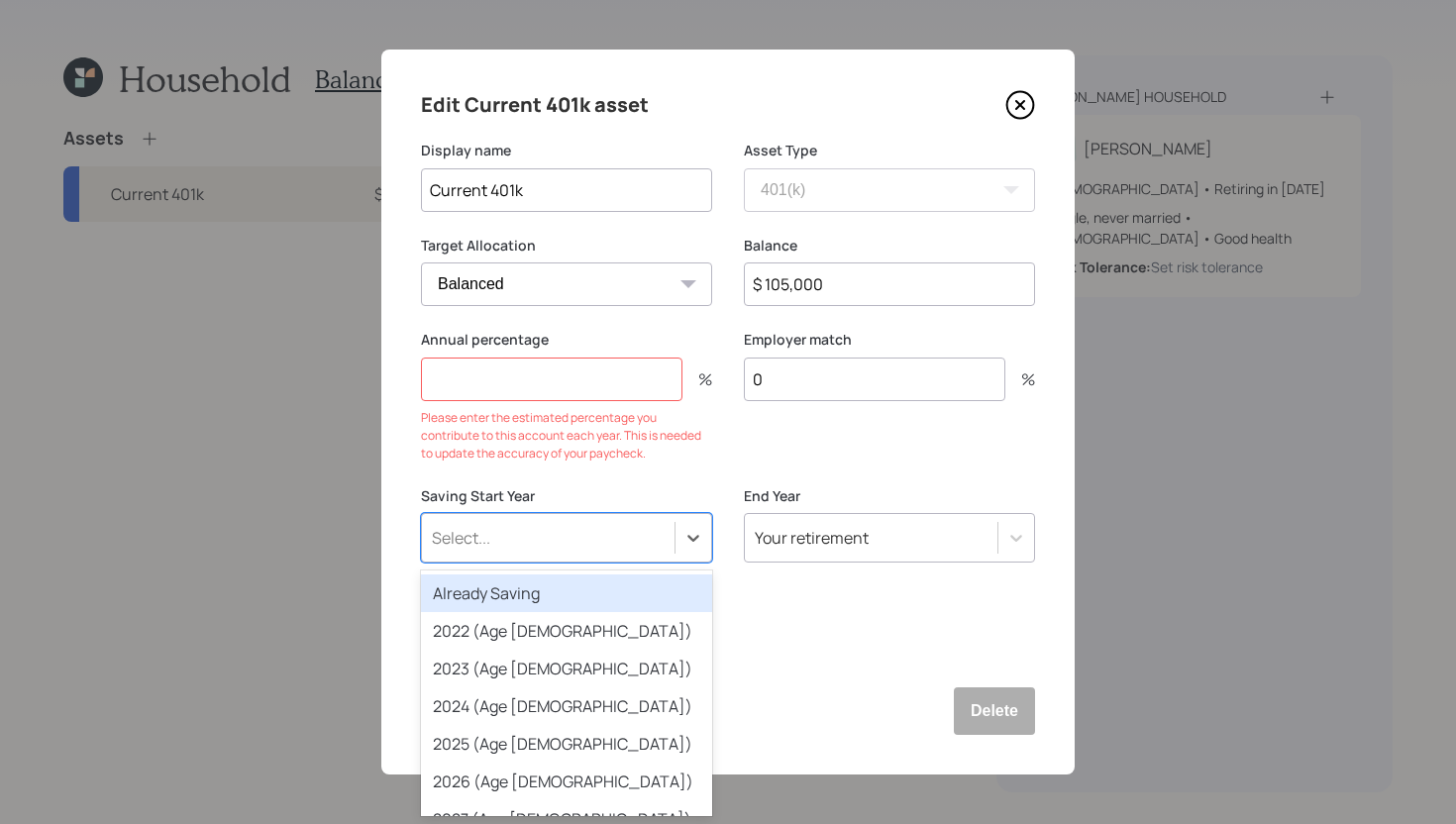 click on "Display name Current 401k Asset Type SEP IRA IRA Roth IRA 401(k) Roth 401(k) 403(b) Roth 403(b) 457(b) Roth 457(b) Health Savings Account 529 Taxable Investment Checking / Savings Emergency Fund Target Allocation Cash Conservative Balanced Aggressive Balance $ 105,000 Annual percentage % Please enter the estimated percentage you contribute to this account each year. This is needed to update the accuracy of your paycheck. Employer match 0 % Saving Start Year option Already Saving focused, 1 of 79. 79 results available. Use Up and Down to choose options, press Enter to select the currently focused option, press Escape to exit the menu, press Tab to select the option and exit the menu. Select... Already Saving 2022 (Age 65) 2023 (Age 66) 2024 (Age 67) 2025 (Age 68) 2026 (Age 69) 2027 (Age 70) 2028 (Age 71) 2029 (Age 72) 2030 (Age 73) 2031 (Age 74) 2032 (Age 75) 2033 (Age 76) 2034 (Age 77) 2035 (Age 78) 2036 (Age 79) 2037 (Age 80) 2038 (Age 81) 2039 (Age 82) 2040 (Age 83) 2041 (Age 84) 2042 (Age 85) 2043 (Age 86)" at bounding box center [0, 0] 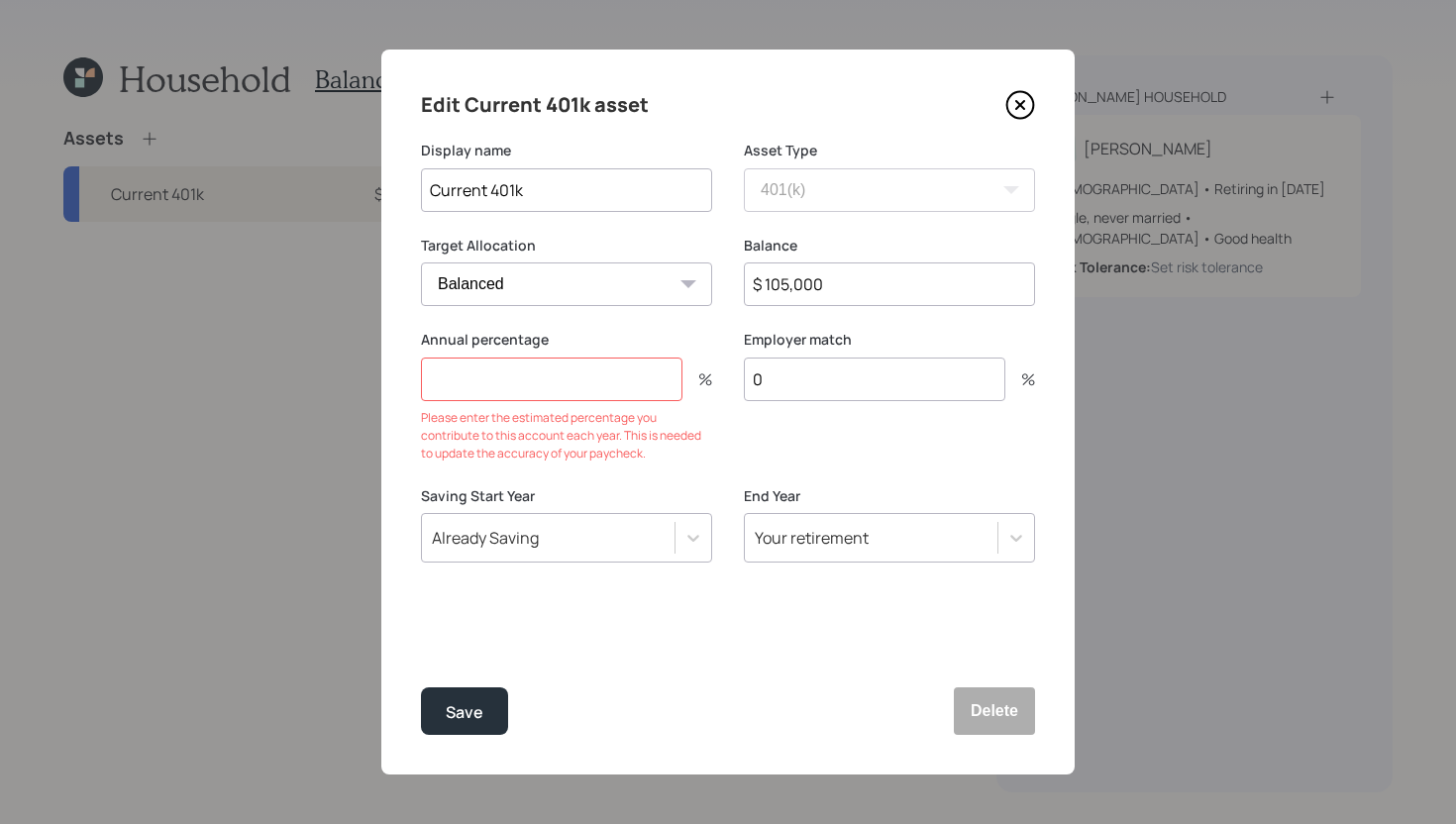 click at bounding box center [552, 379] 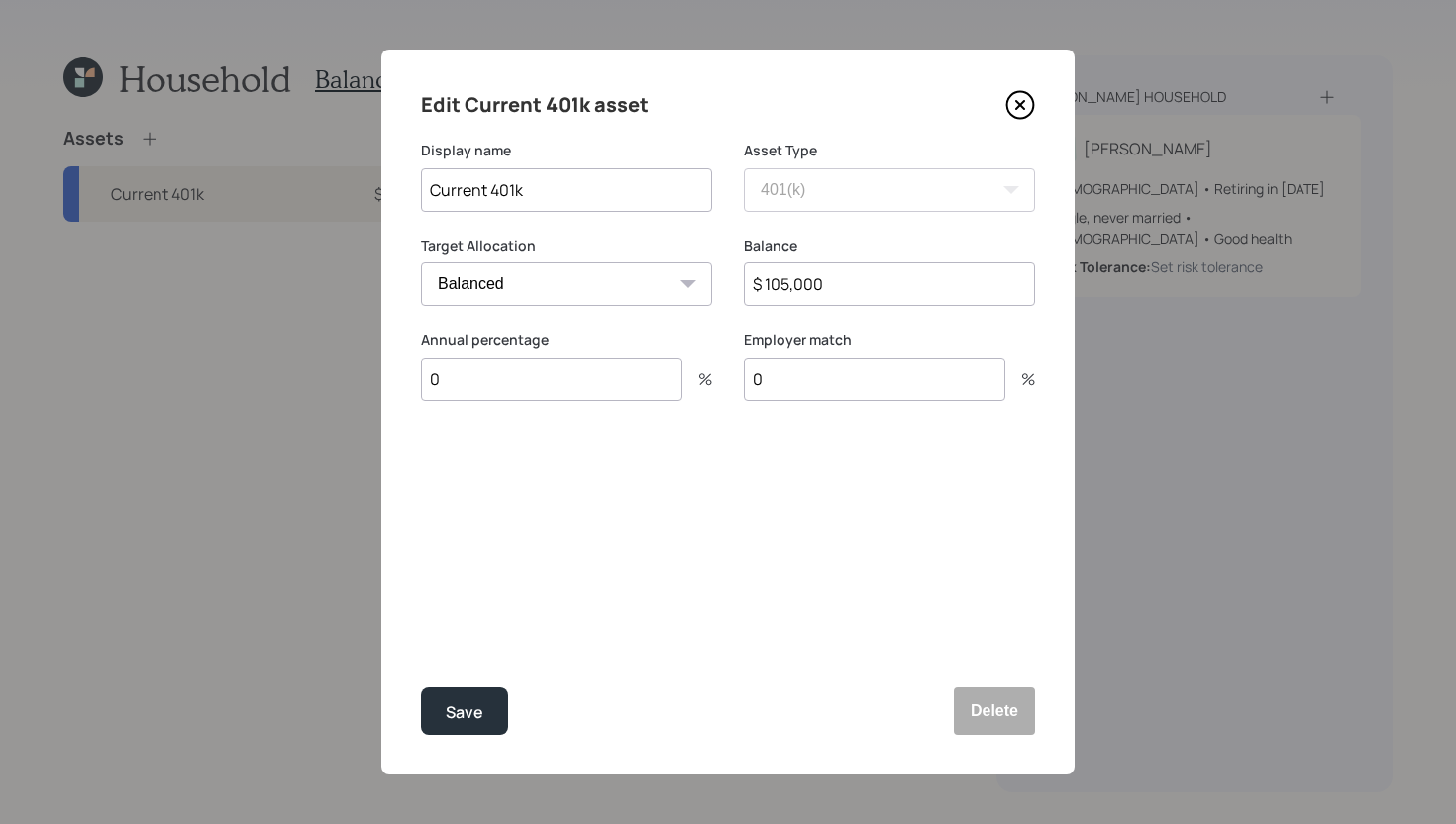 type on "0" 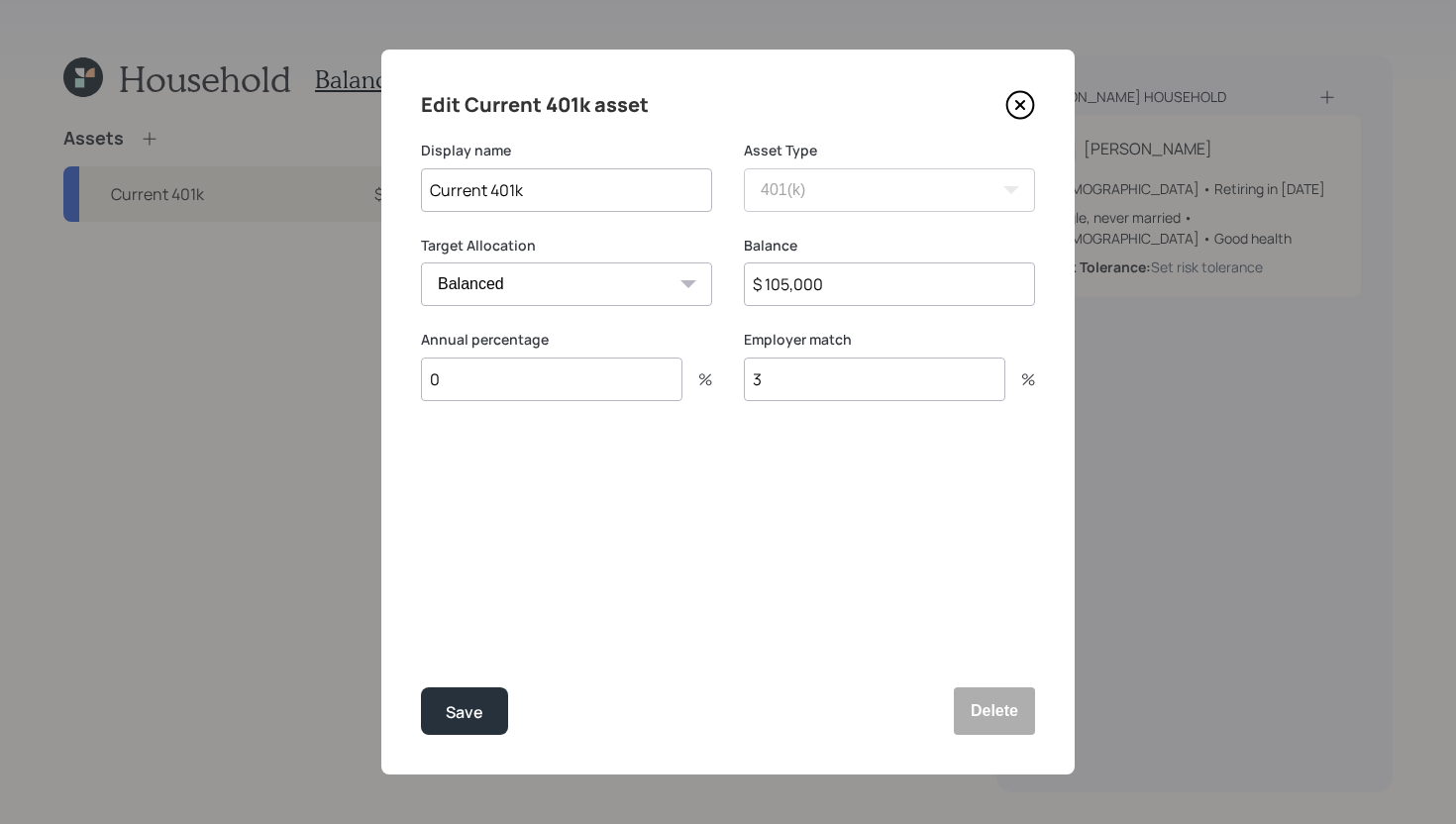type on "3" 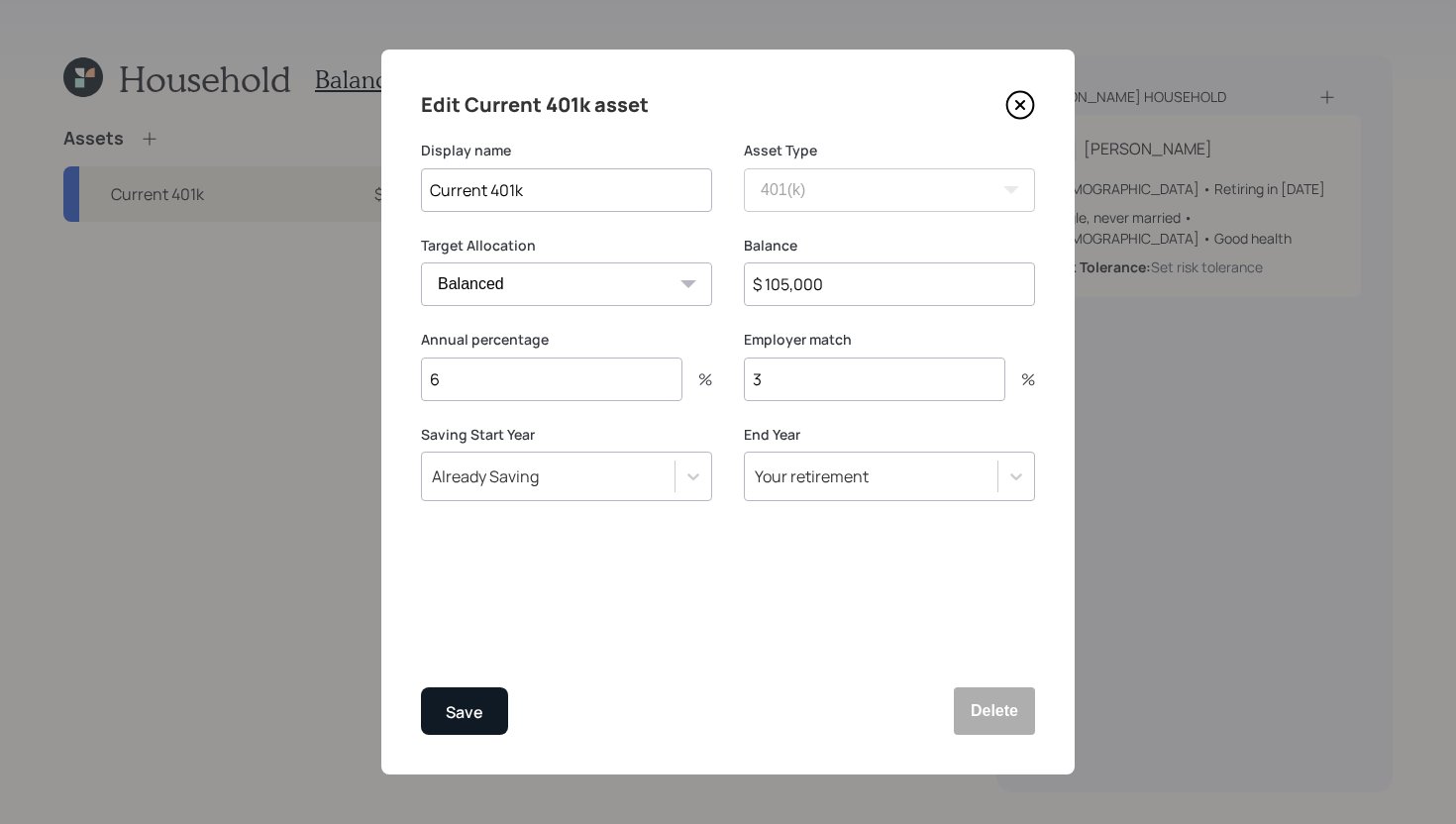 type on "6" 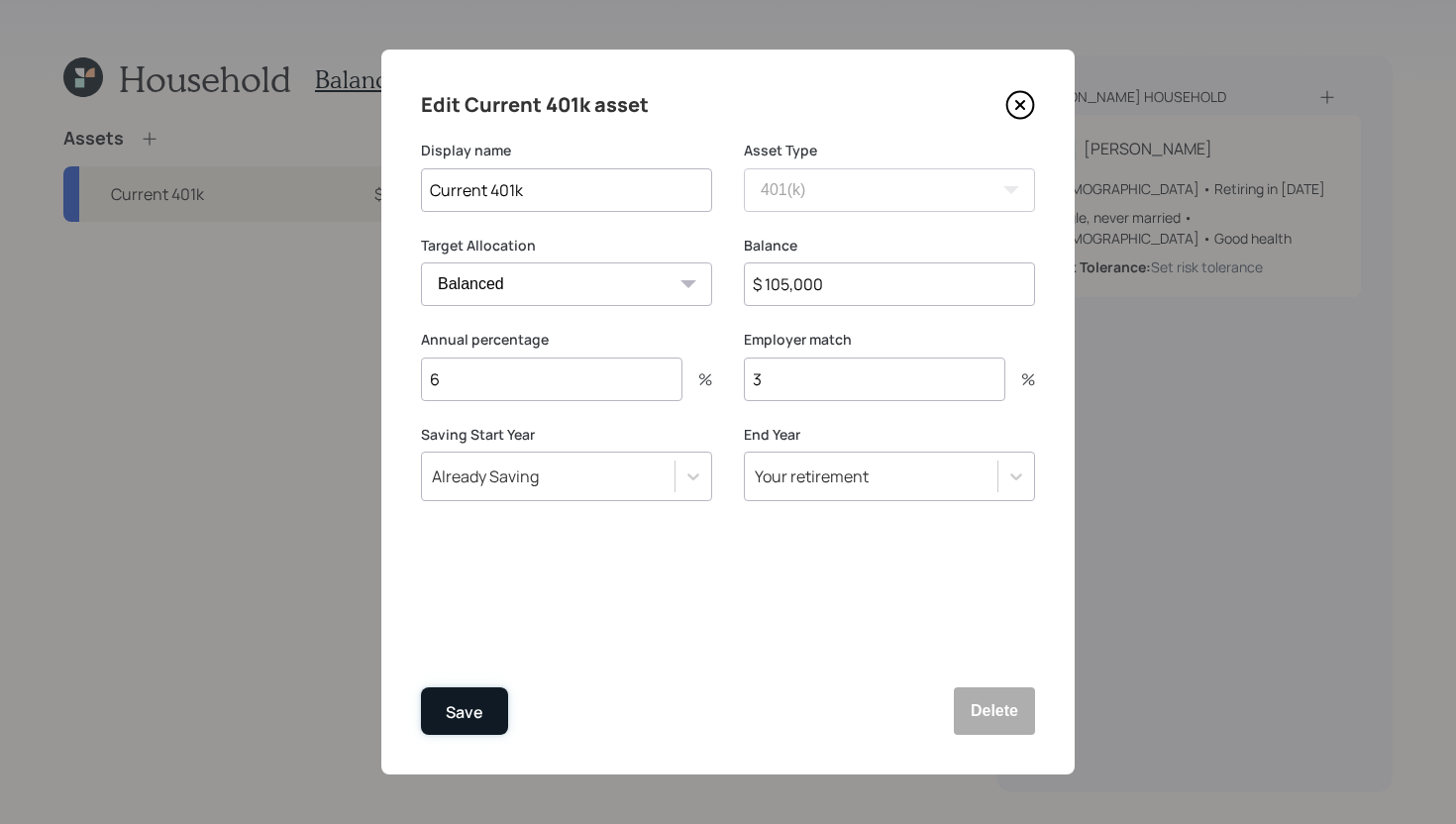 click on "Save" at bounding box center [465, 712] 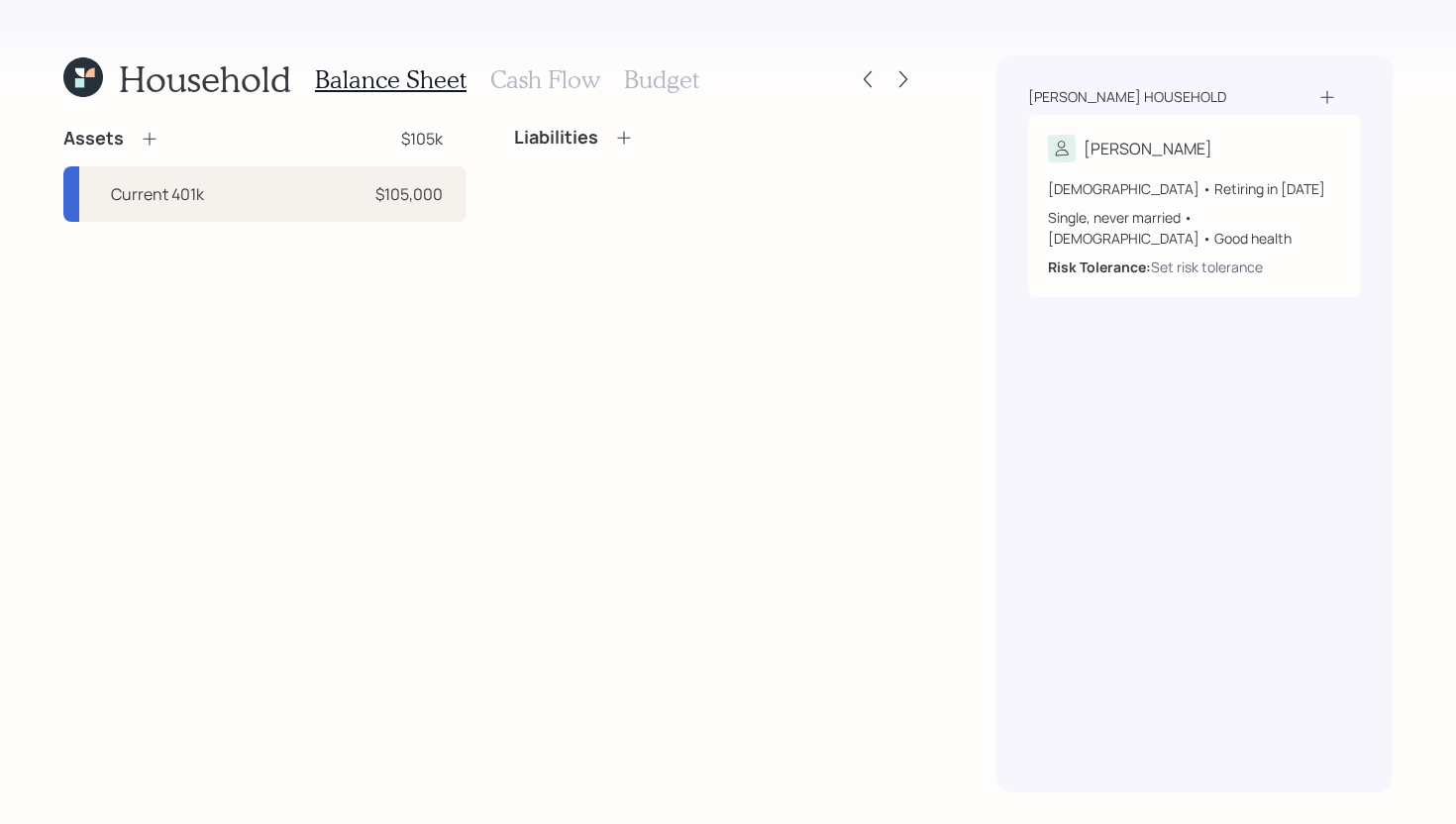 click 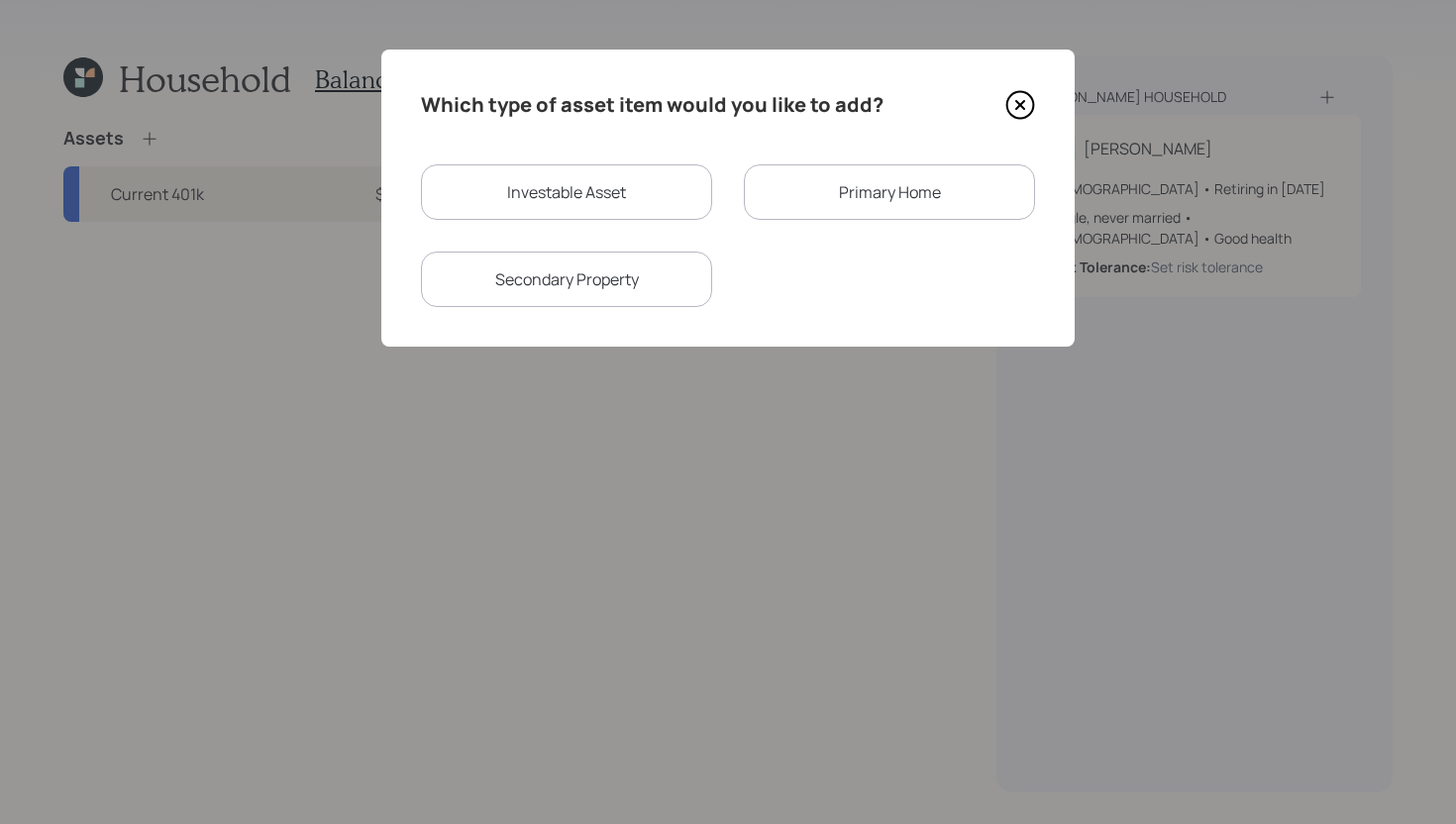 click on "Investable Asset" at bounding box center [567, 192] 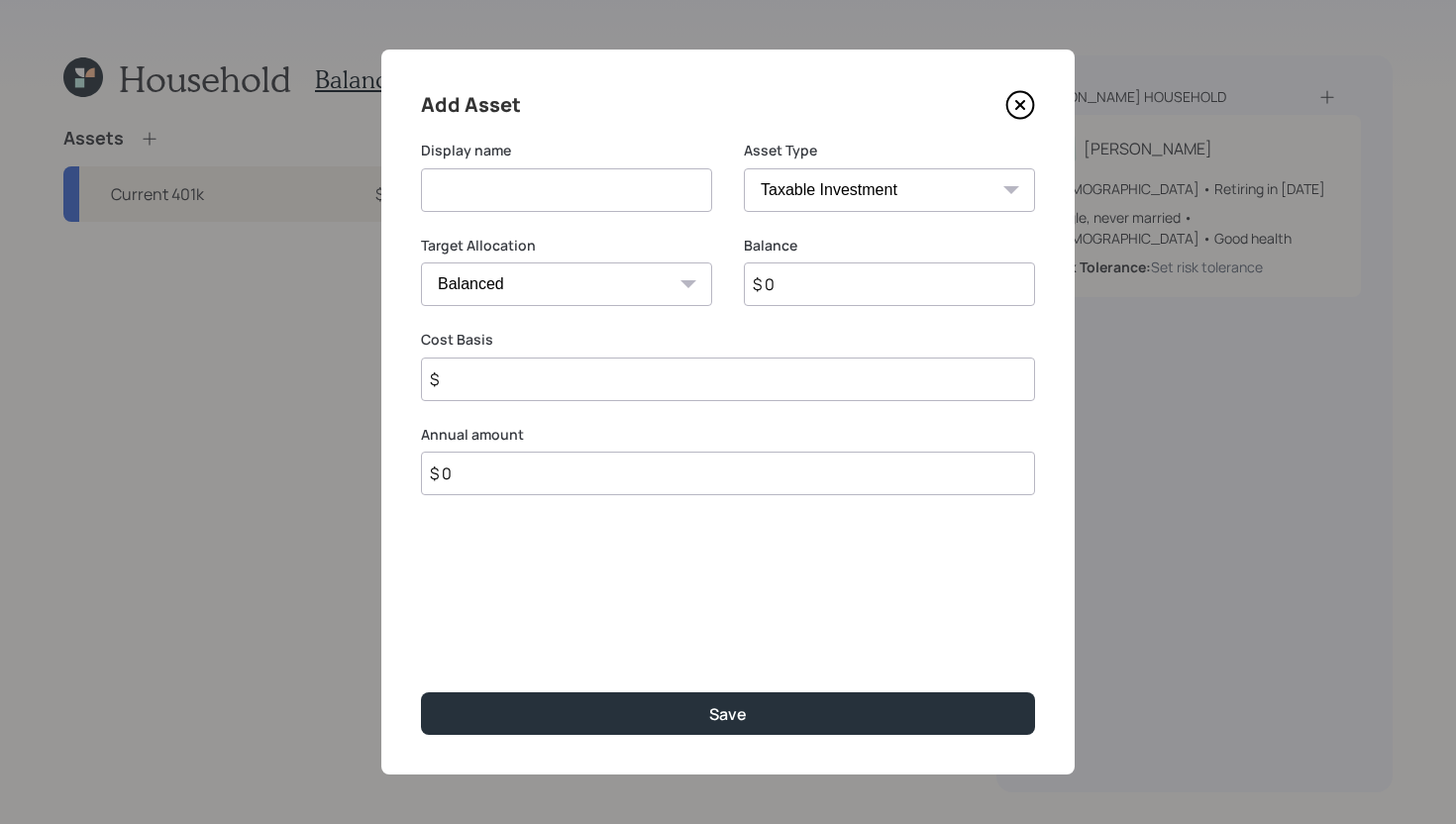 click at bounding box center (567, 190) 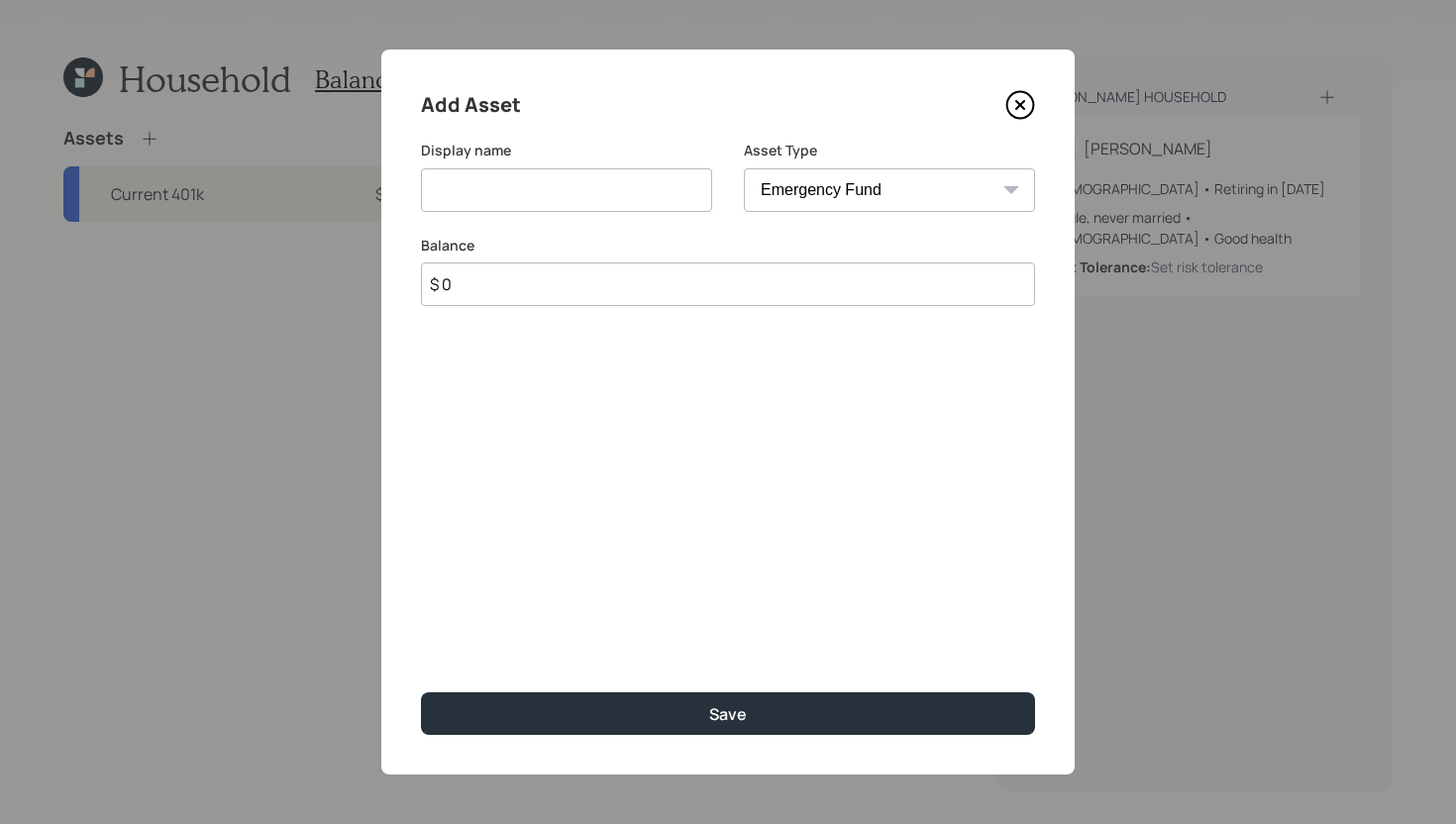 click at bounding box center [567, 190] 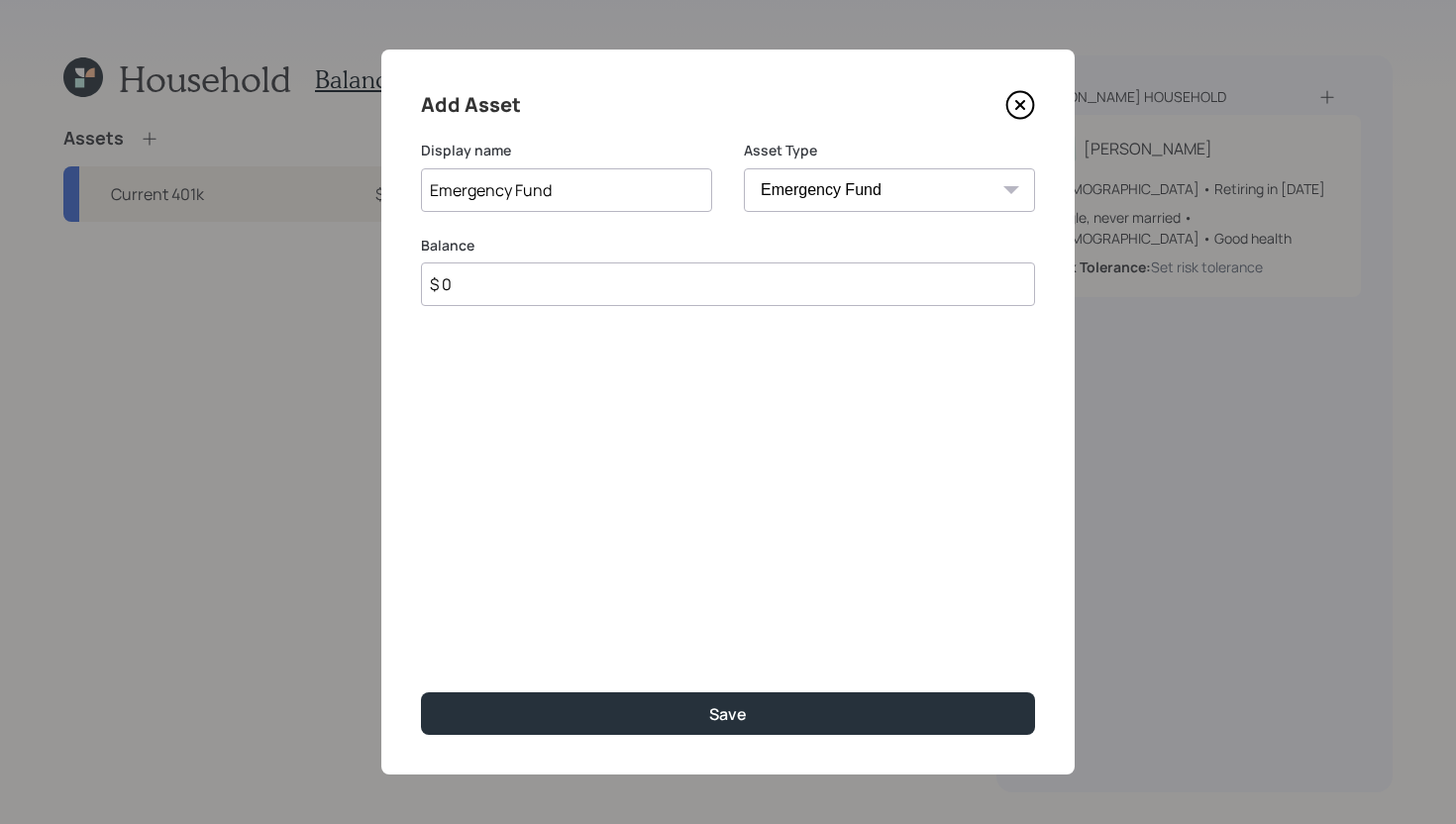 type on "Emergency Fund" 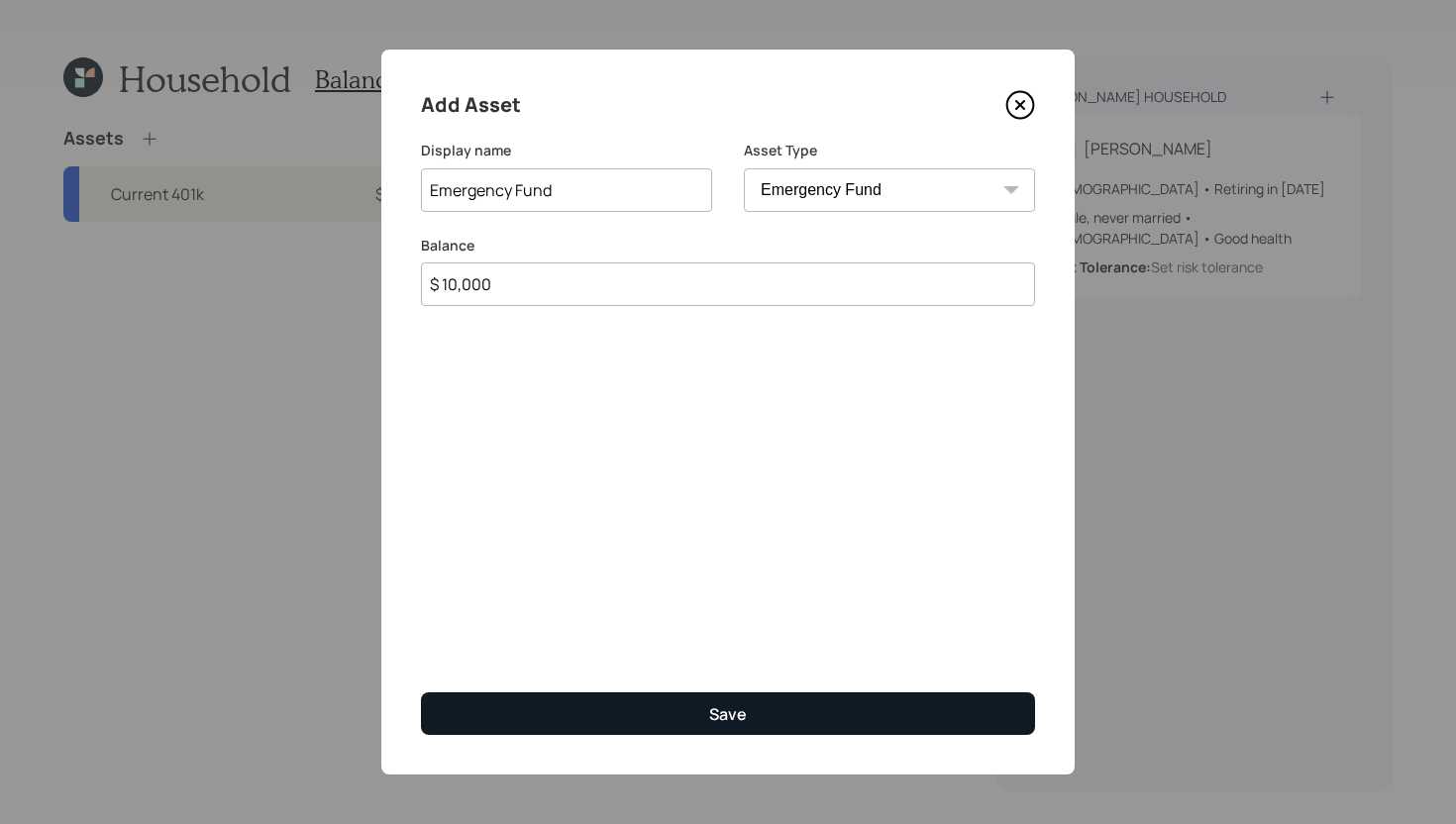 type on "$ 10,000" 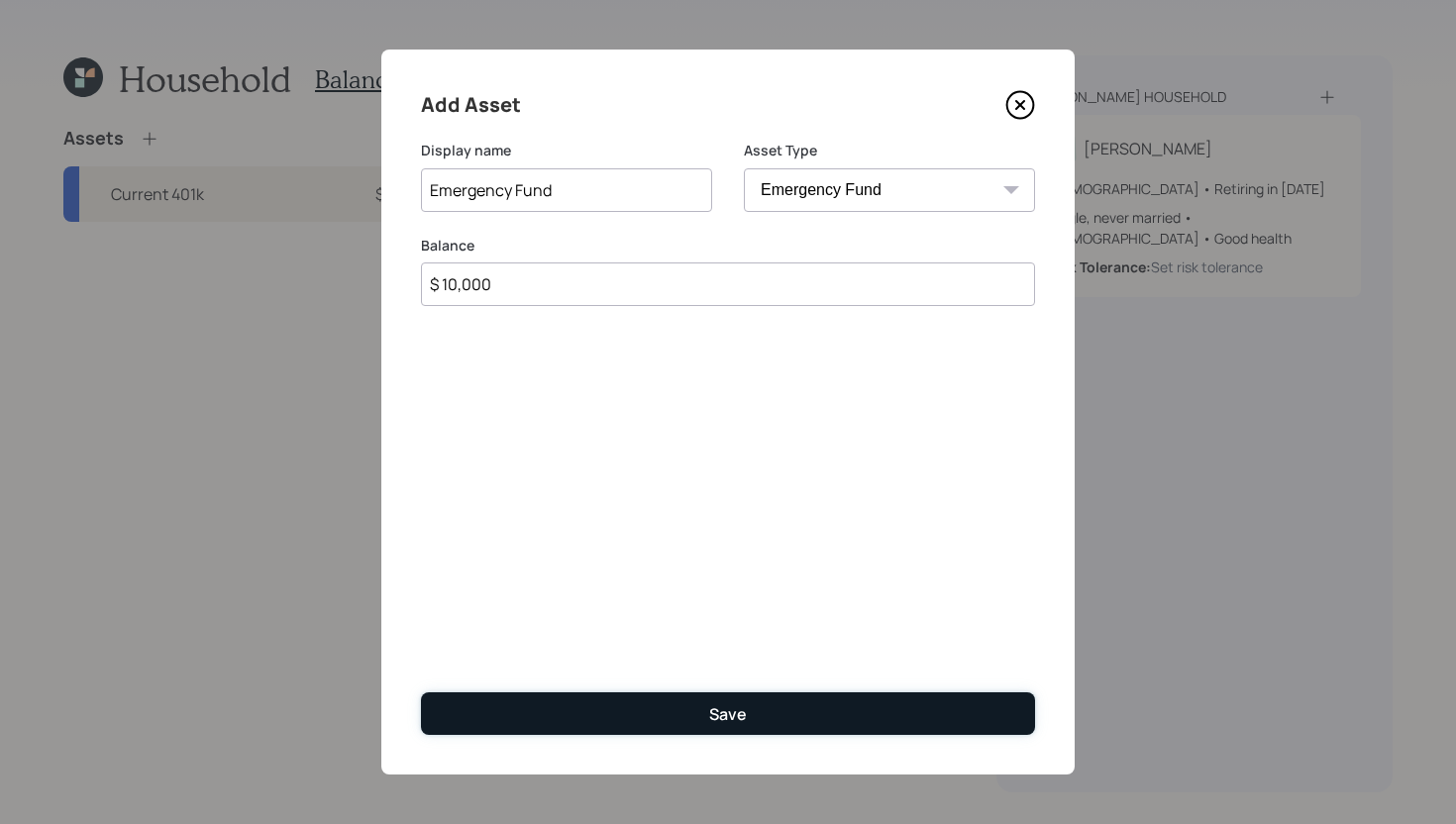 click on "Save" at bounding box center [728, 713] 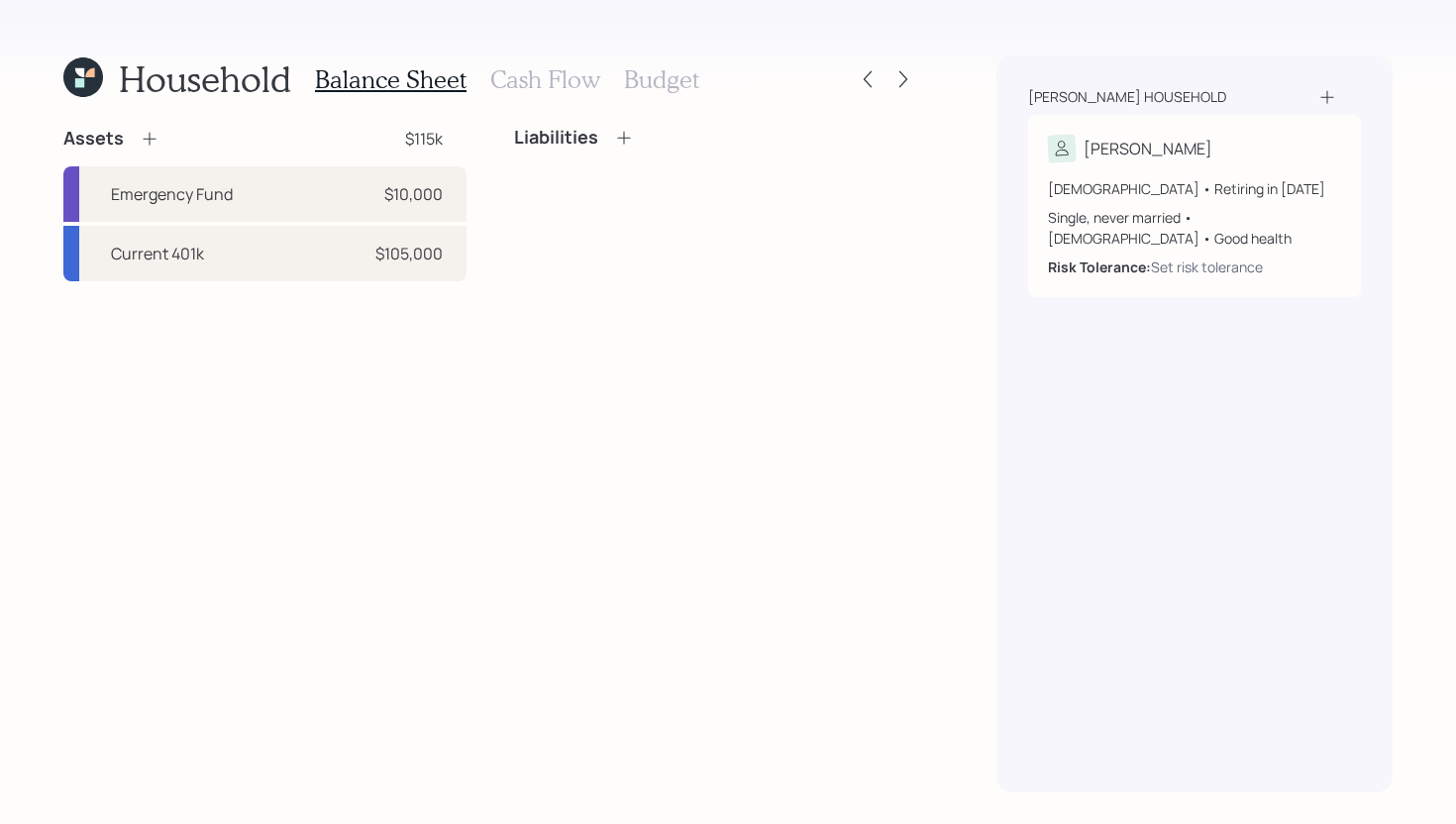 click 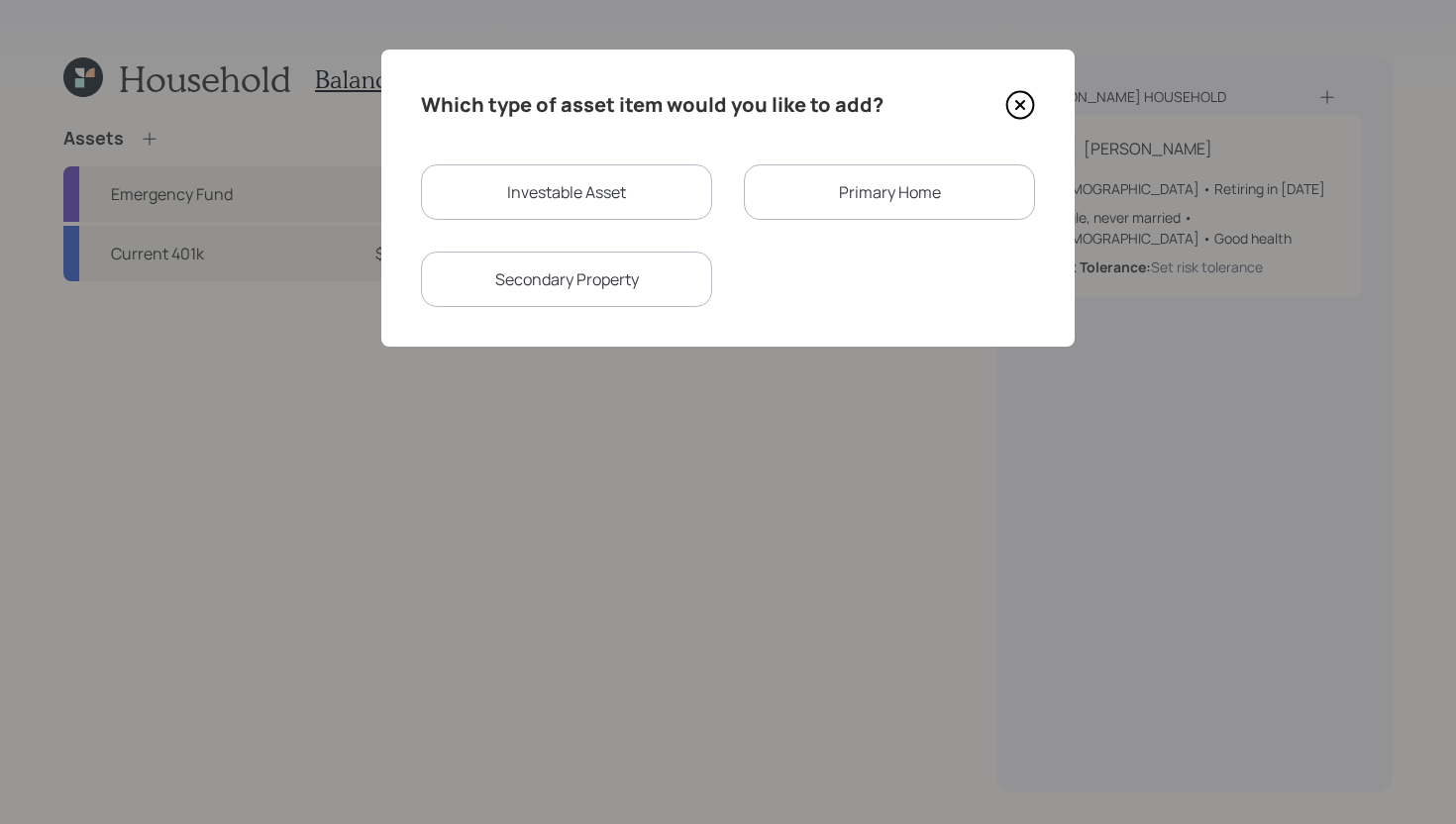 click 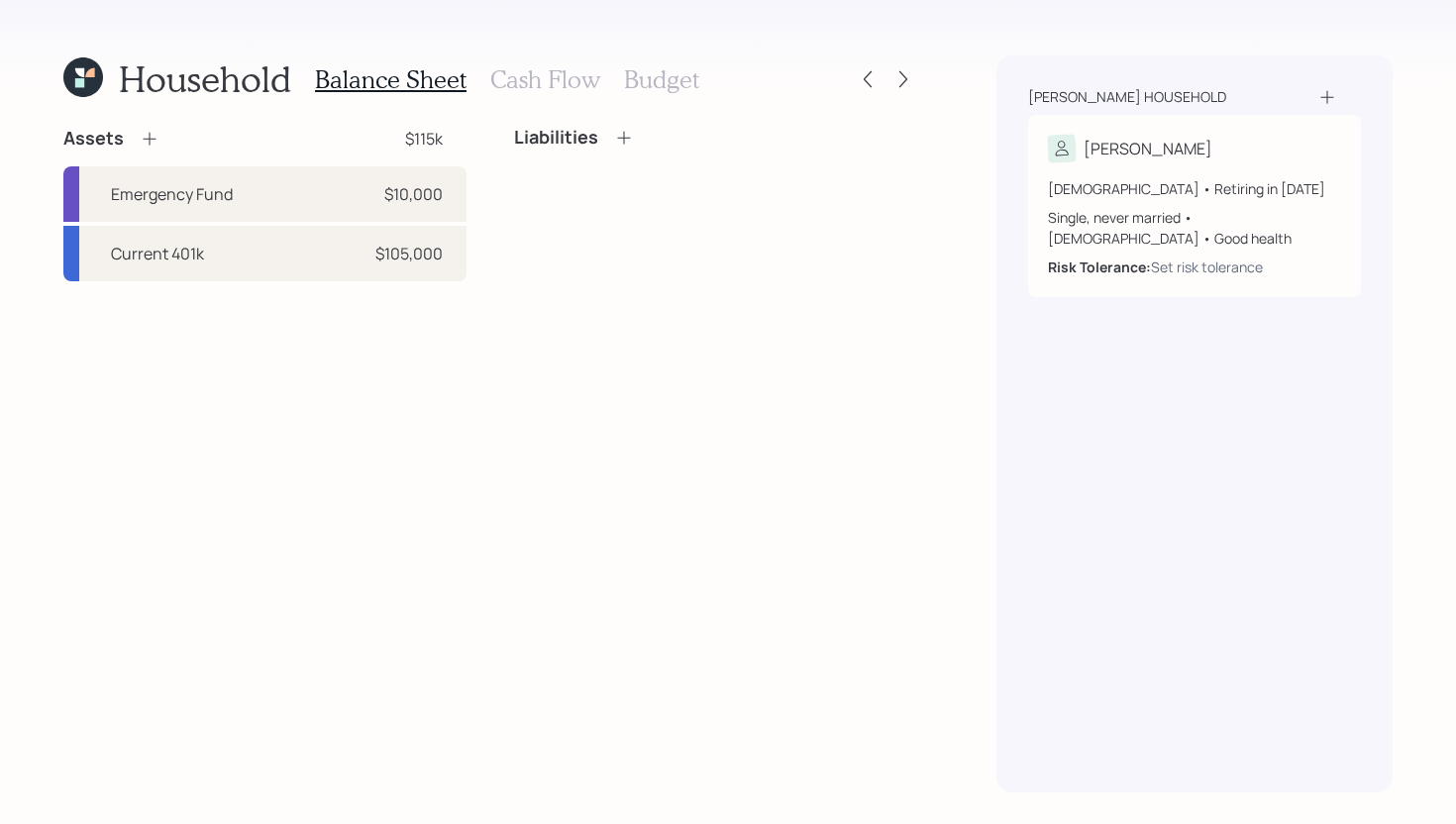click 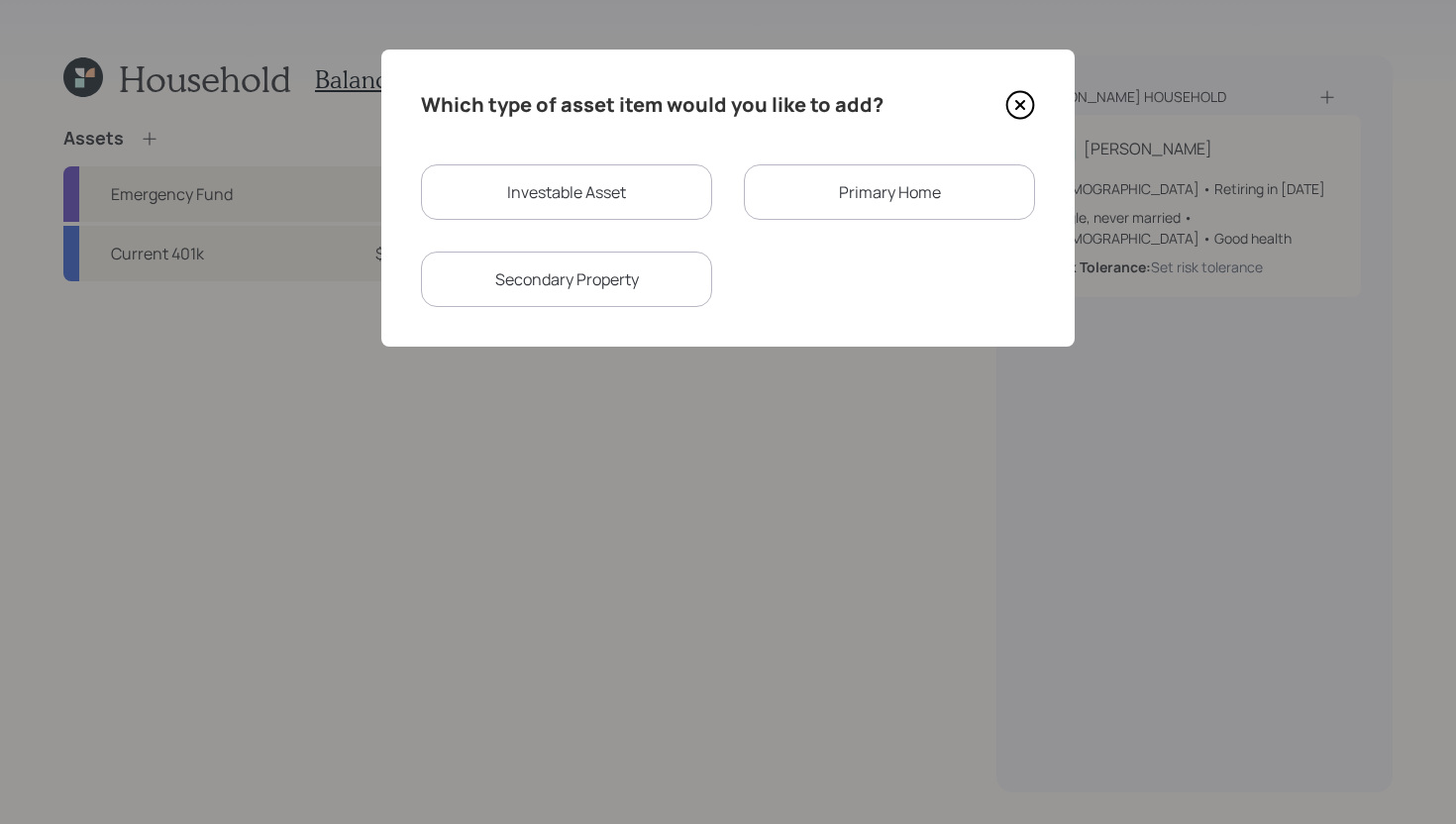 click on "Investable Asset" at bounding box center (567, 192) 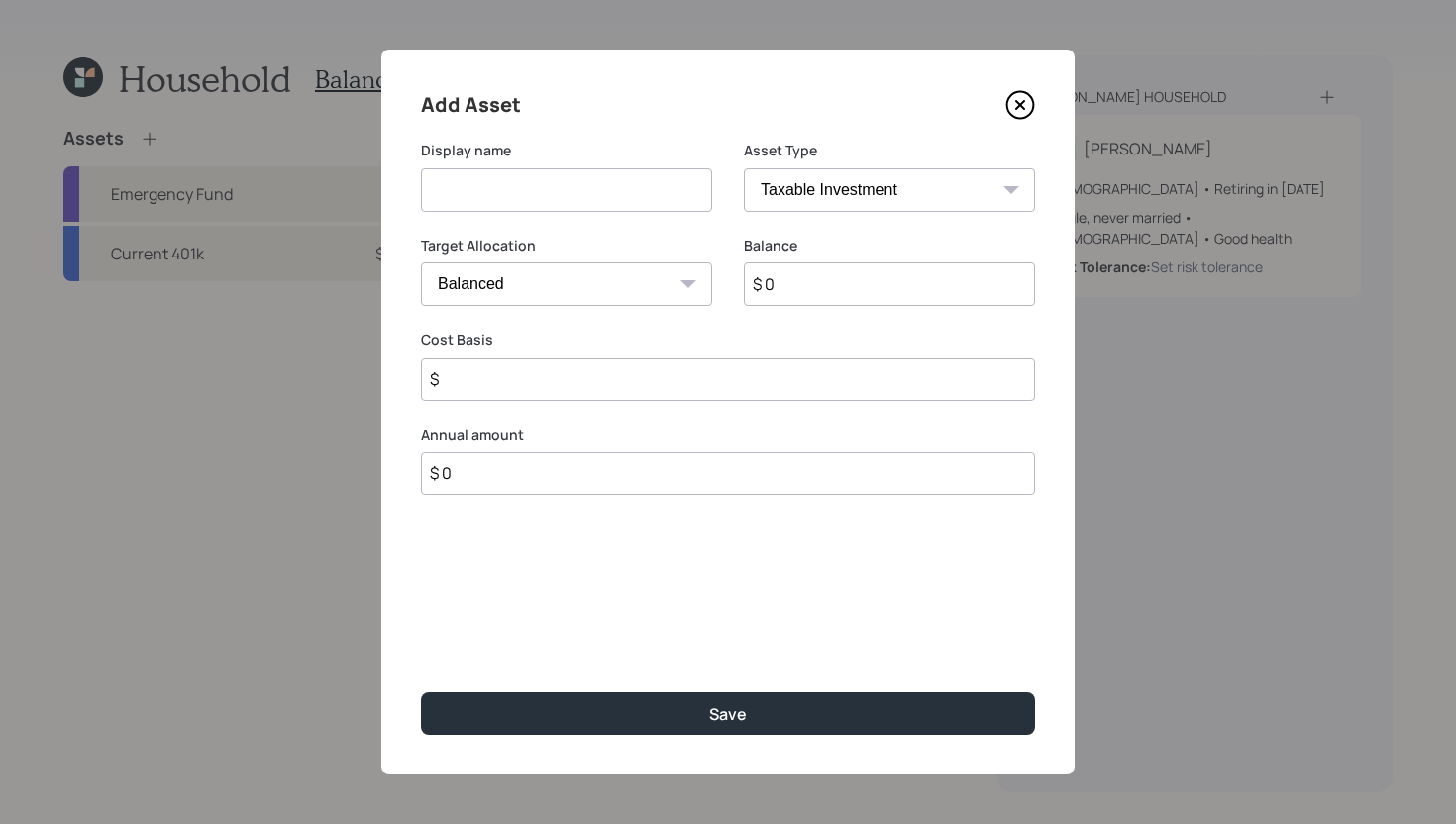 click at bounding box center (567, 190) 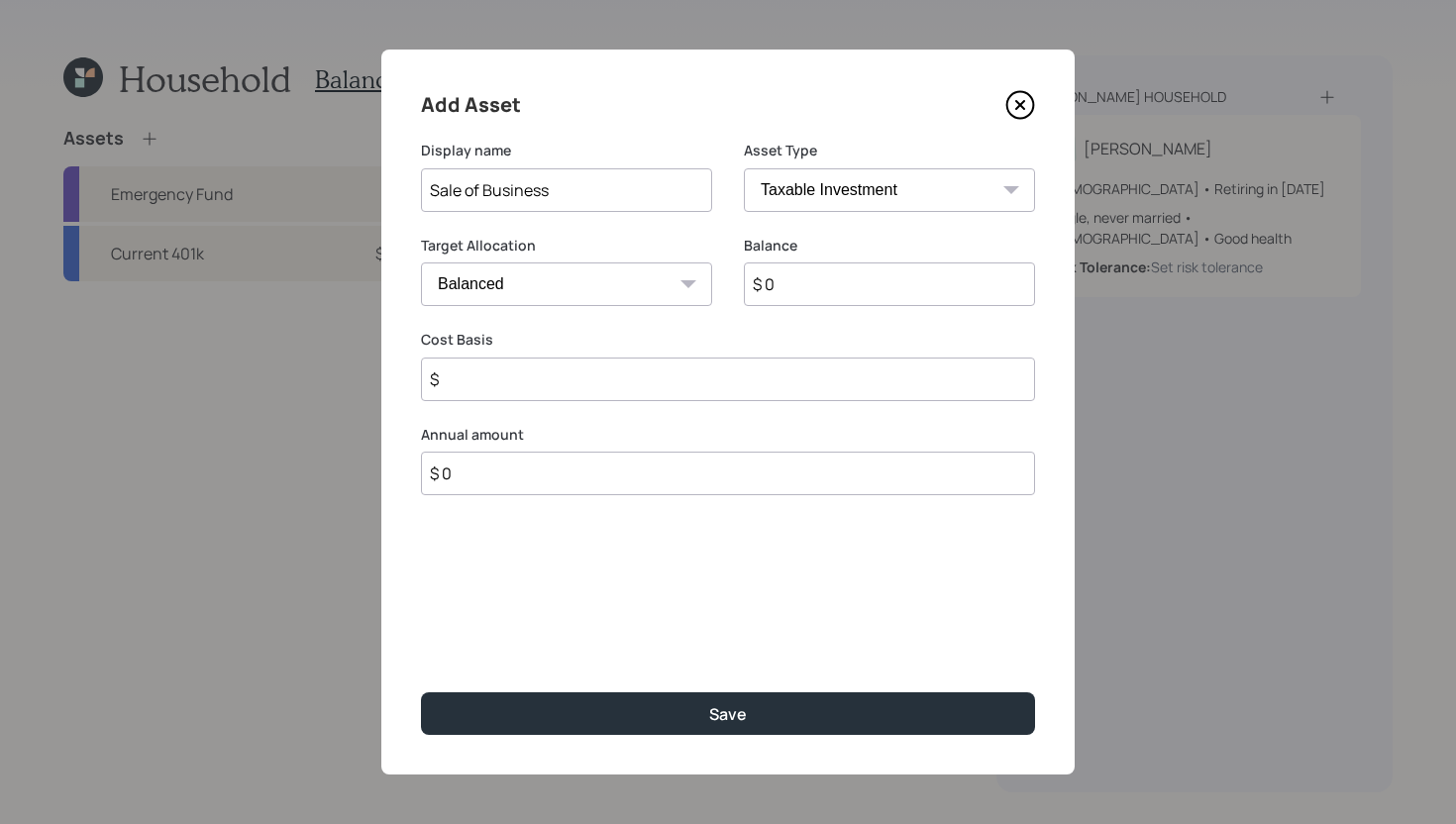 click on "Sale of Business" at bounding box center (567, 190) 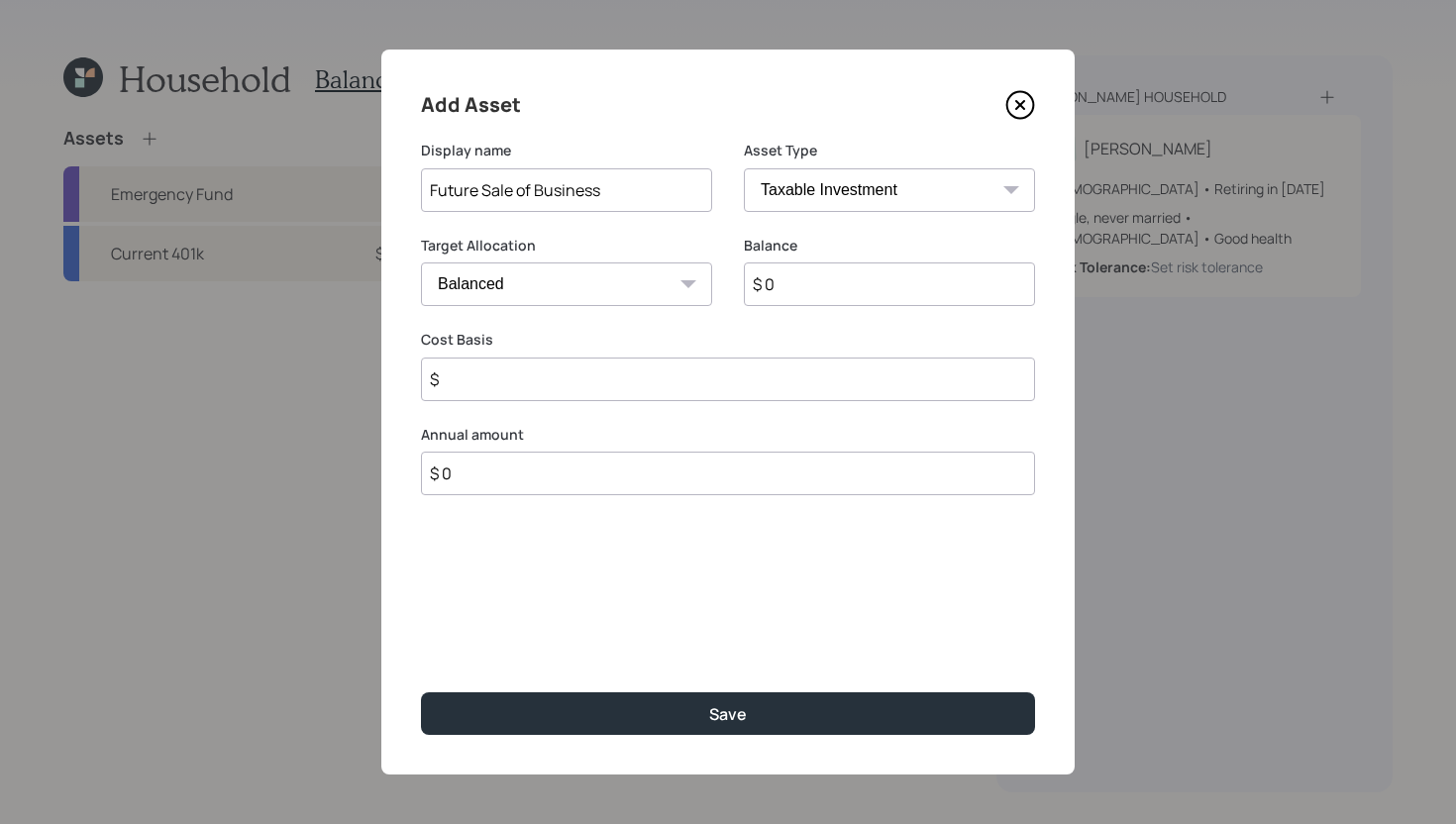 type on "Future Sale of Business" 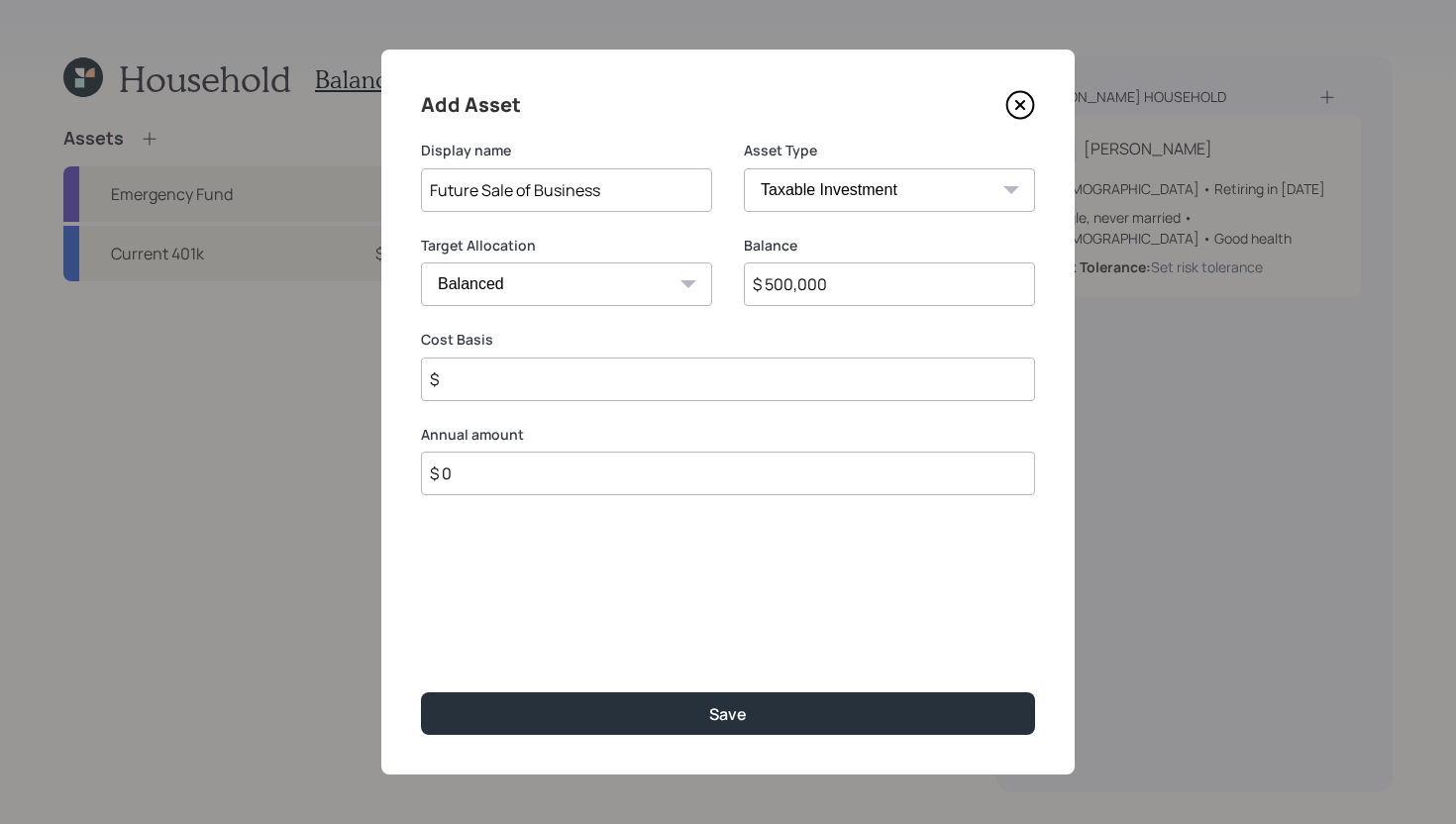 type on "$ 500,000" 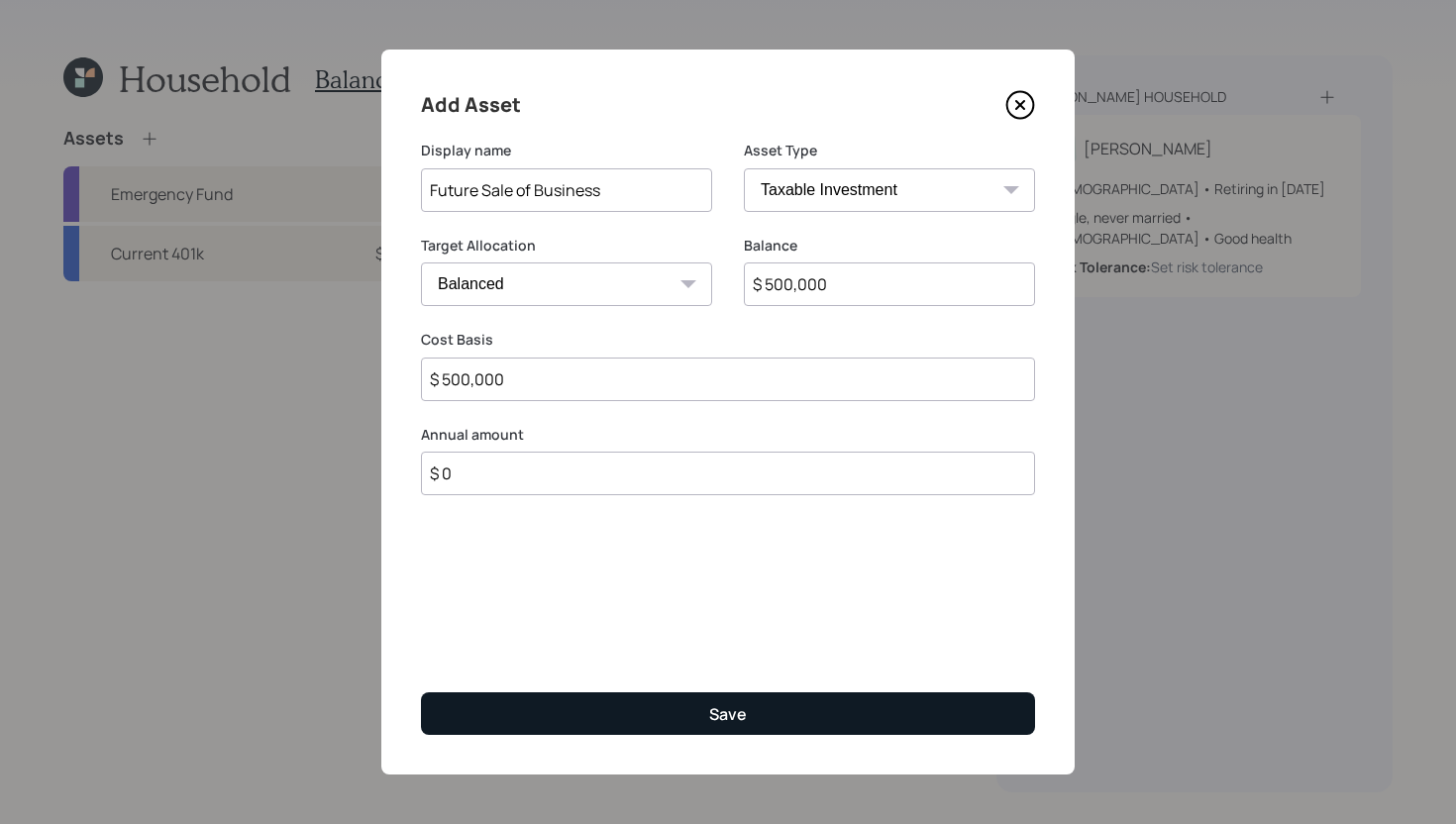 type on "$ 500,000" 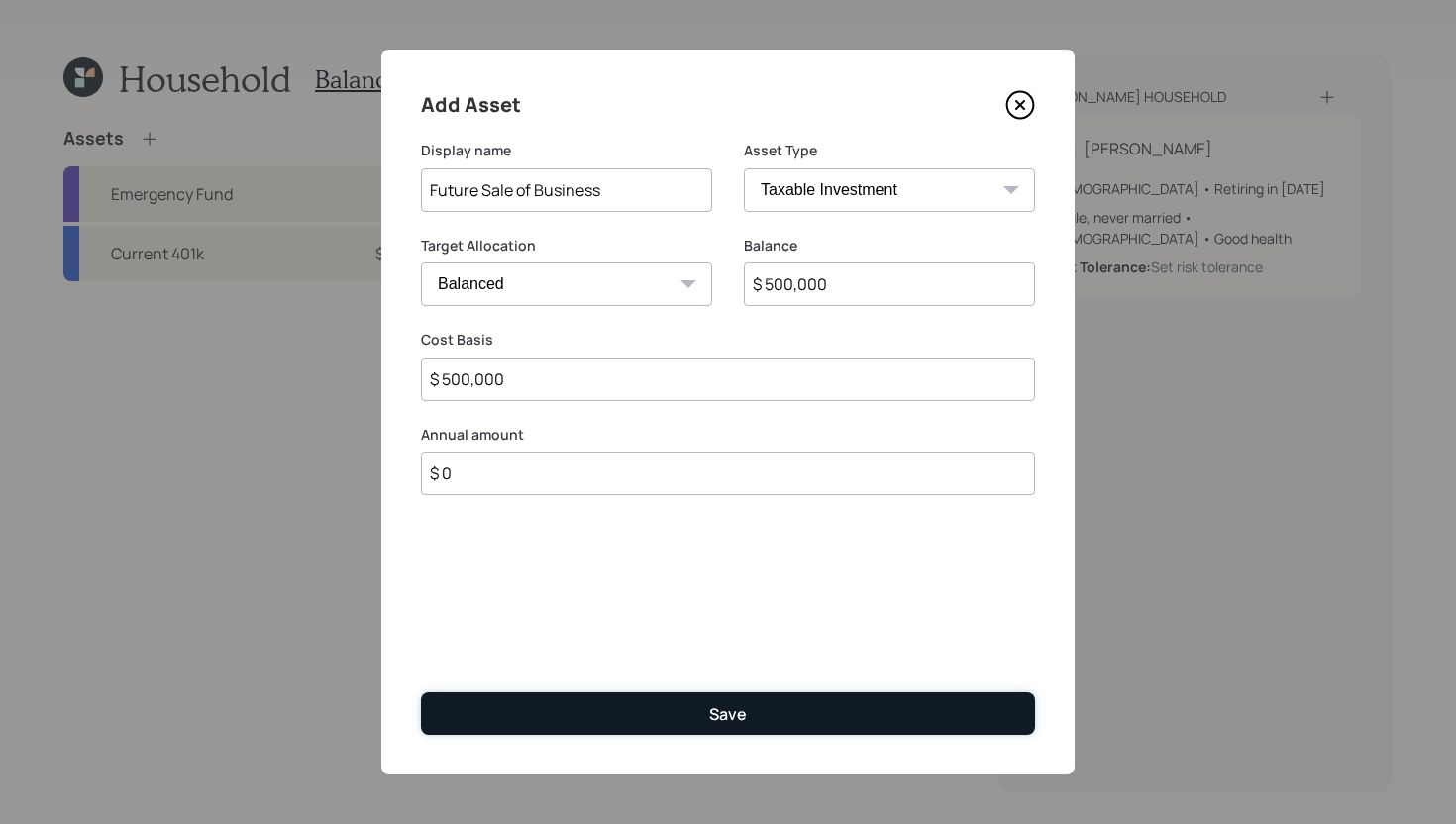 click on "Save" at bounding box center (728, 713) 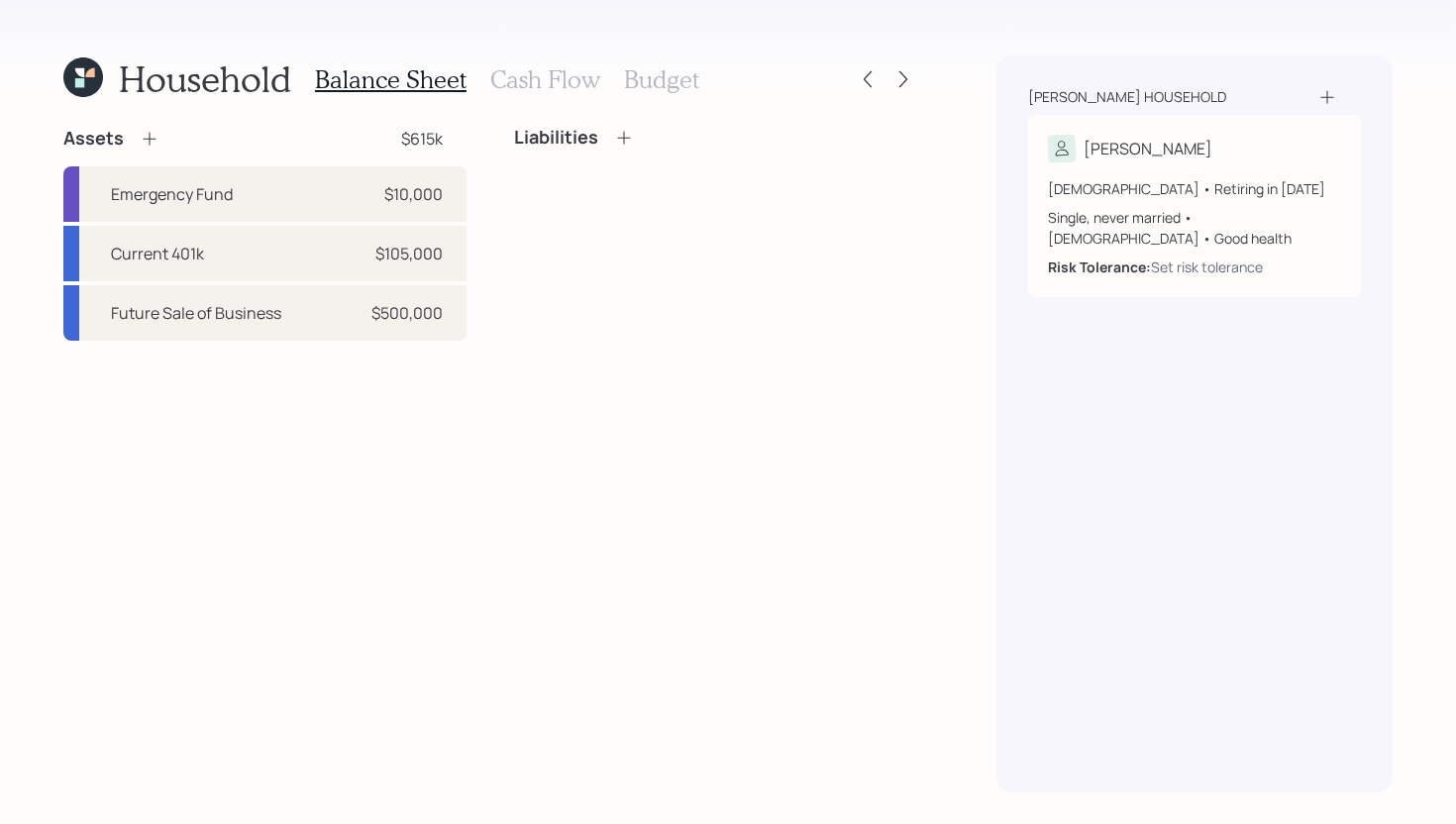 click 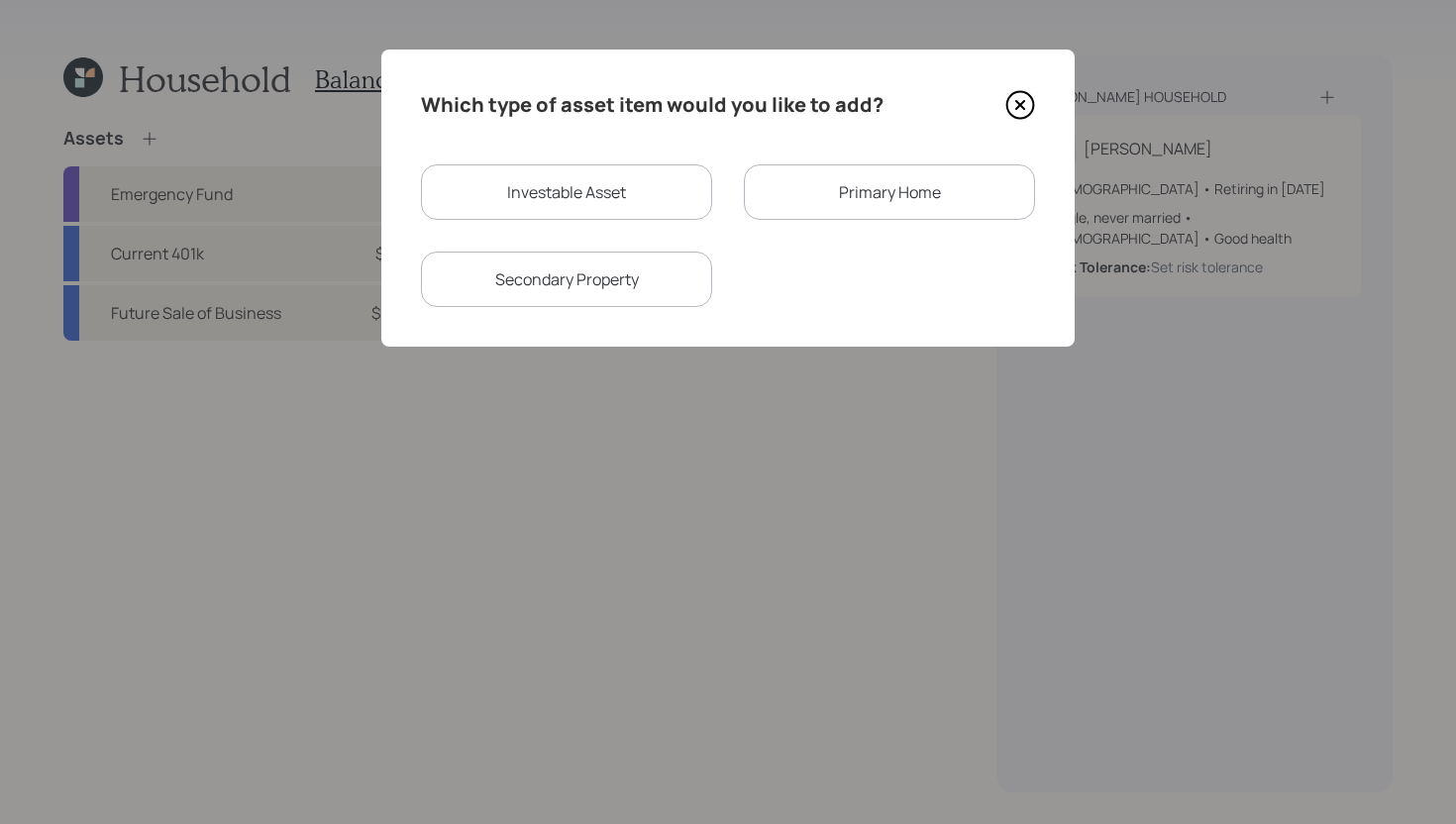 click on "Primary Home" at bounding box center [889, 192] 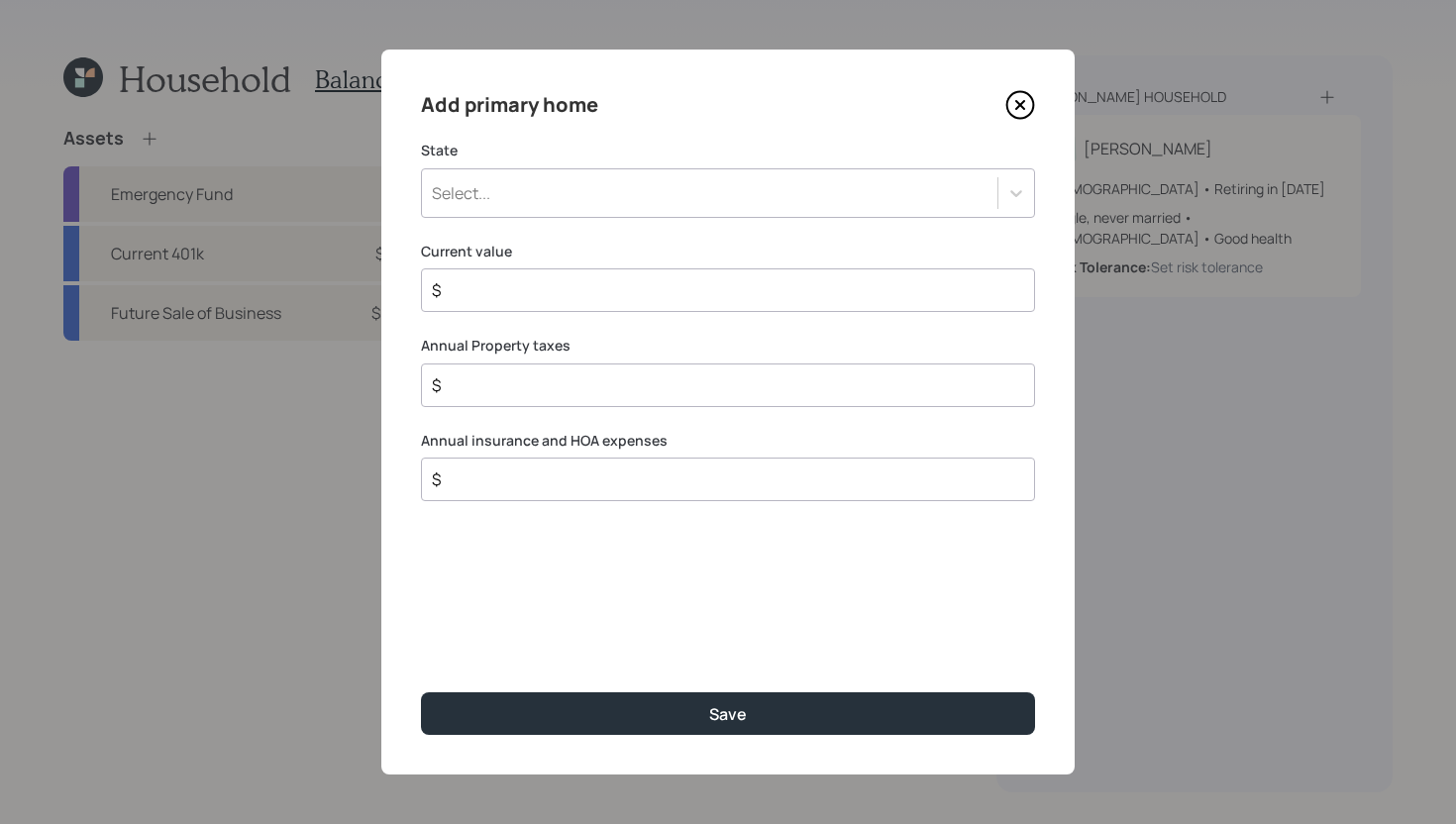 click on "Select..." at bounding box center (709, 193) 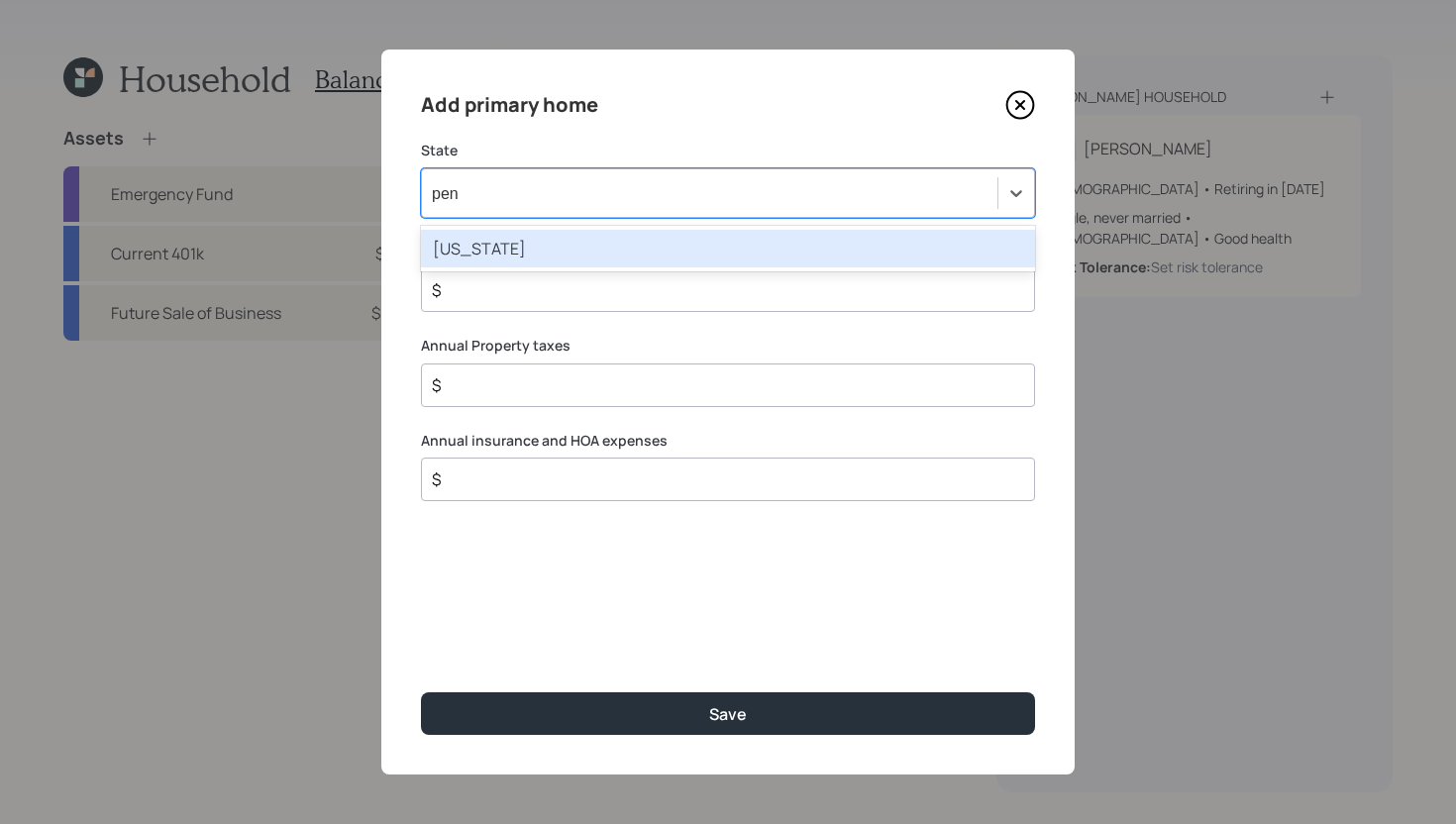 type on "penn" 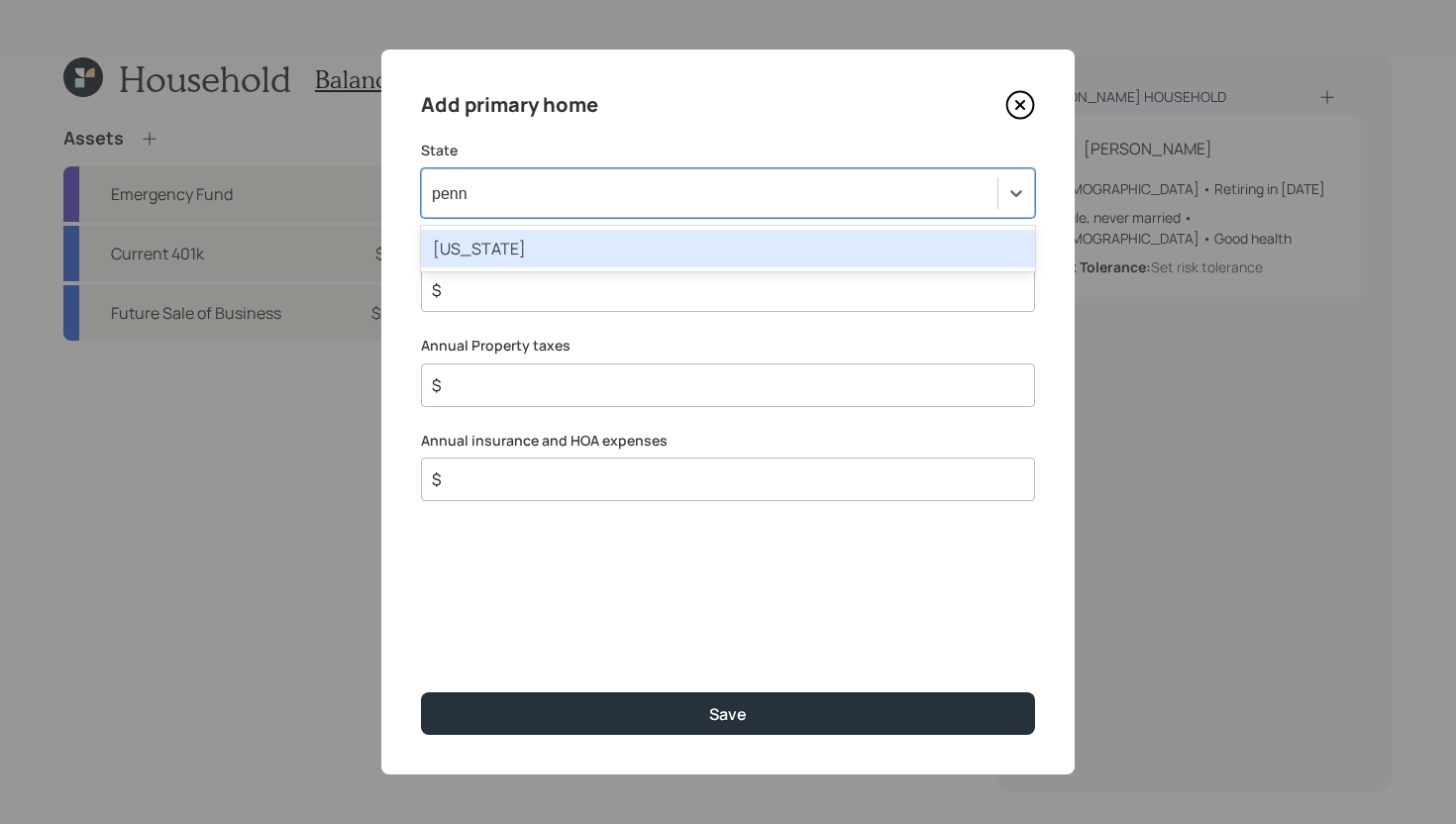 click on "Pennsylvania" at bounding box center [728, 249] 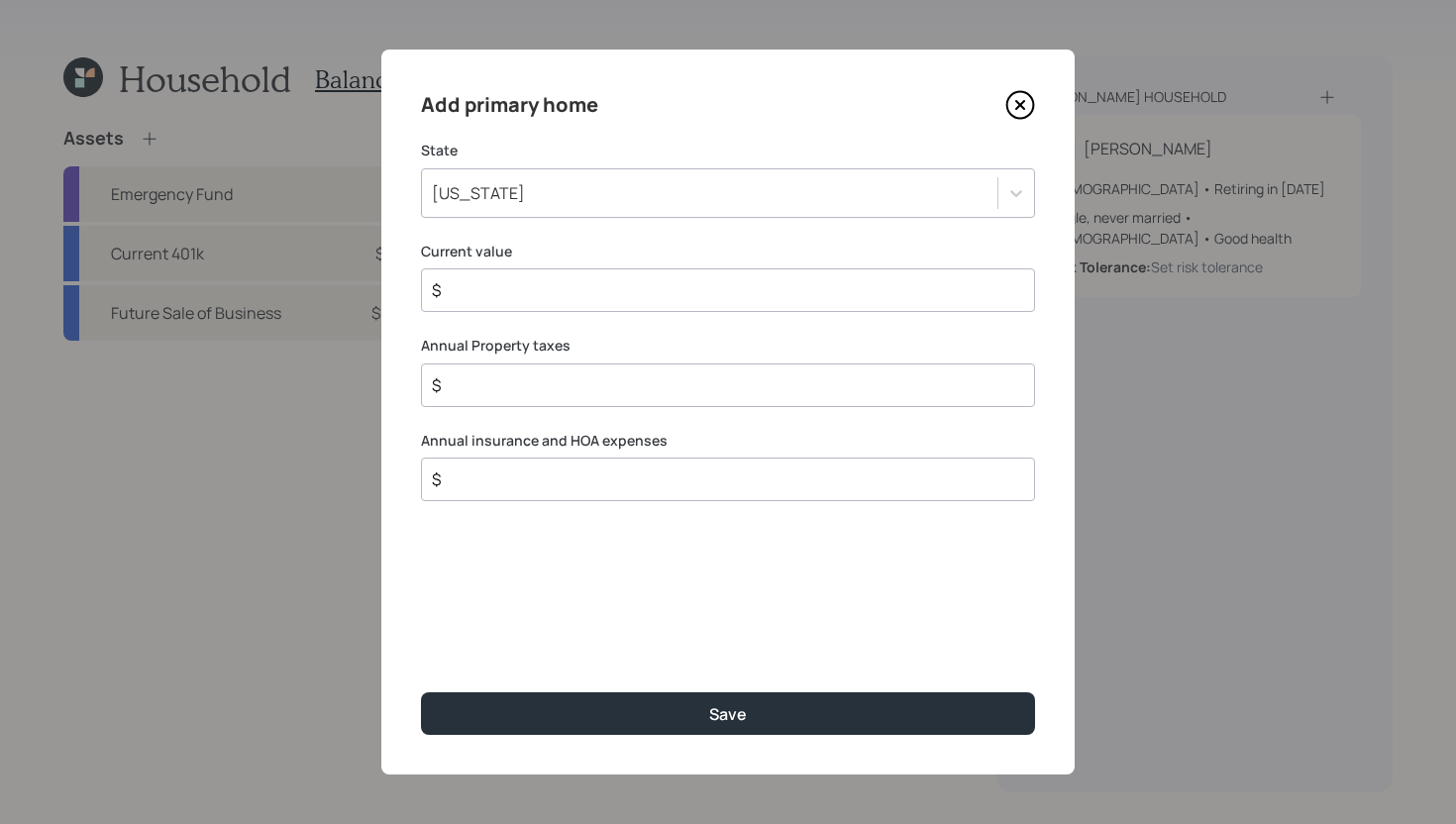 click on "$" at bounding box center (720, 290) 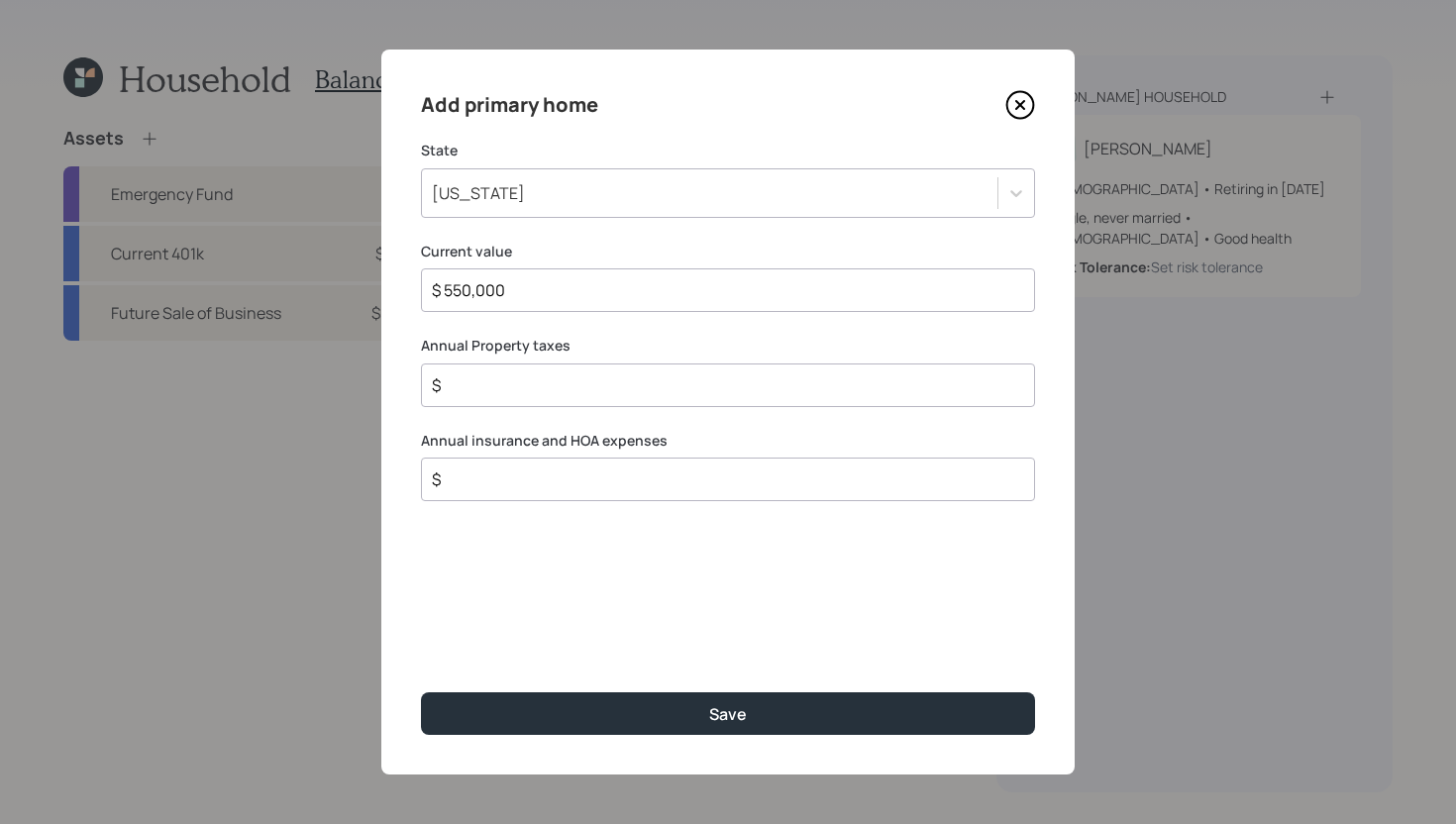 type on "$ 550,000" 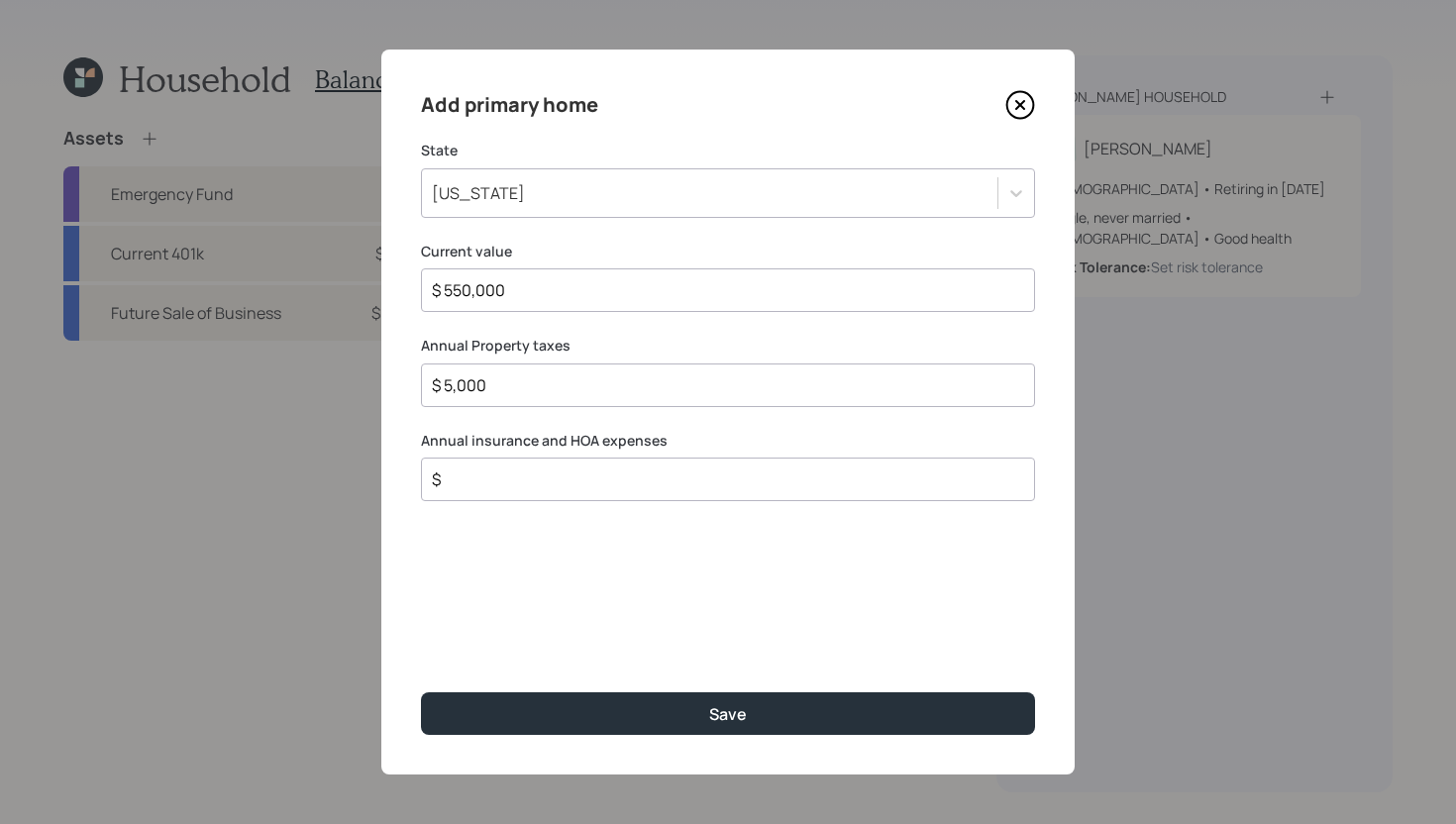 type on "$ 5,000" 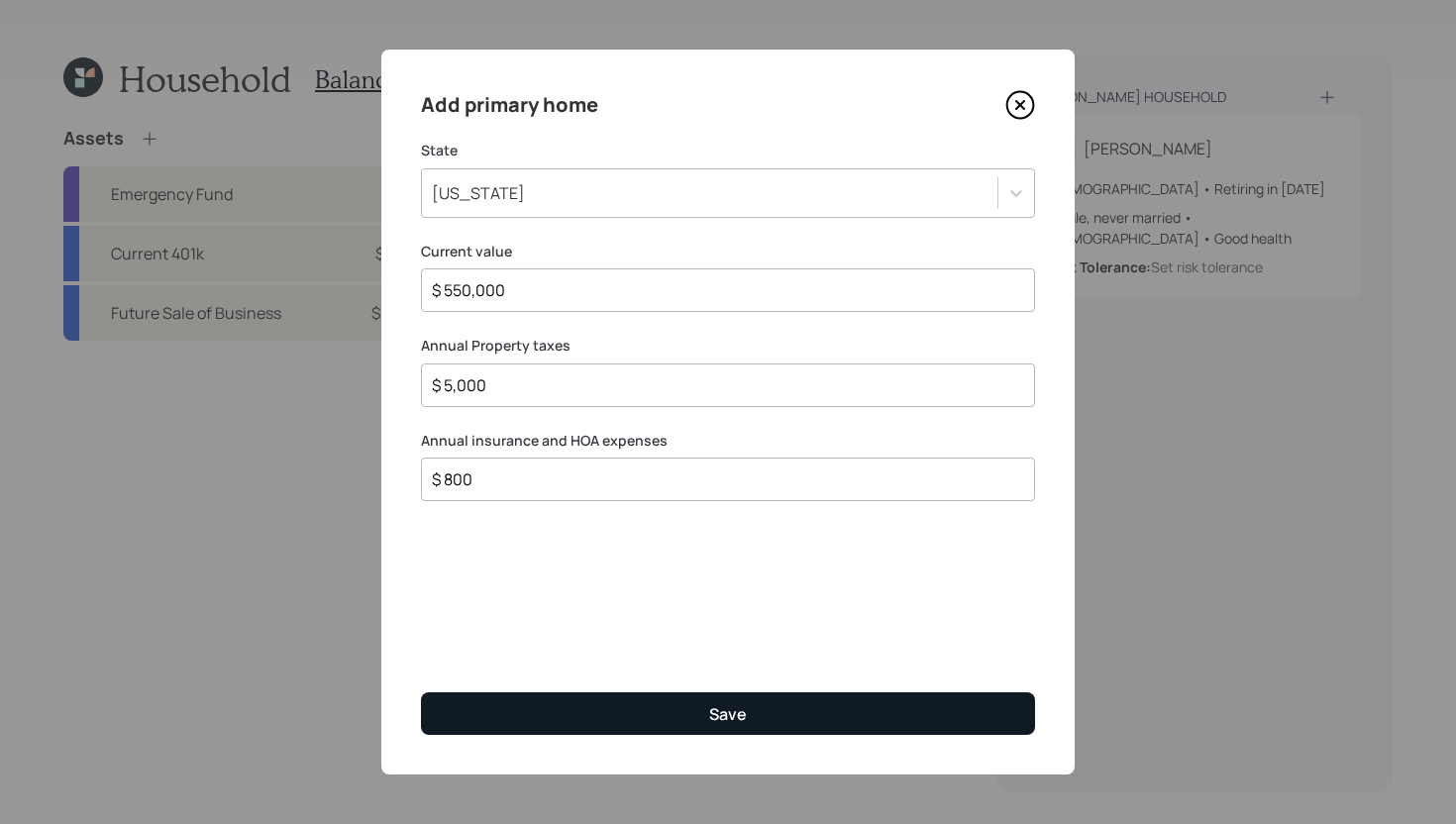 type on "$ 800" 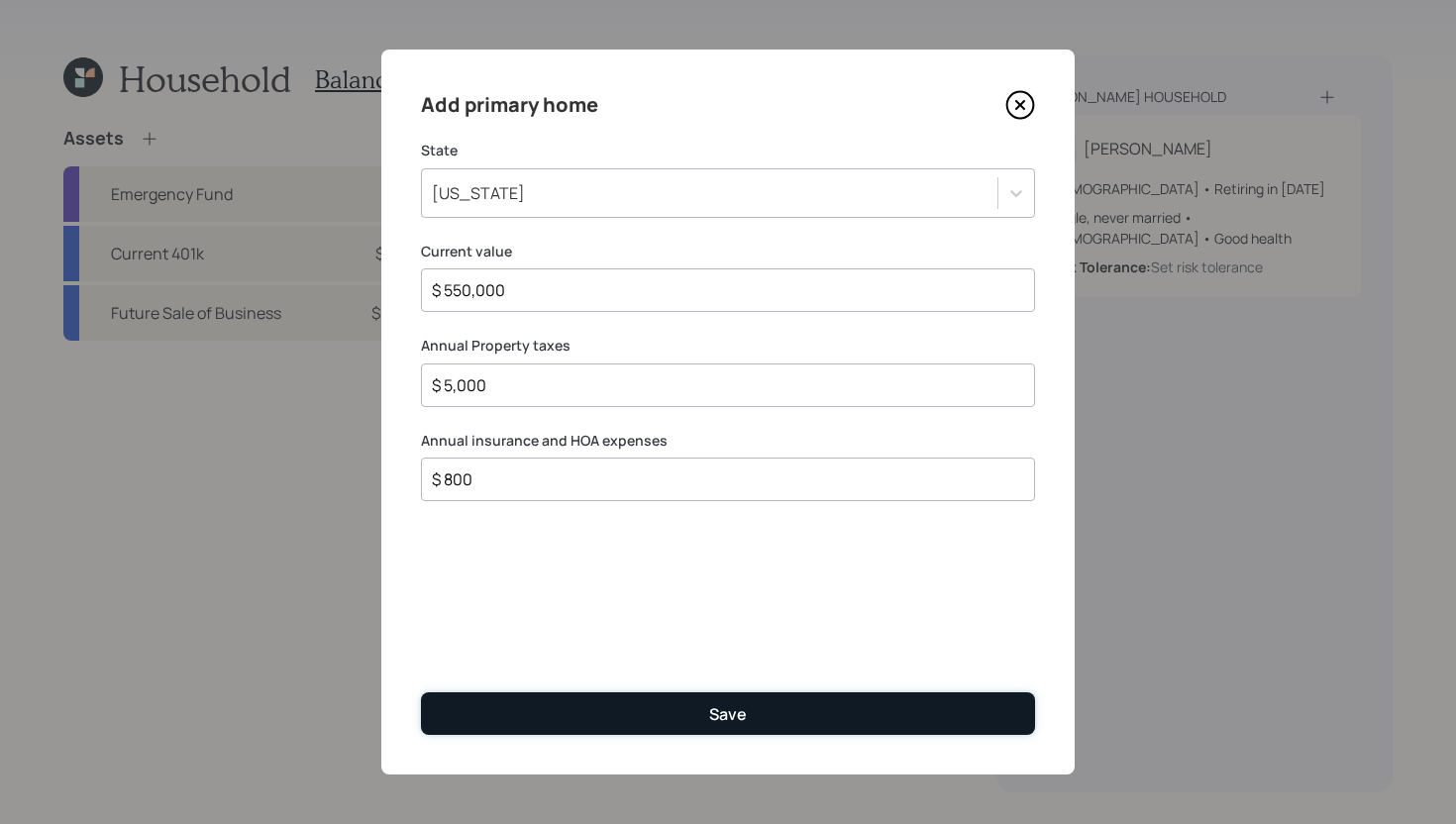 click on "Save" at bounding box center (728, 713) 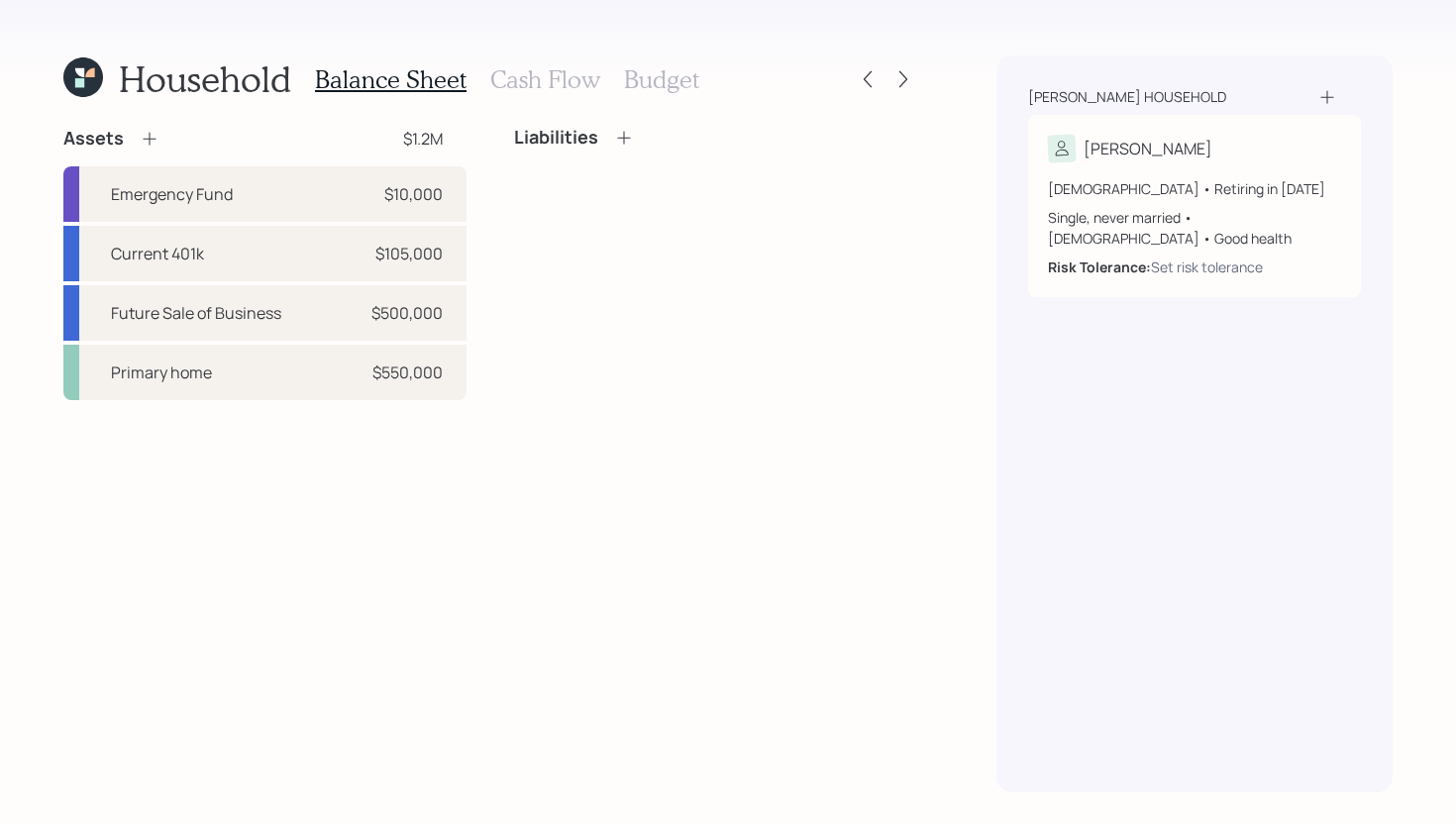 click 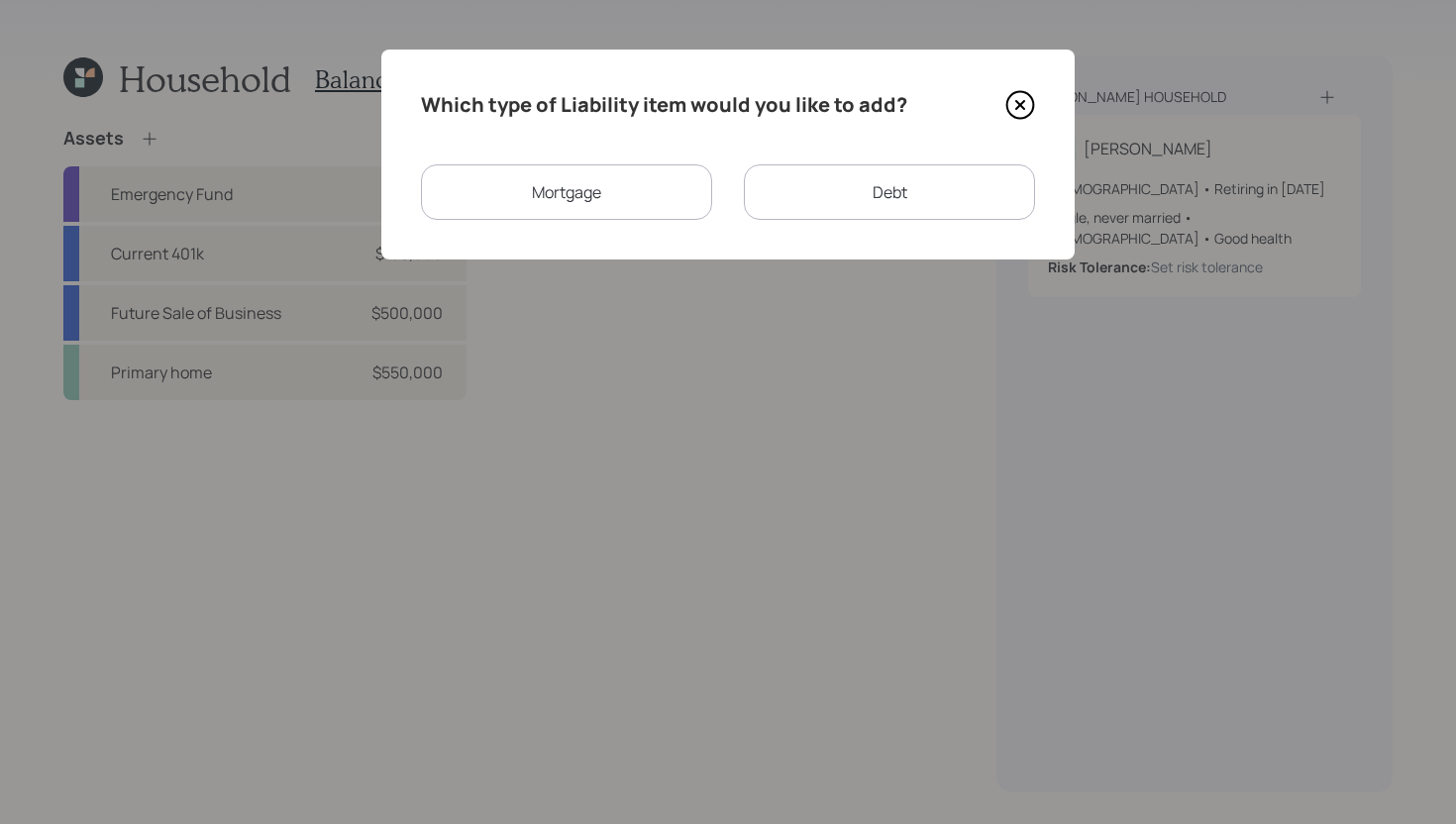click on "Mortgage" at bounding box center (567, 192) 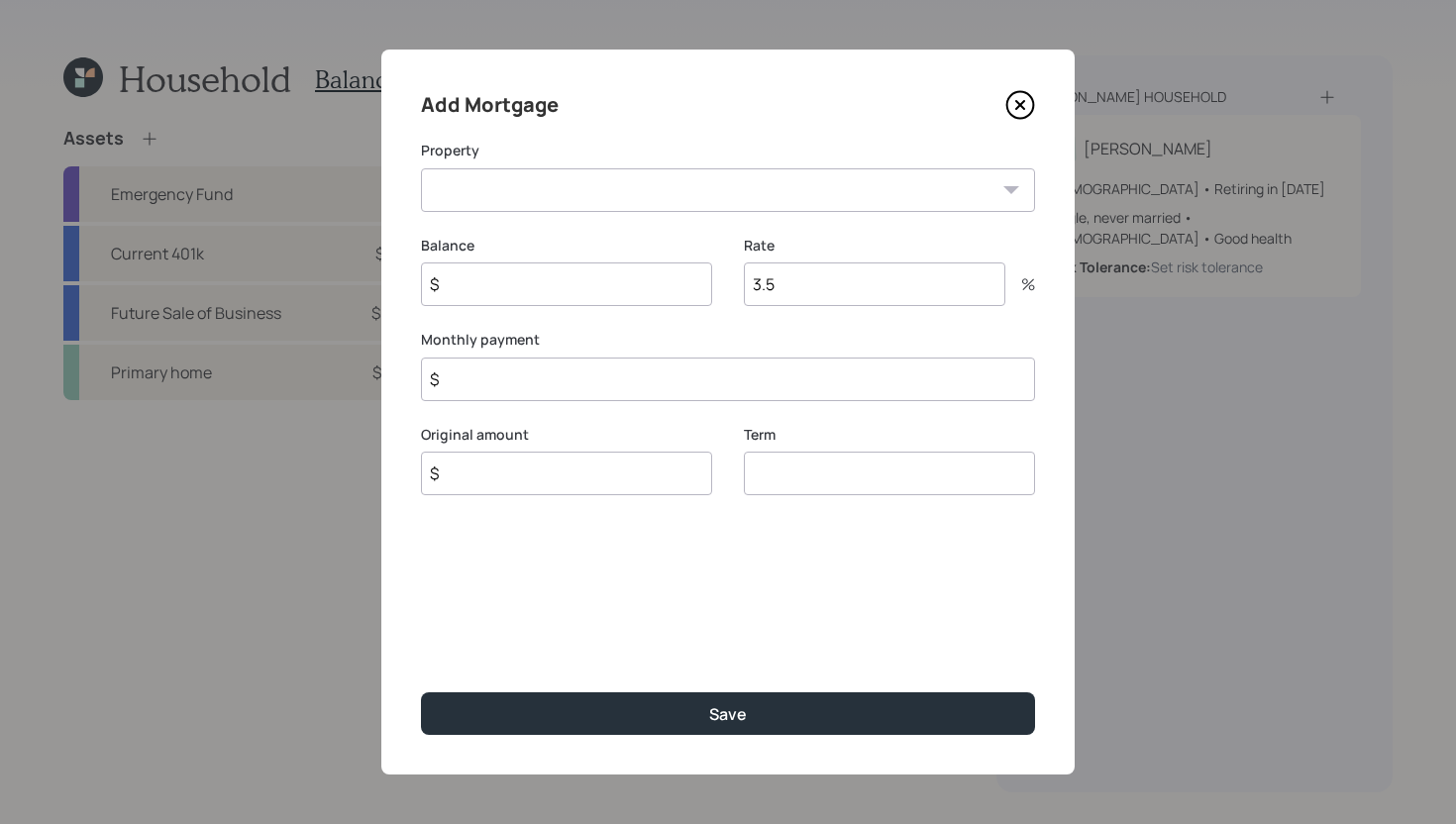 click on "Add Mortgage Property PA Primary home Balance $ Rate 3.5 % Monthly payment $ Original amount $ Term Save" at bounding box center (728, 412) 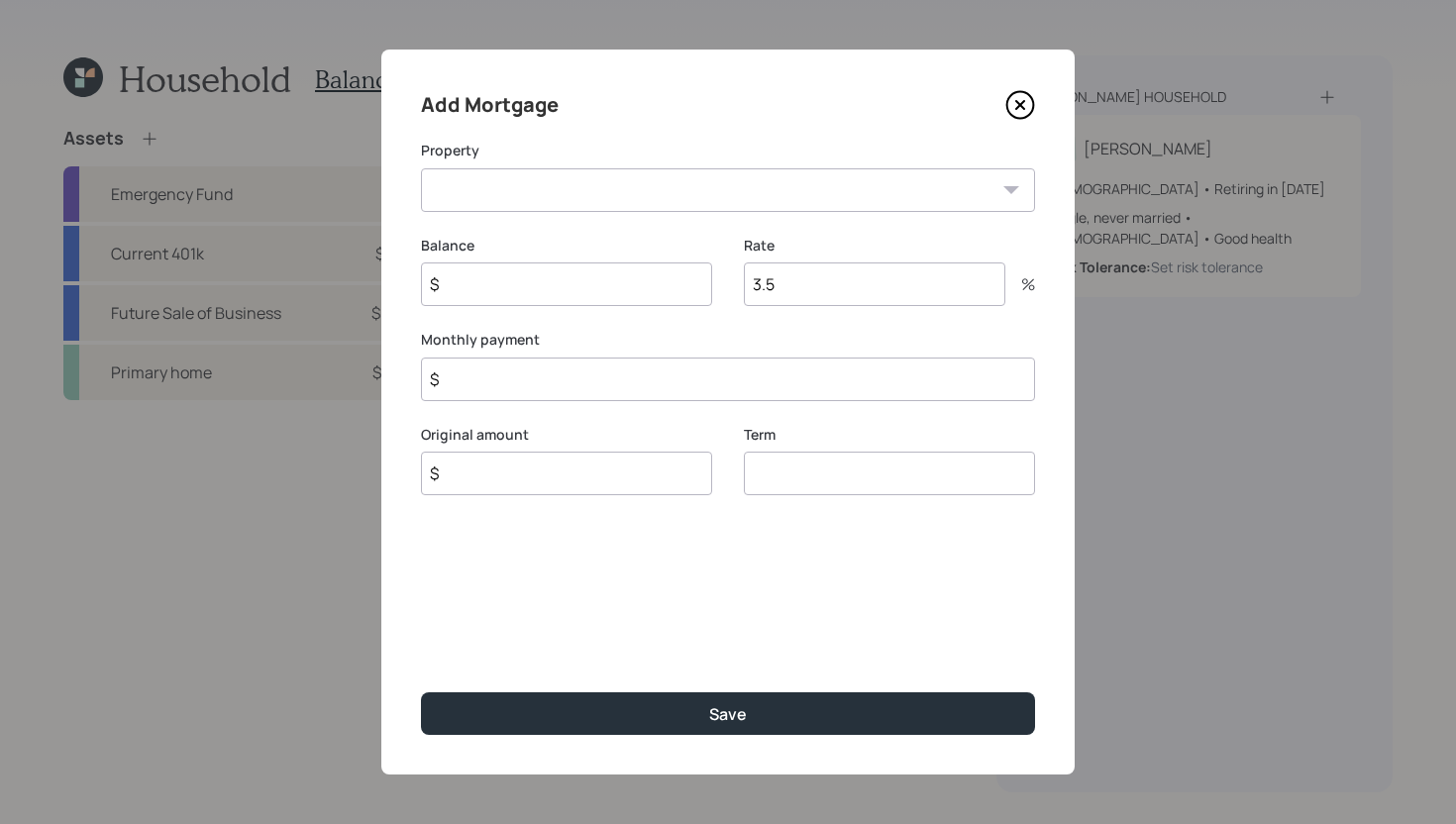click on "PA Primary home" at bounding box center [728, 190] 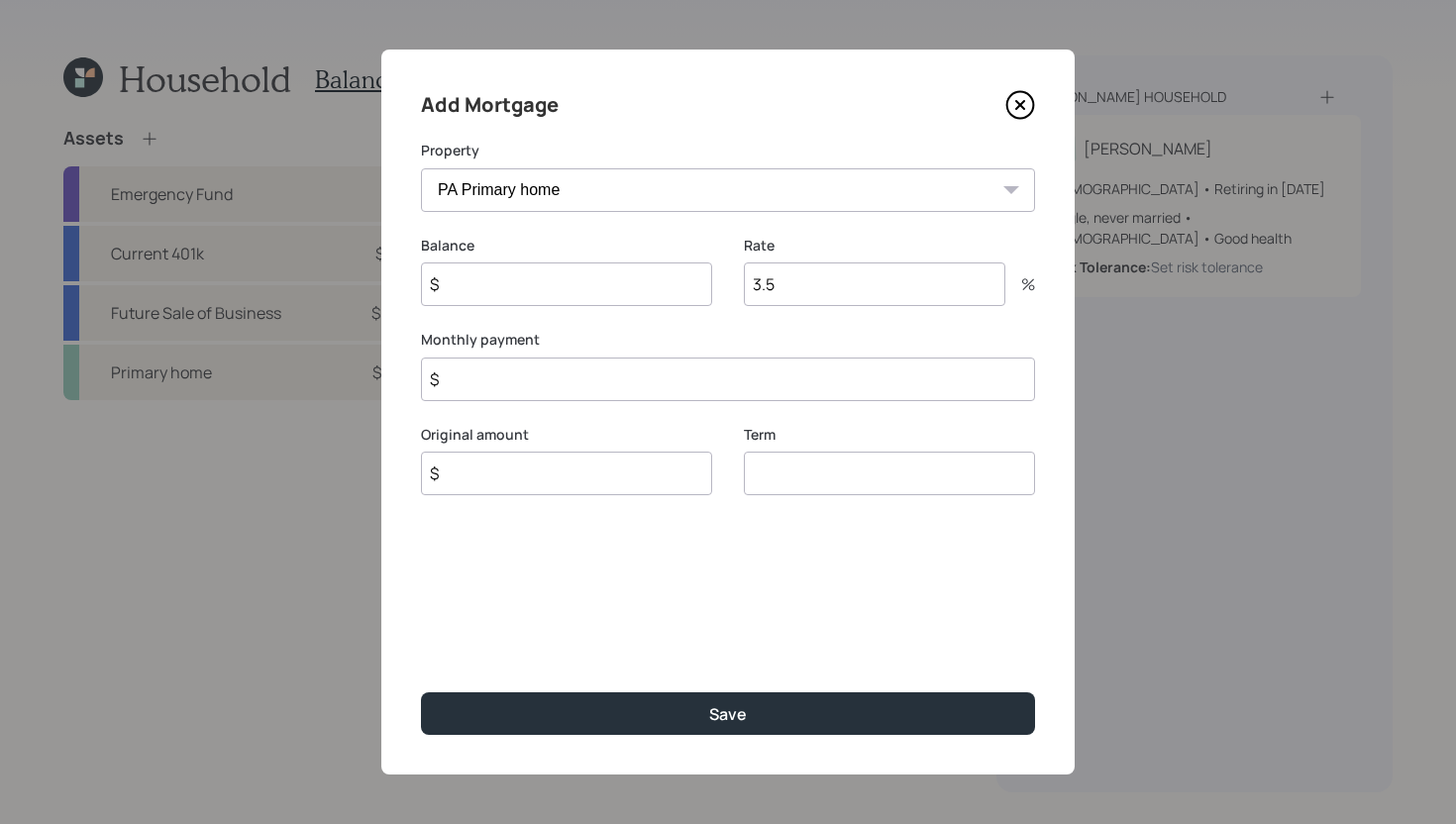 click on "$" at bounding box center (567, 284) 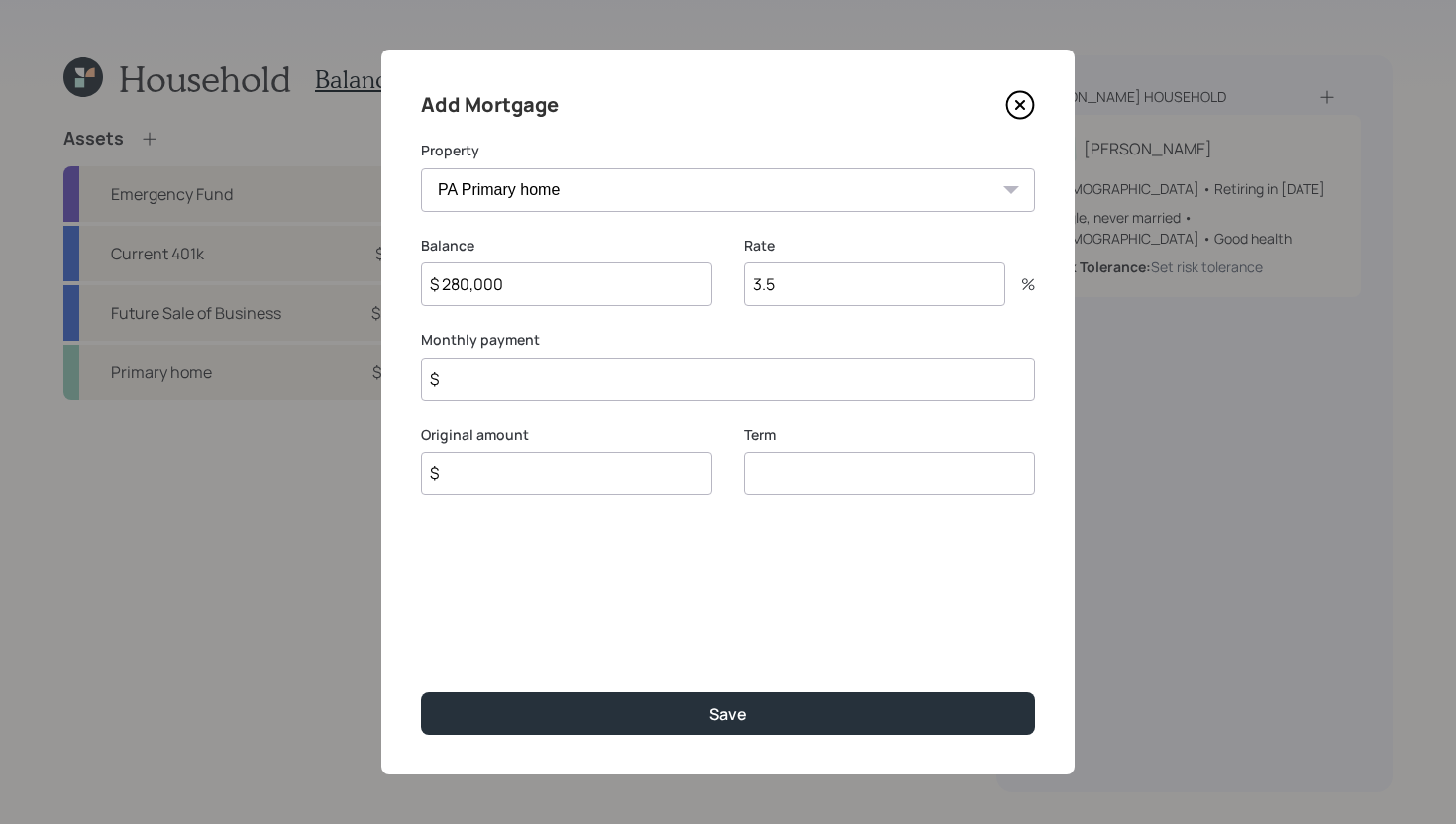type on "$ 280,000" 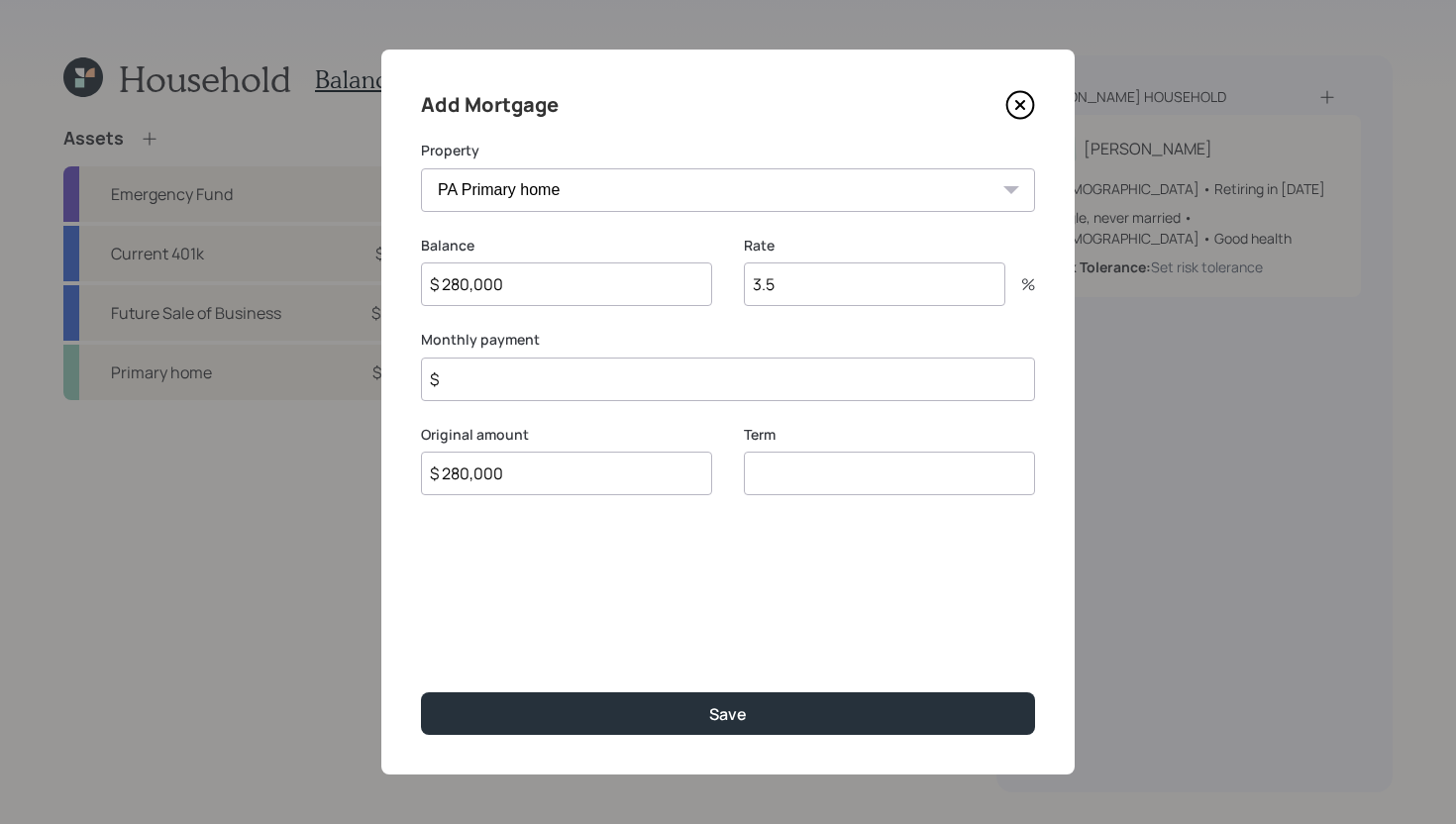type on "$ 280,000" 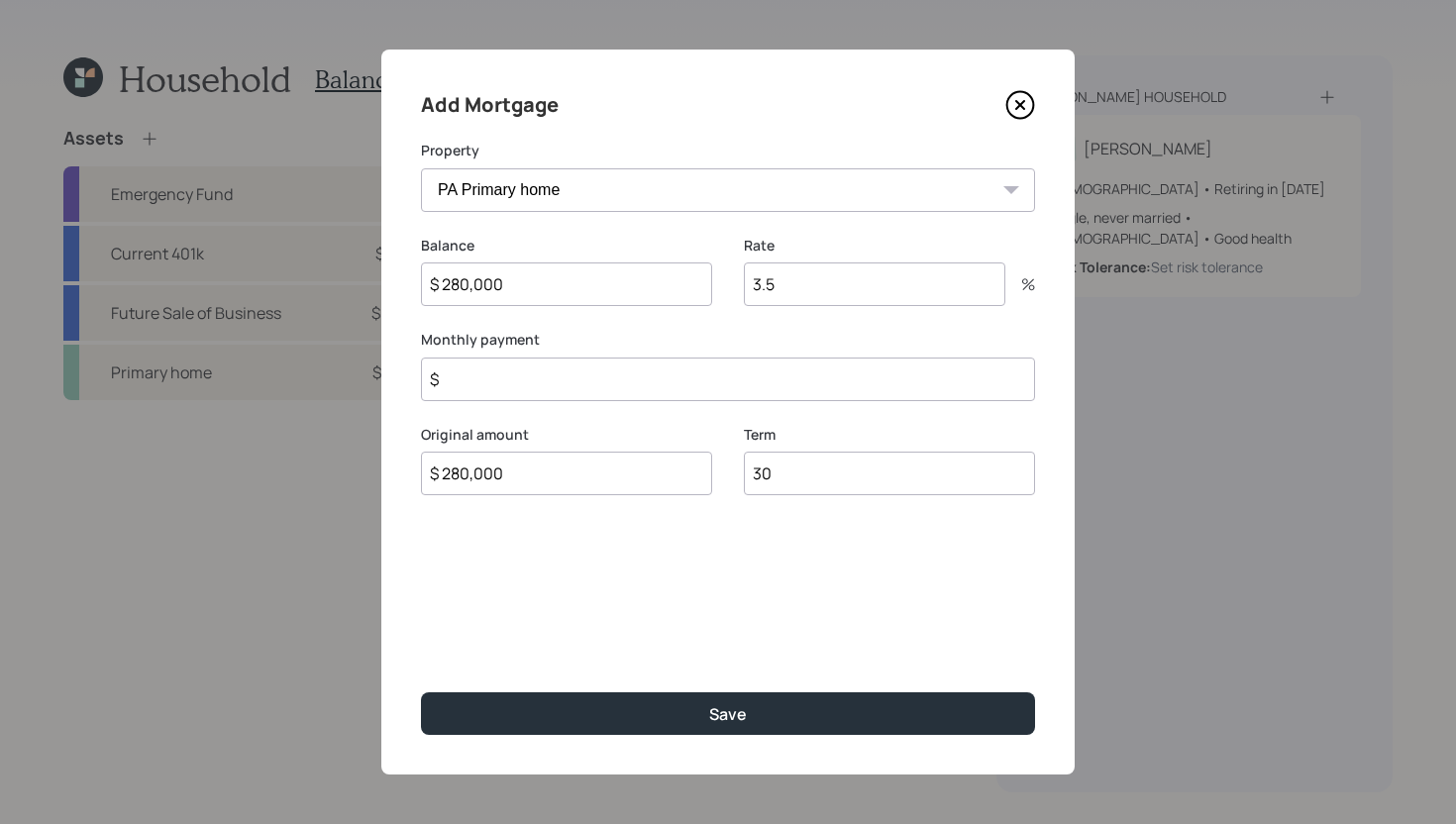 type on "30" 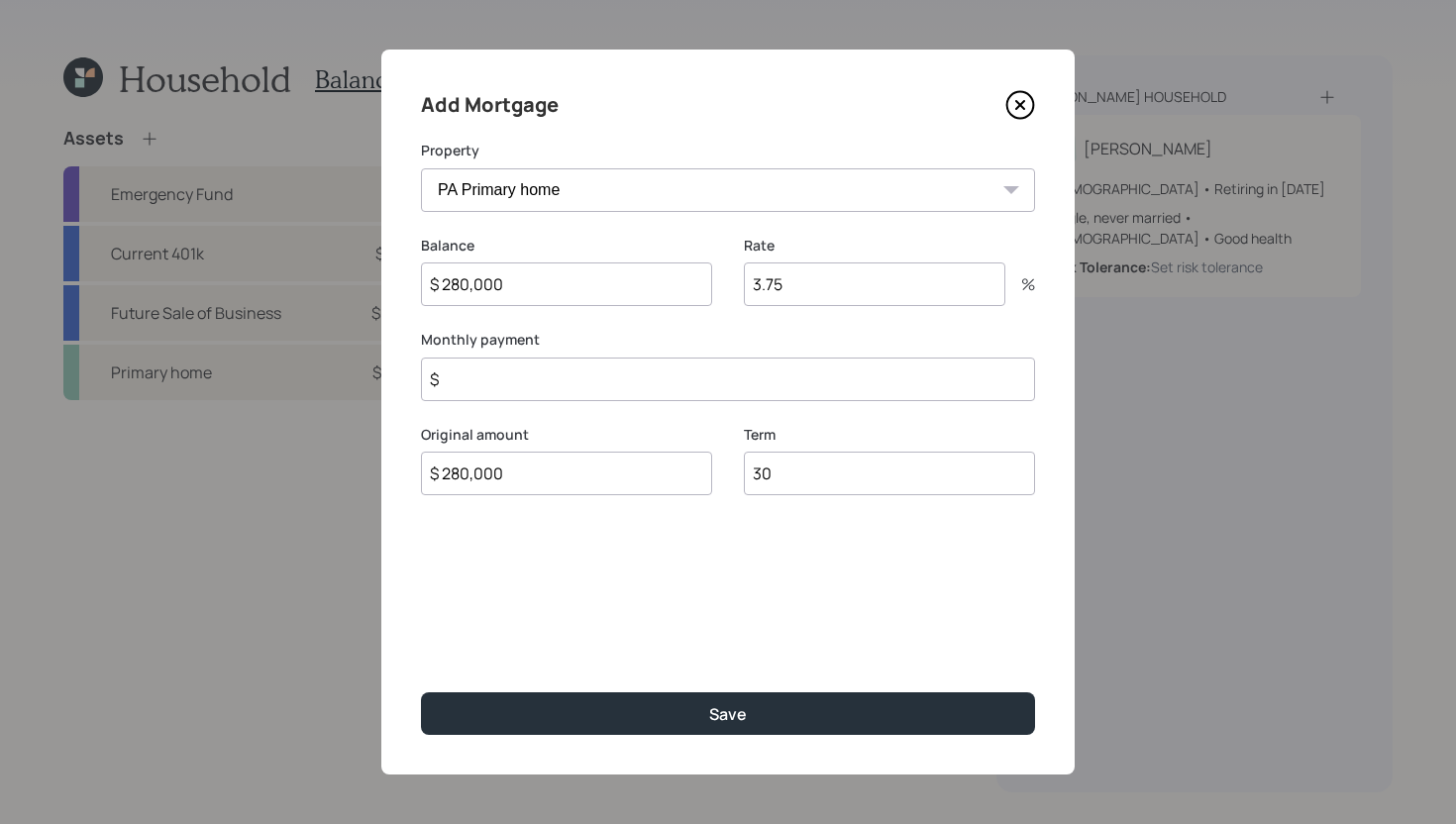 click on "$" at bounding box center (728, 379) 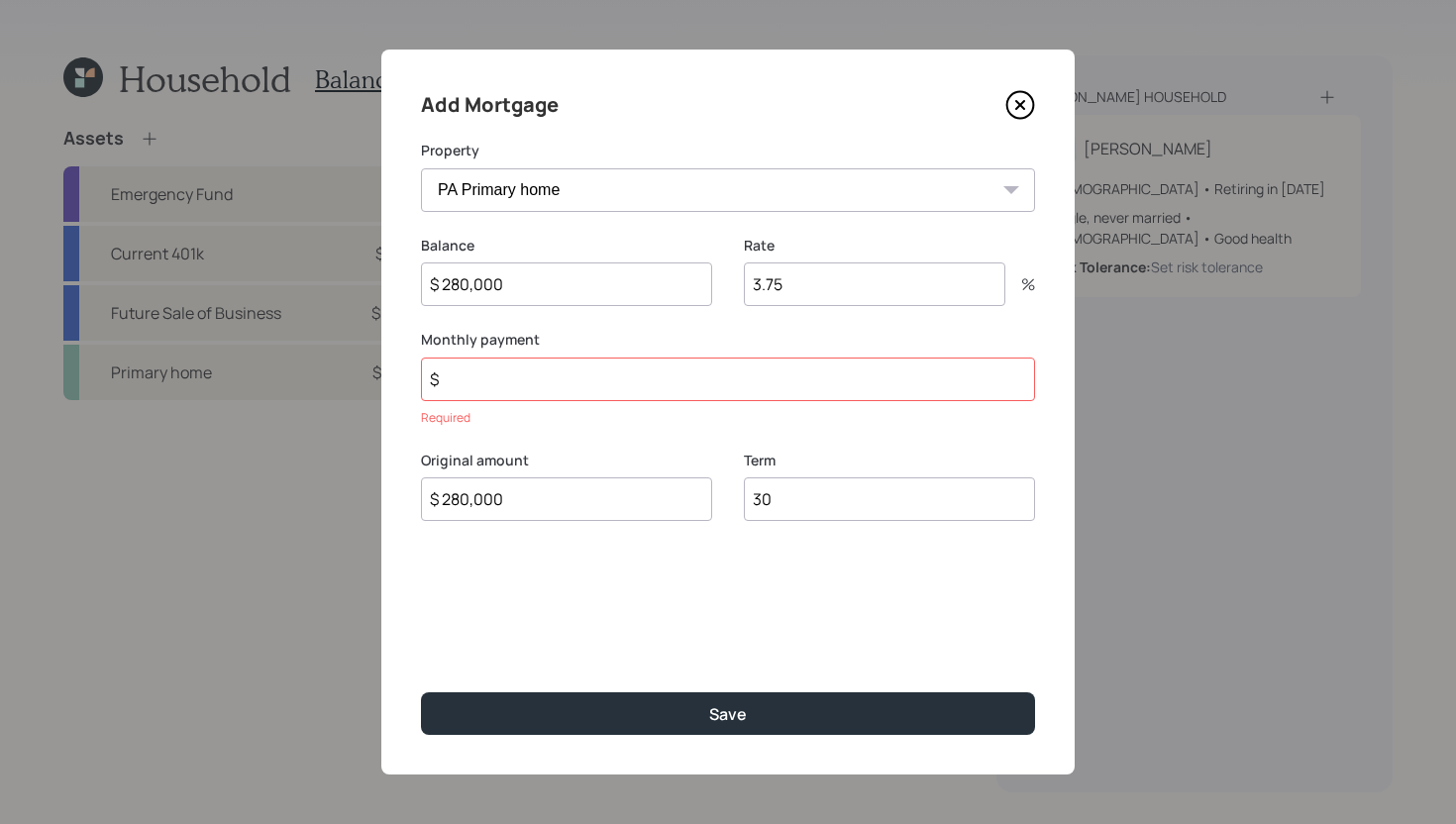 click on "3.75" at bounding box center (875, 284) 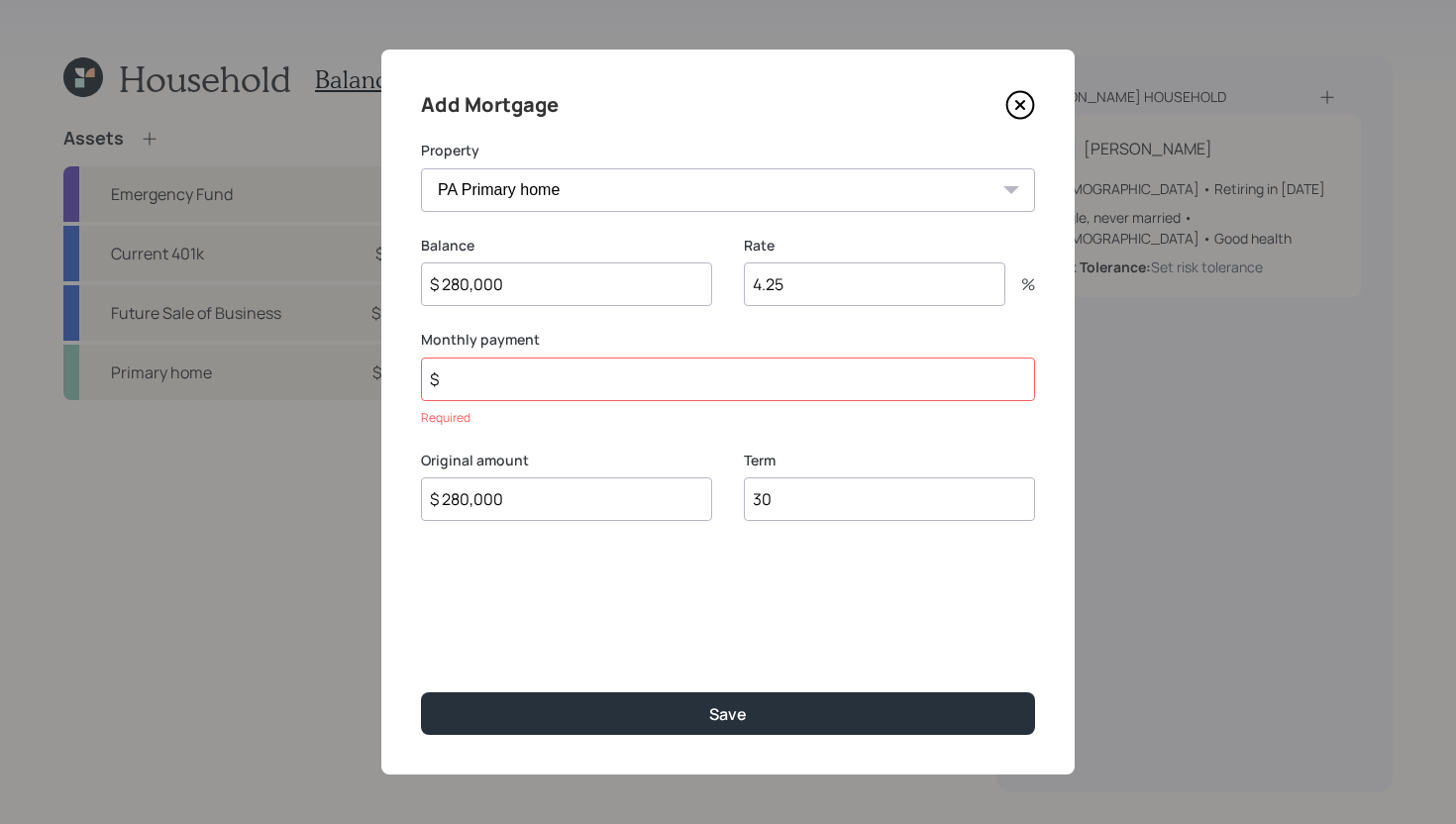 type on "4.25" 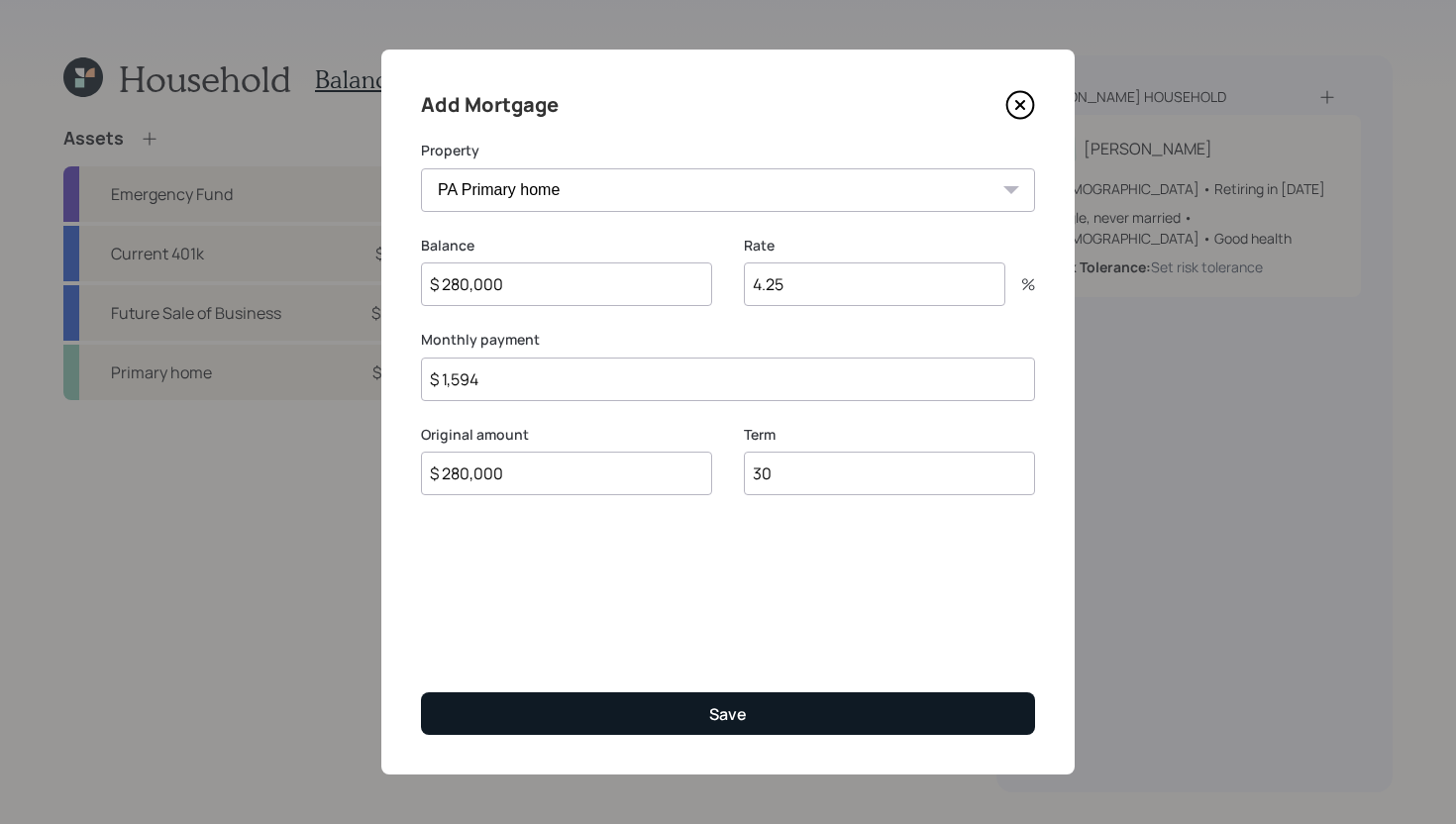 type on "$ 1,594" 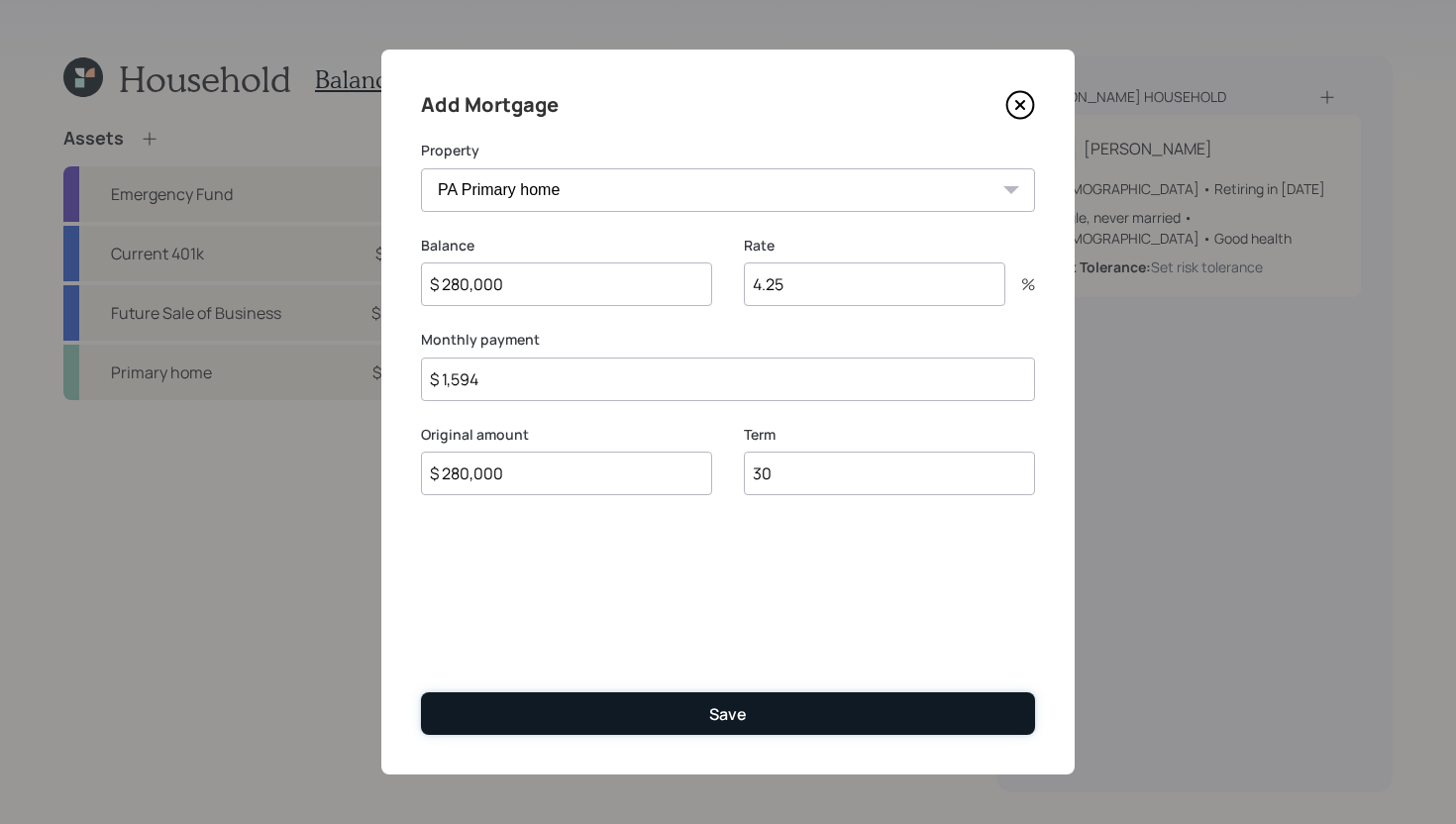 click on "Save" at bounding box center [728, 713] 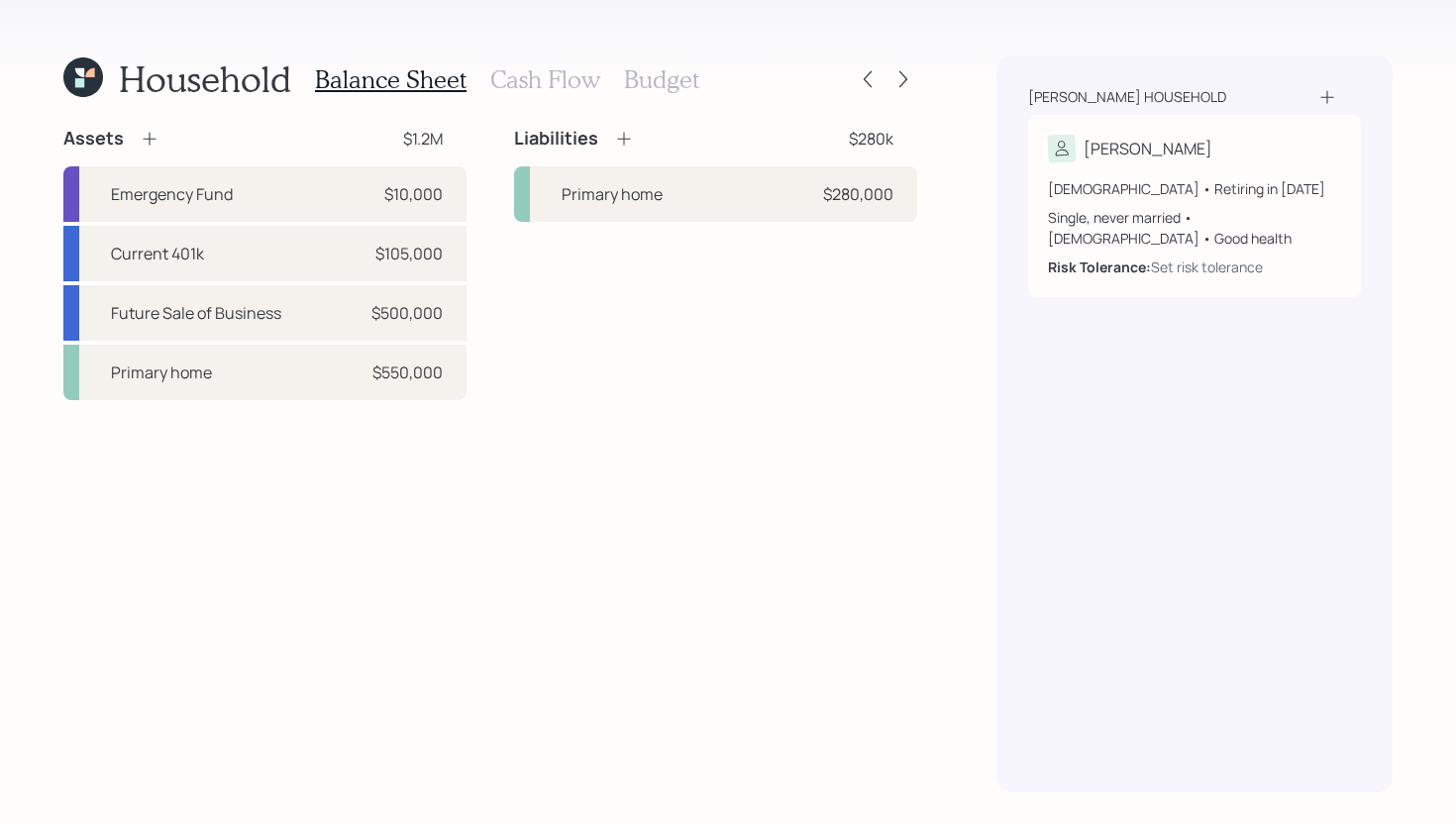 click 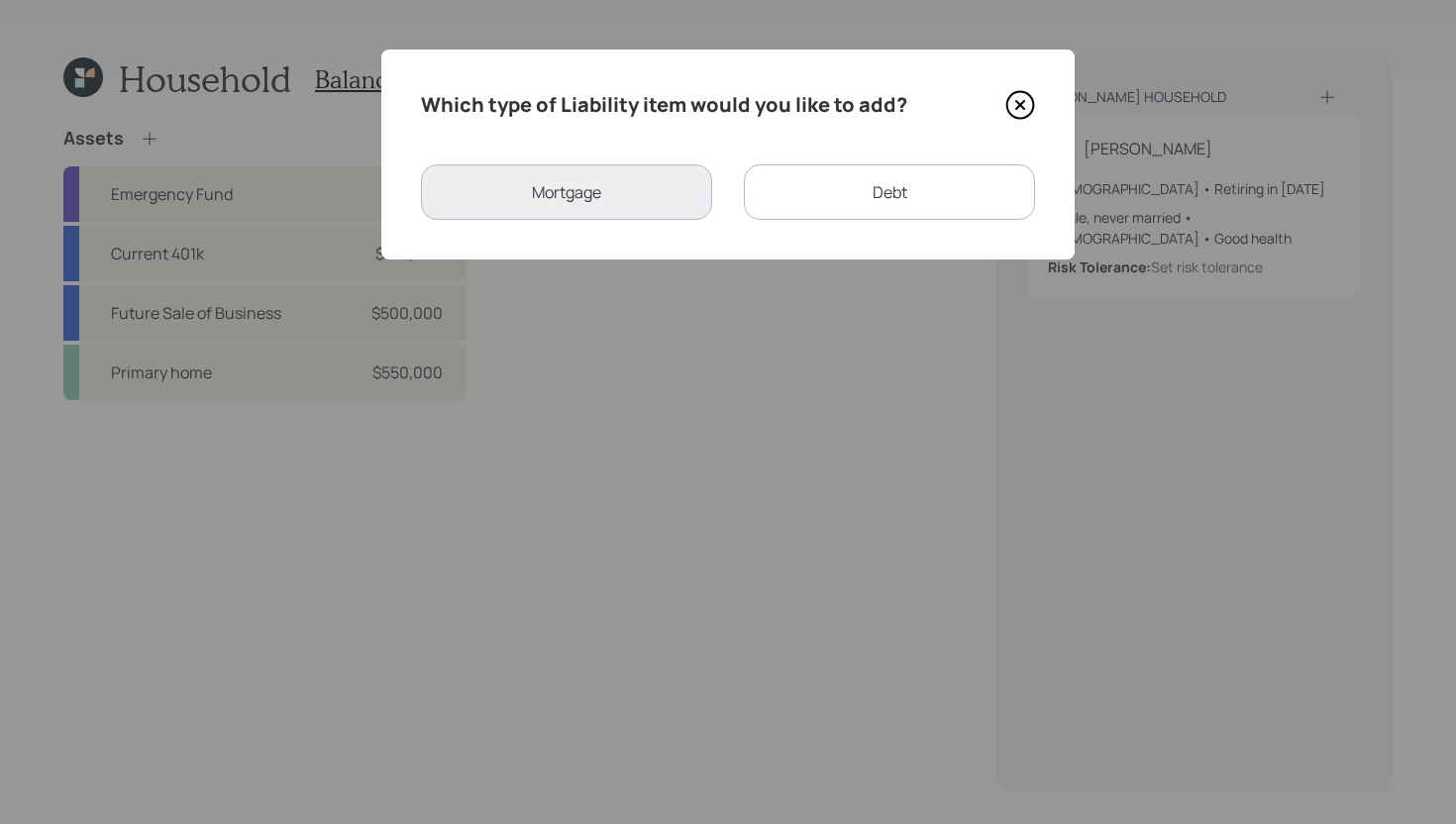 click on "Debt" at bounding box center (889, 192) 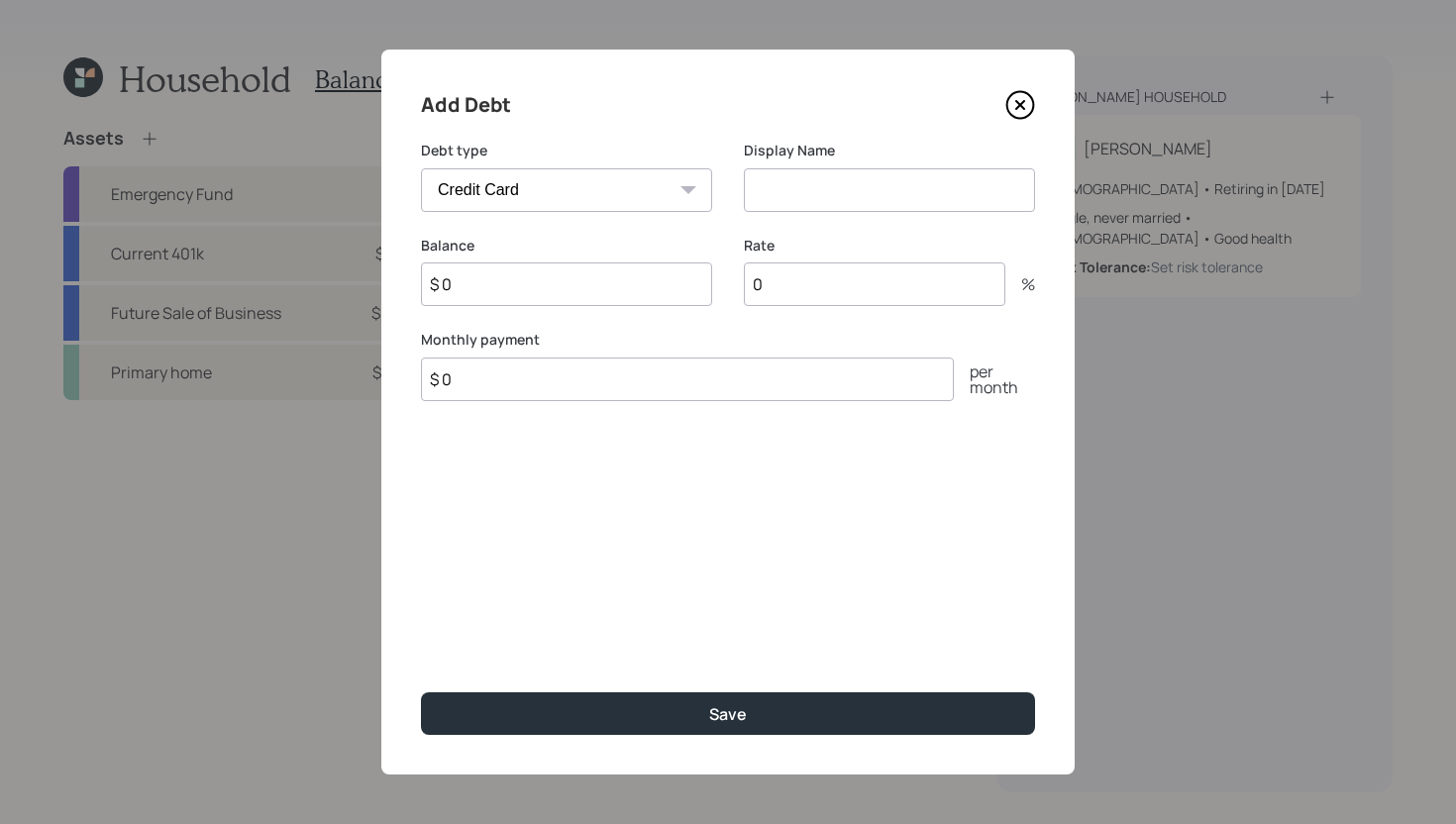 click on "Car Credit Card Medical Student Other" at bounding box center [567, 190] 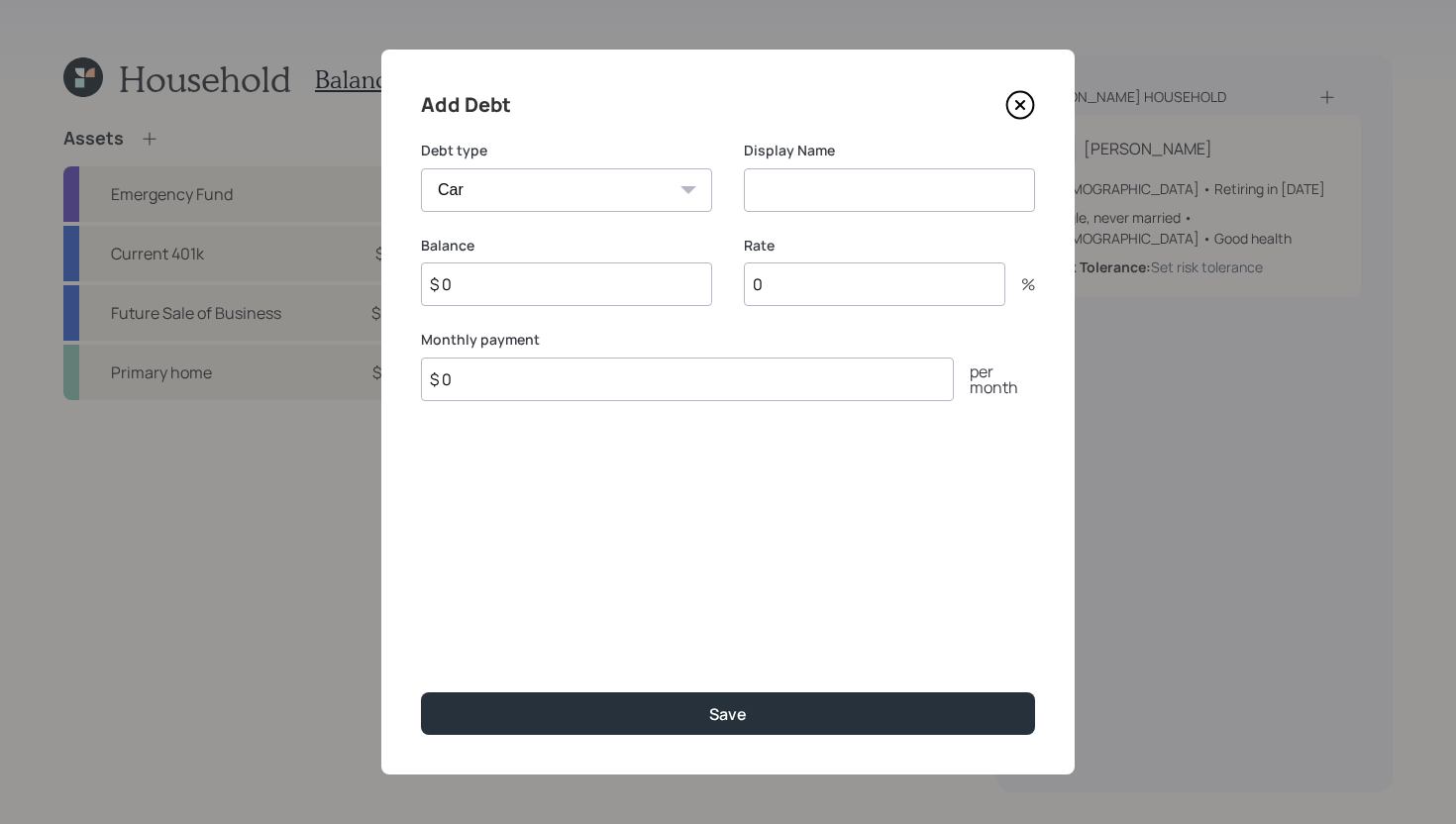 click at bounding box center [889, 190] 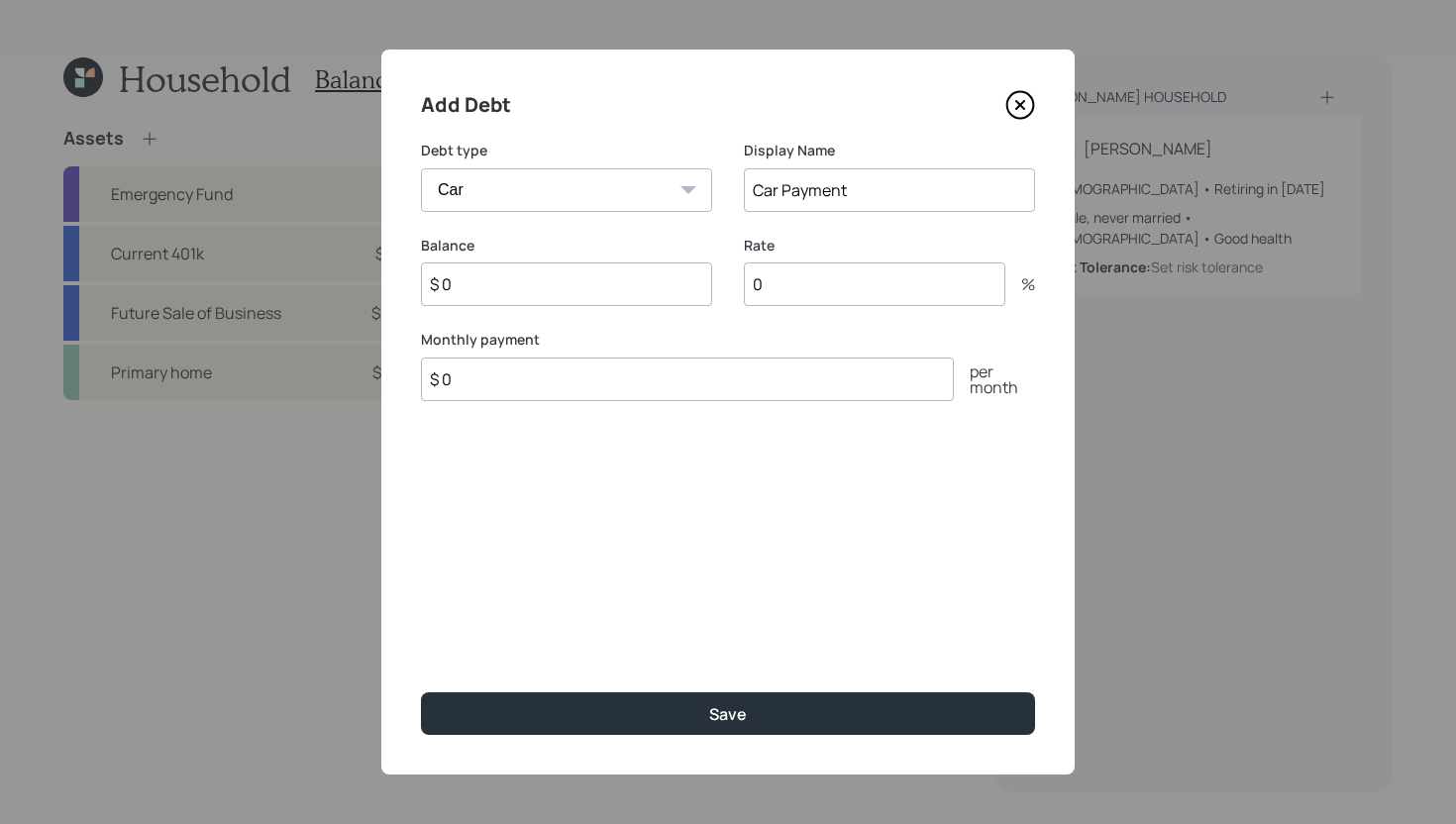 type on "Car Payment" 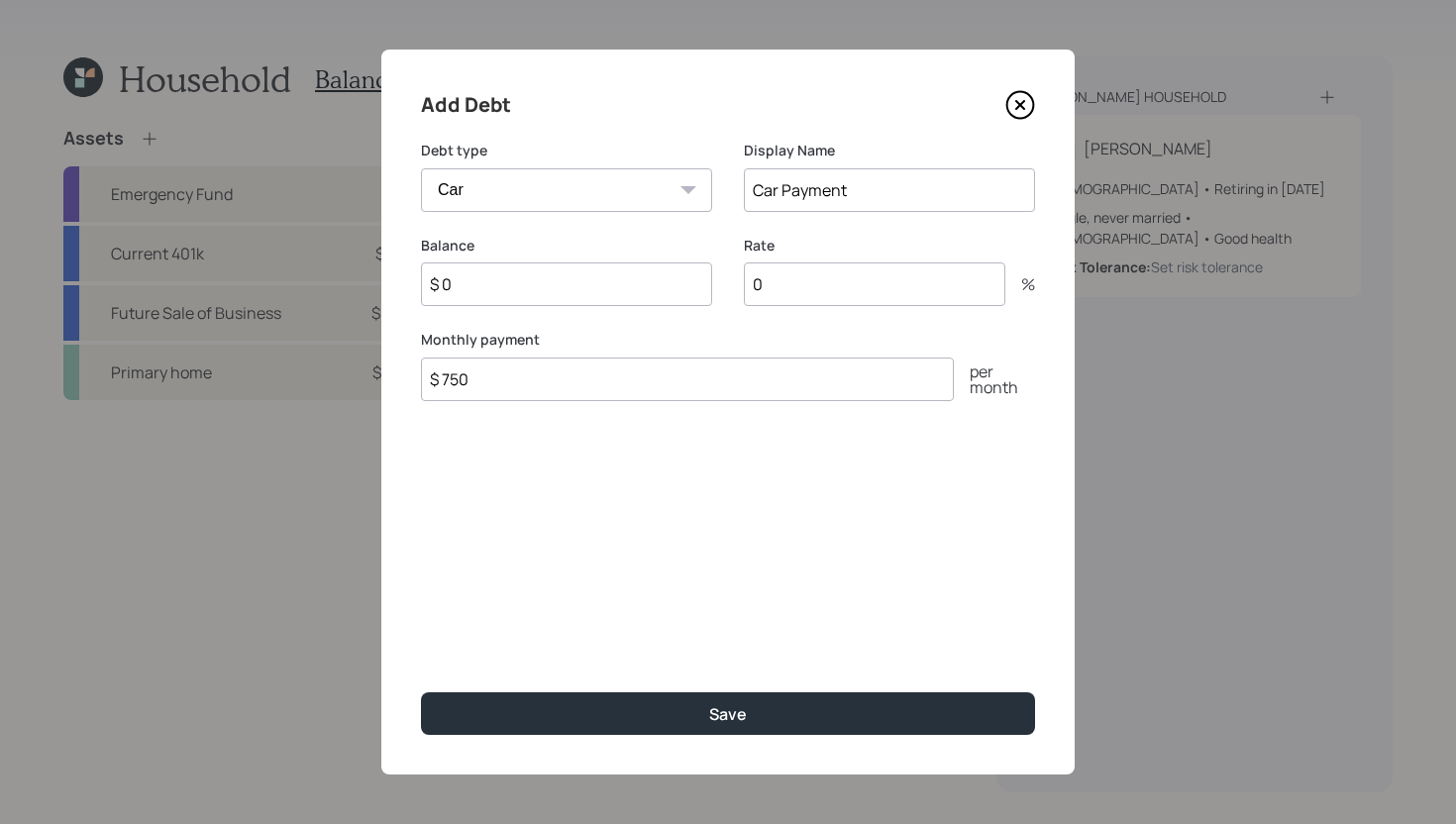 type on "$ 750" 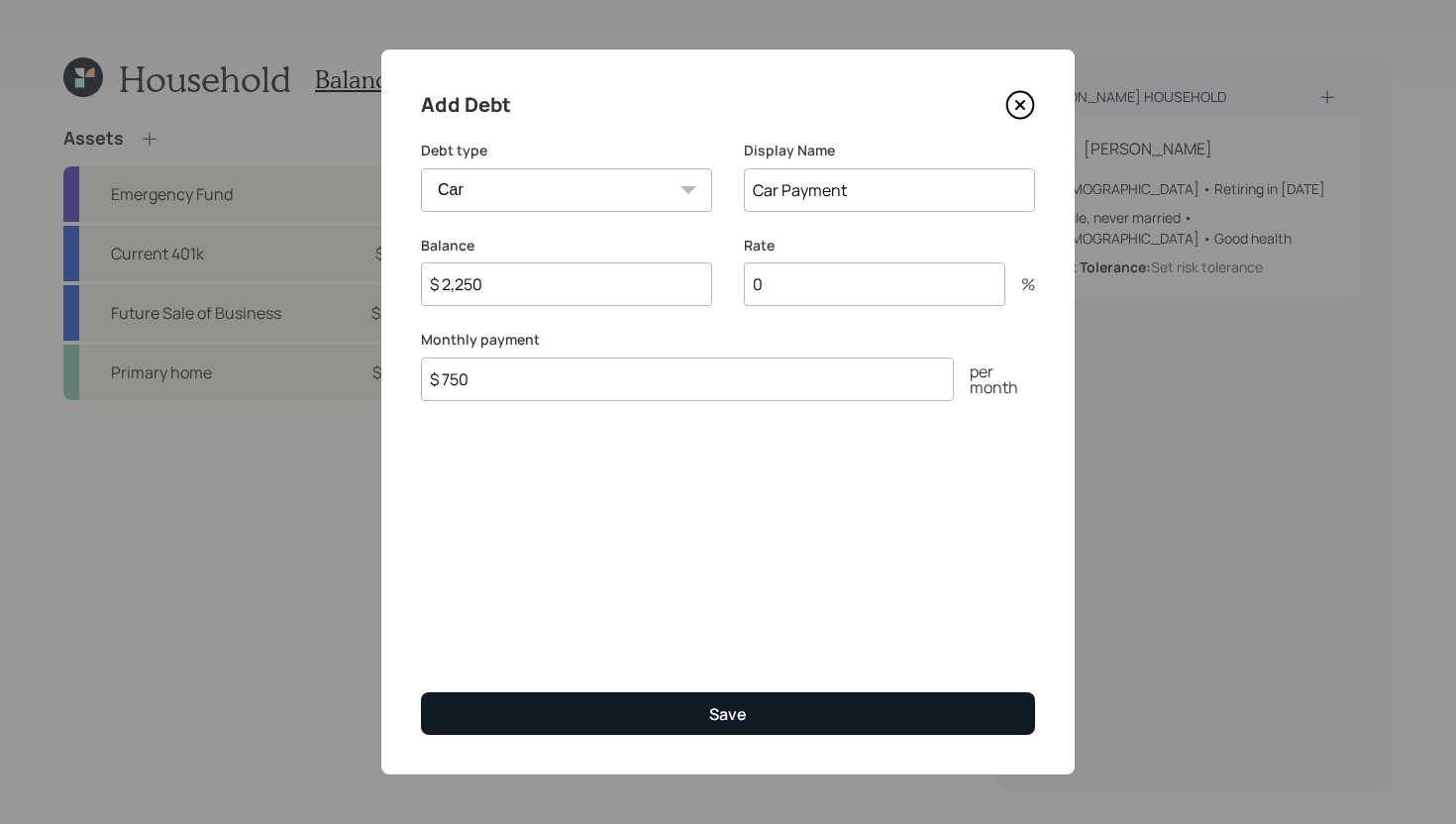 type on "$ 2,250" 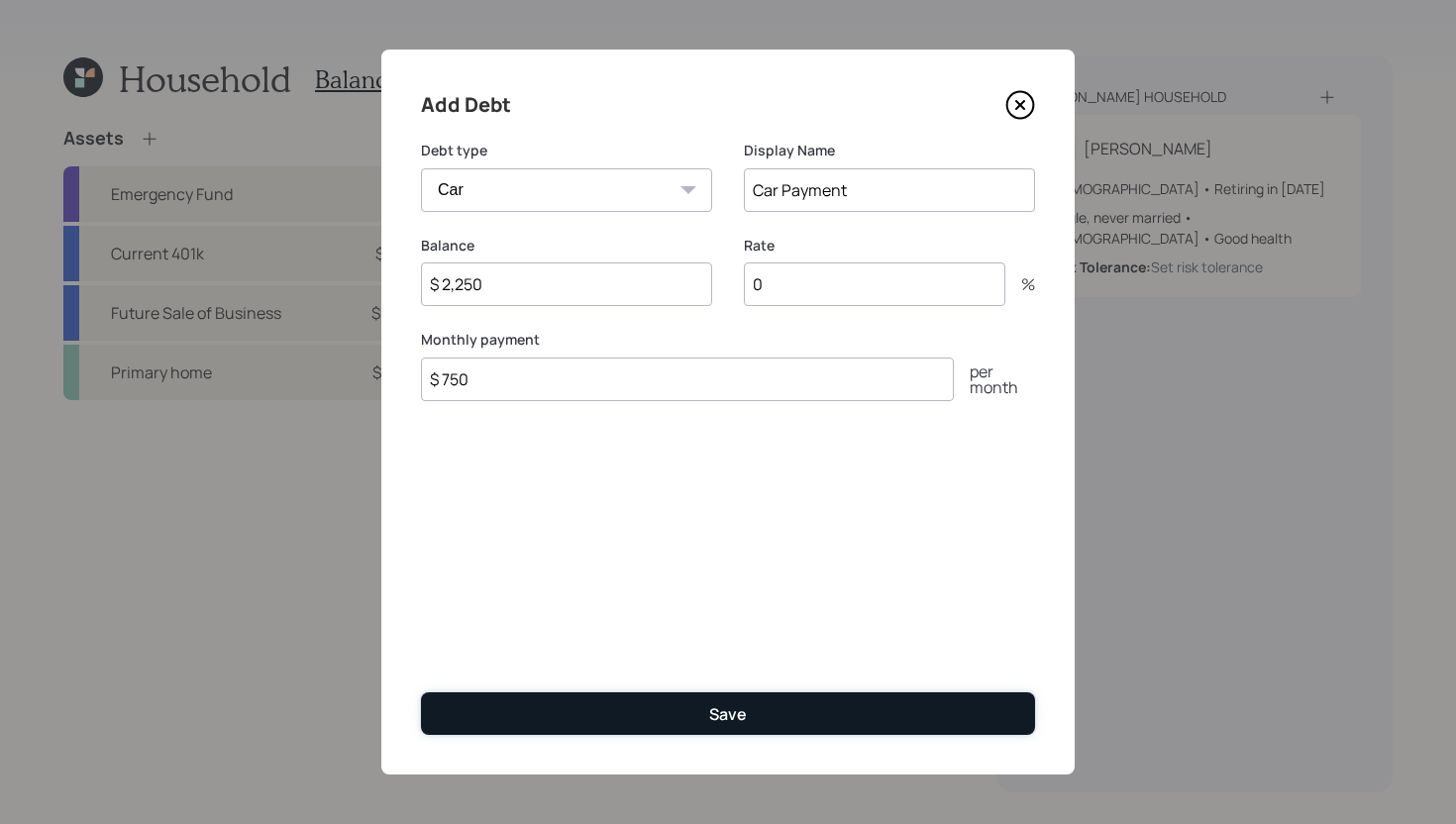 click on "Save" at bounding box center (728, 713) 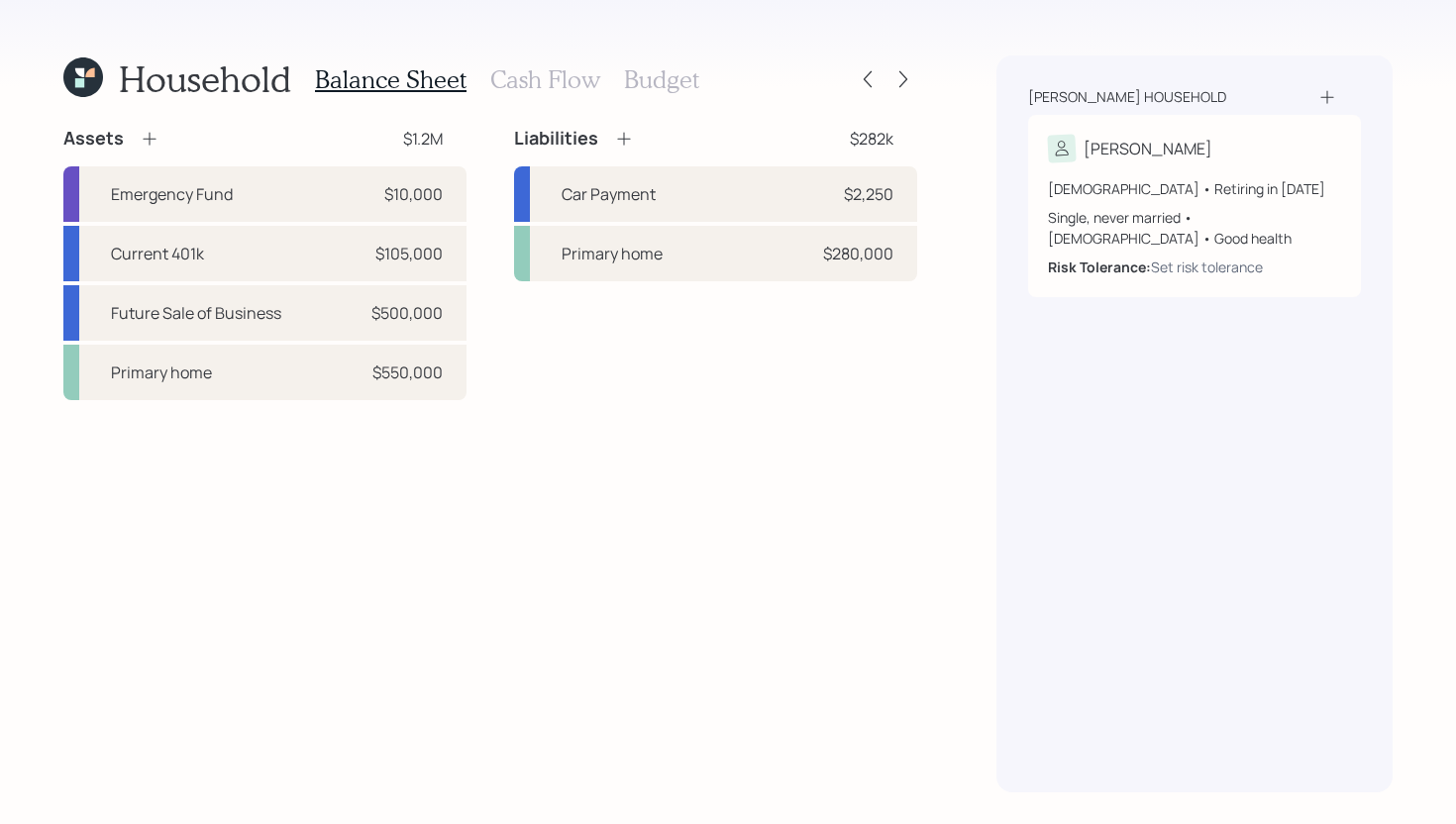 click 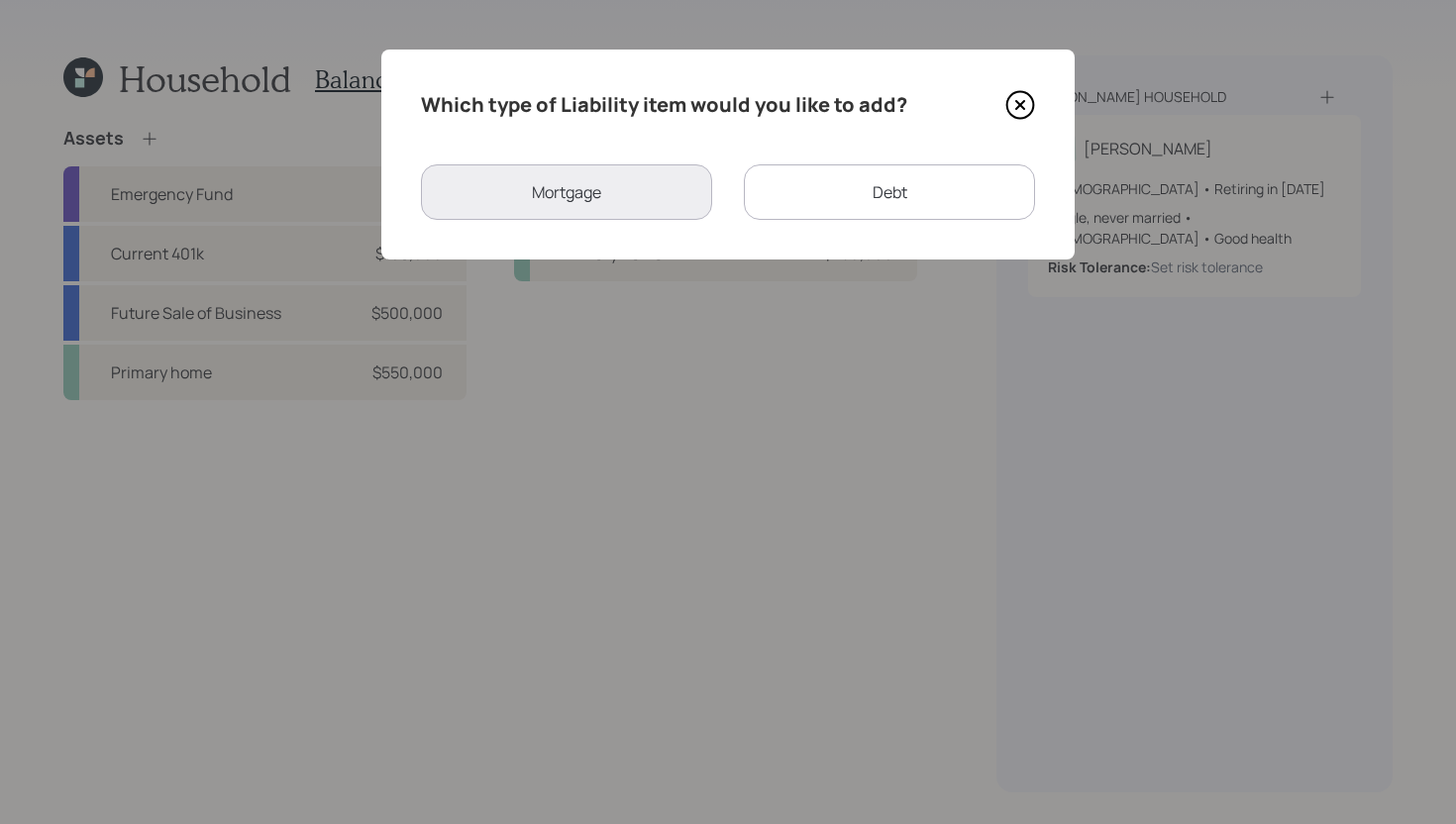 click 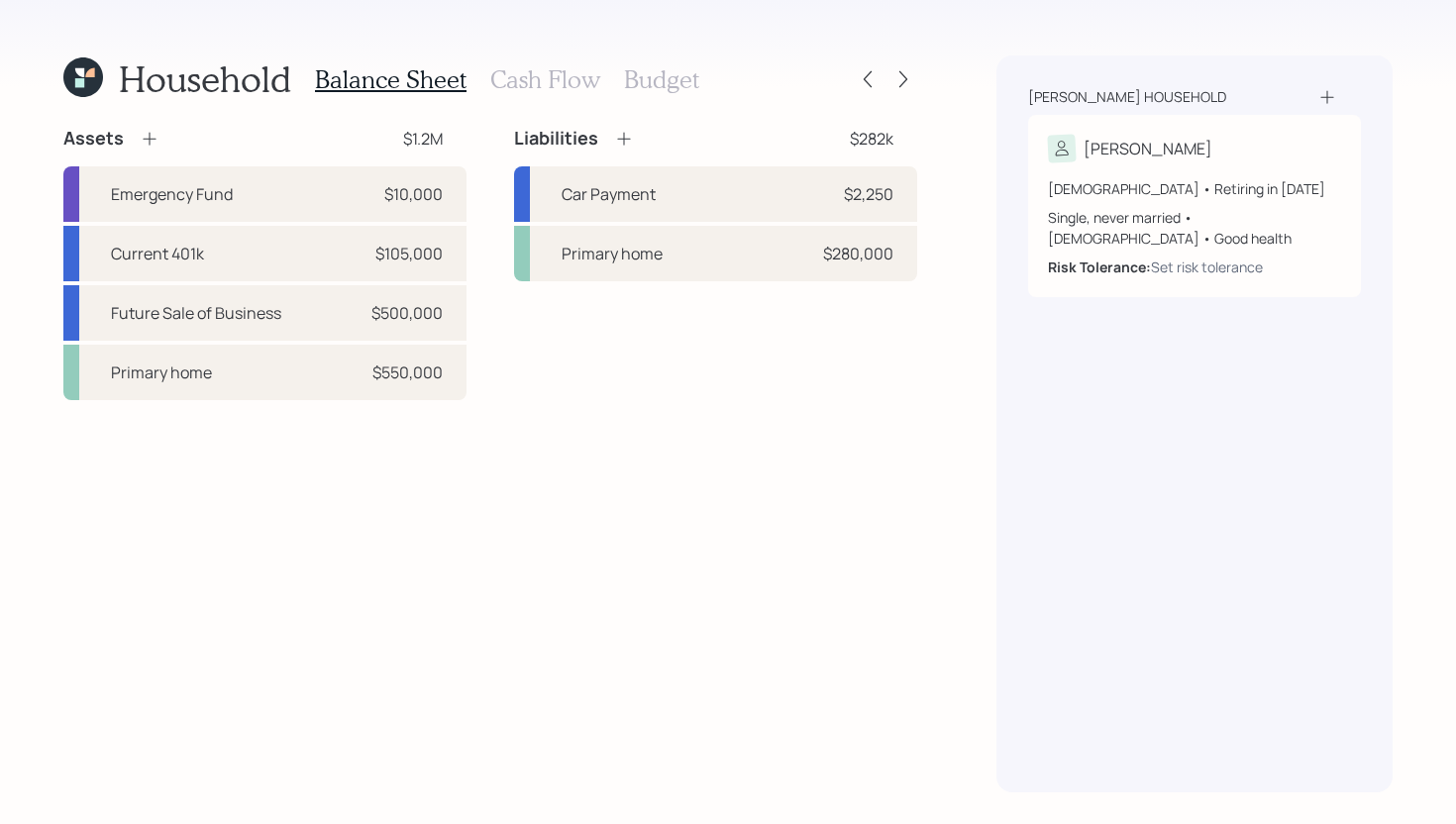 click on "Cash Flow" at bounding box center [545, 79] 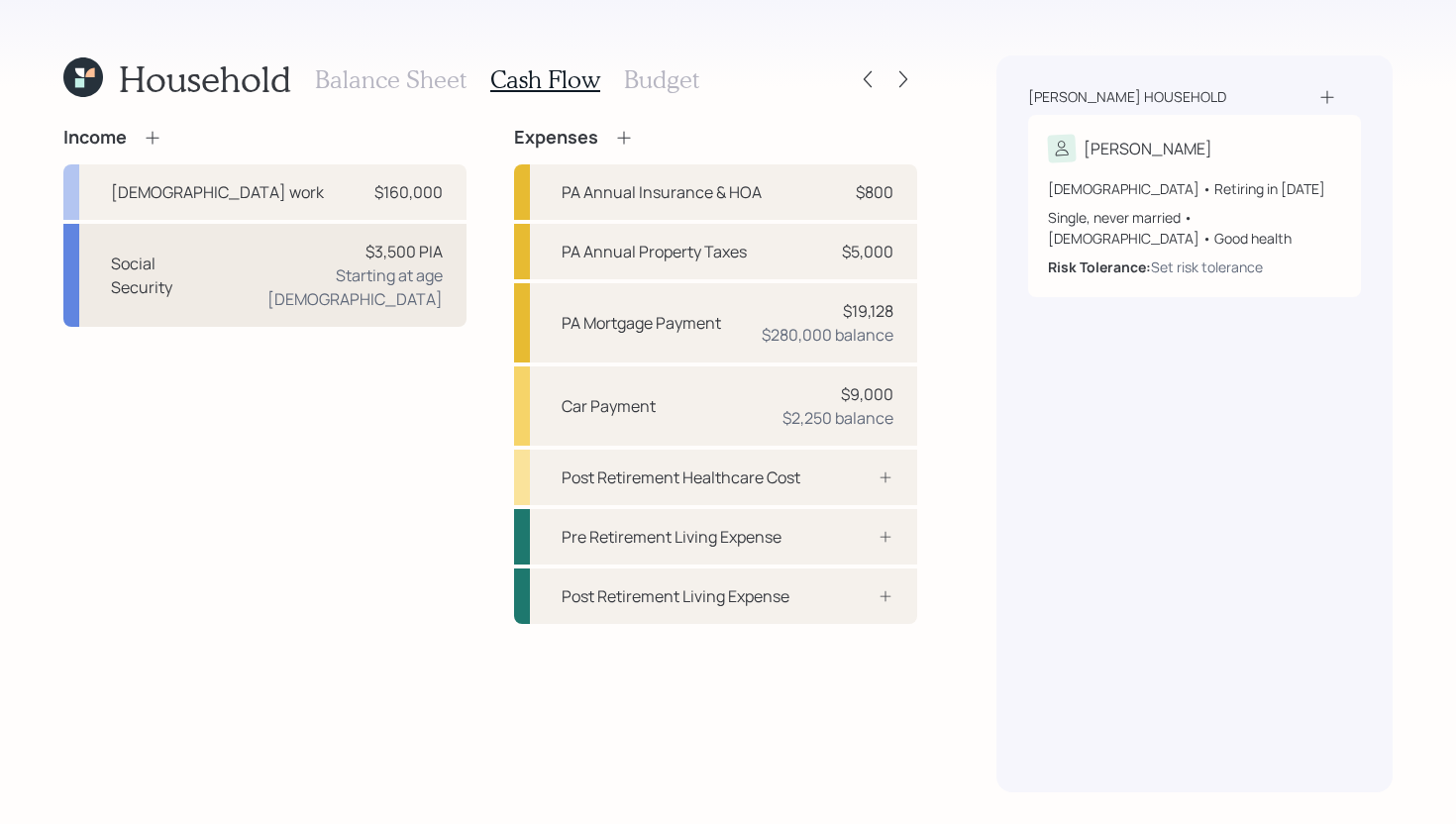 click on "Social Security $3,500 PIA Starting at age 70" at bounding box center (264, 275) 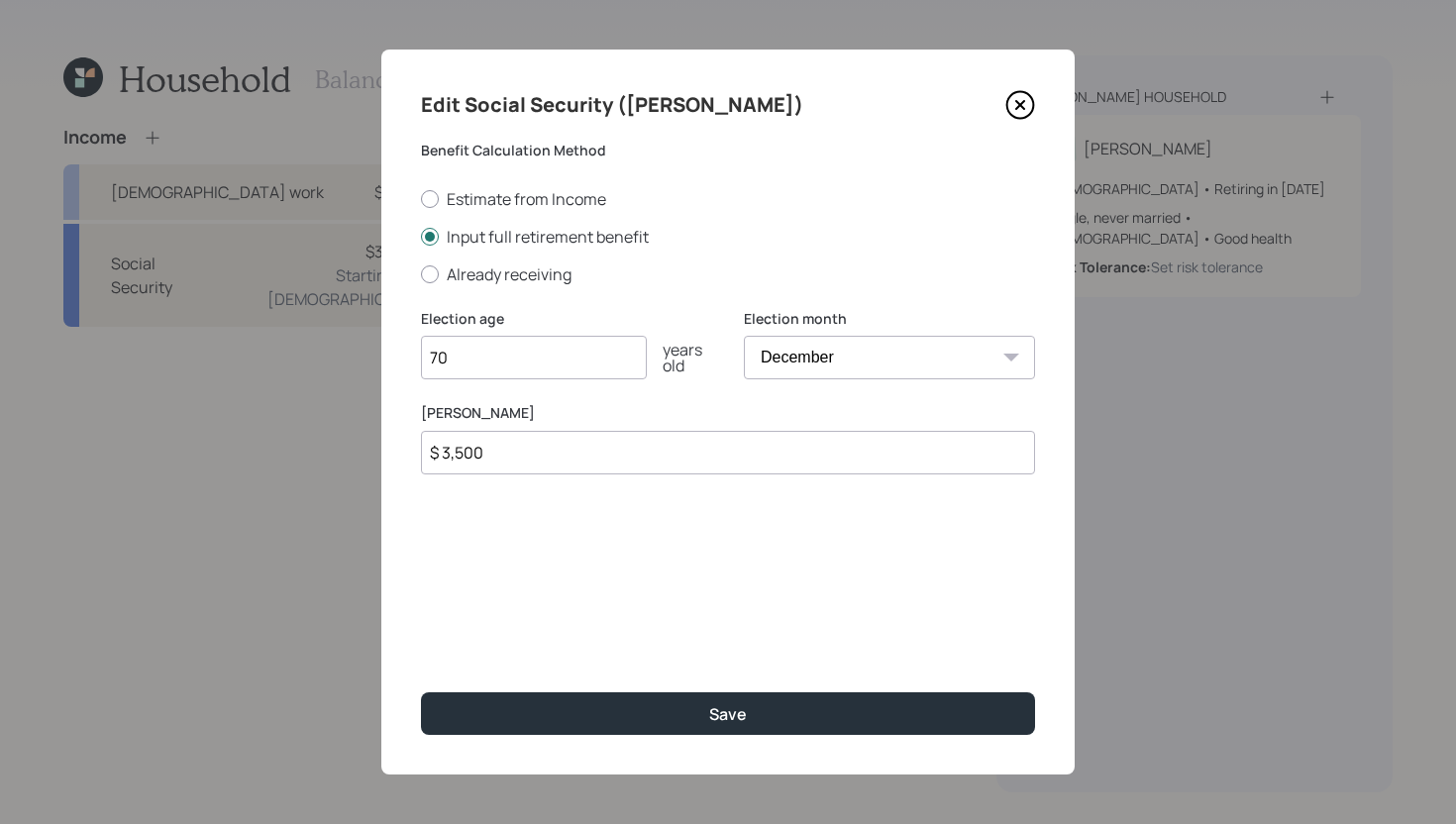 click 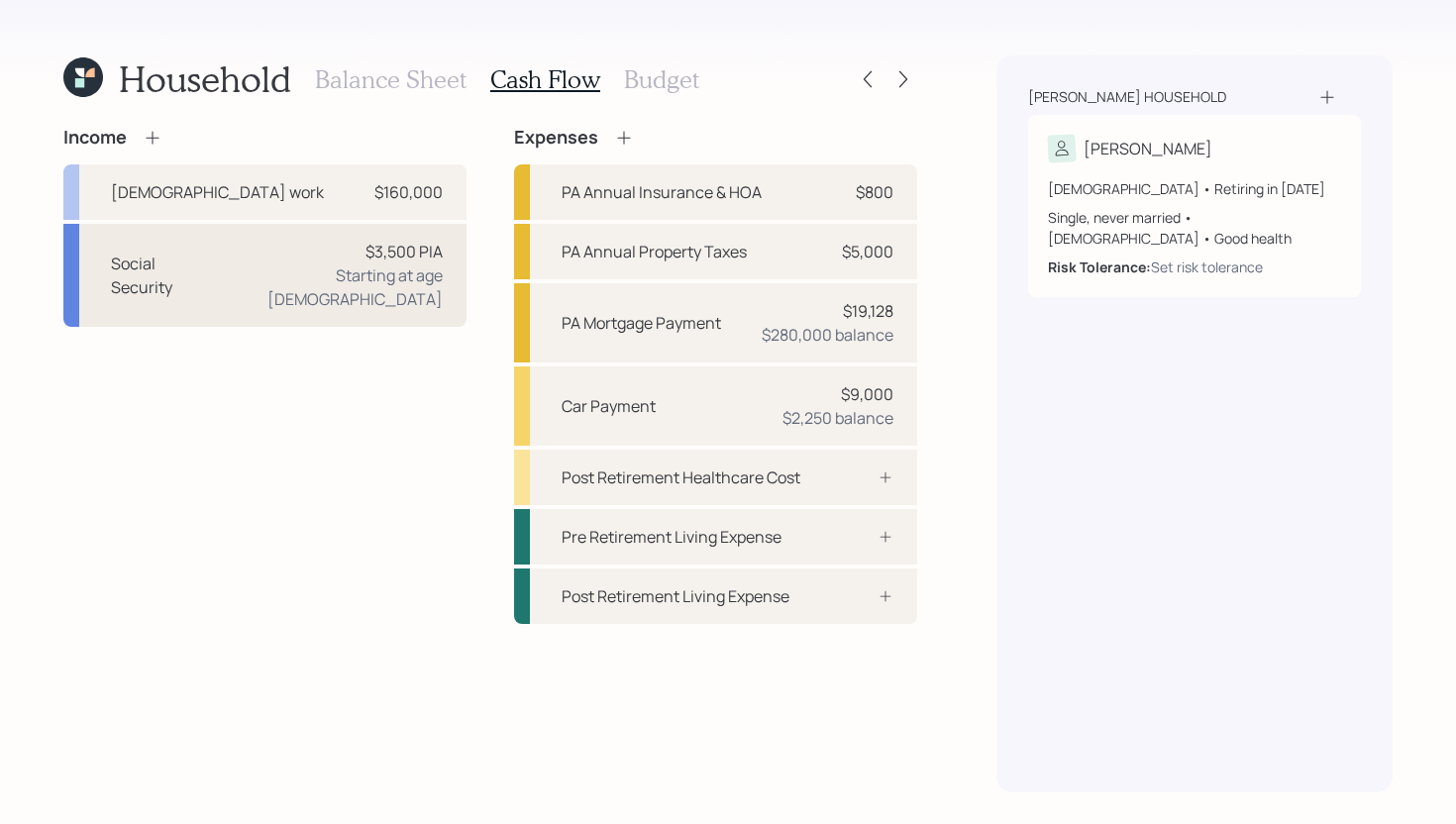 click on "Social Security $3,500 PIA Starting at age 70" at bounding box center [264, 275] 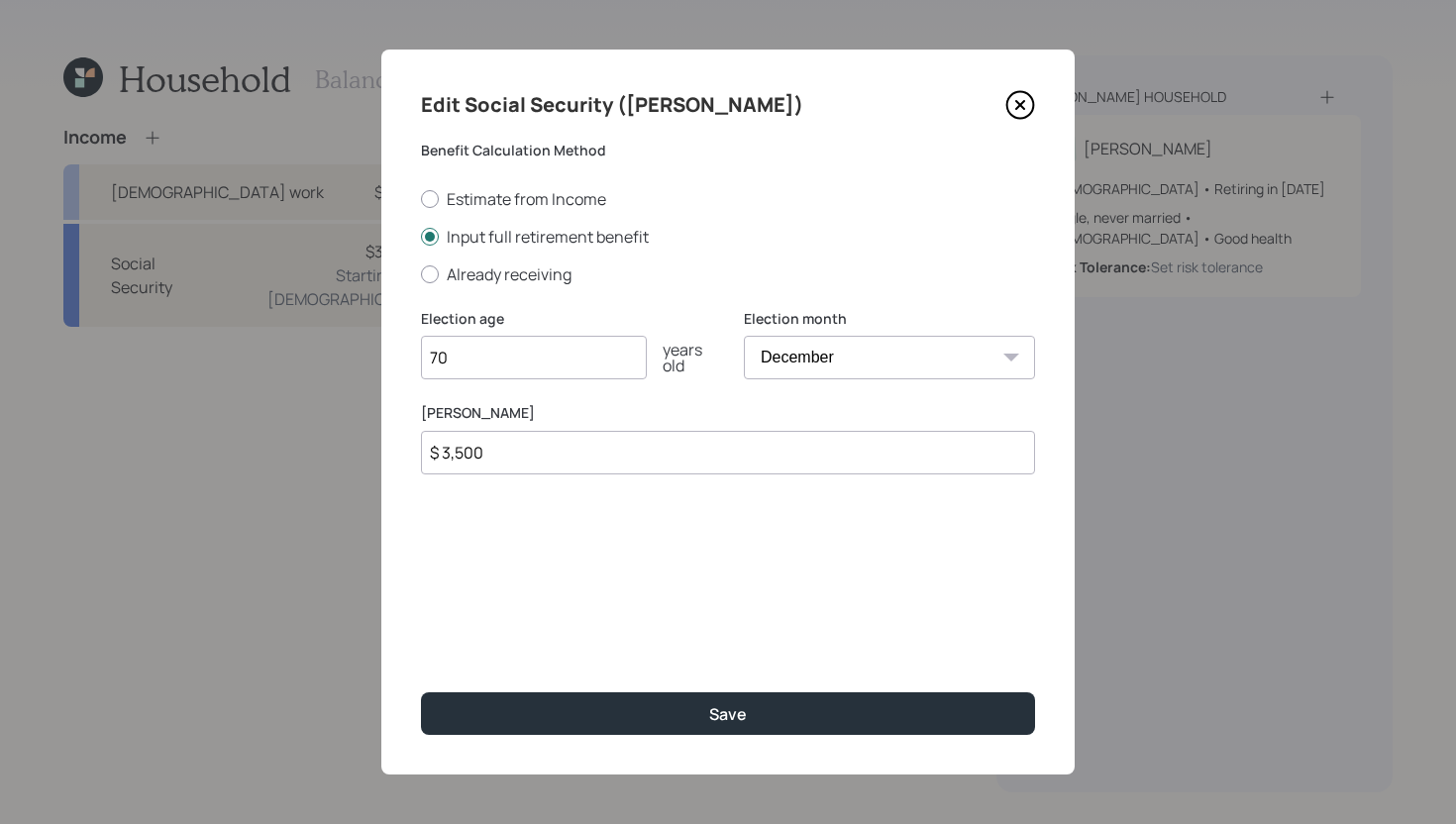 click on "$ 3,500" at bounding box center [728, 453] 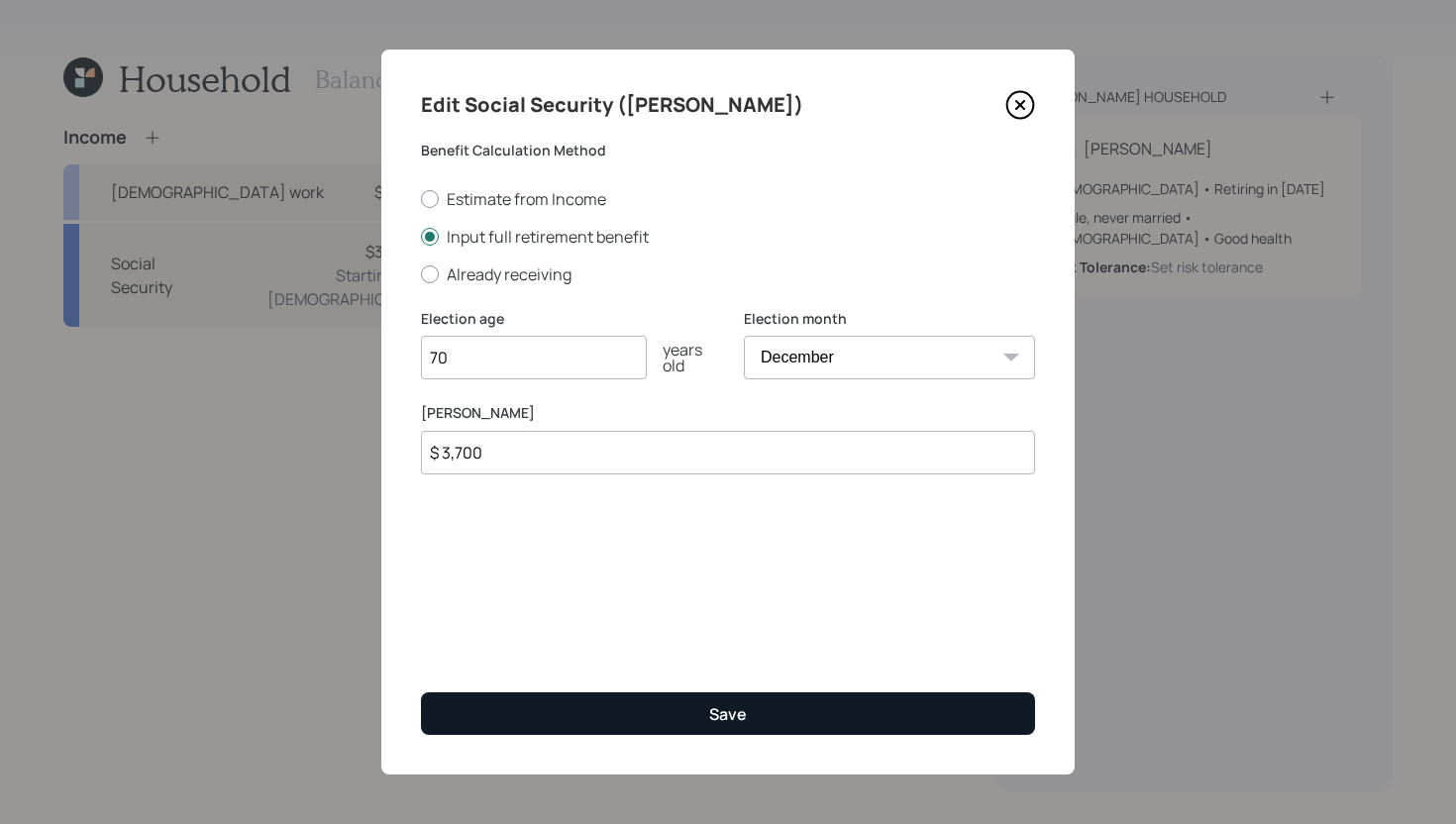 type on "$ 3,700" 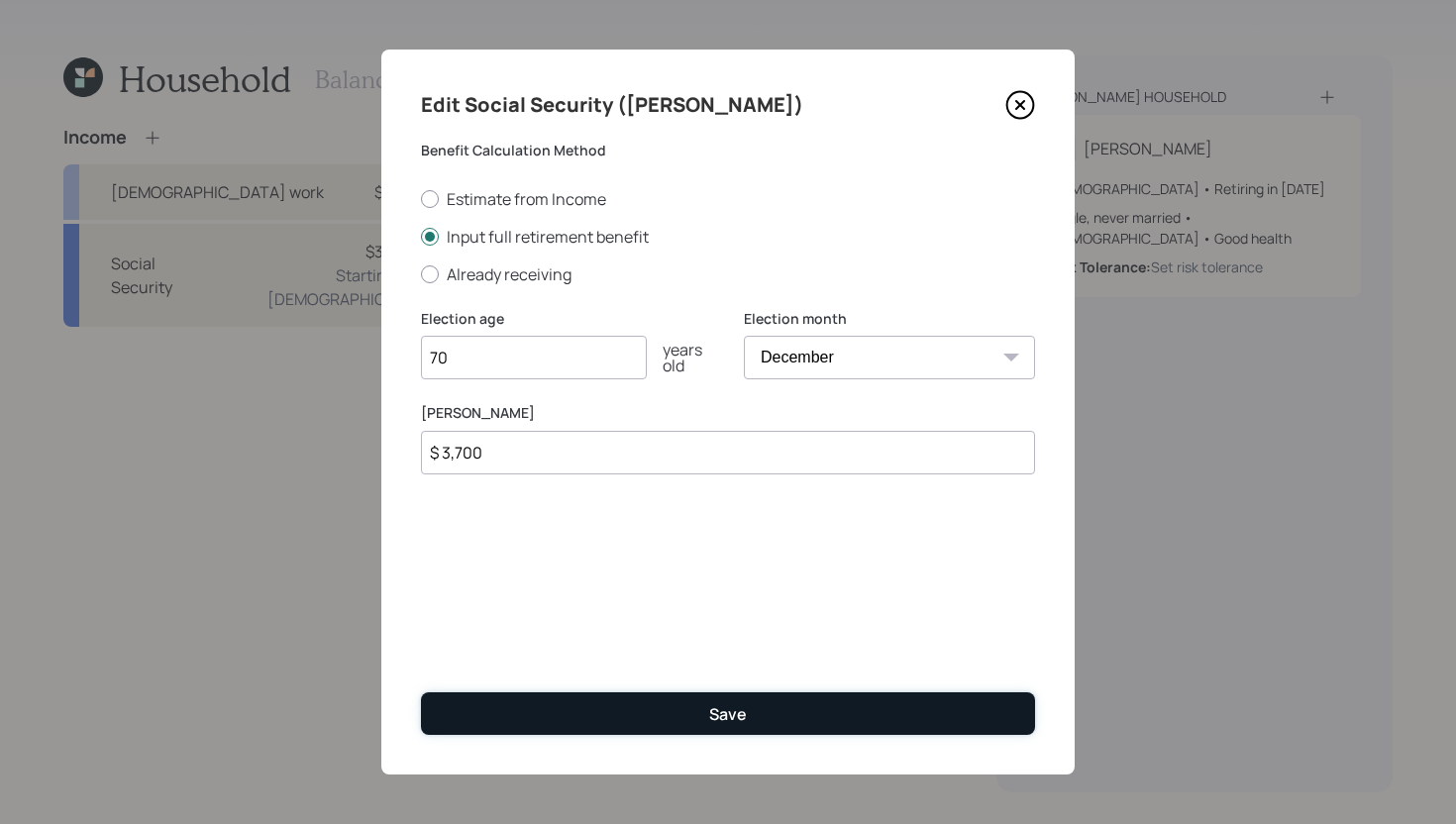 click on "Save" at bounding box center [728, 713] 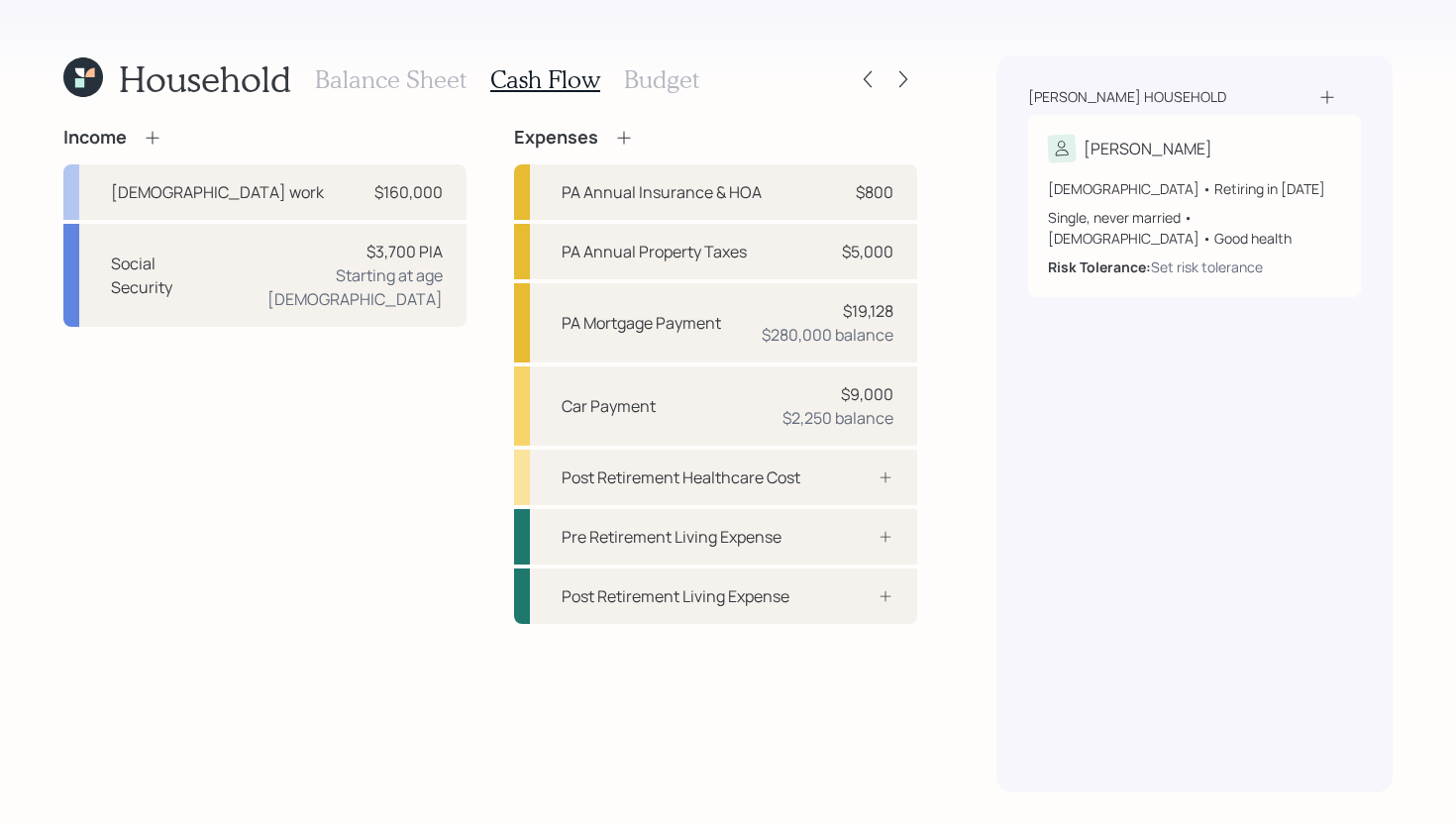 click 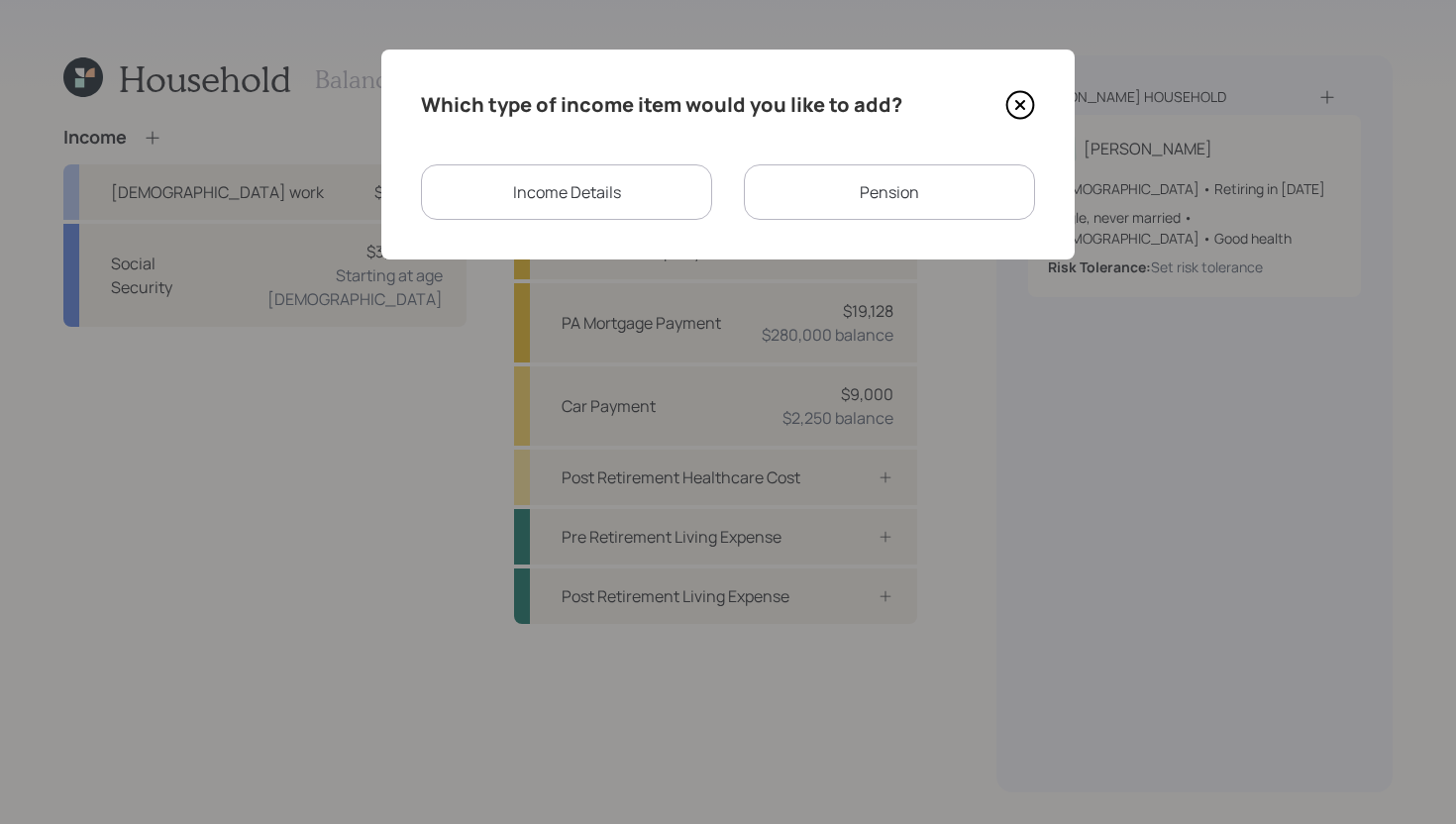click on "Income Details" at bounding box center (567, 192) 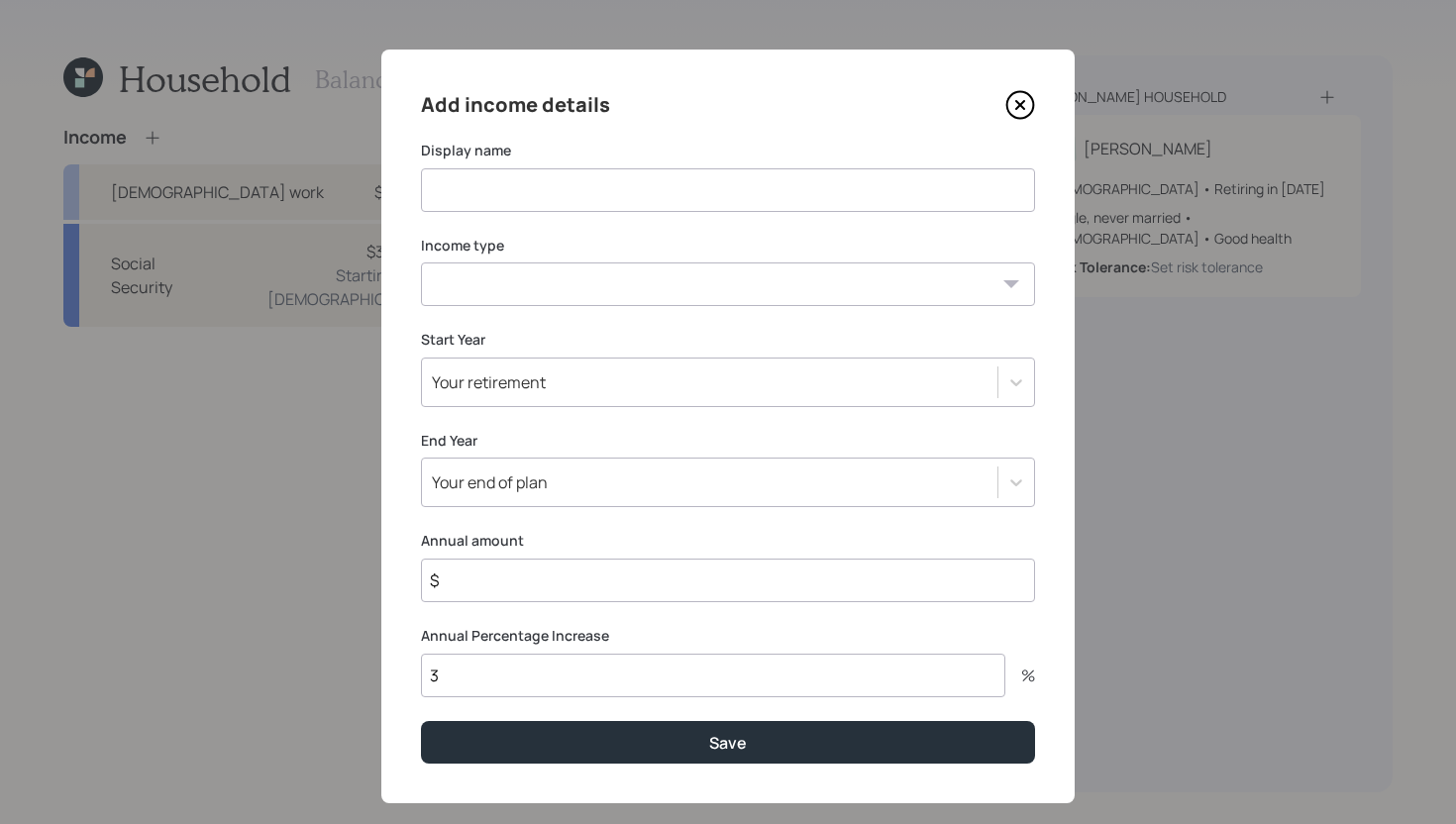 click at bounding box center (728, 190) 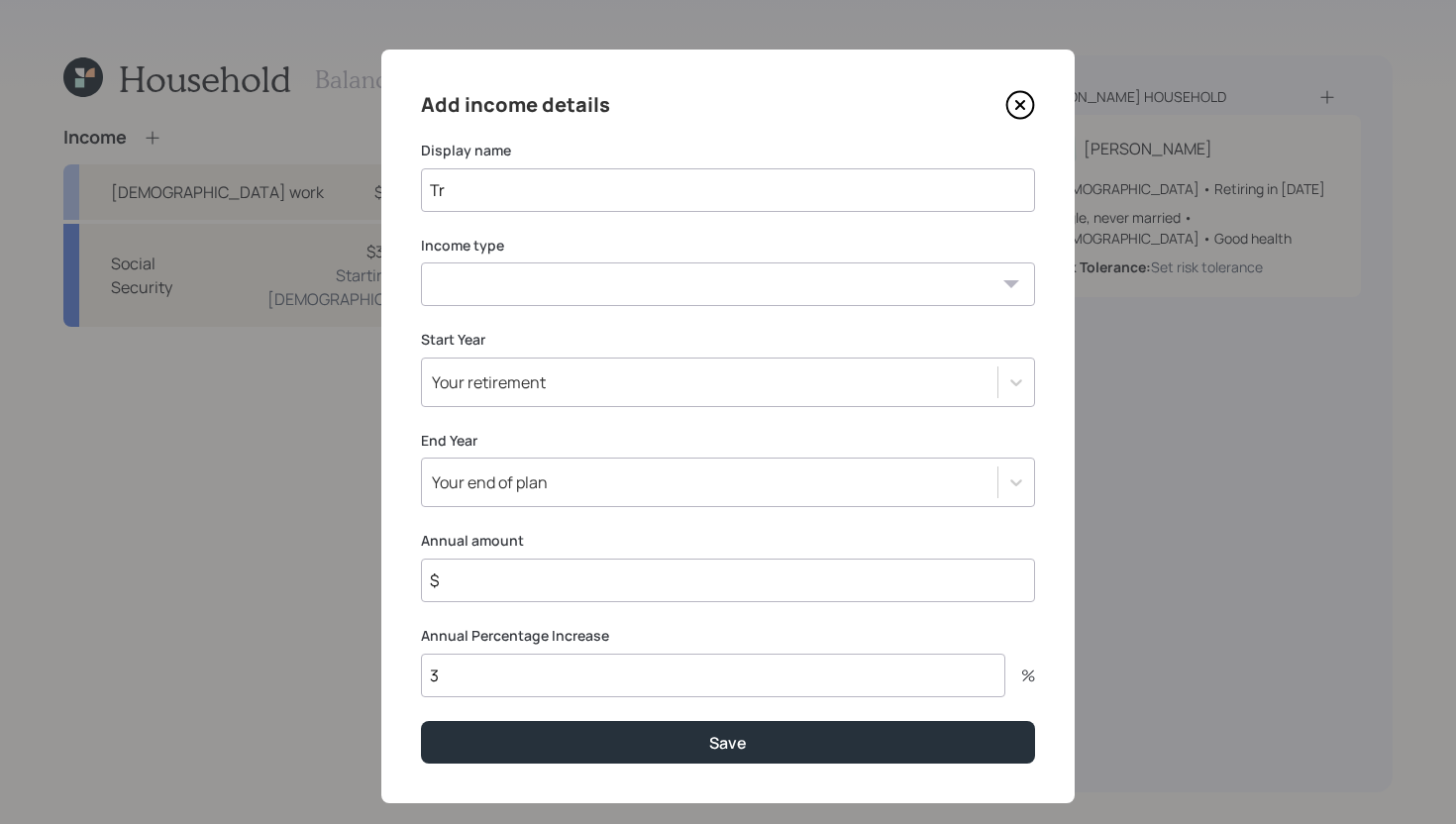 type on "T" 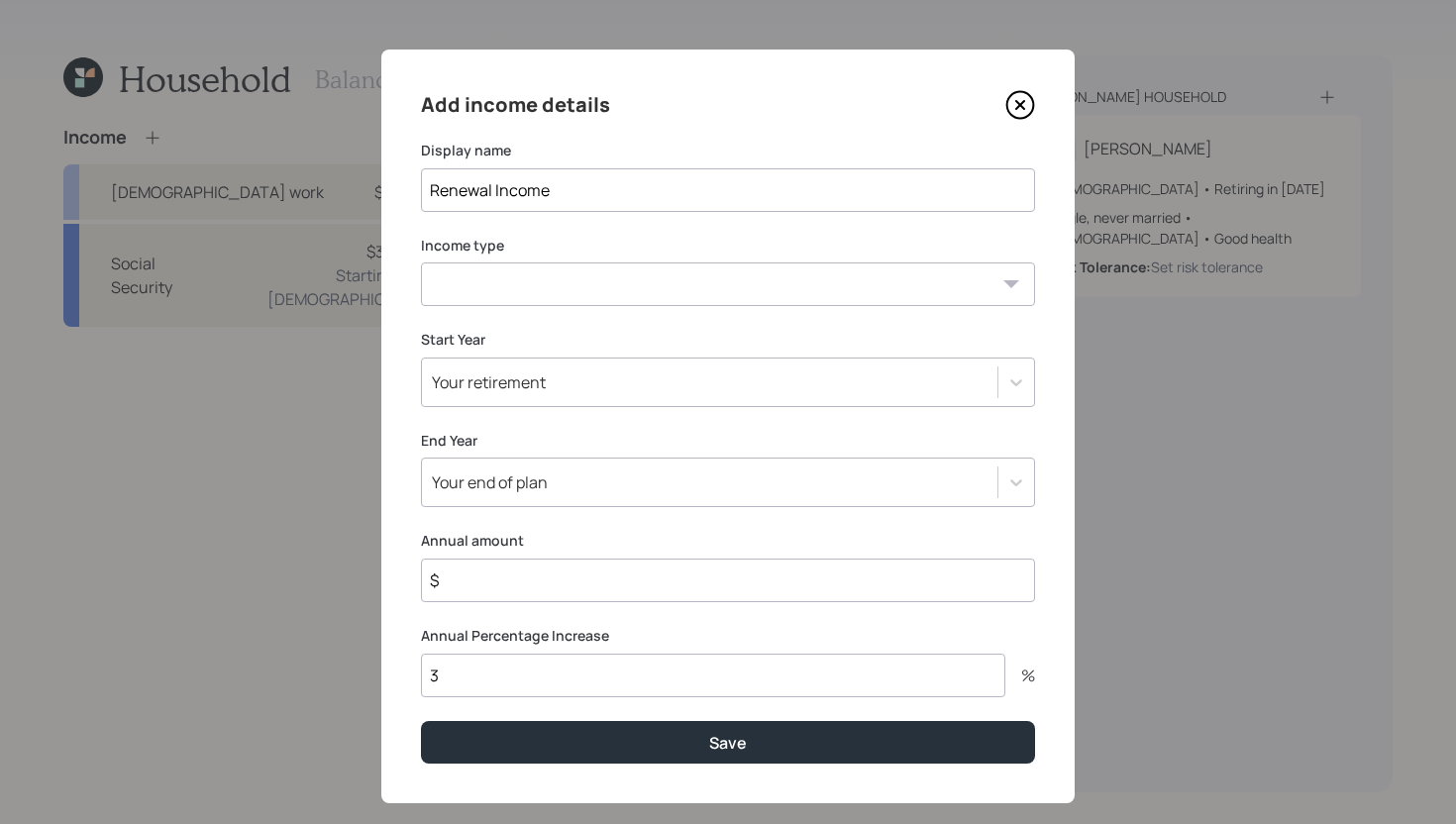 type on "Renewal Income" 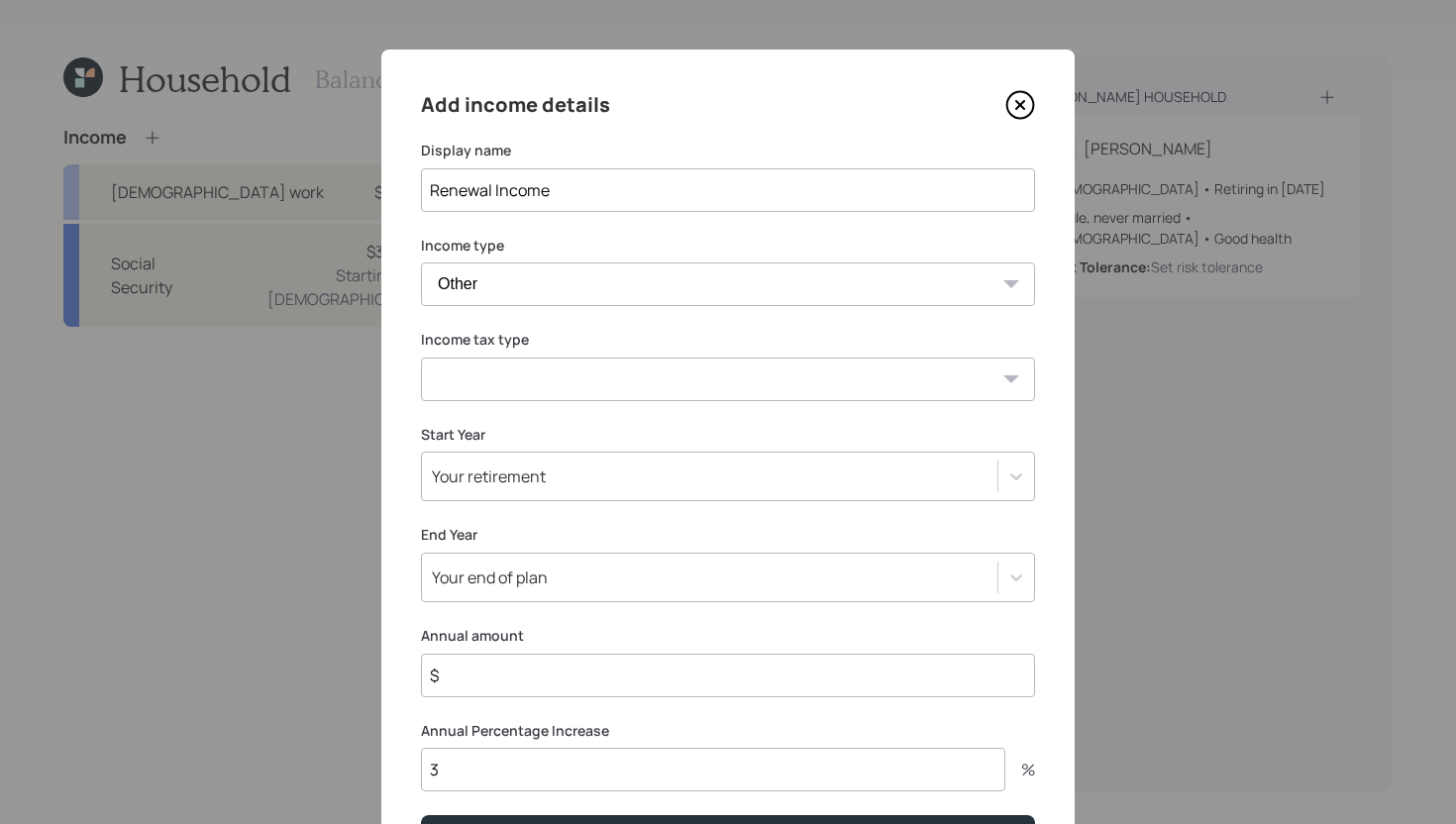 click on "Tax-free Earned Self Employment Alimony Royalties Pension / Annuity Interest Dividend Short-Term Gain Long-Term Gain Social Security" at bounding box center [728, 379] 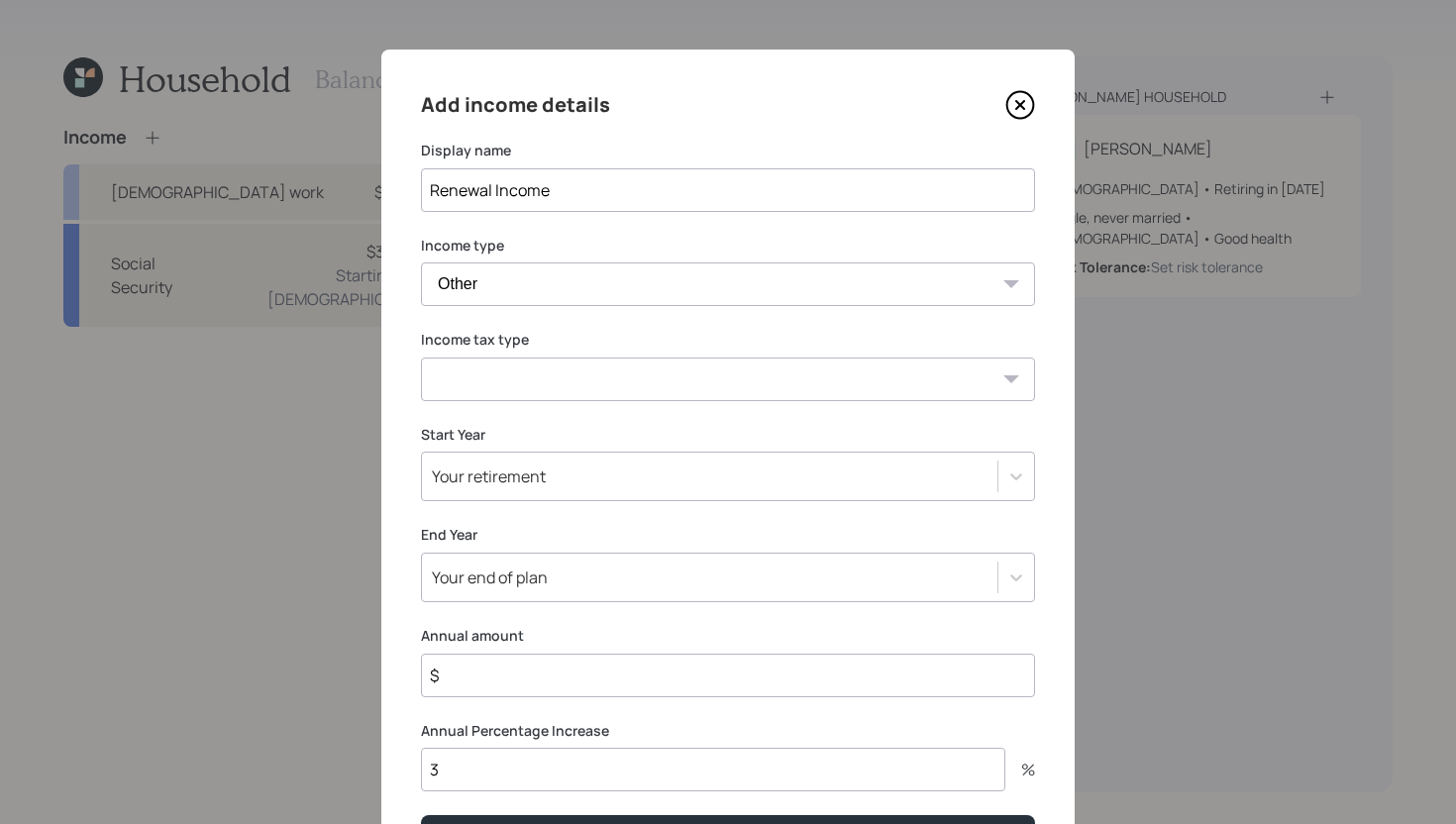 select on "earned" 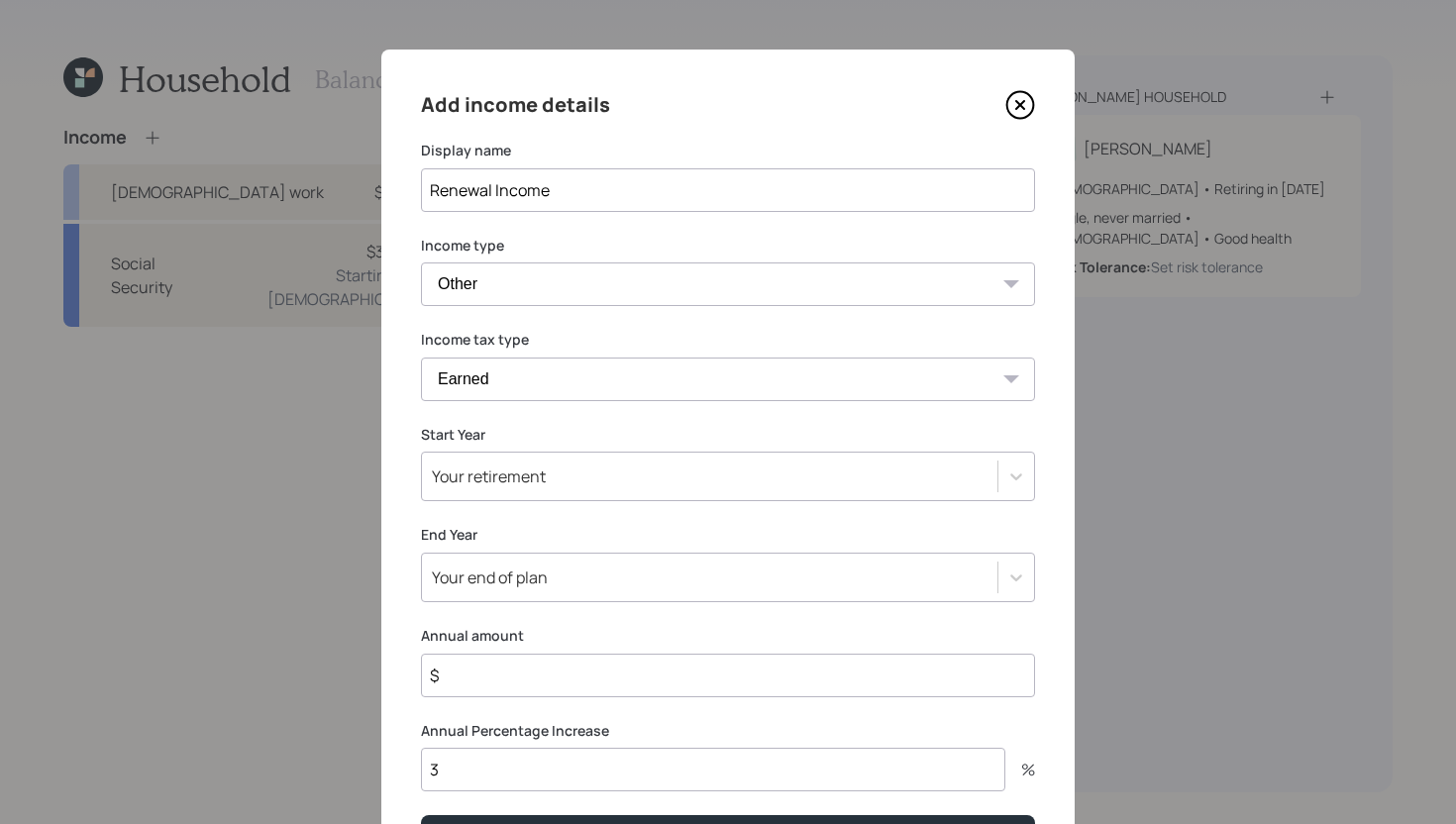 scroll, scrollTop: 124, scrollLeft: 0, axis: vertical 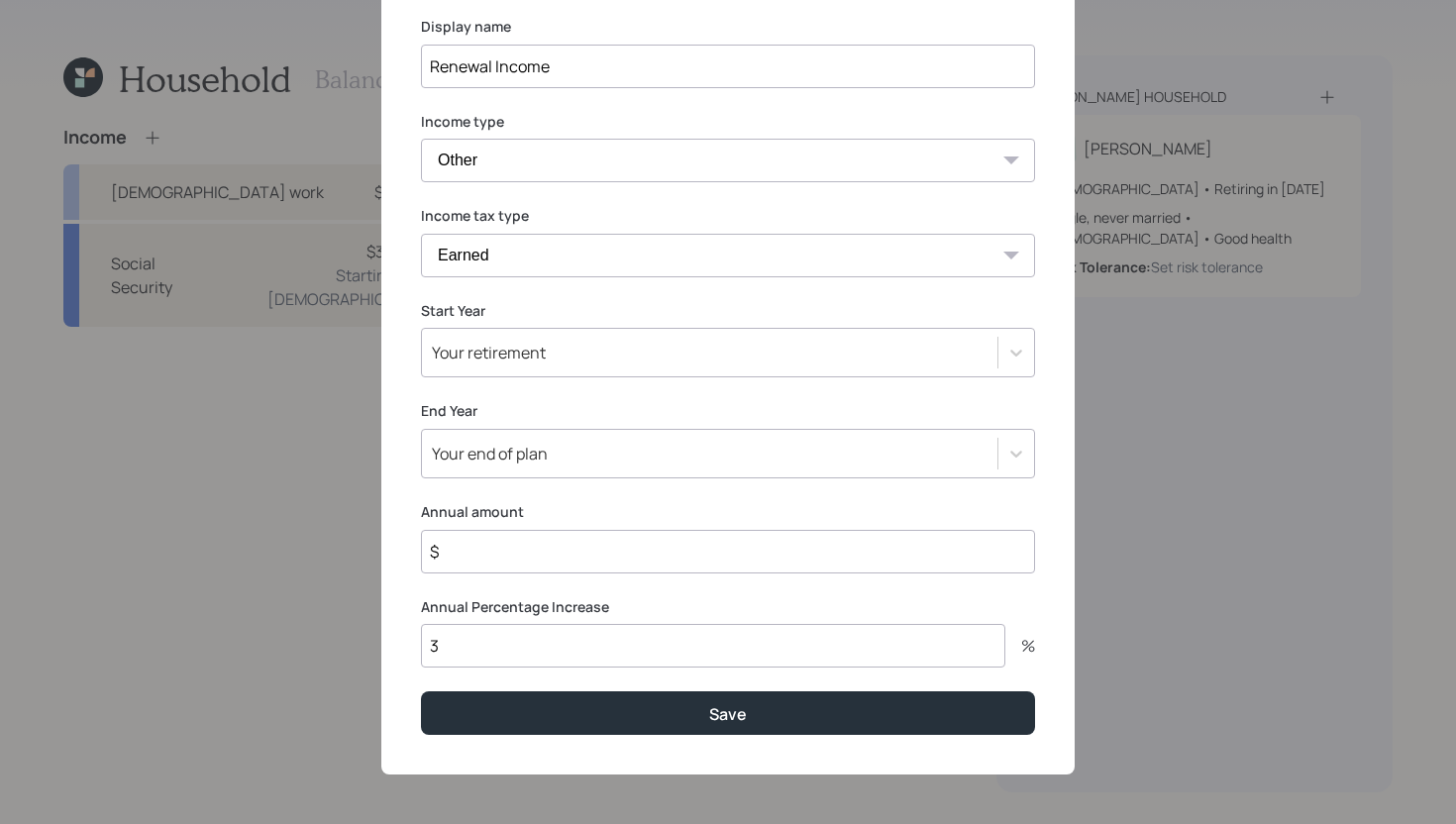 click on "Your retirement" at bounding box center (709, 353) 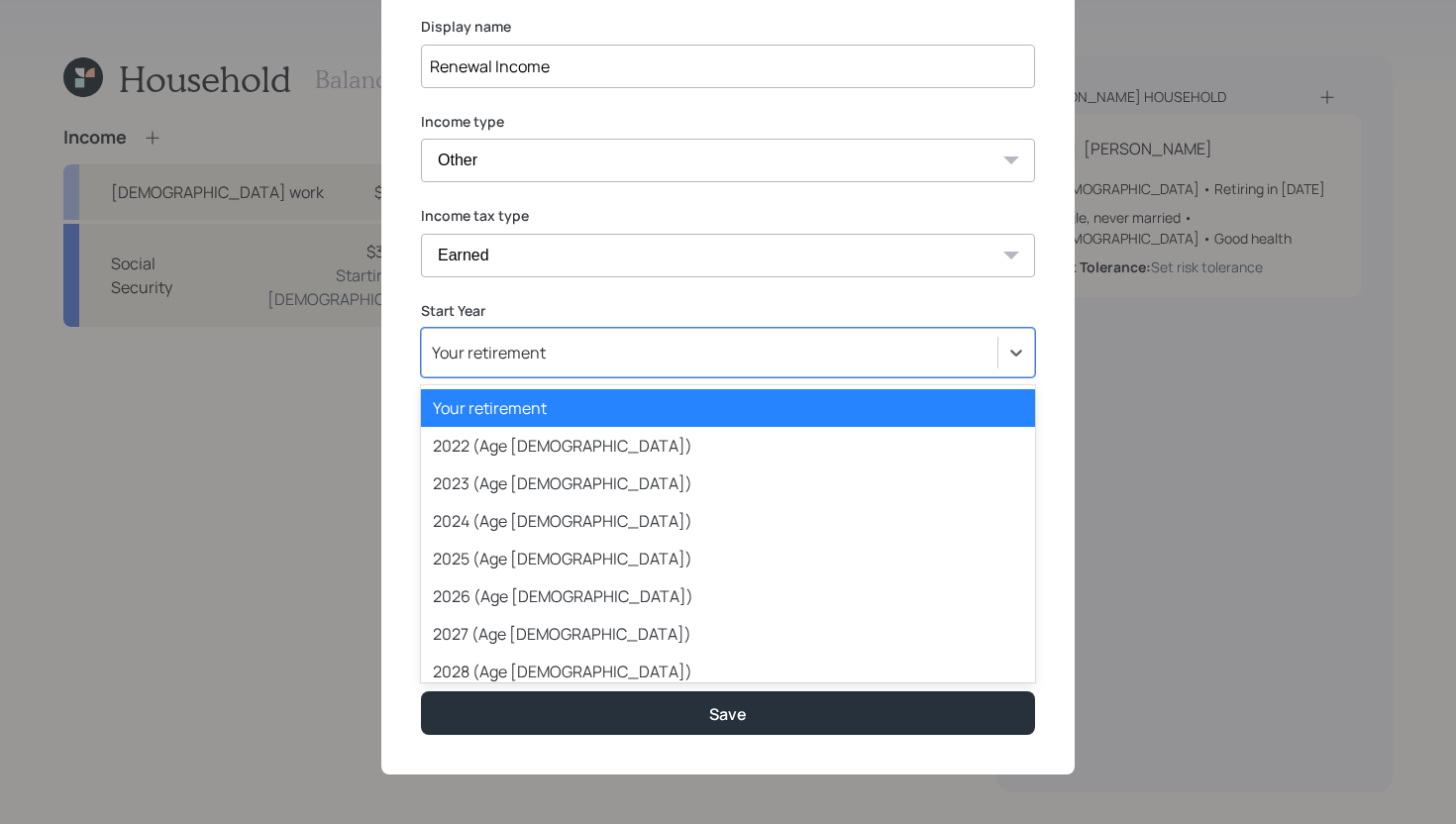 click on "Your retirement" at bounding box center (728, 408) 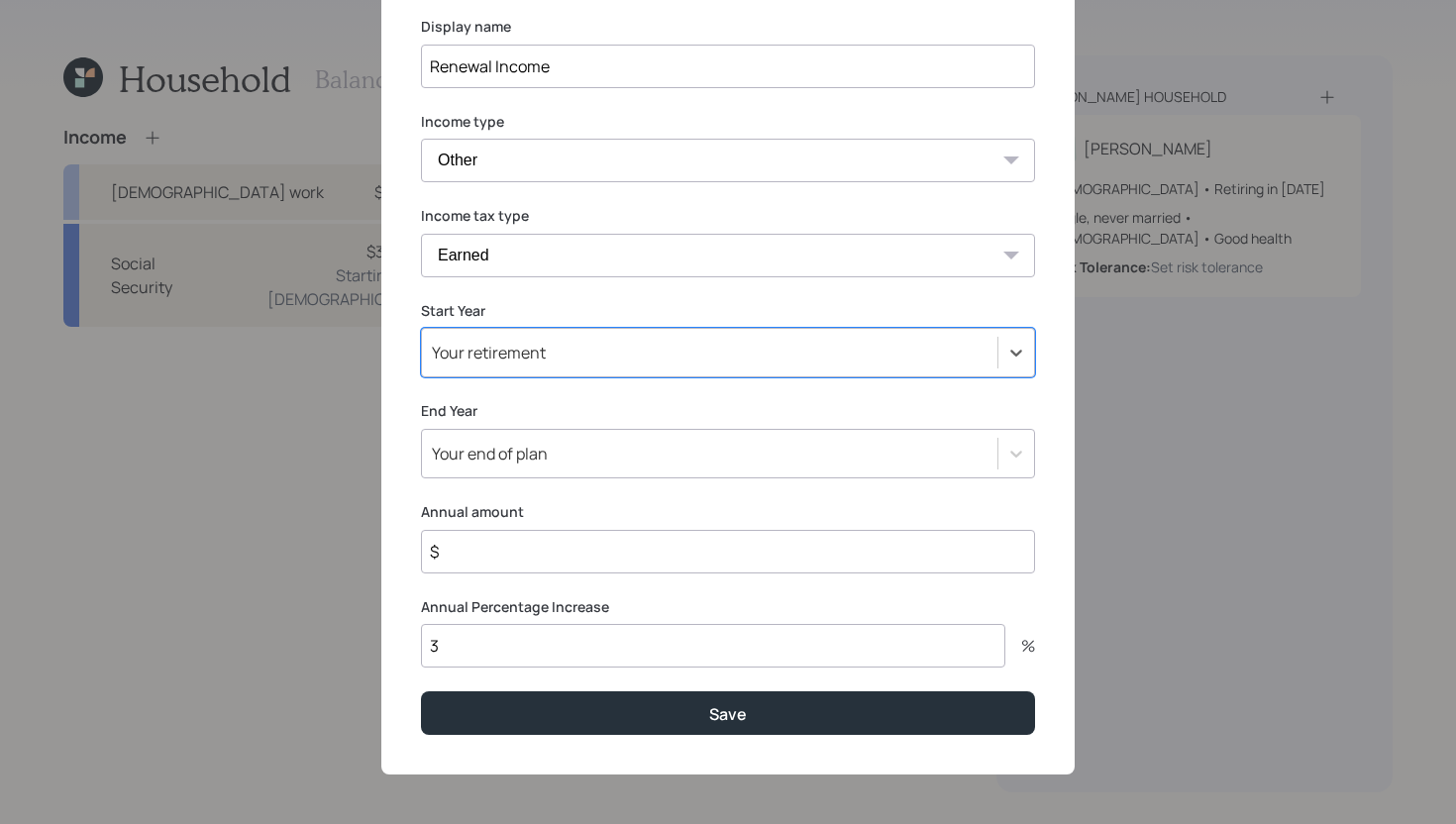 click on "3" at bounding box center [713, 646] 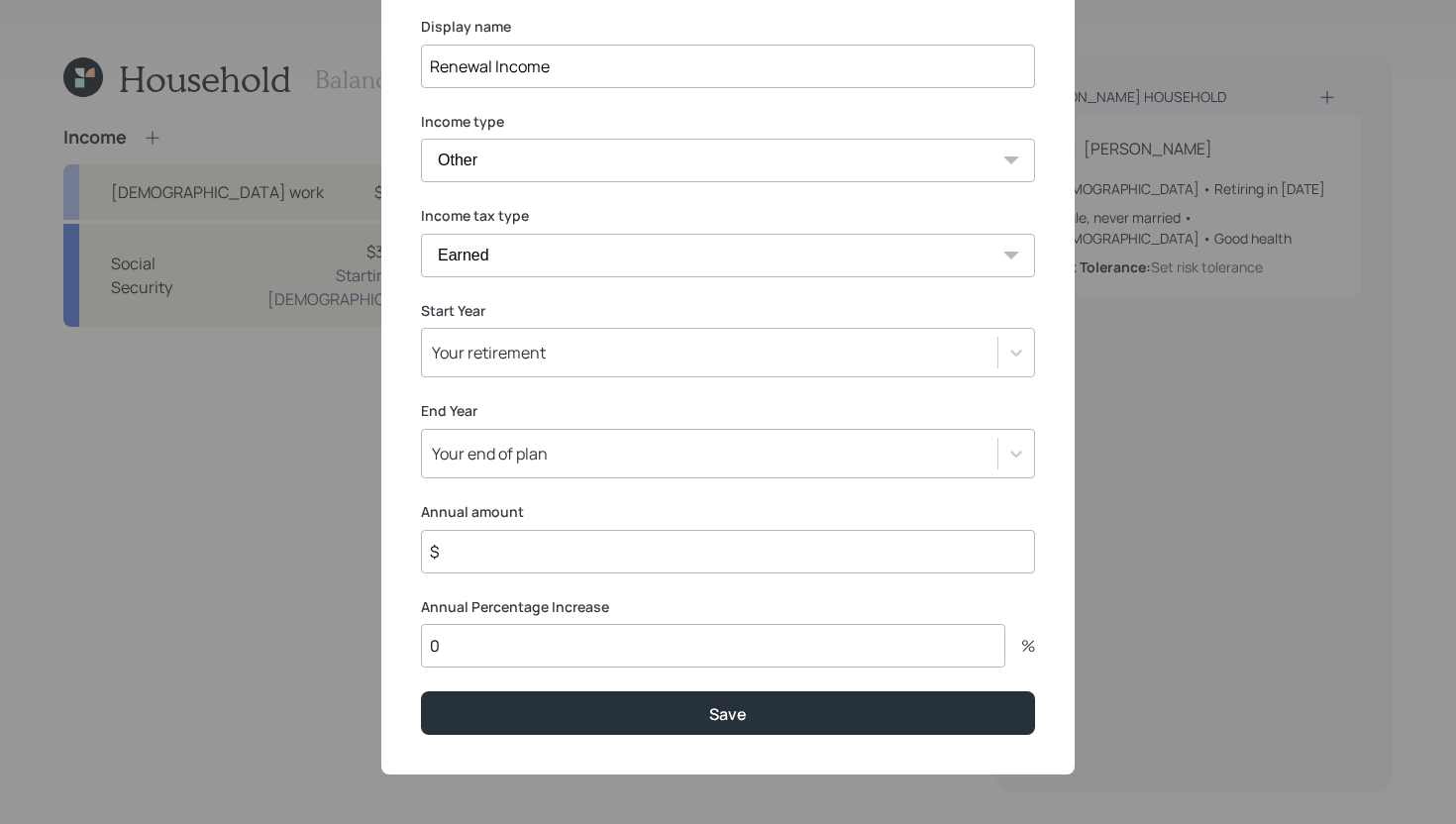 type on "0" 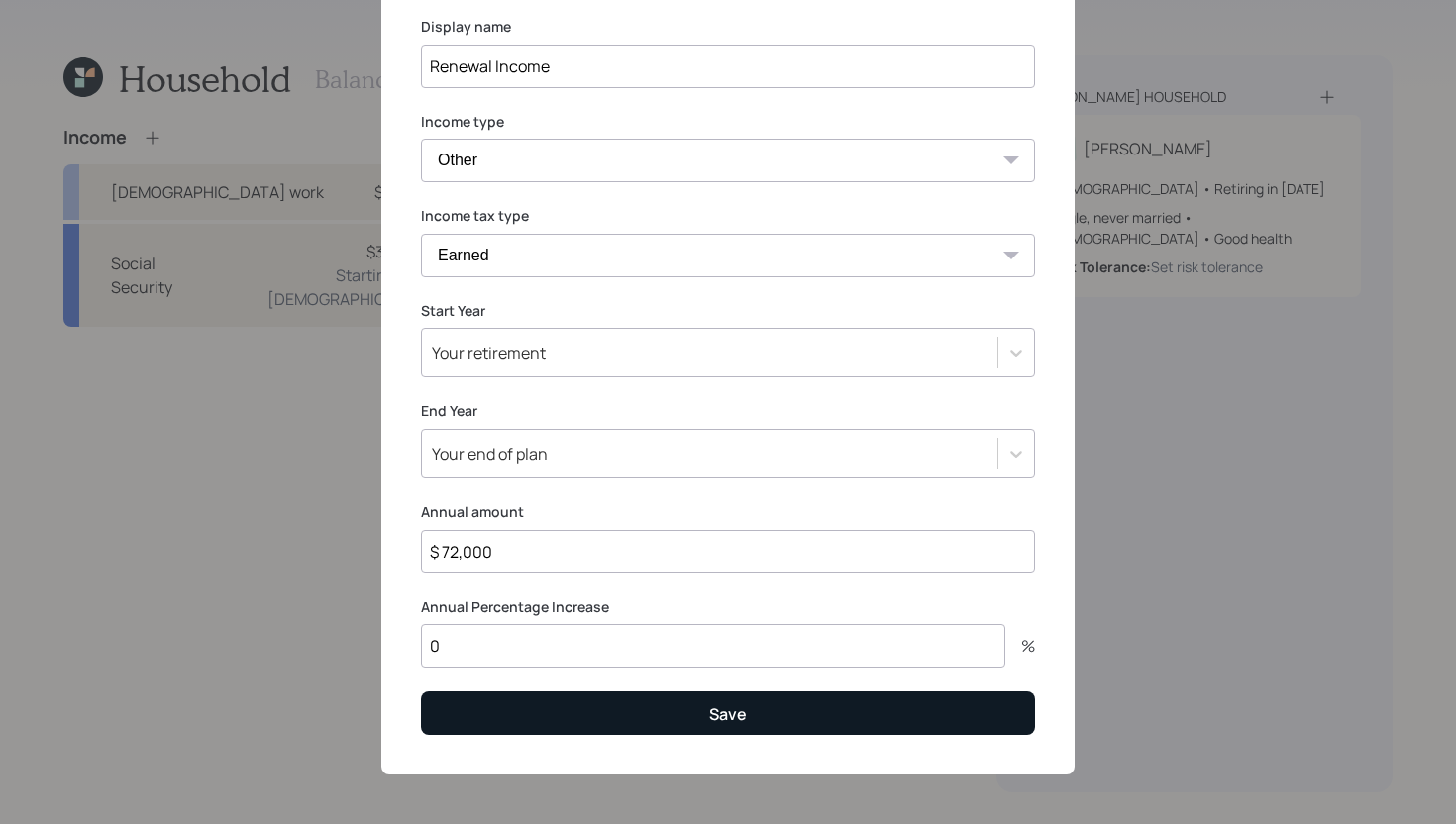 type on "$ 72,000" 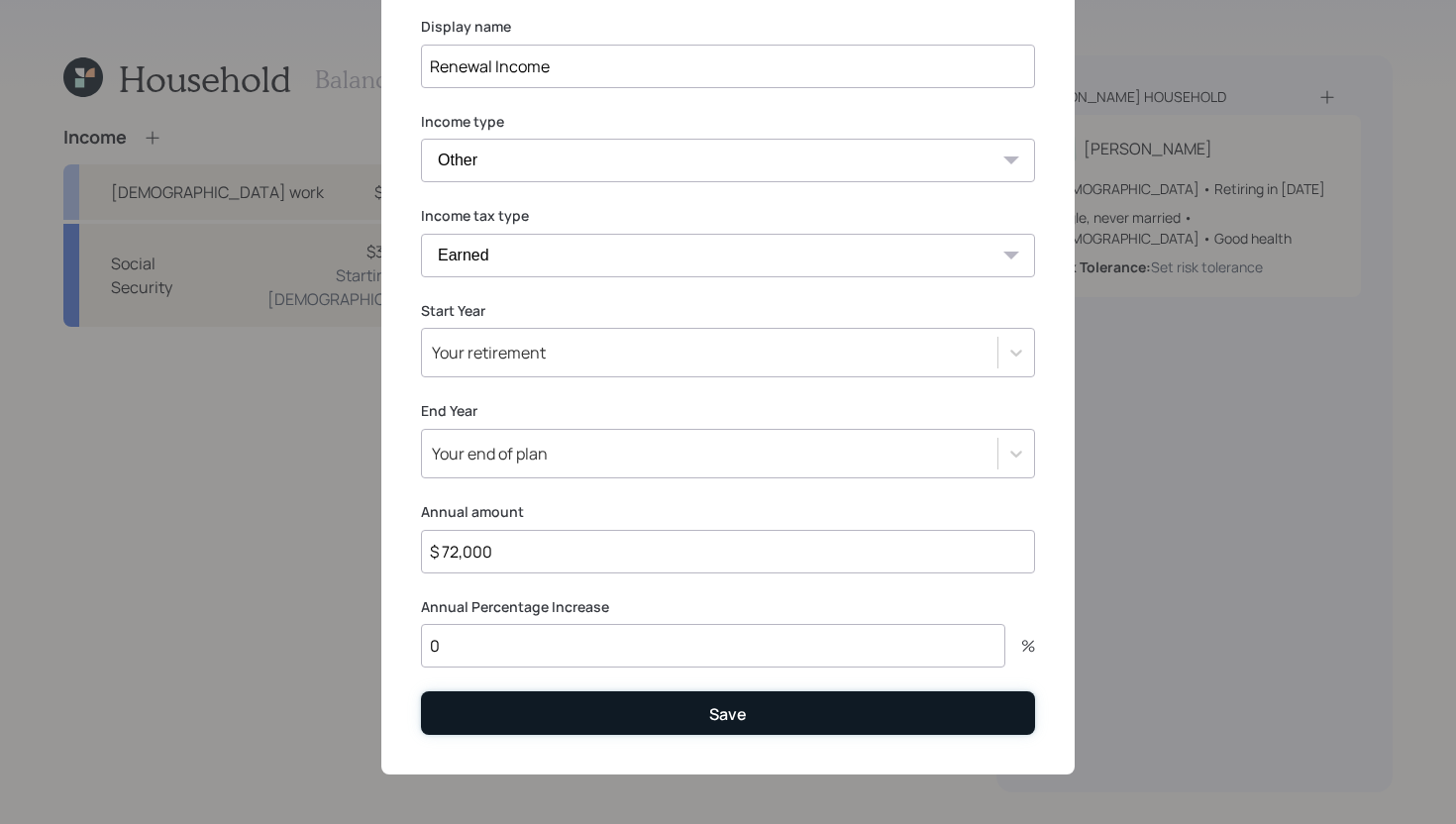 click on "Save" at bounding box center (728, 712) 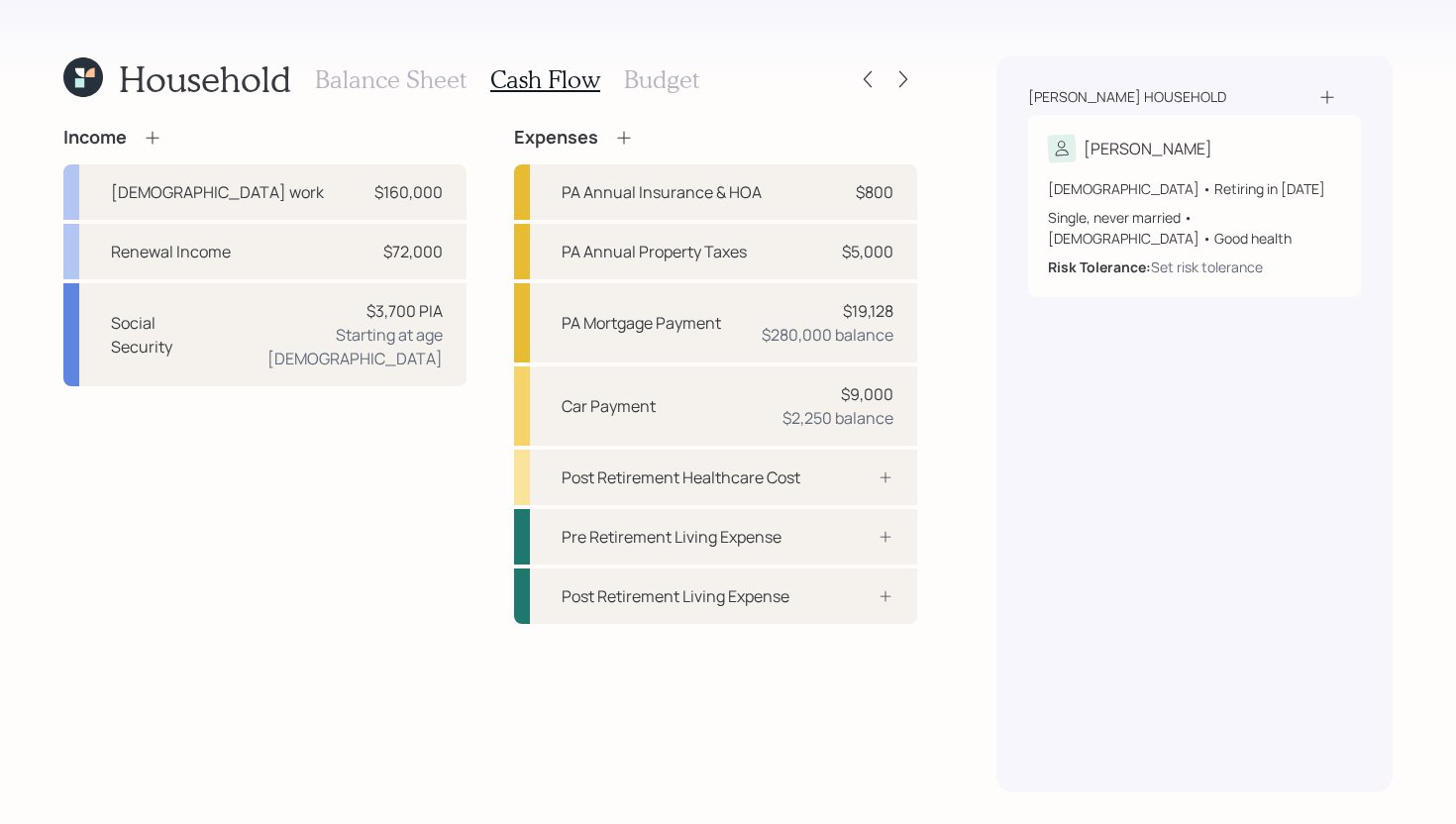 scroll, scrollTop: 0, scrollLeft: 0, axis: both 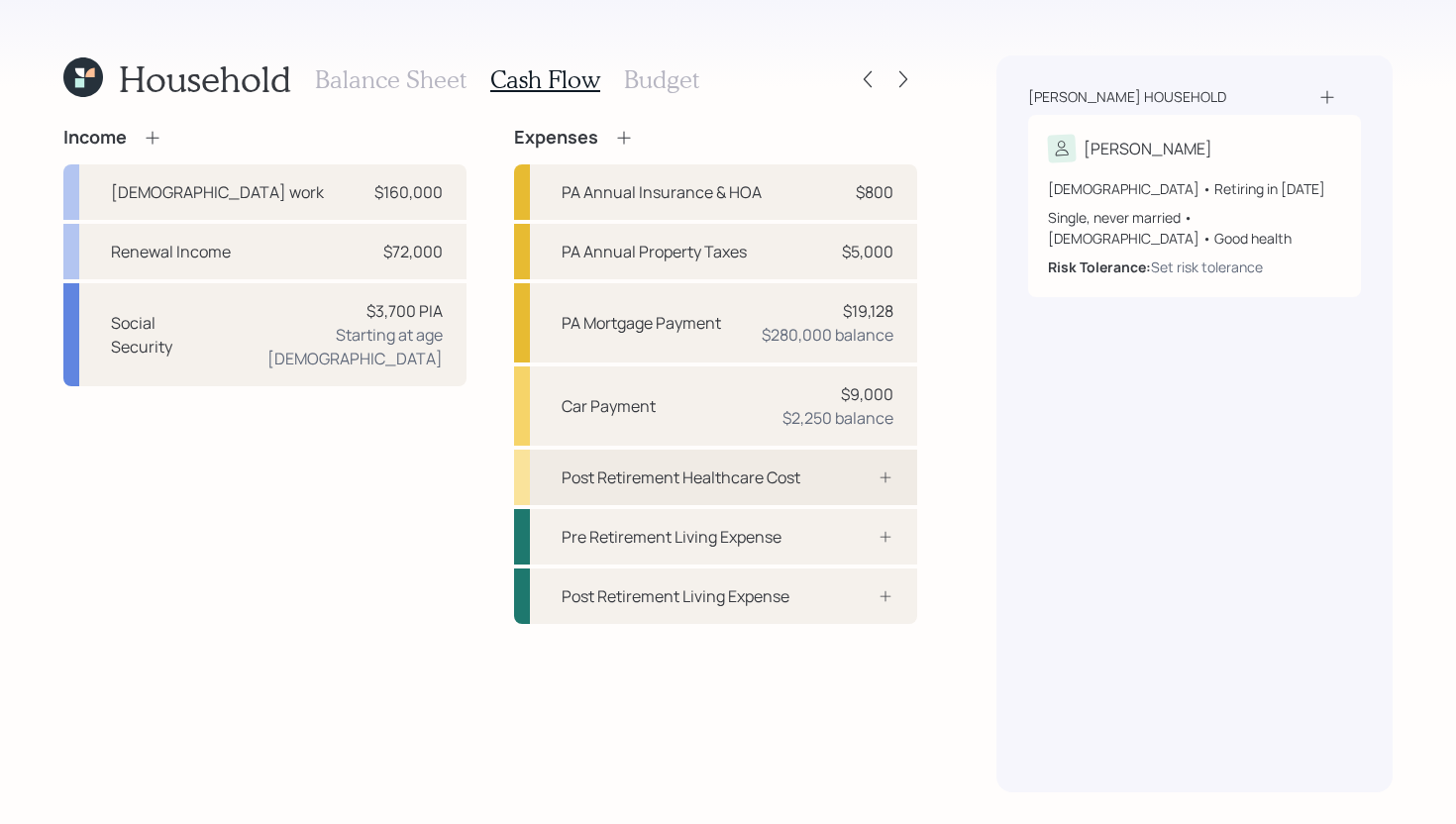 click on "Post Retirement Healthcare Cost" at bounding box center (680, 477) 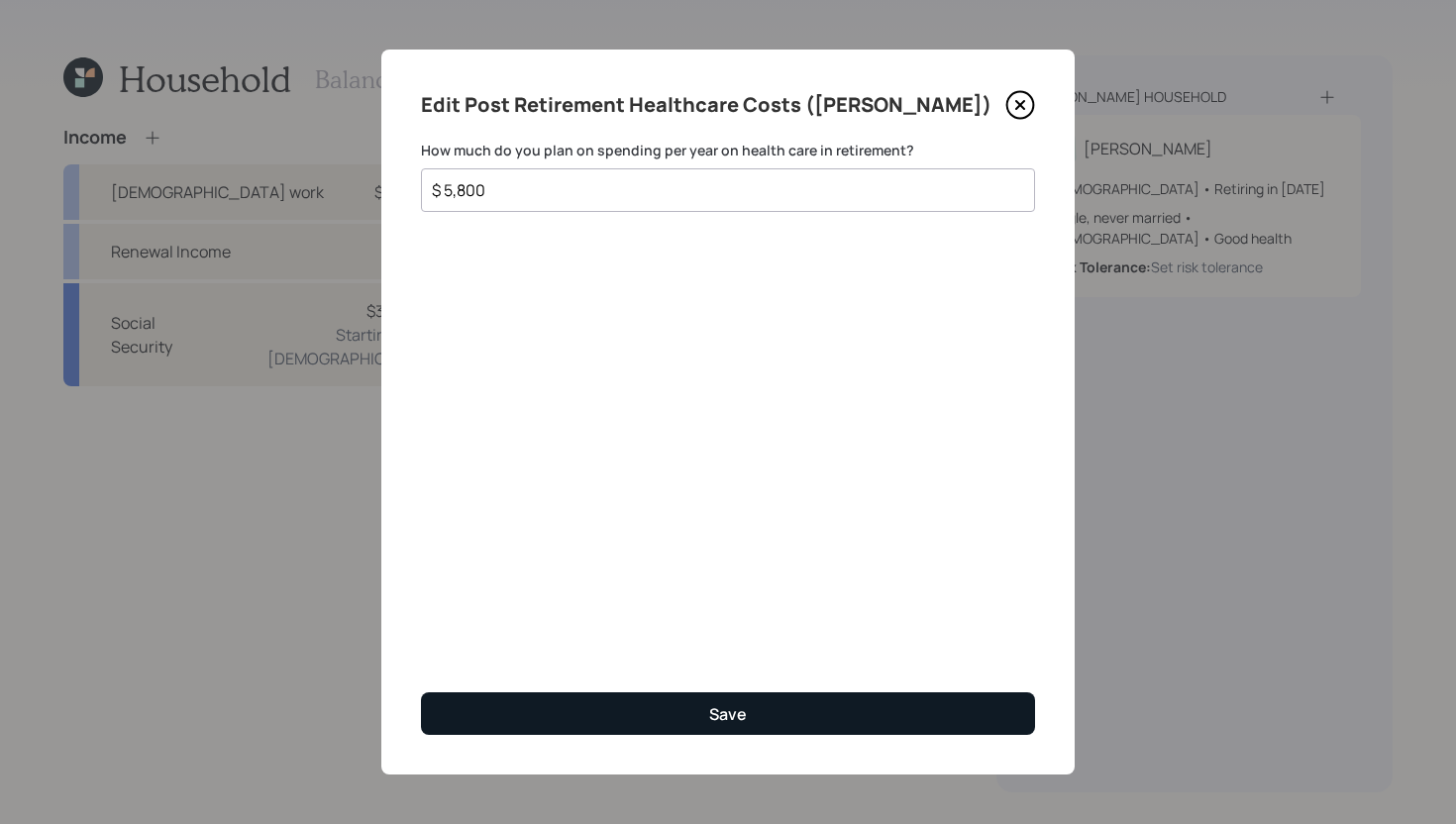 type on "$ 5,800" 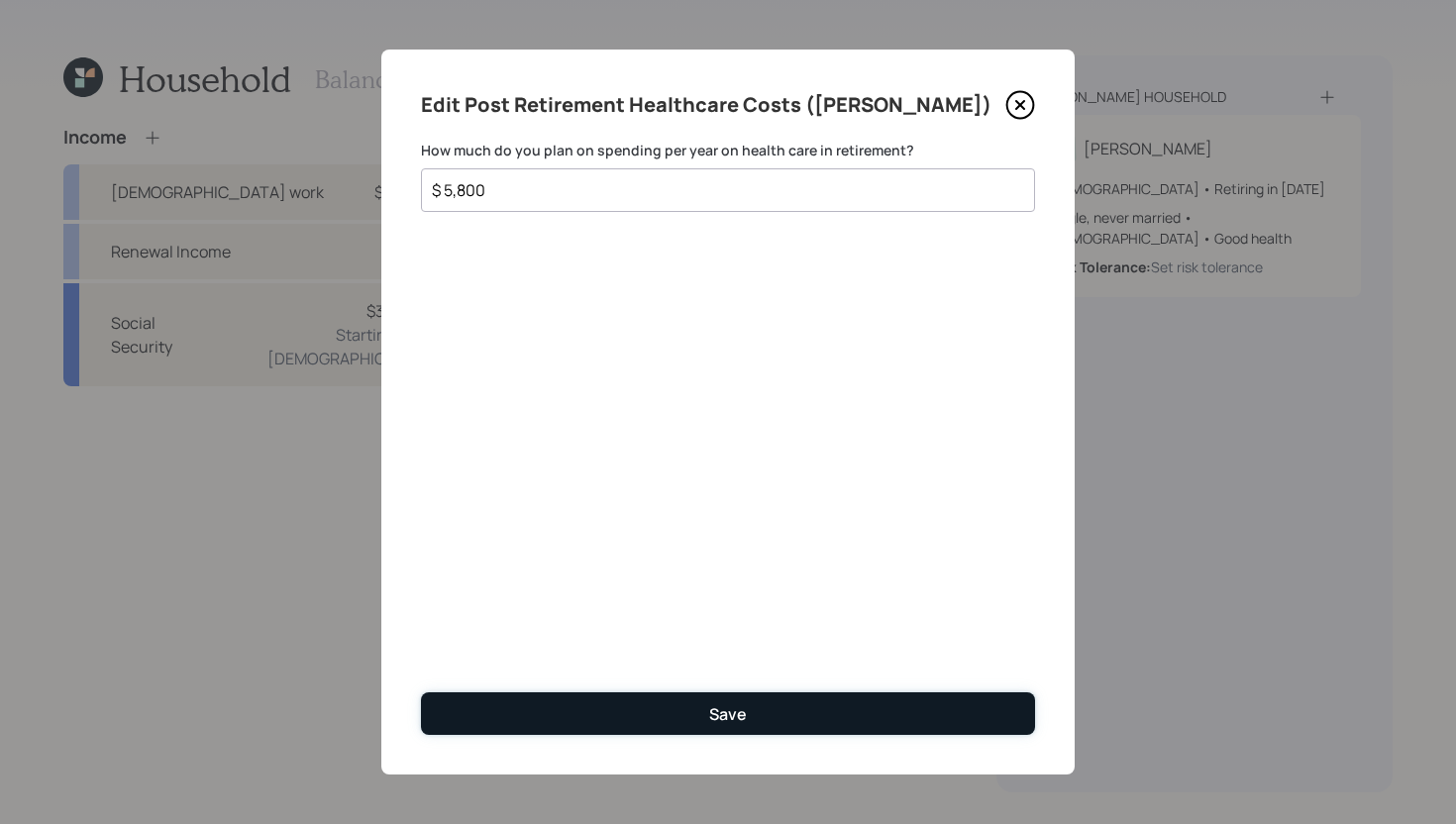 click on "Save" at bounding box center [728, 713] 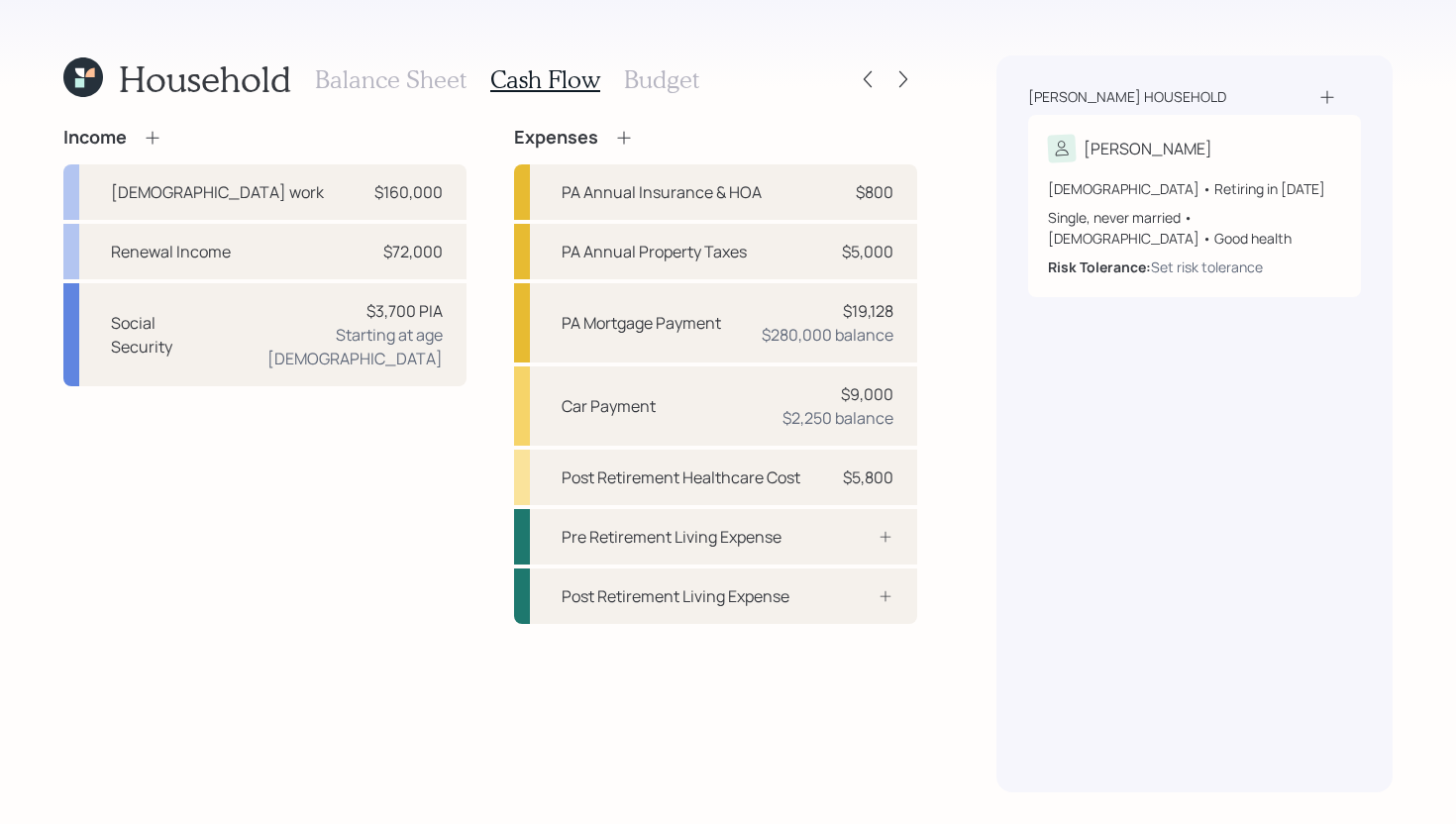 click 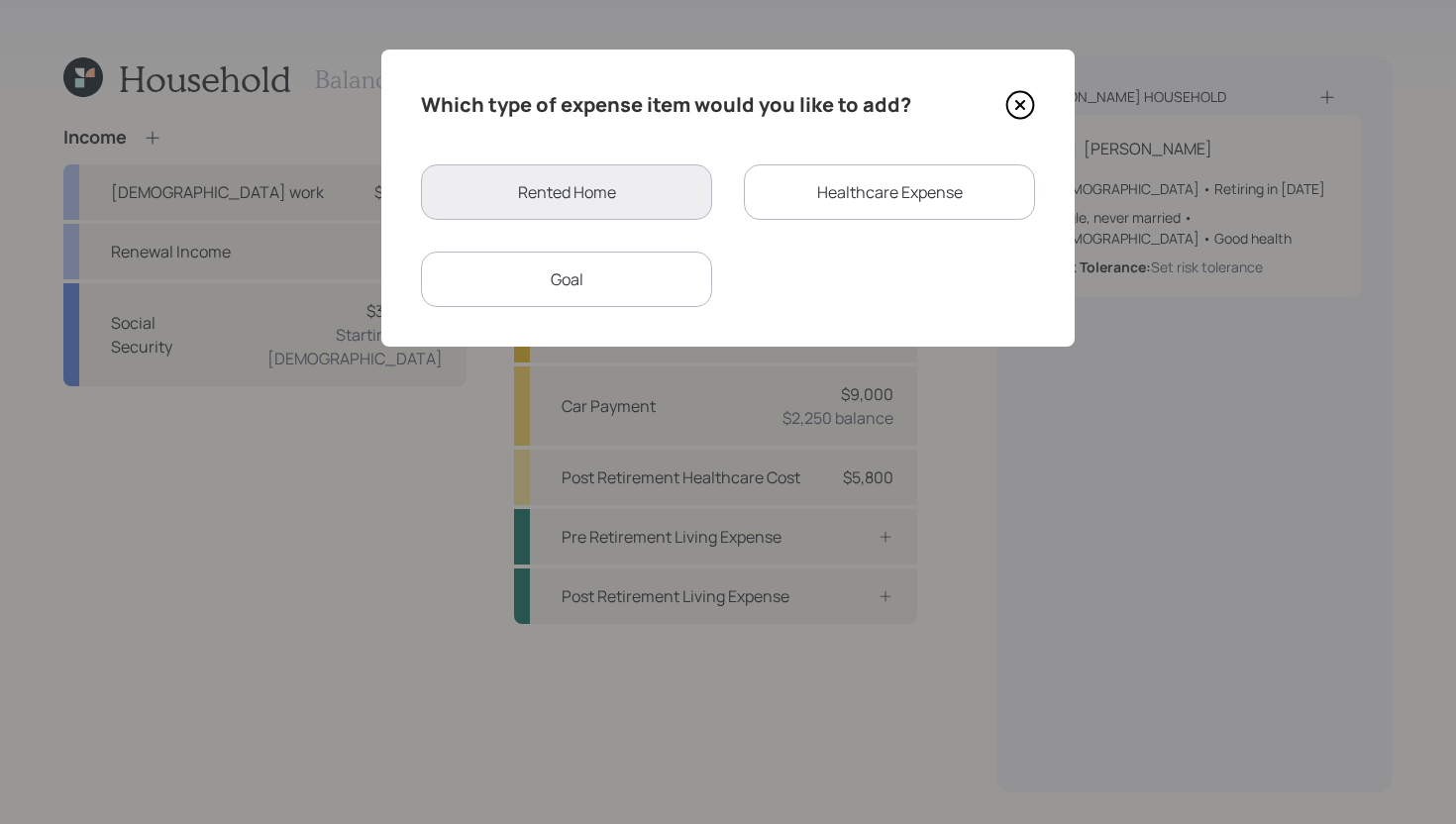 click on "Healthcare Expense" at bounding box center (889, 192) 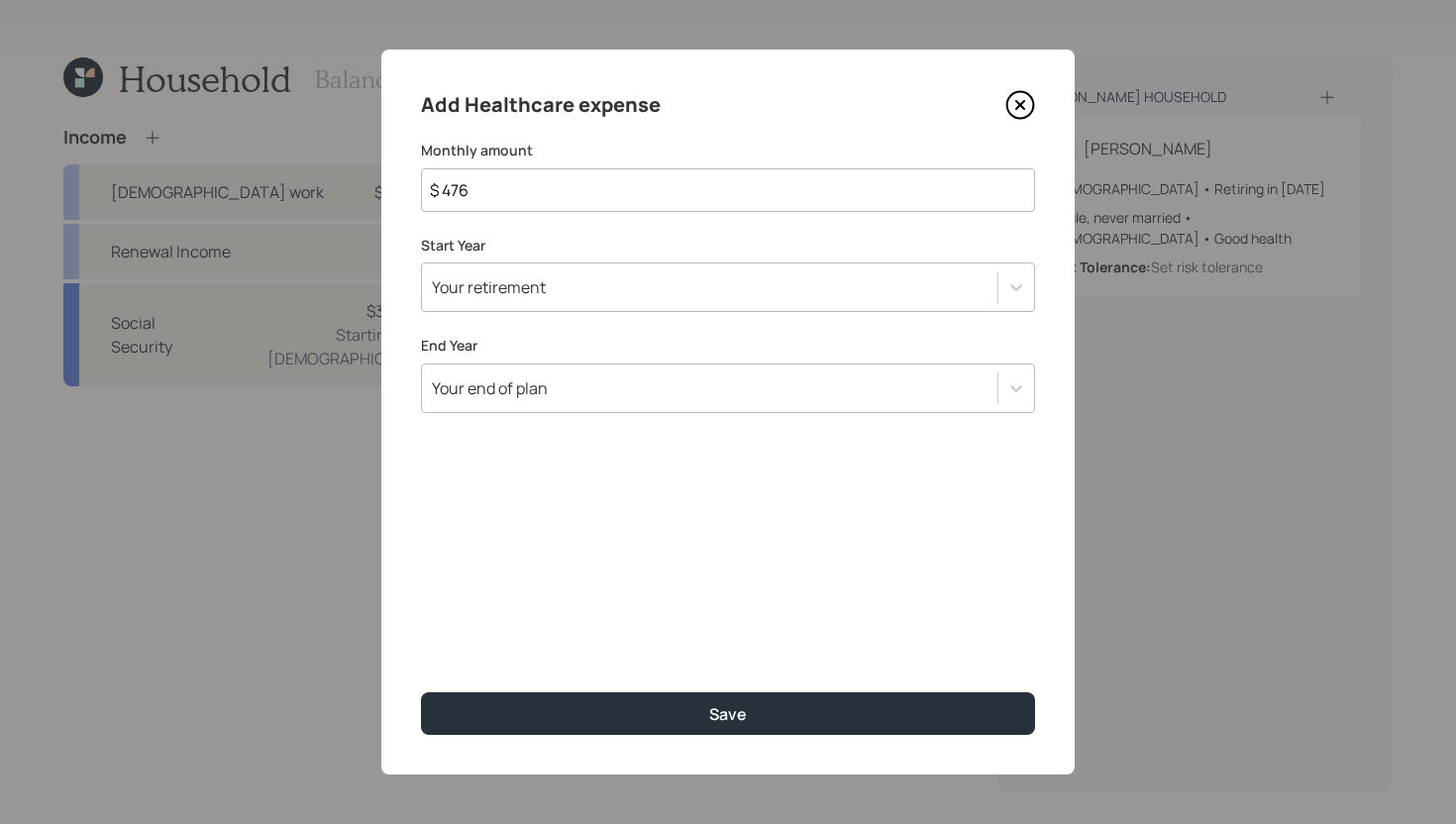click on "$ 476" at bounding box center (728, 190) 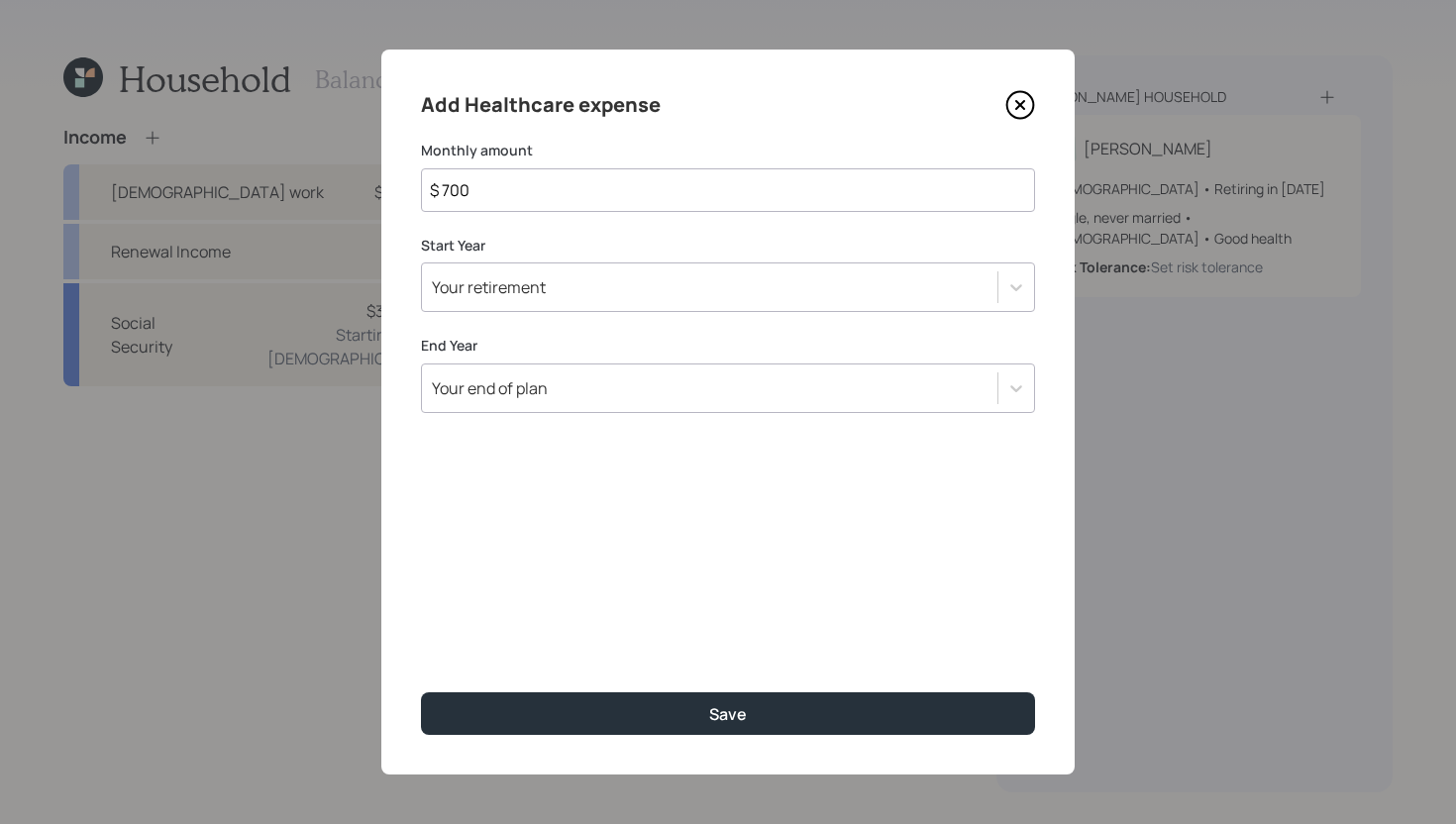 type on "$ 700" 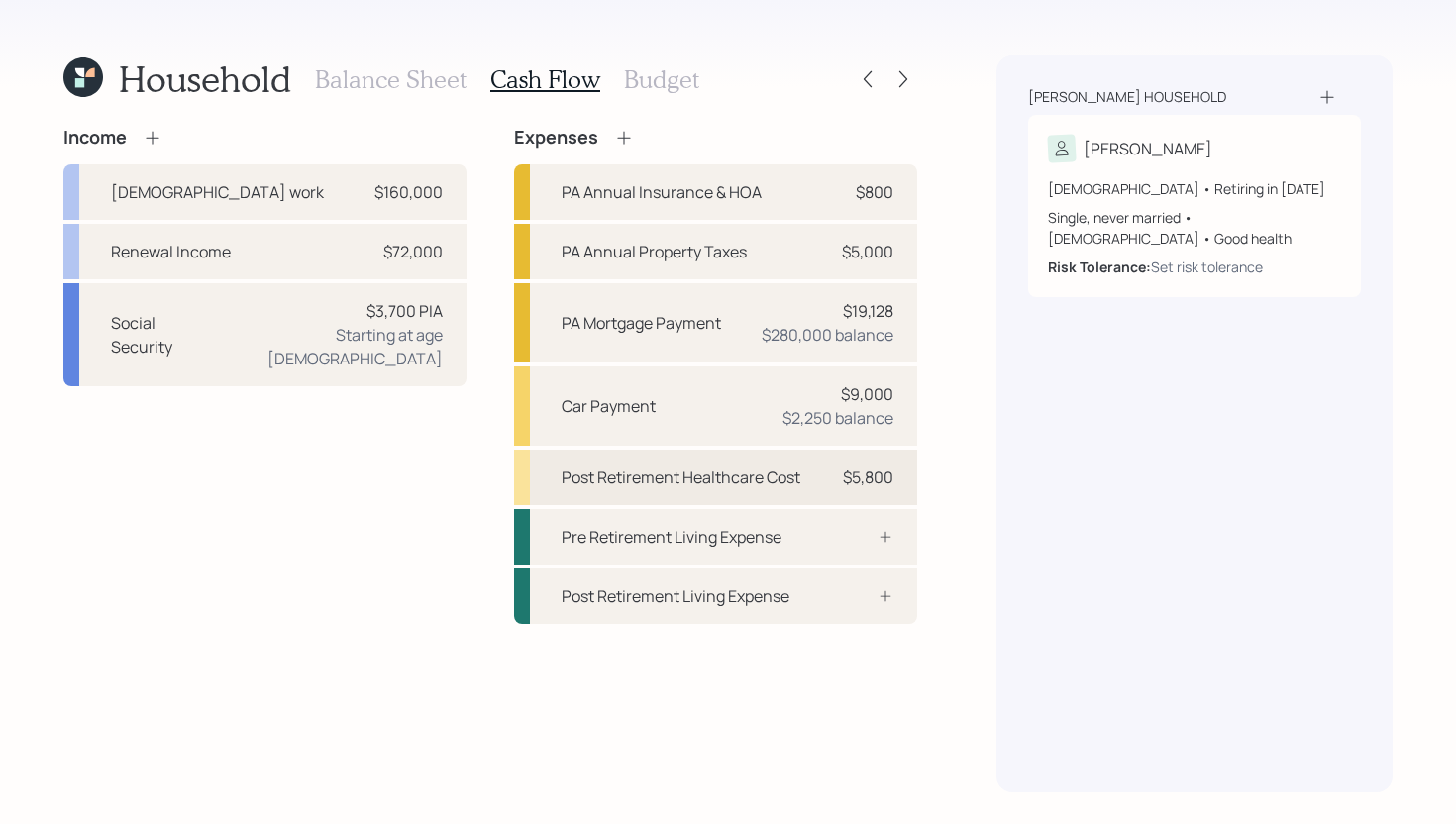 click on "Post Retirement Healthcare Cost" at bounding box center (680, 477) 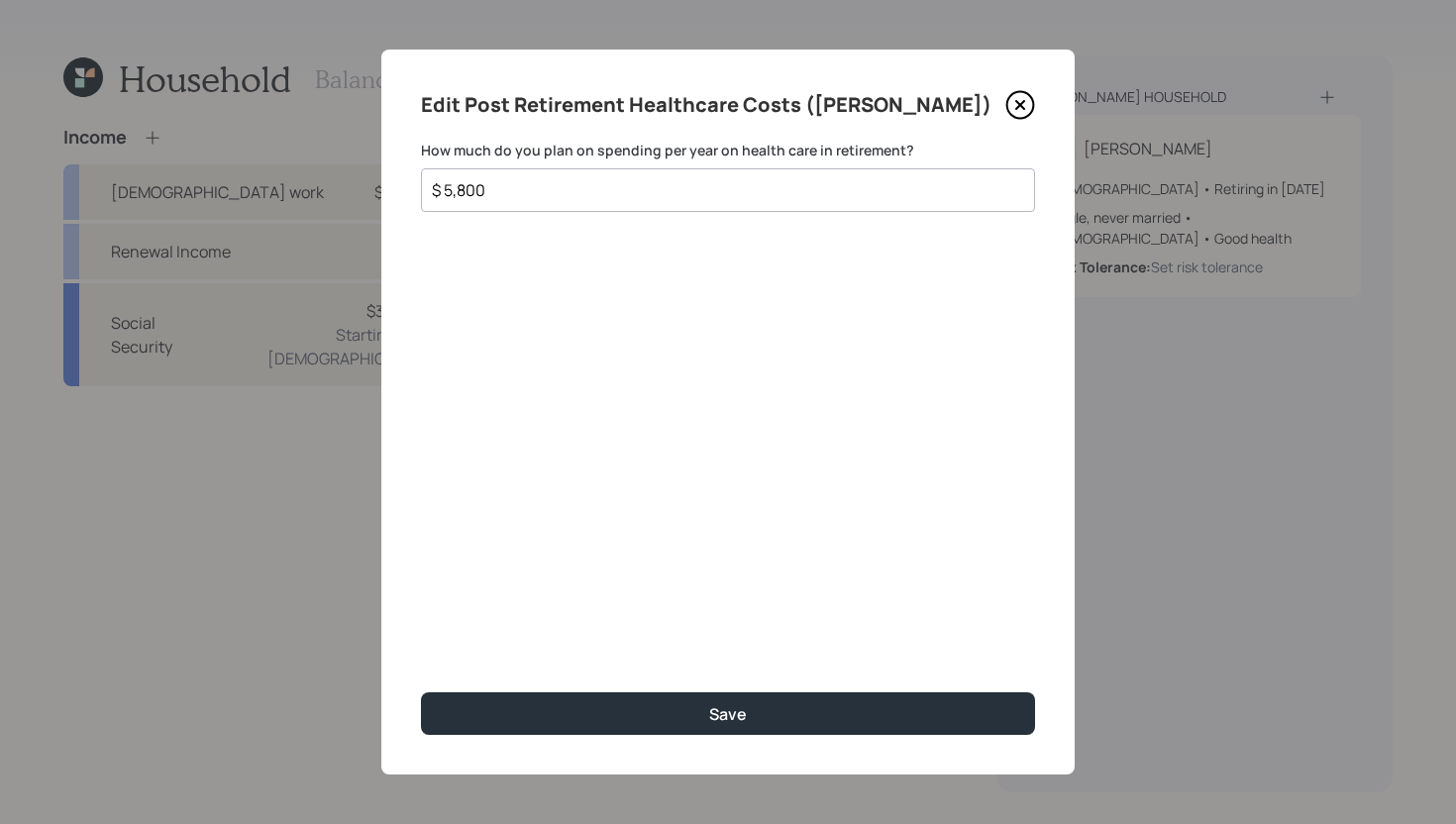 drag, startPoint x: 599, startPoint y: 186, endPoint x: 407, endPoint y: 188, distance: 192.01042 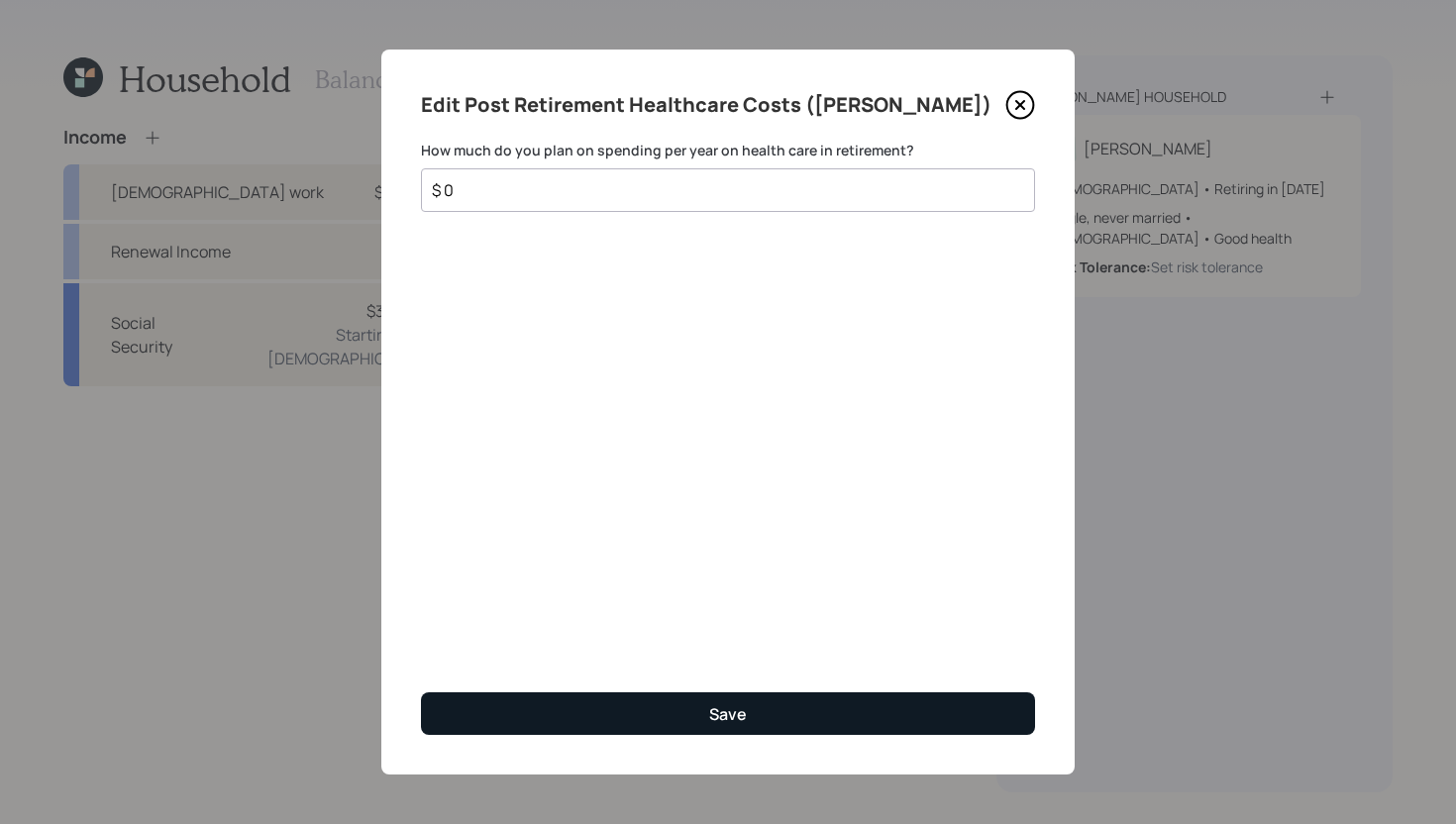 type on "$ 0" 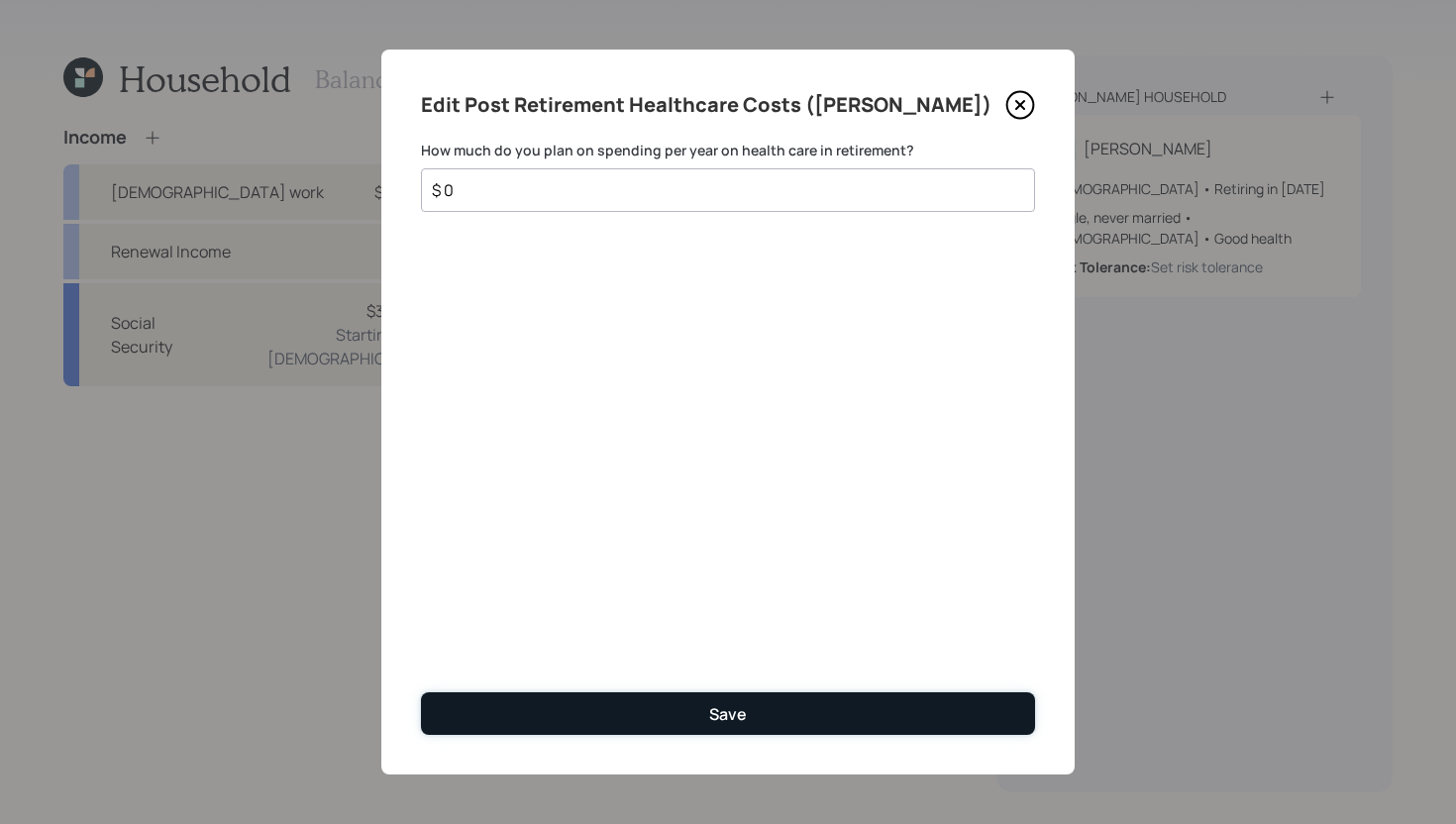 click on "Save" at bounding box center (728, 713) 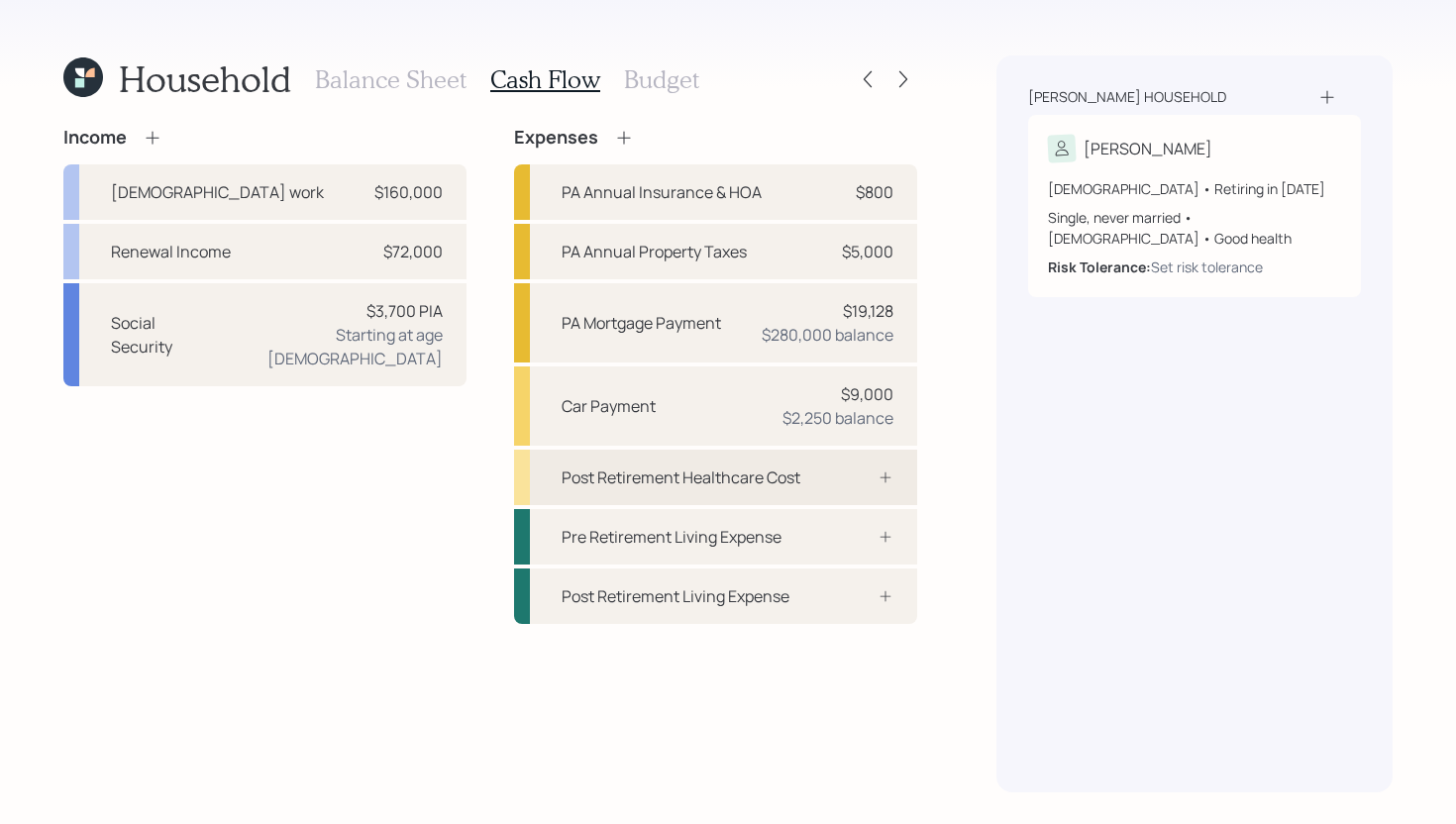 click at bounding box center [864, 477] 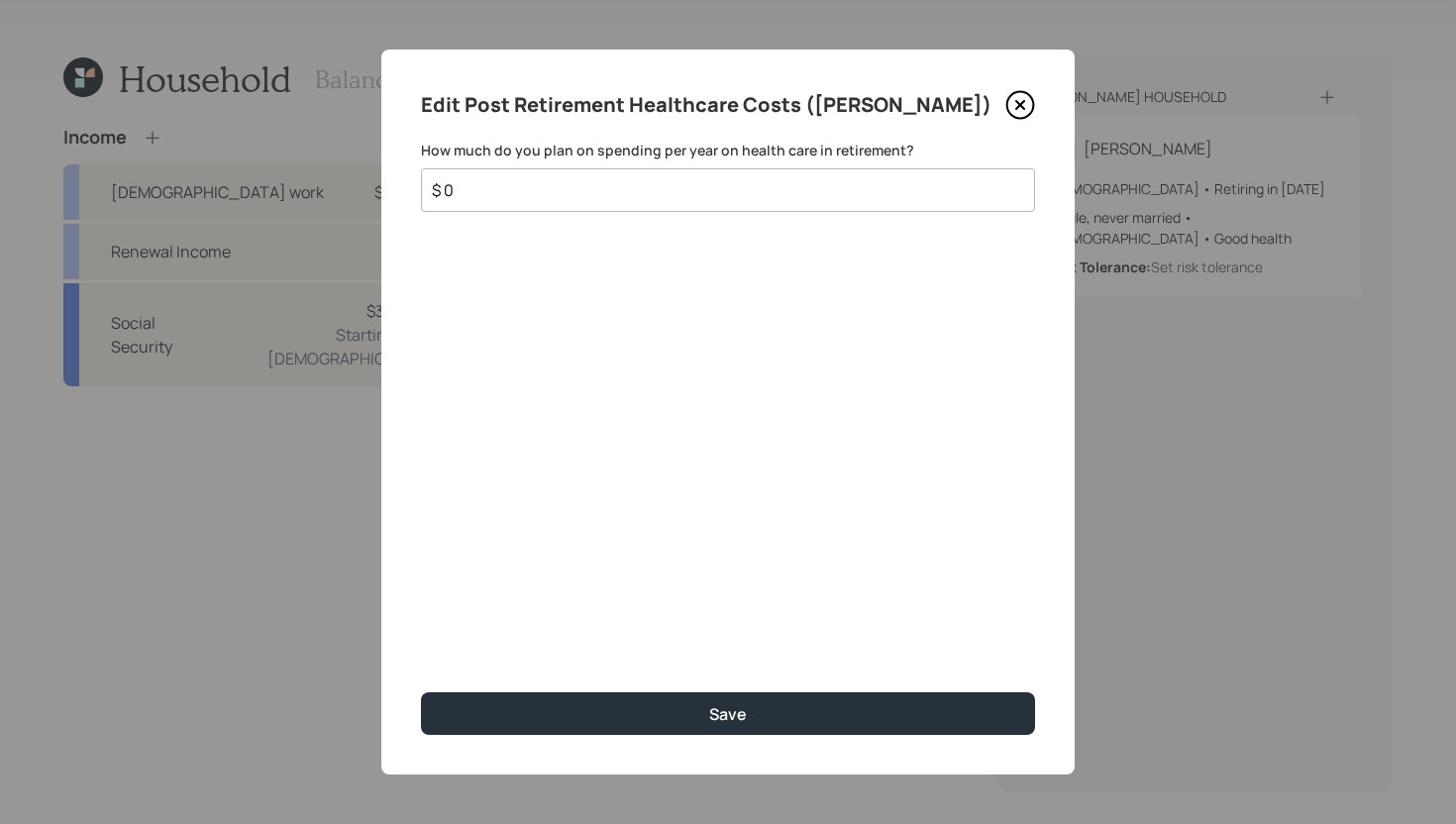 click 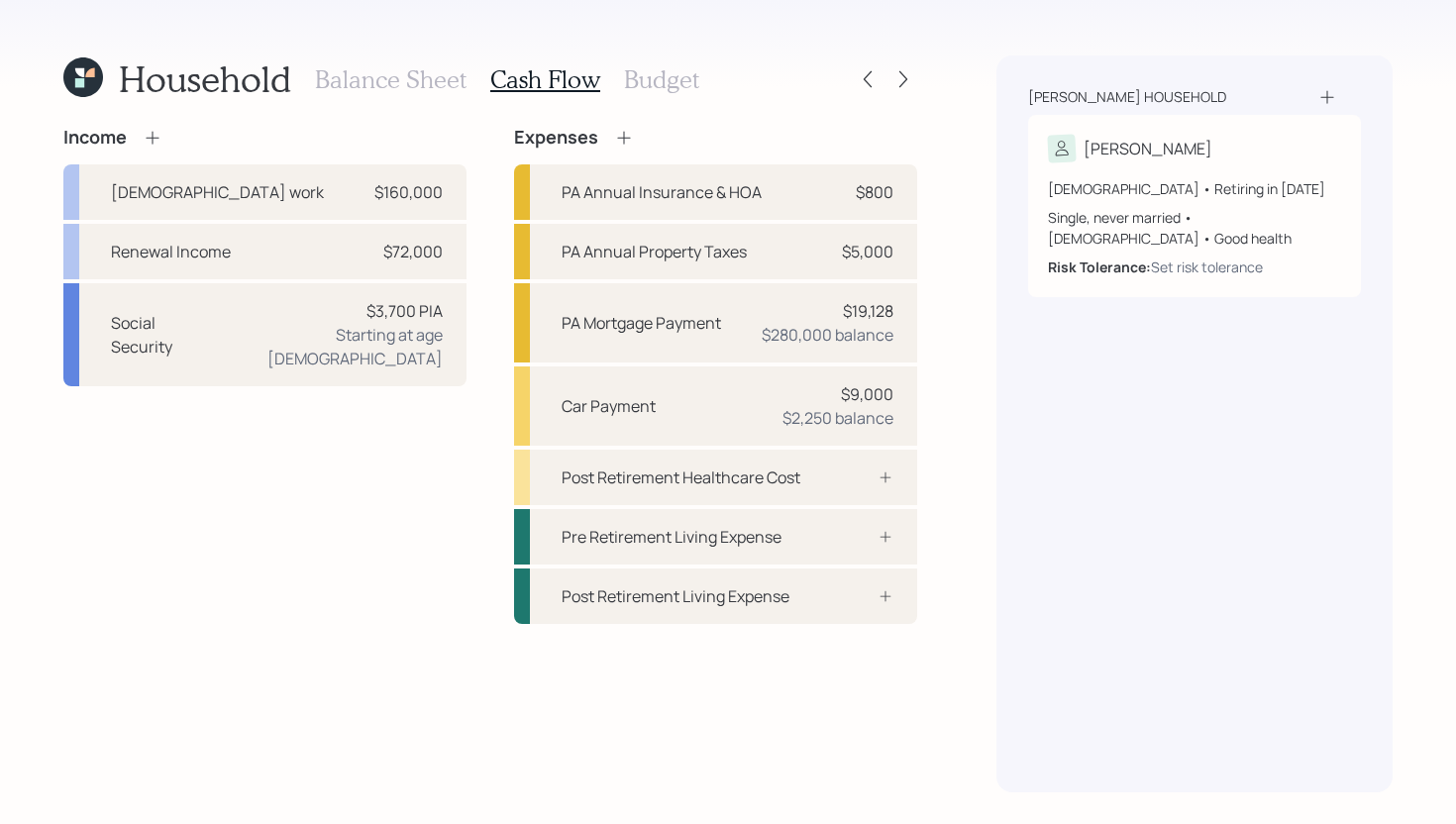 click 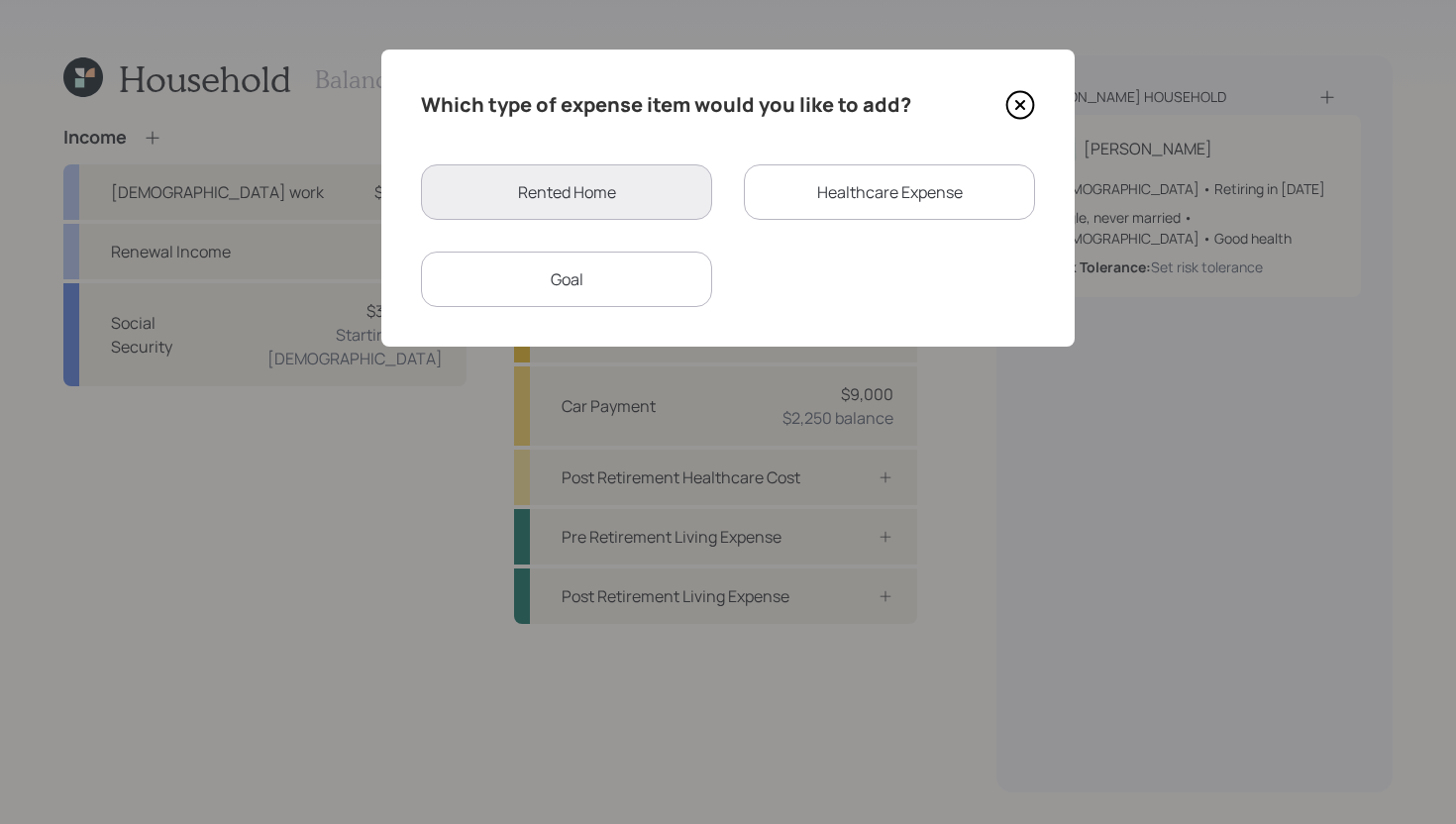 click on "Healthcare Expense" at bounding box center [889, 192] 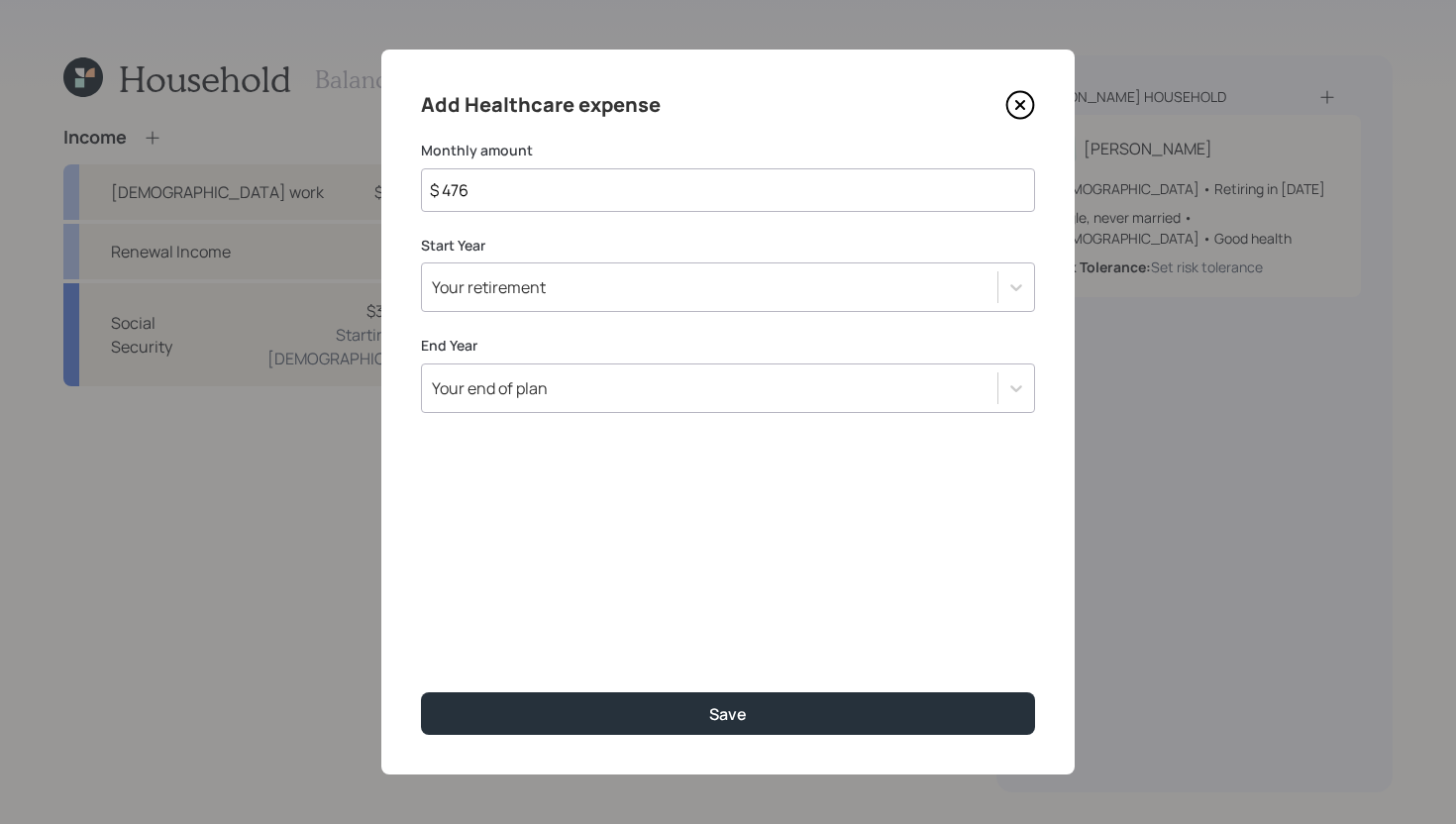 click on "$ 476" at bounding box center (728, 190) 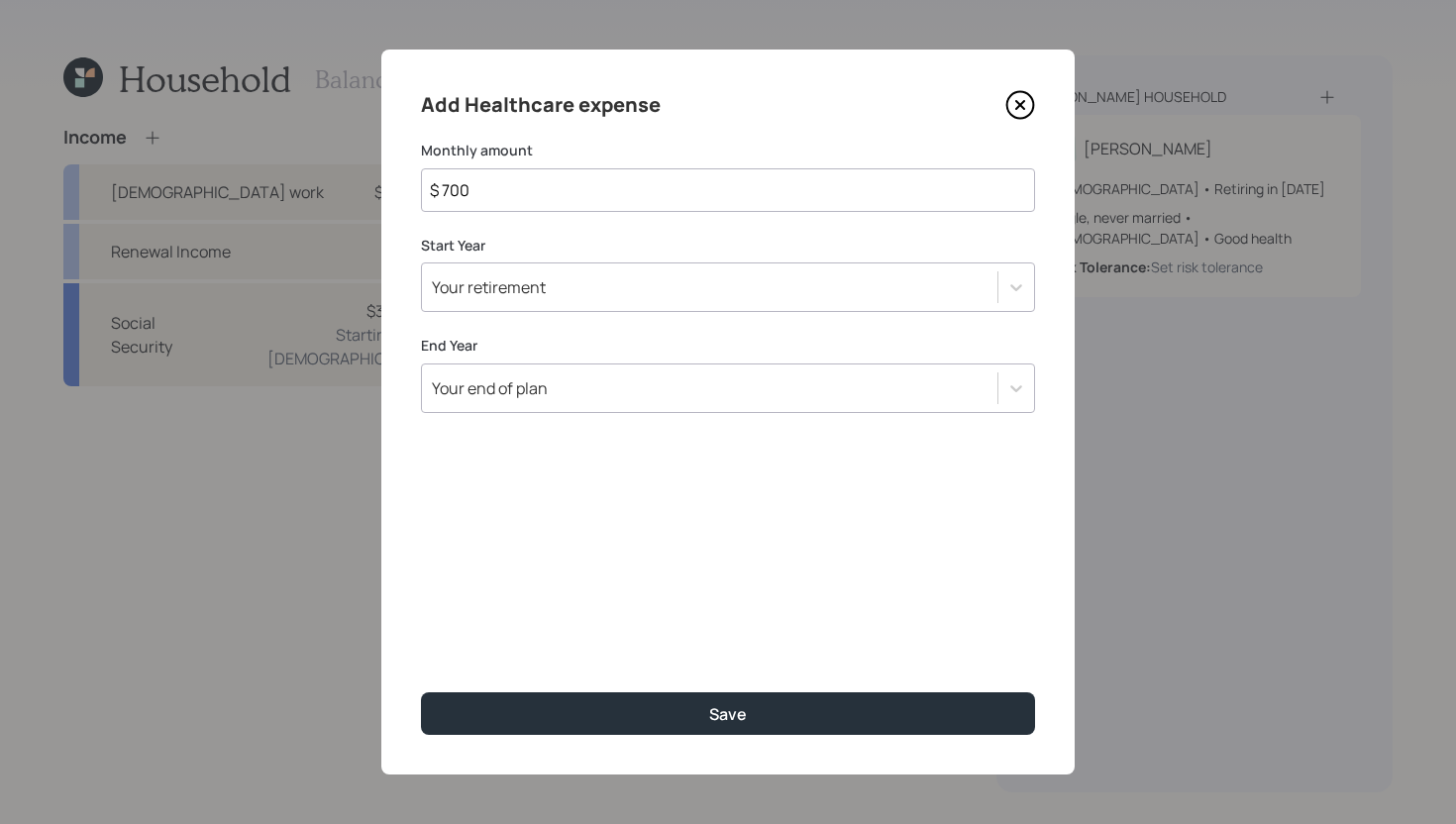 type on "$ 700" 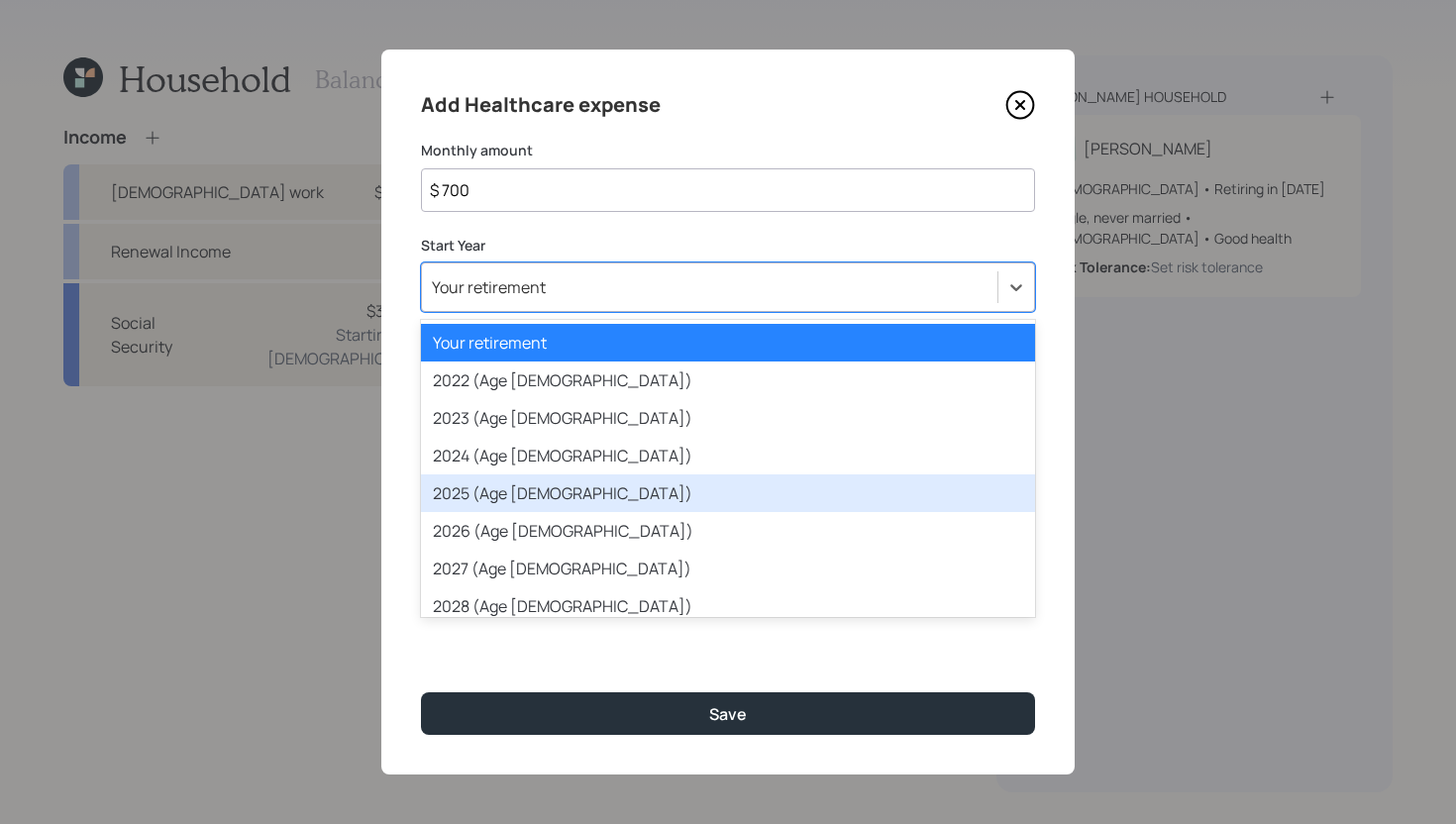 click on "2025 (Age 68)" at bounding box center [728, 493] 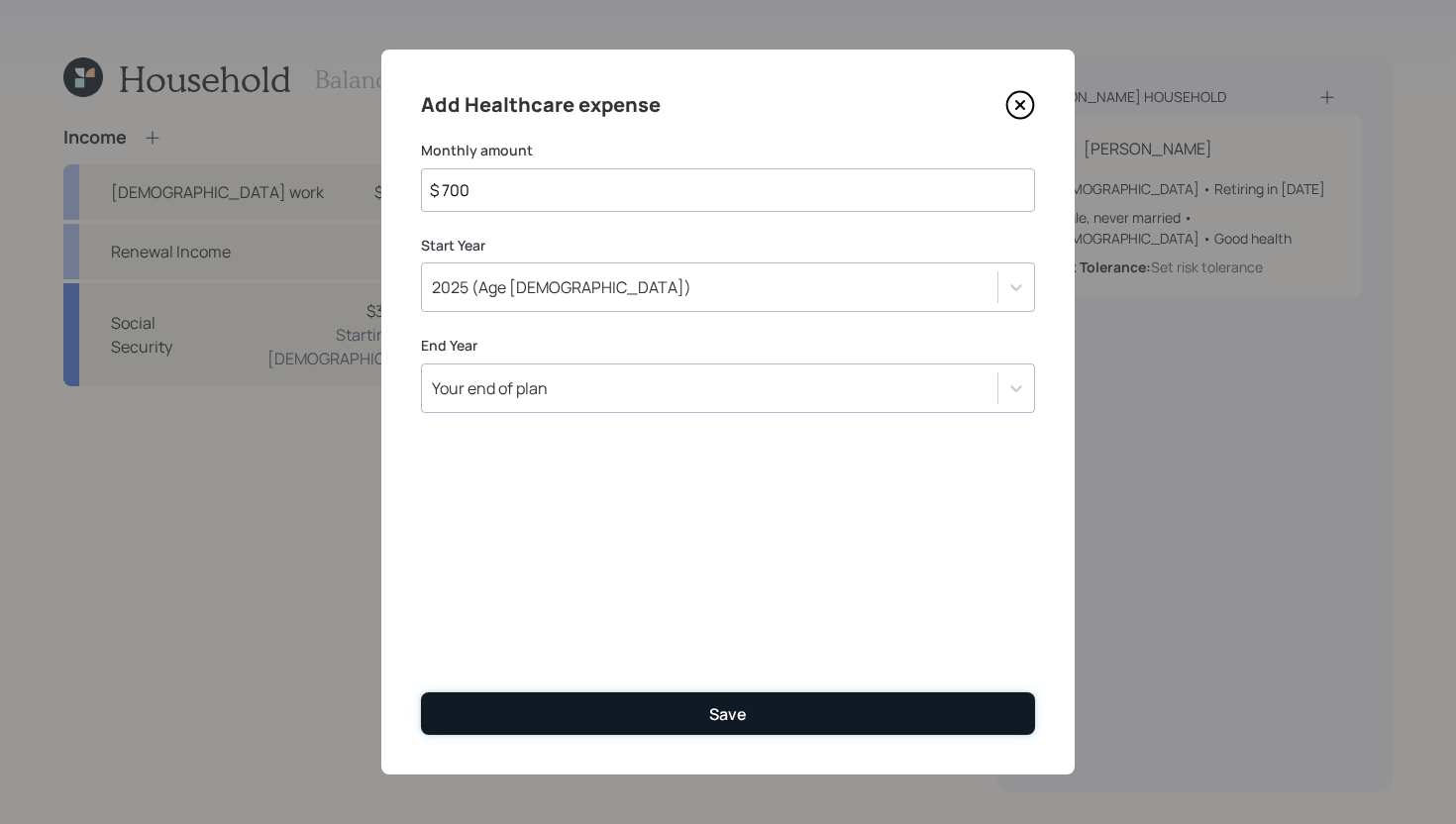 click on "Save" at bounding box center (728, 713) 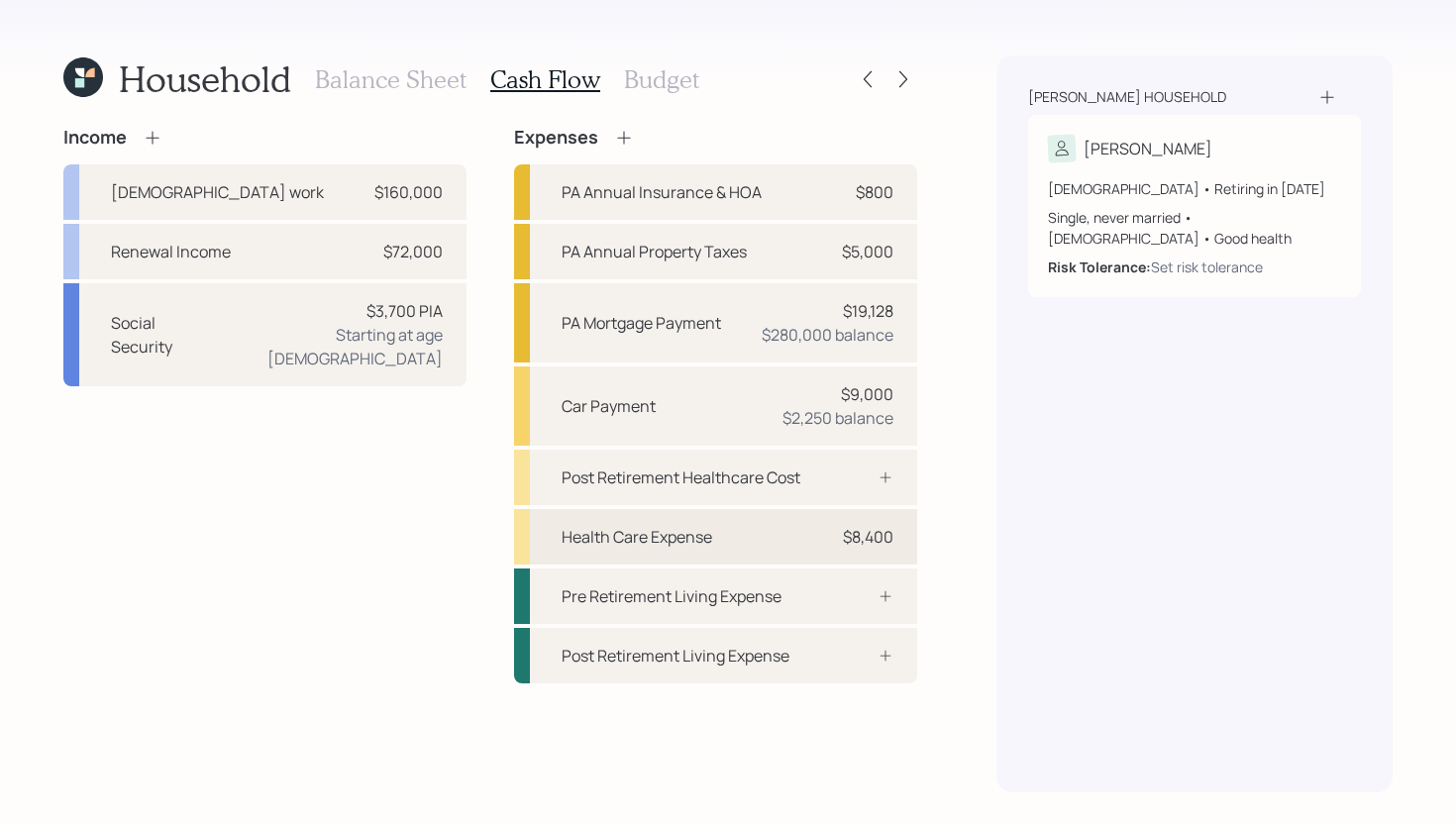 click on "Health Care Expense" at bounding box center [637, 537] 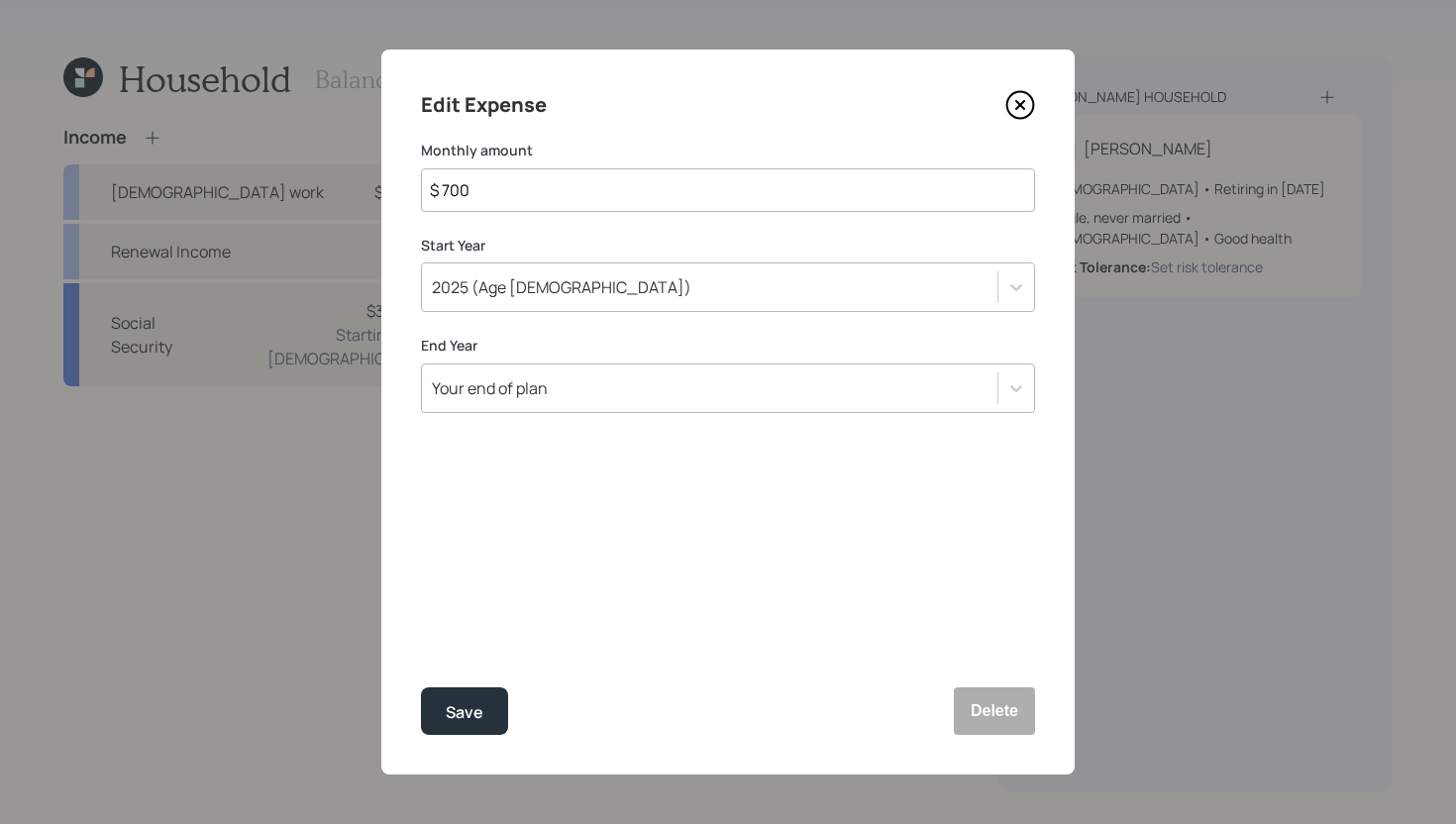 click 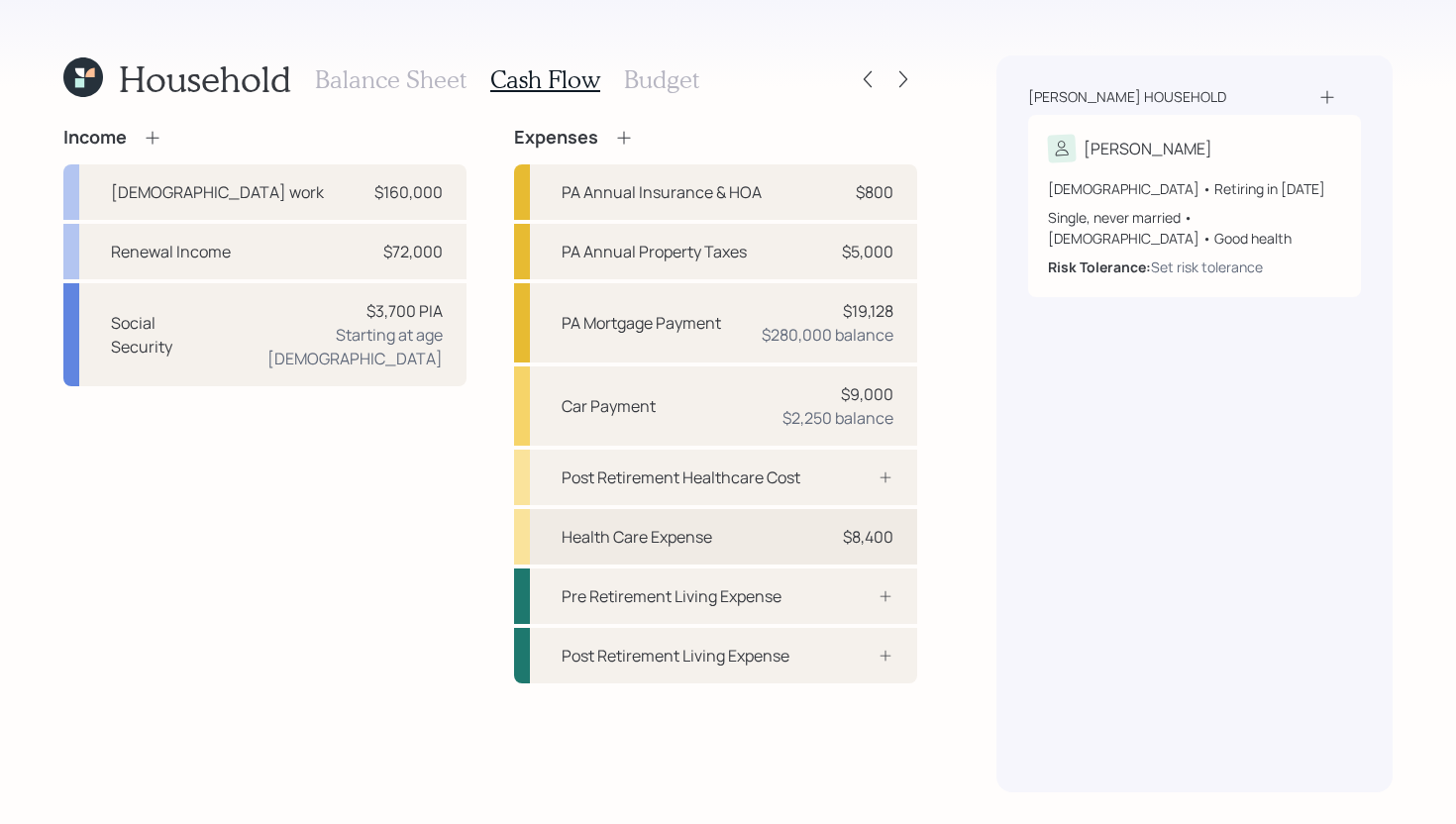 click on "Health Care Expense" at bounding box center (637, 537) 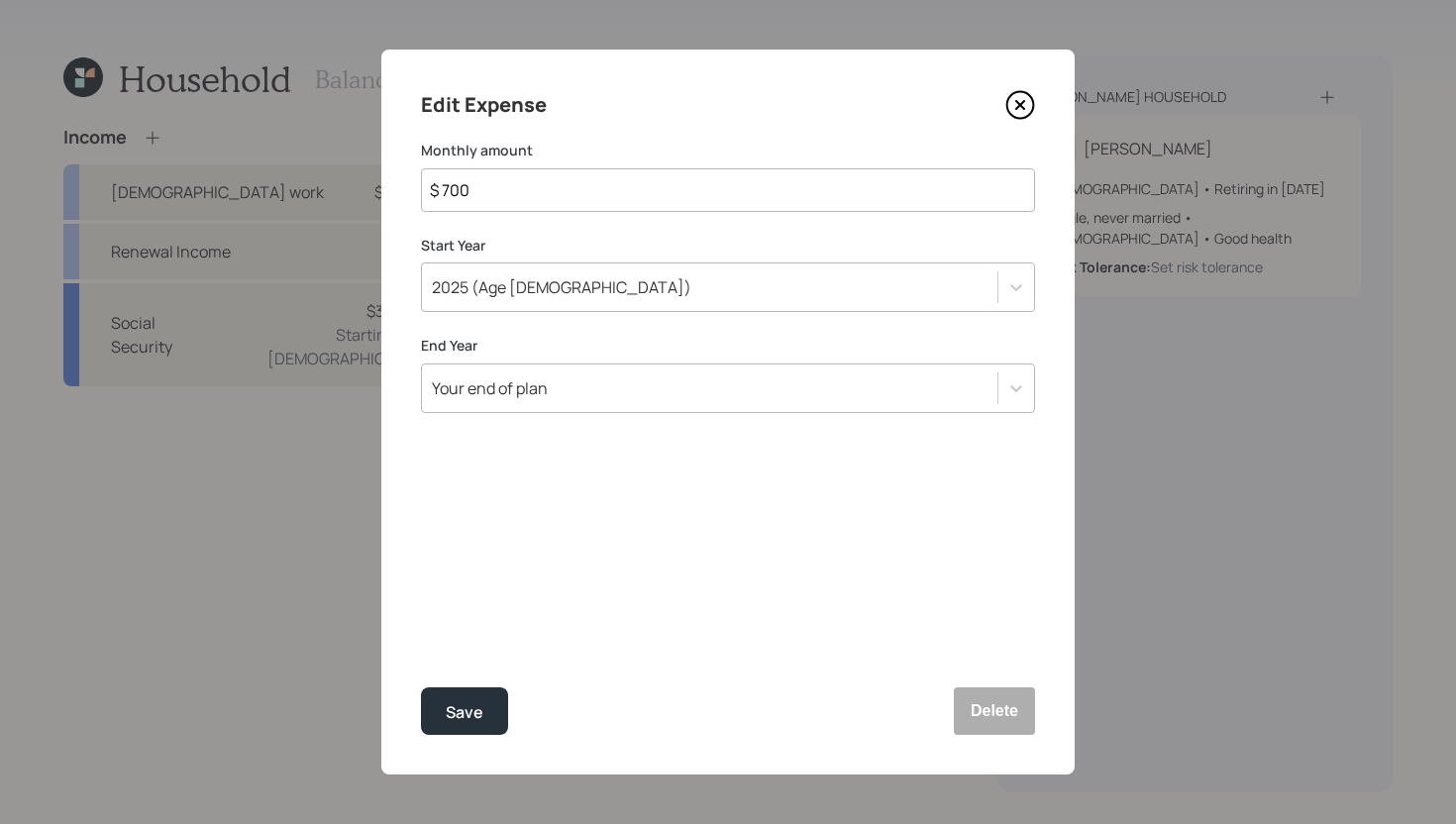 click on "Your end of plan" at bounding box center (709, 388) 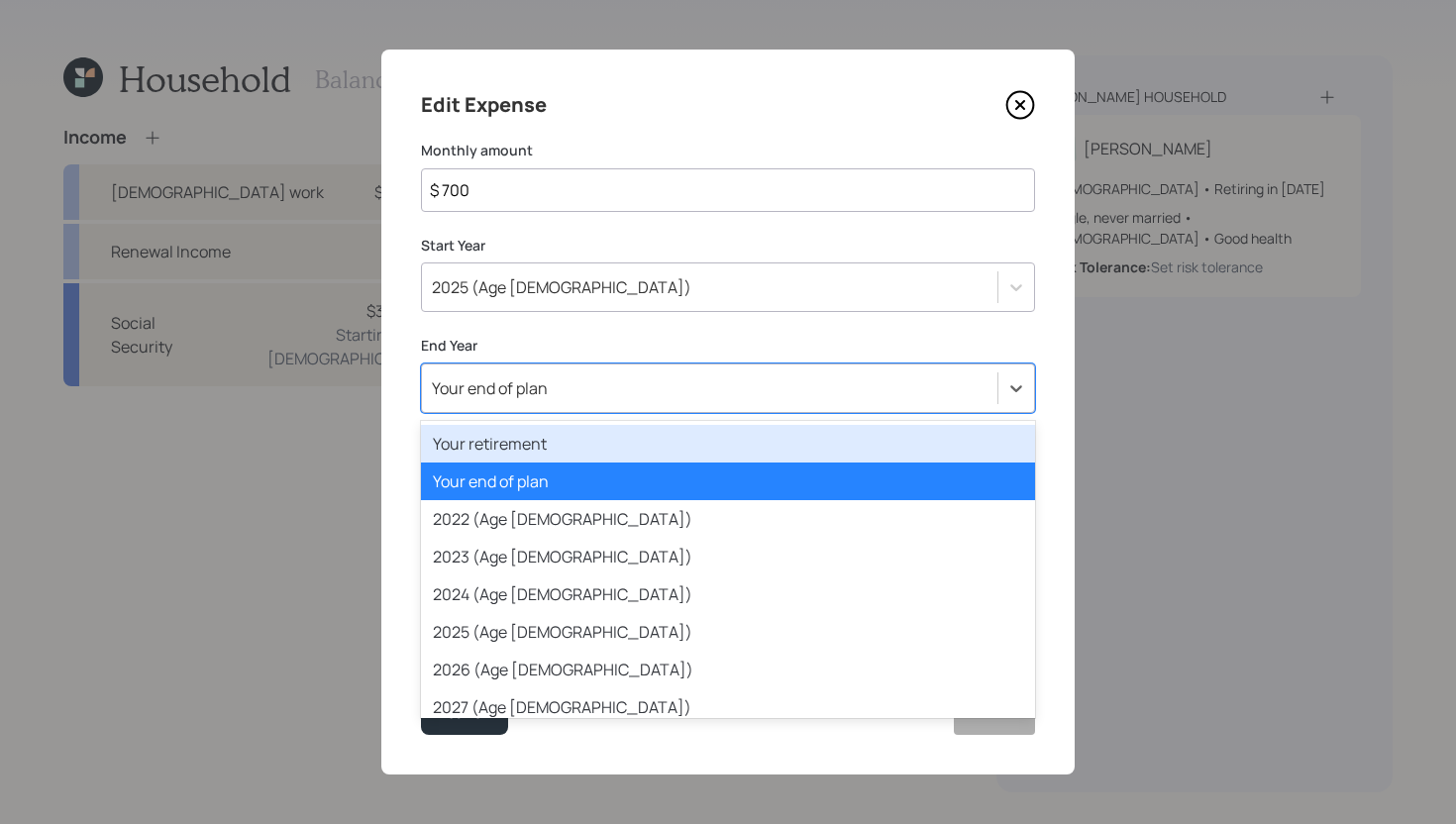 click on "Your retirement" at bounding box center (728, 444) 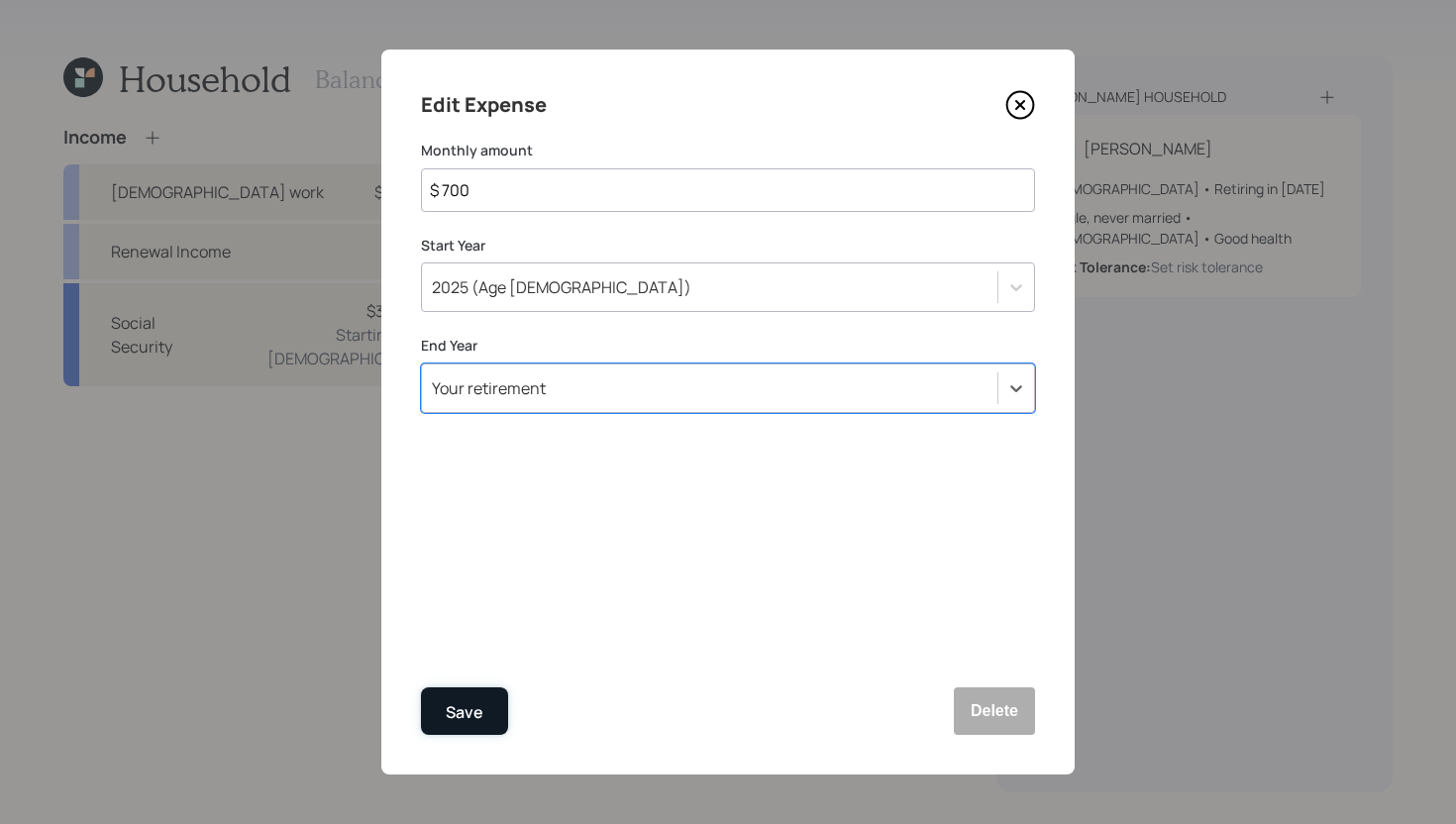 click on "Save" at bounding box center (465, 712) 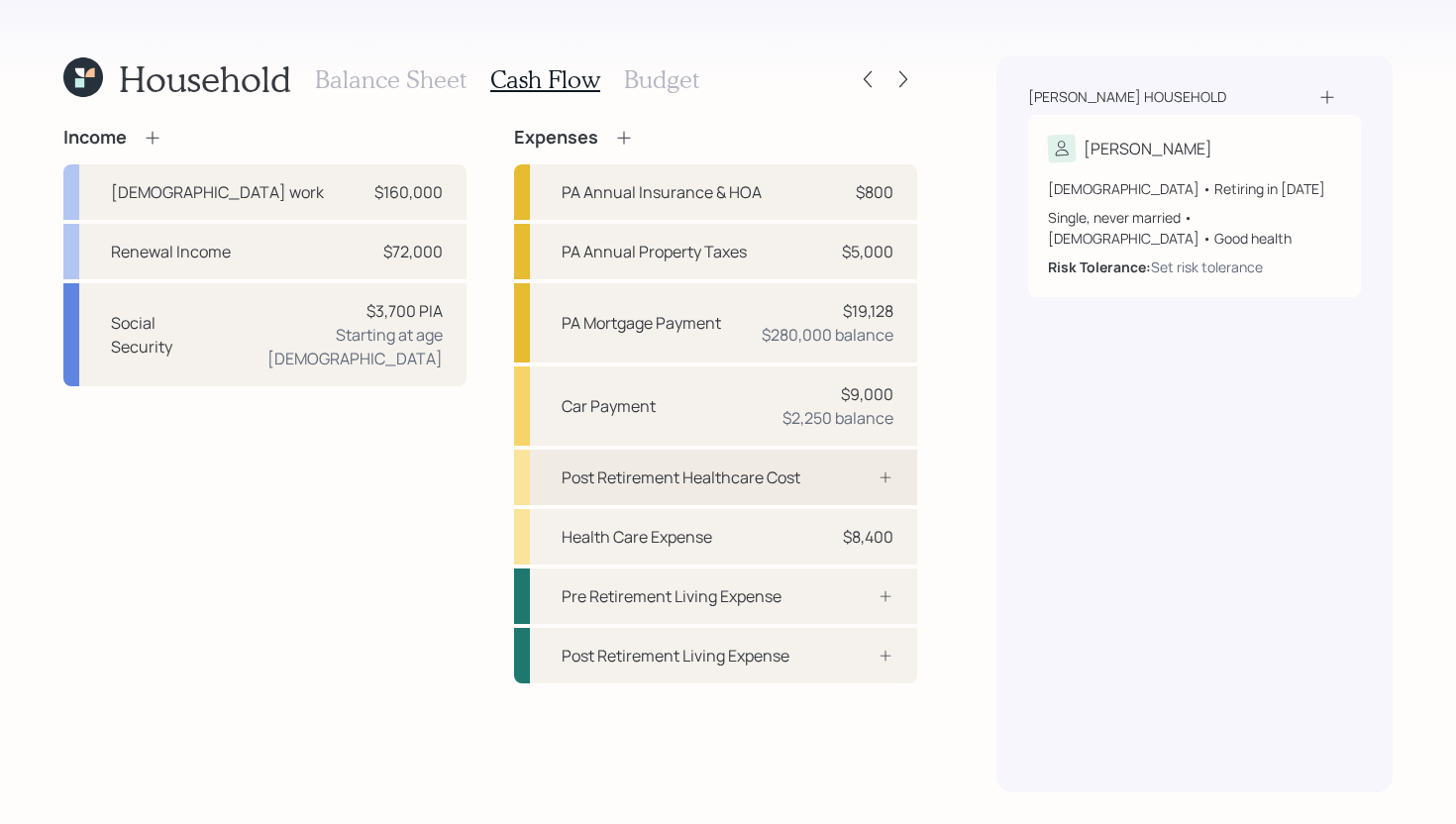 click on "Post Retirement Healthcare Cost" at bounding box center (715, 477) 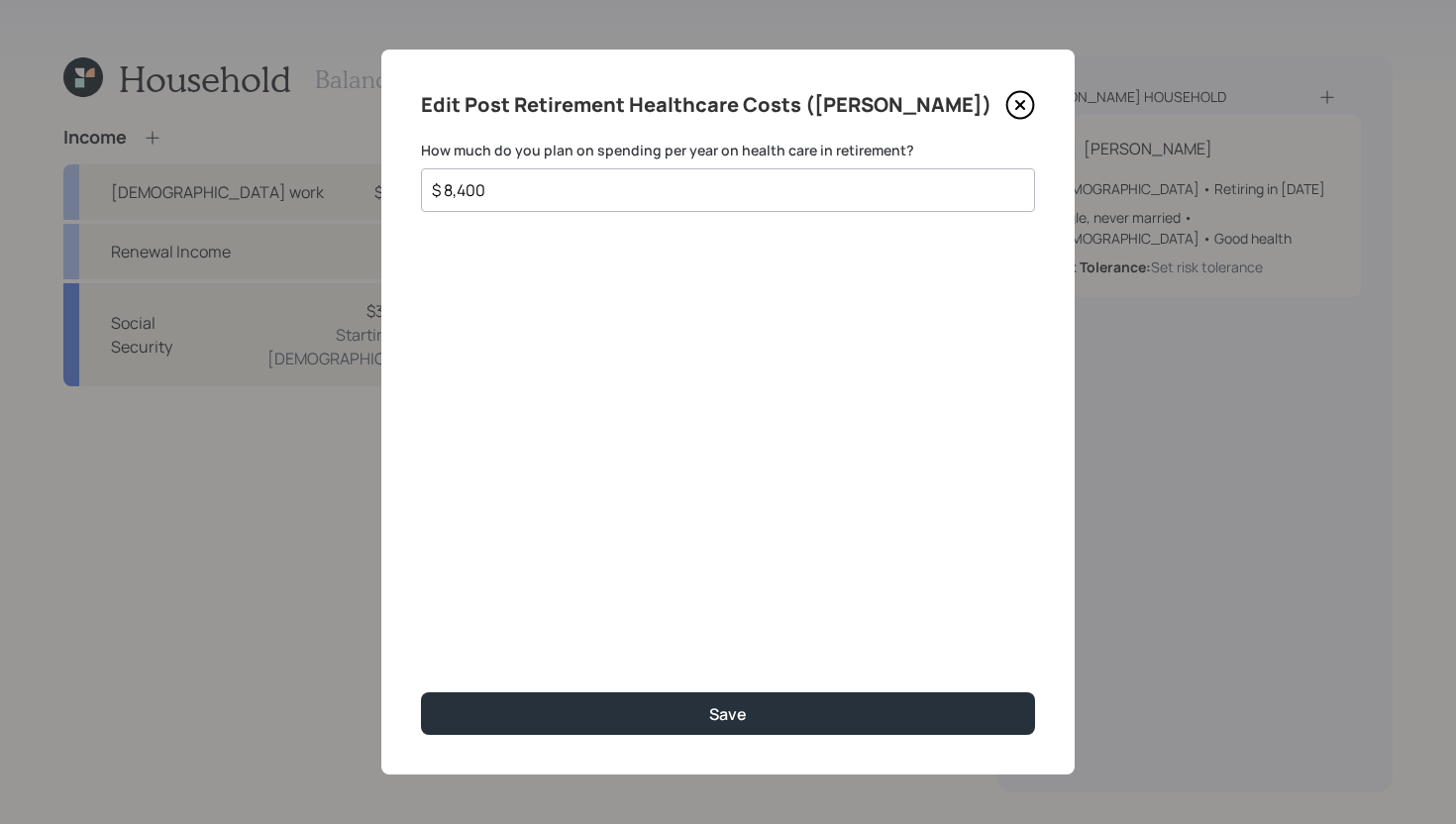 type on "$ 8,400" 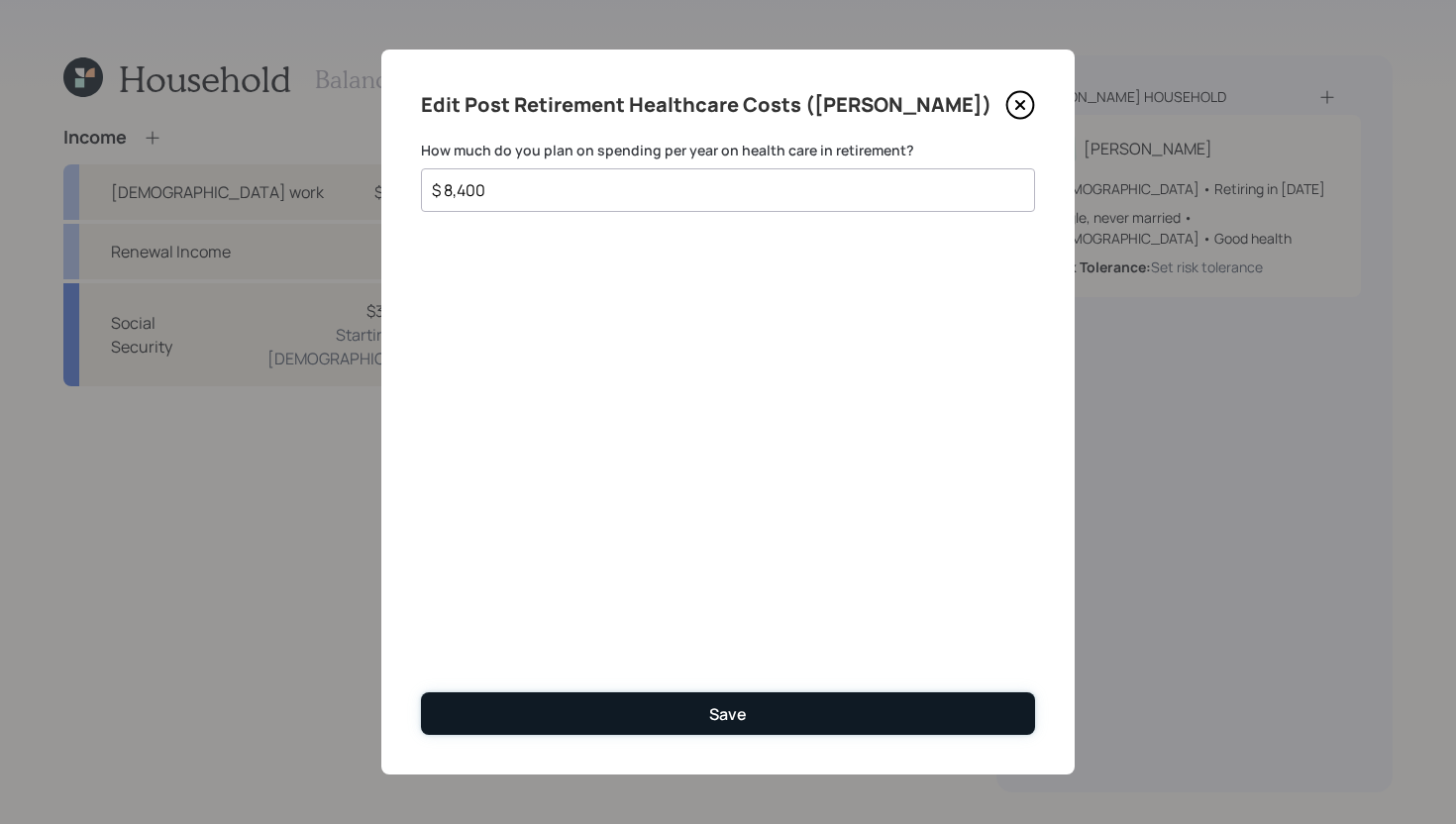 click on "Save" at bounding box center (728, 713) 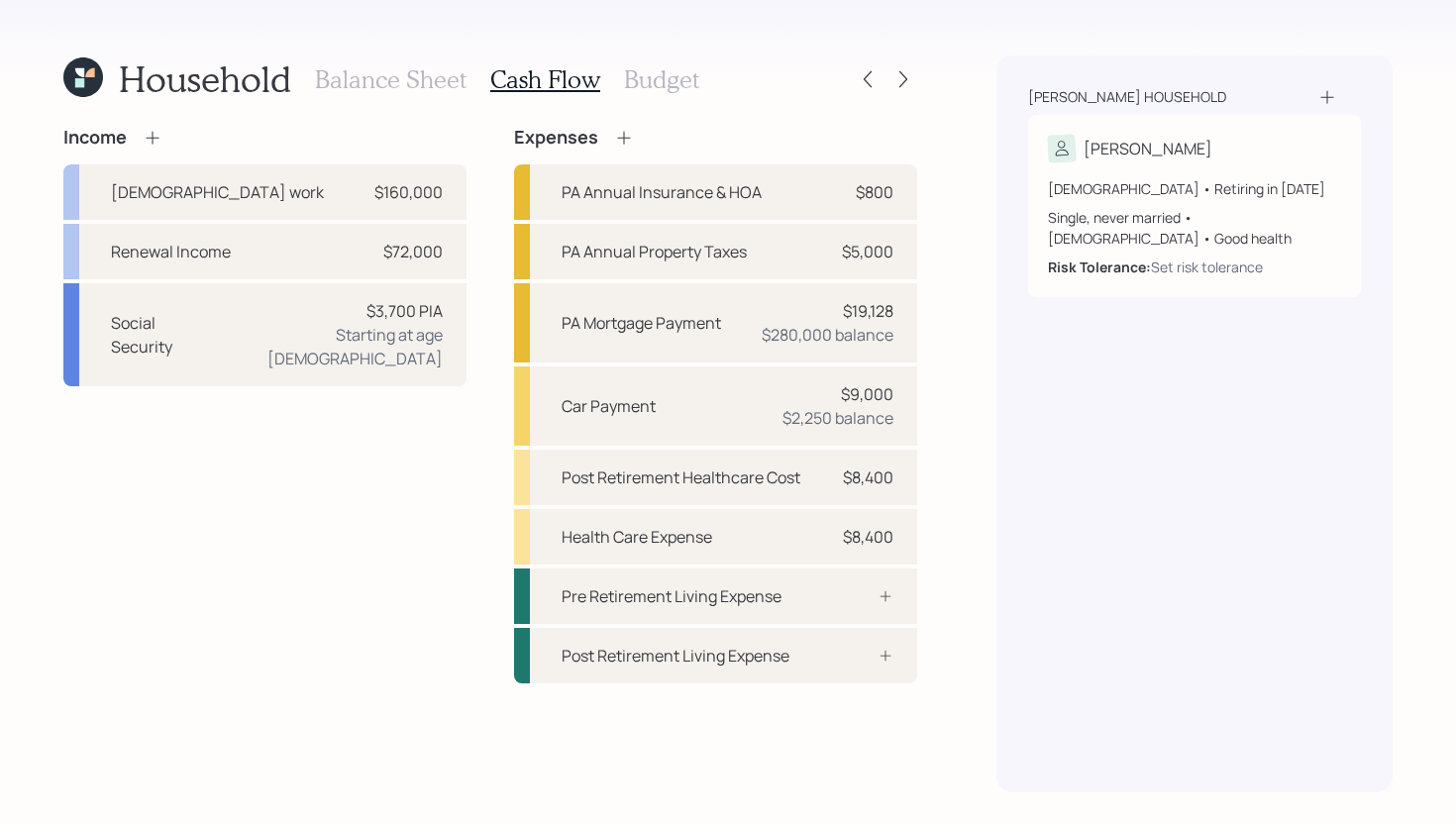 scroll, scrollTop: 0, scrollLeft: 0, axis: both 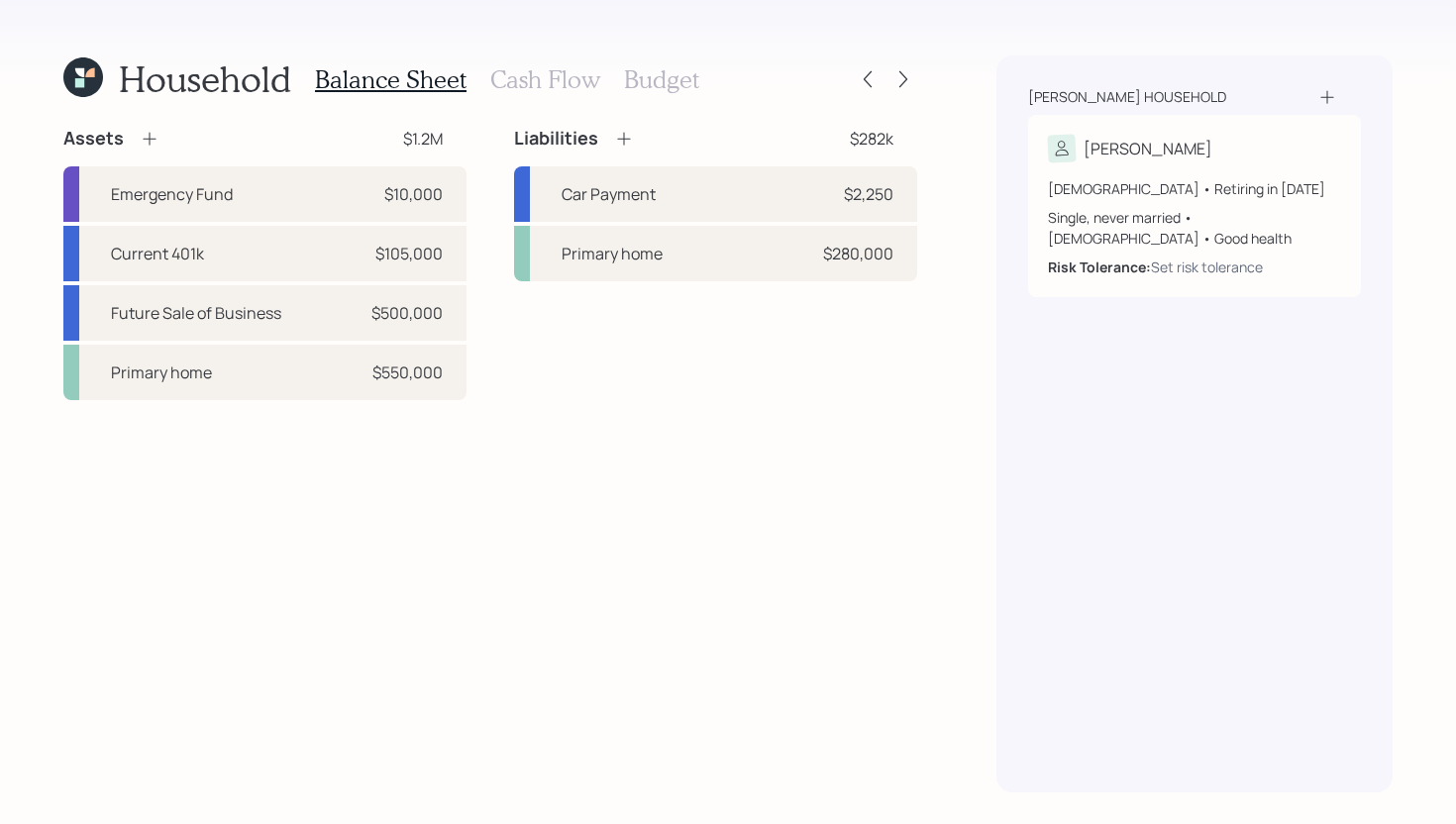 click on "Cash Flow" at bounding box center (545, 79) 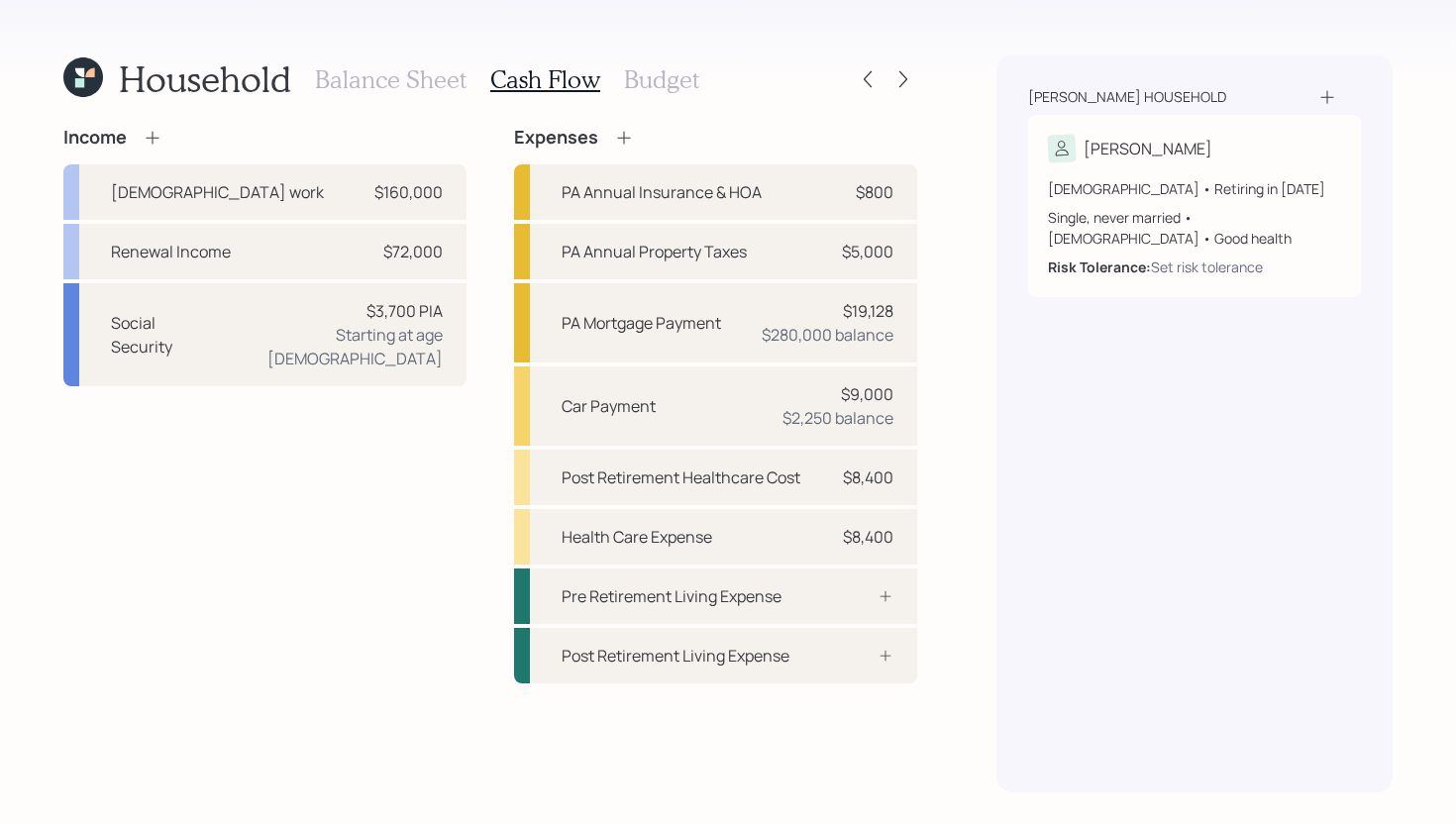 click on "Budget" at bounding box center [662, 79] 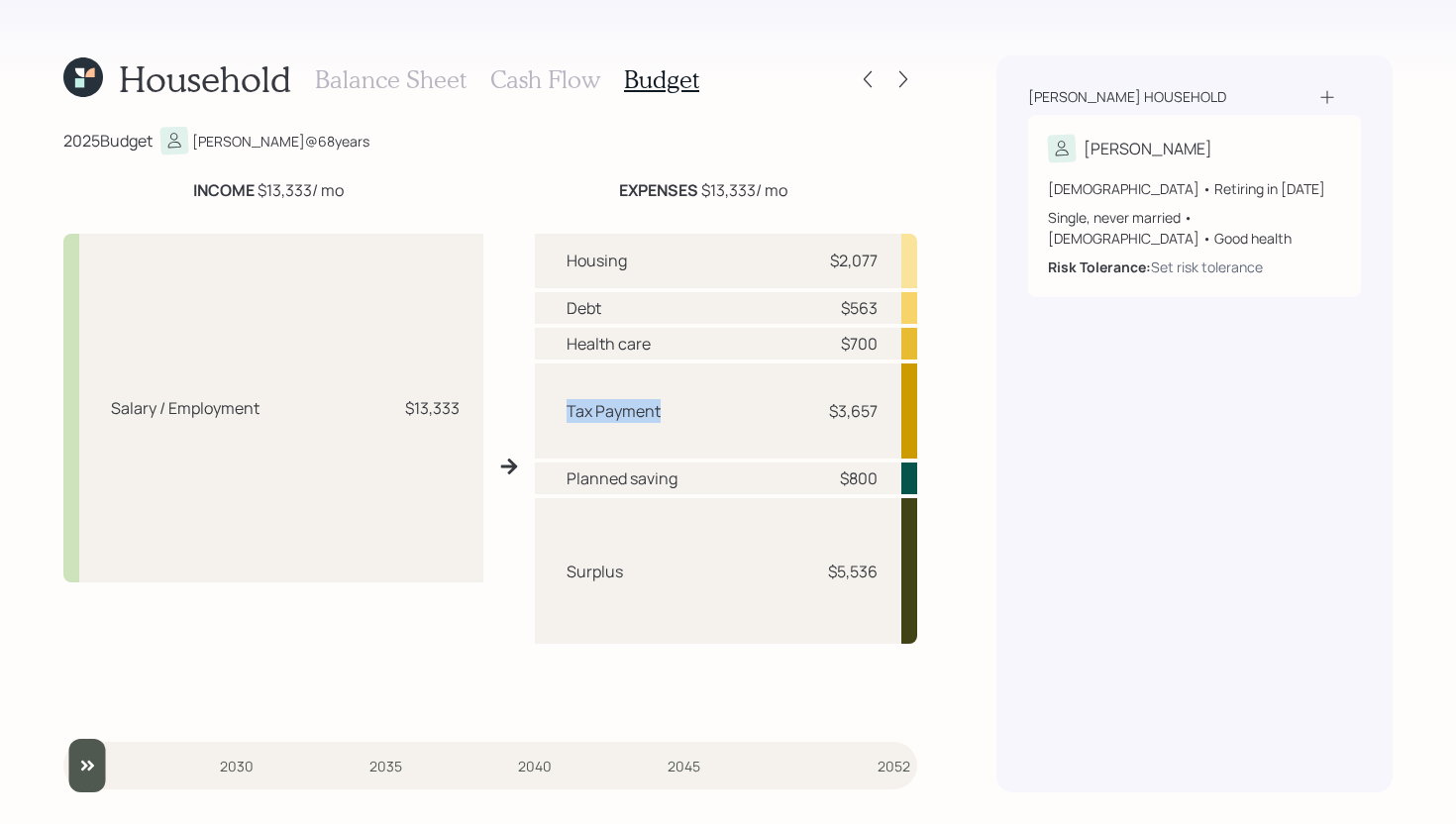 drag, startPoint x: 570, startPoint y: 410, endPoint x: 672, endPoint y: 404, distance: 102.17632 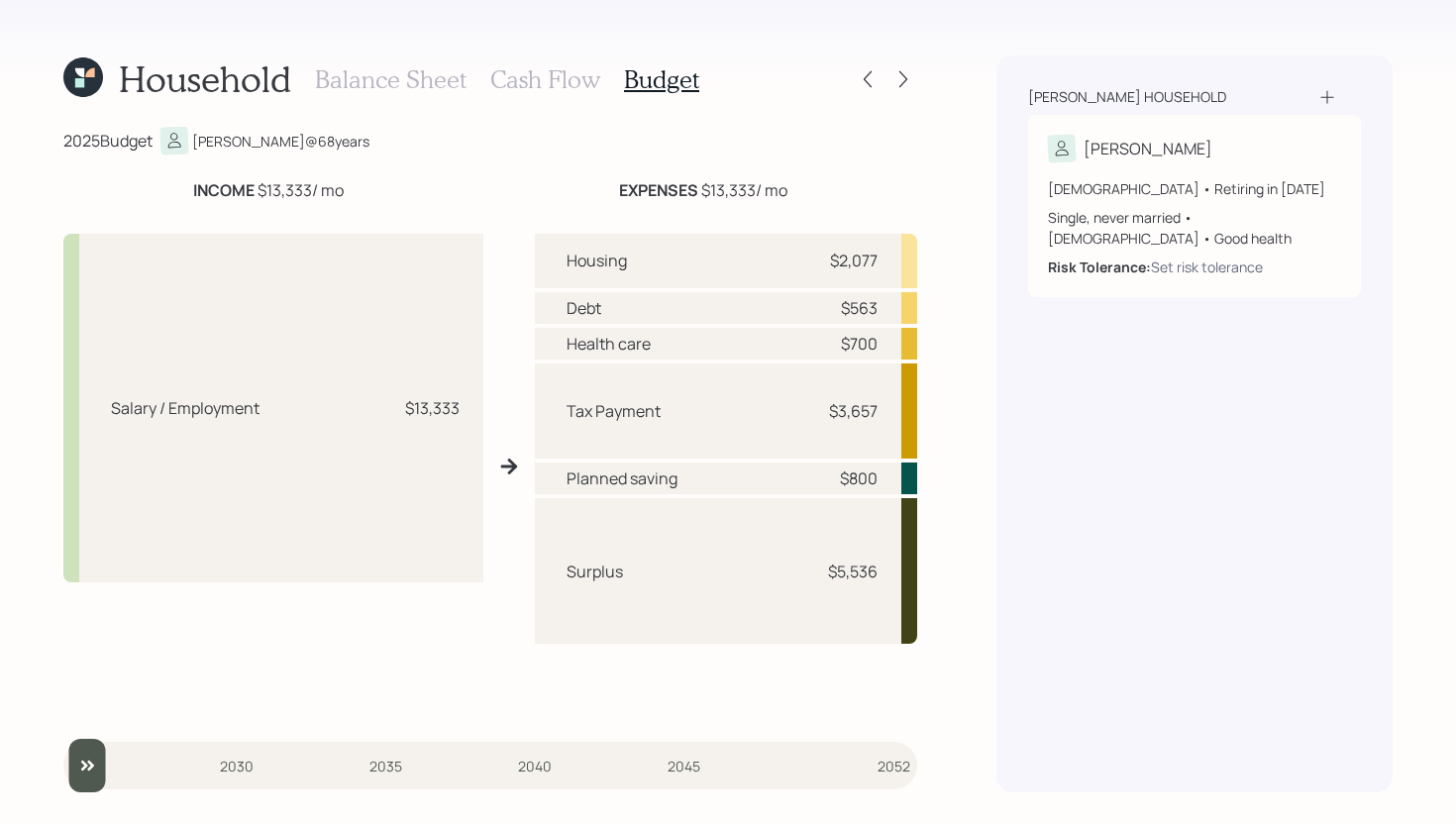 click on "Tax Payment $3,657" at bounding box center (726, 411) 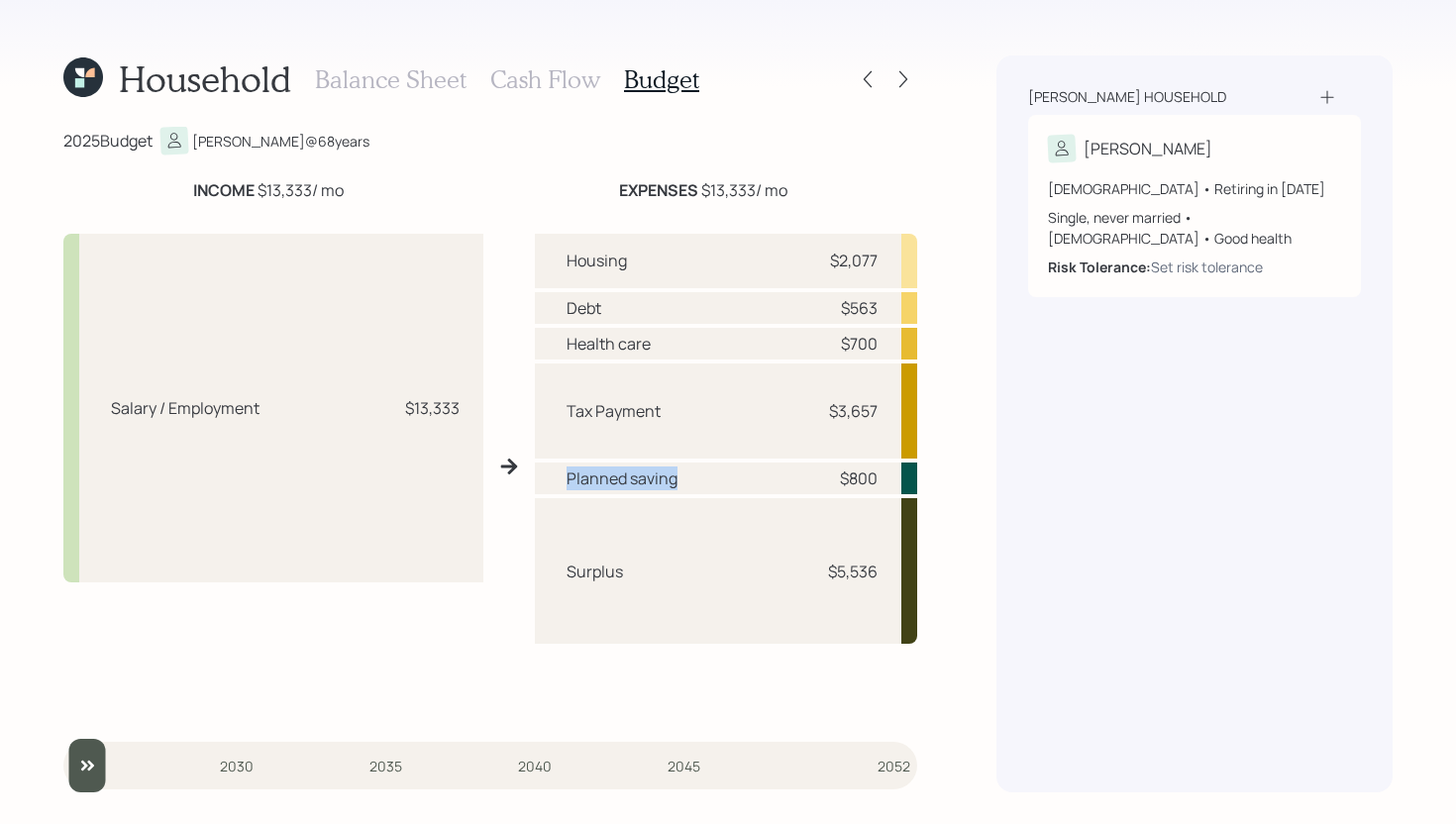 drag, startPoint x: 569, startPoint y: 480, endPoint x: 712, endPoint y: 474, distance: 143.12582 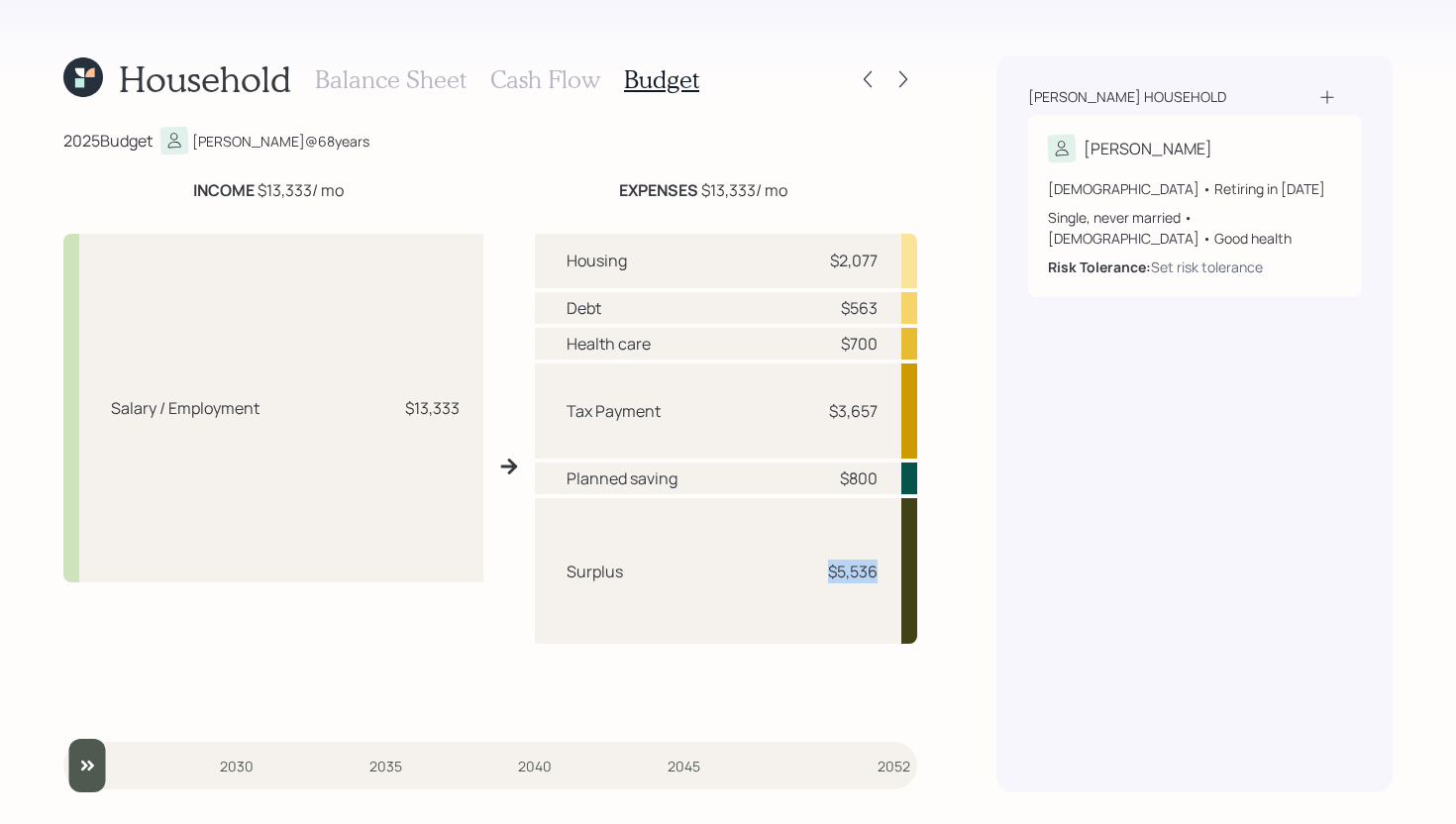 drag, startPoint x: 820, startPoint y: 572, endPoint x: 878, endPoint y: 571, distance: 58.00862 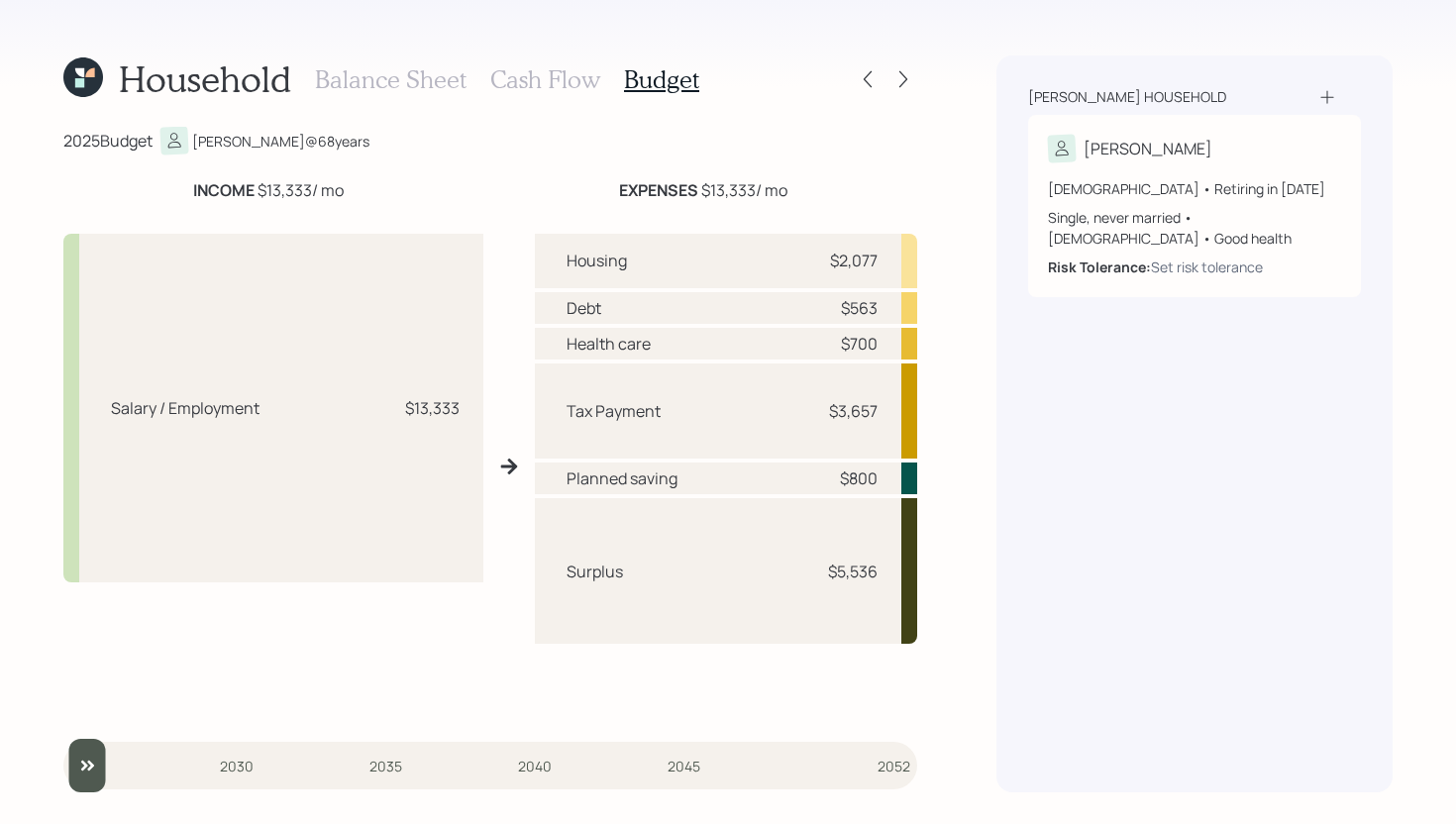 click on "Surplus $5,536" at bounding box center (726, 570) 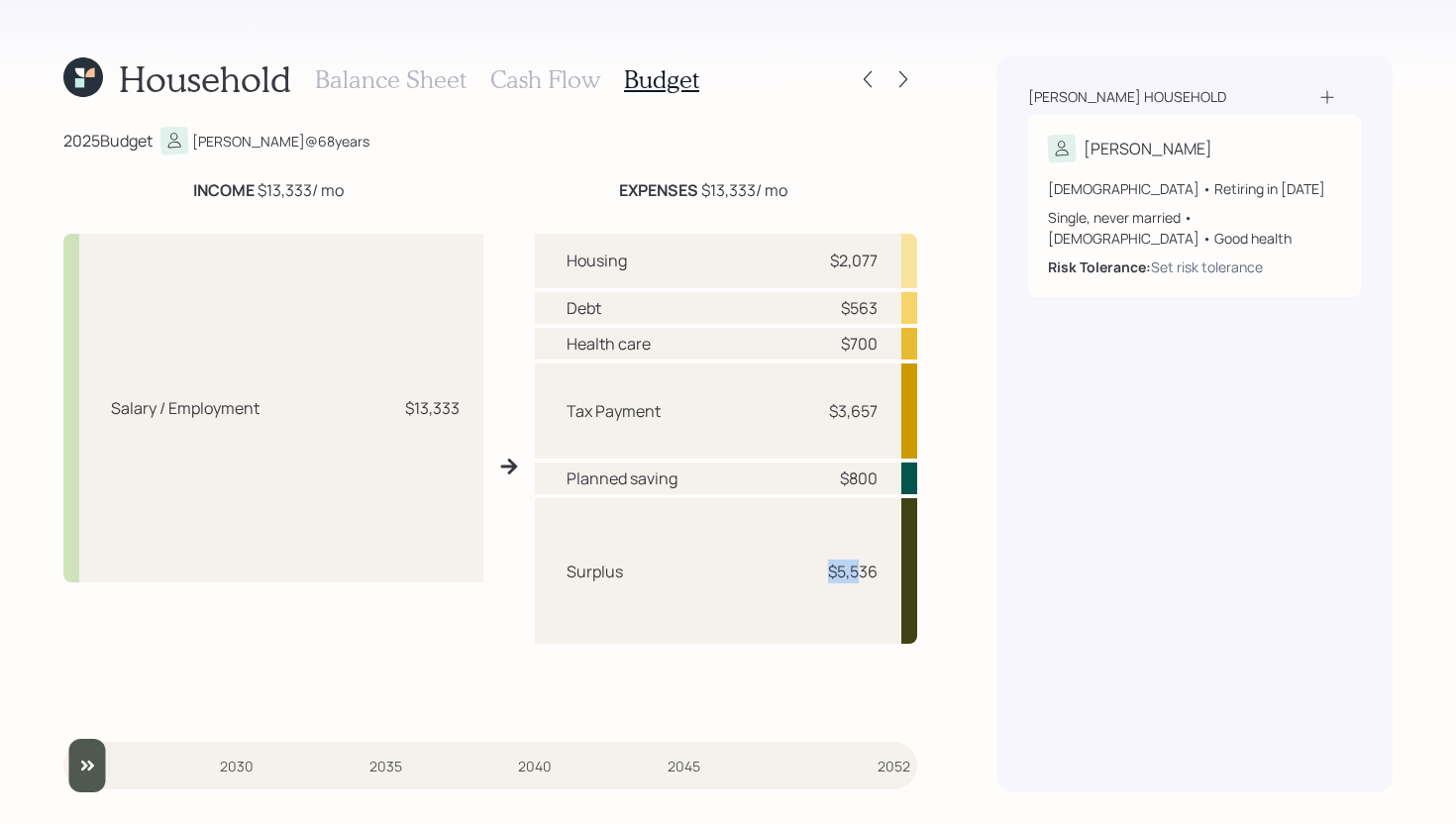 drag, startPoint x: 830, startPoint y: 570, endPoint x: 862, endPoint y: 569, distance: 32.01562 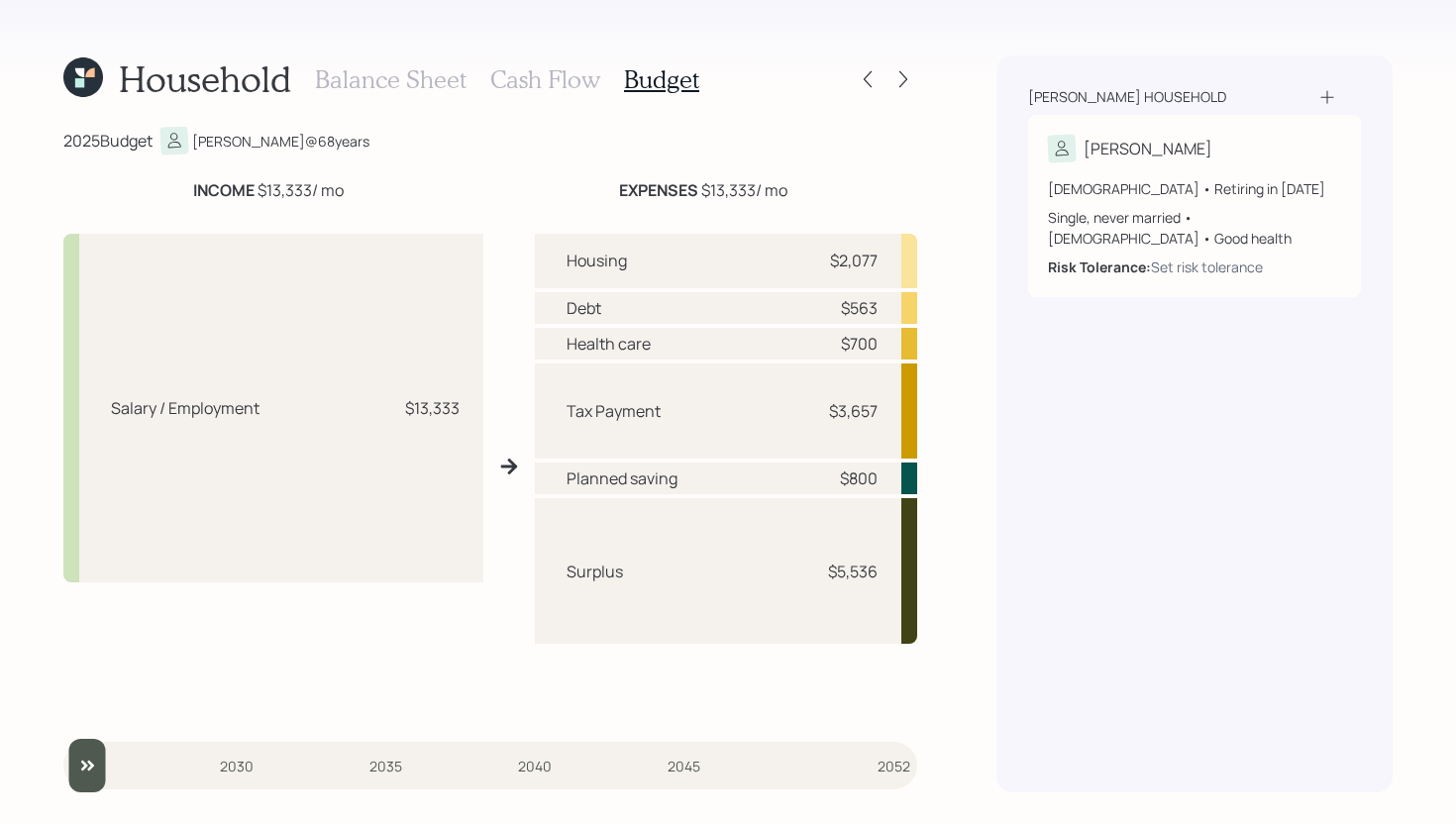 click on "Cash Flow" at bounding box center [545, 79] 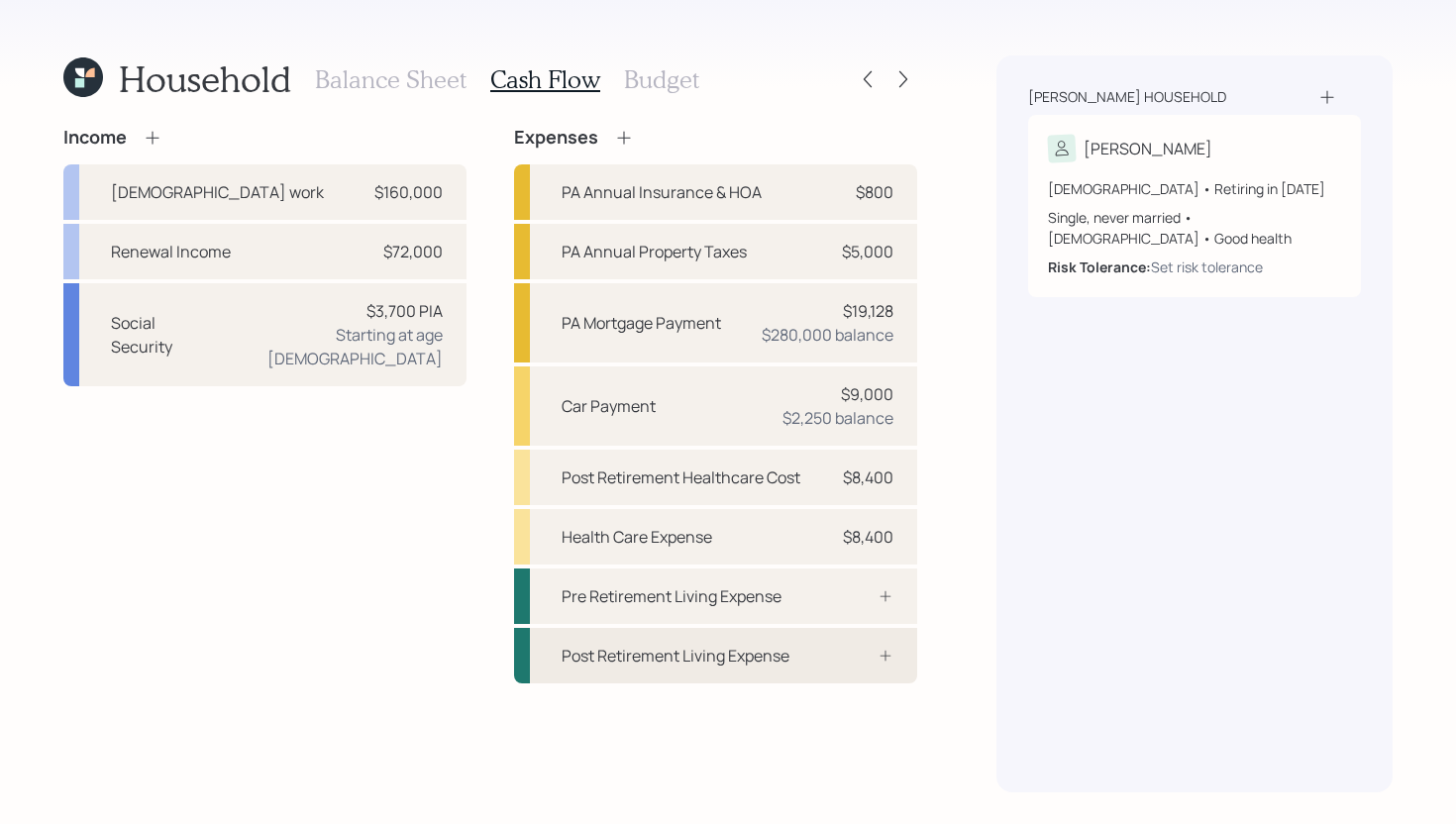 click on "Post Retirement Living Expense" at bounding box center (676, 656) 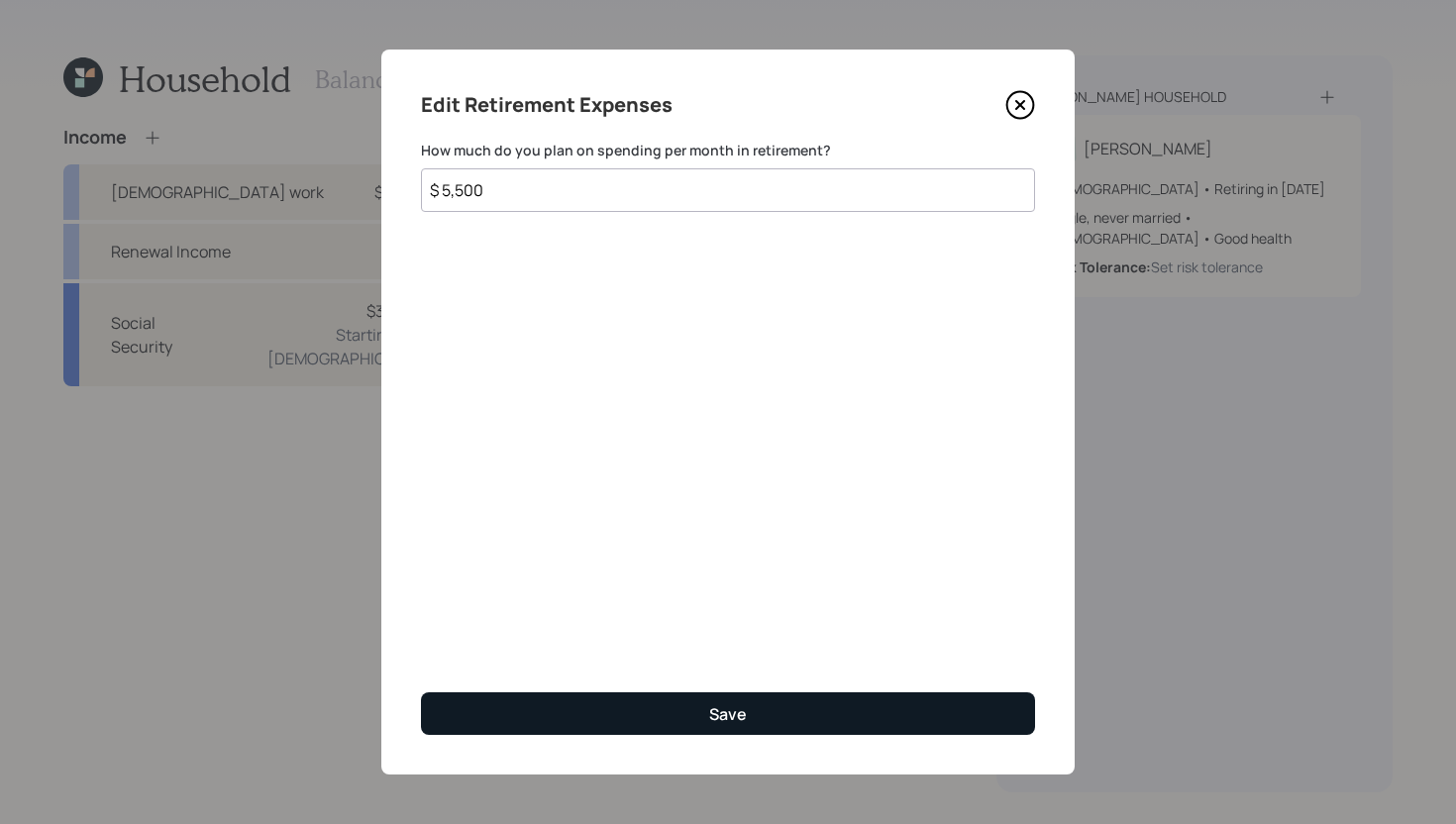 type on "$ 5,500" 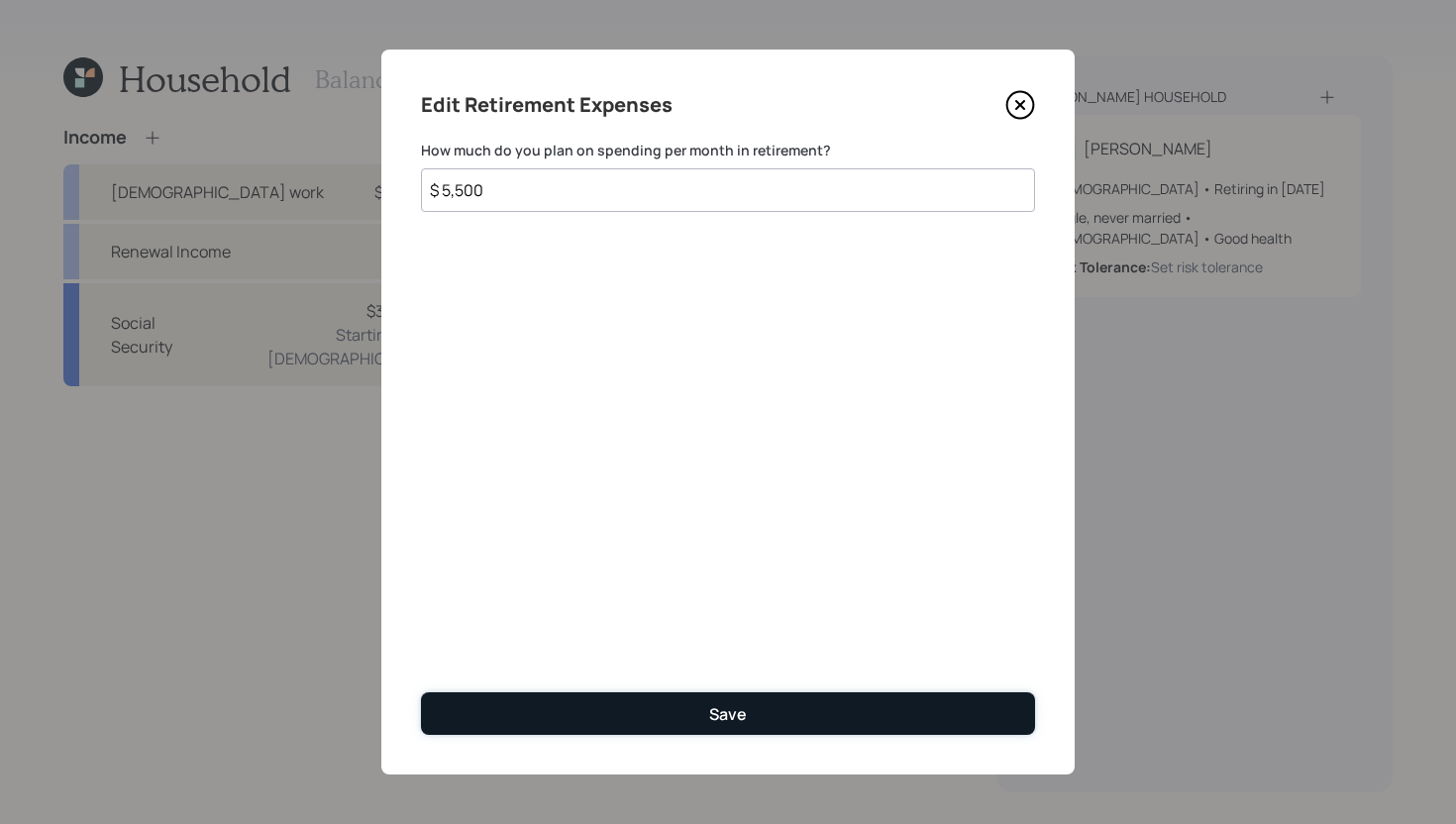 click on "Save" at bounding box center (728, 713) 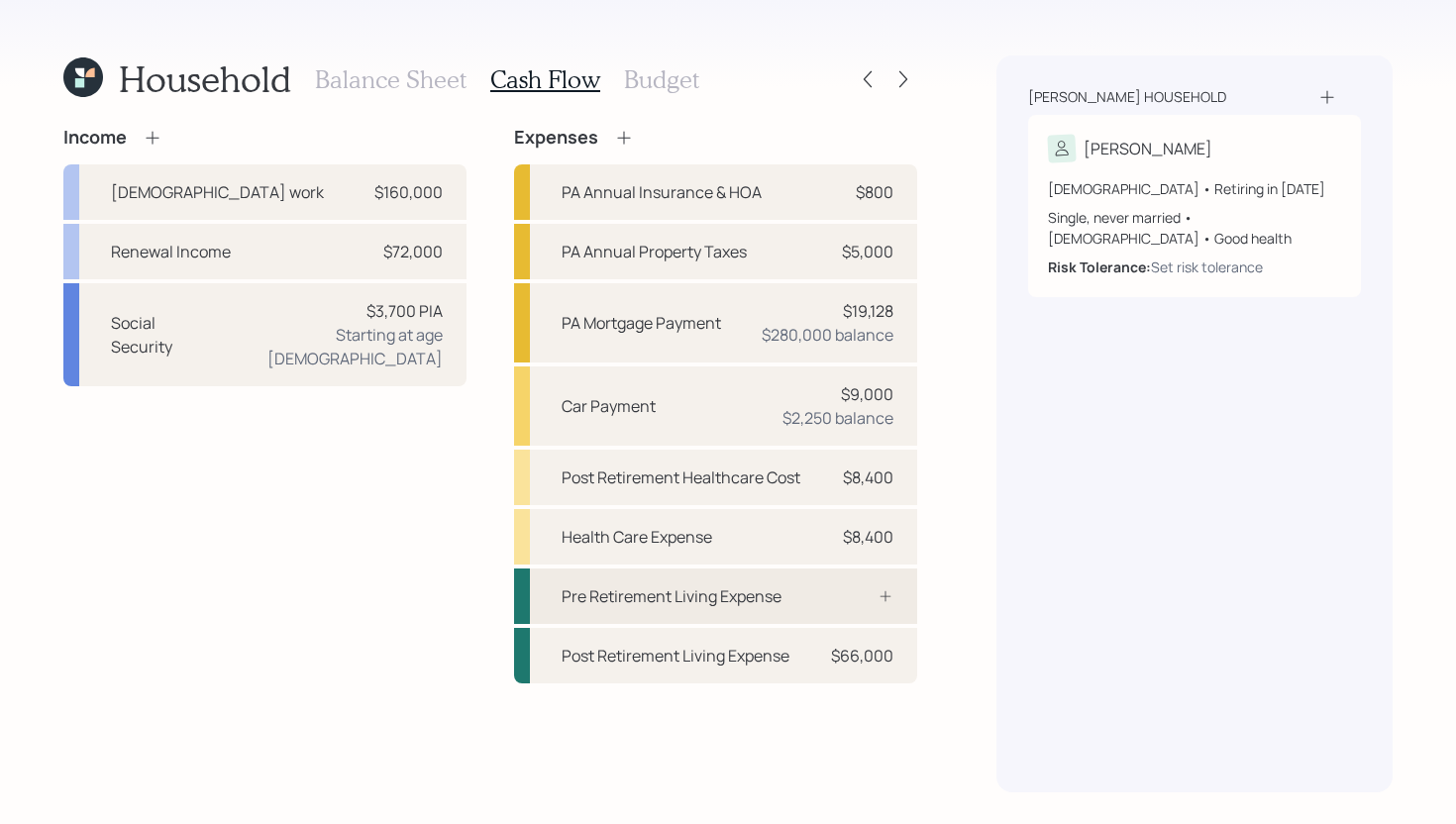 click on "Pre Retirement Living Expense" at bounding box center [715, 596] 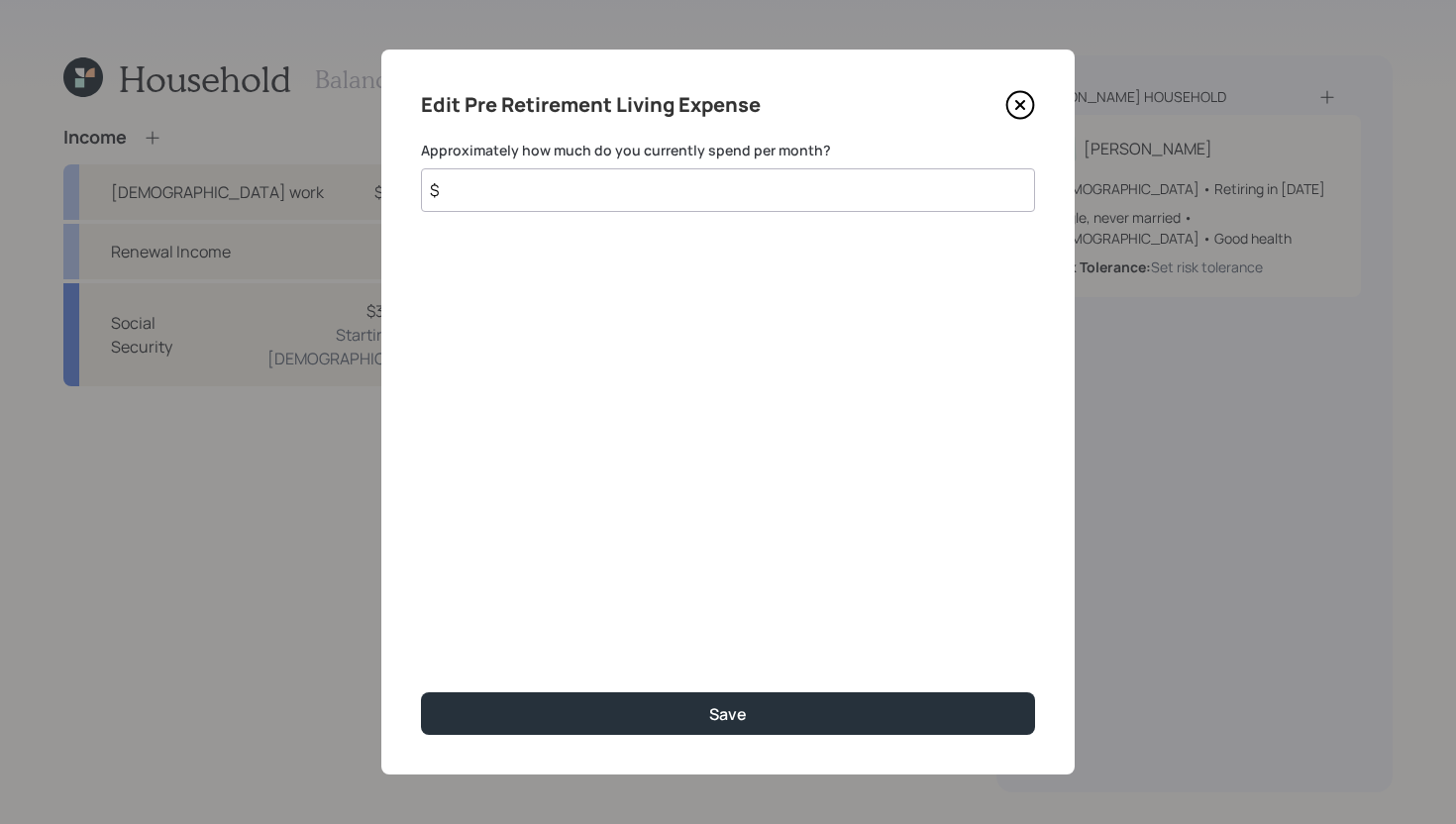 click on "$" at bounding box center [728, 190] 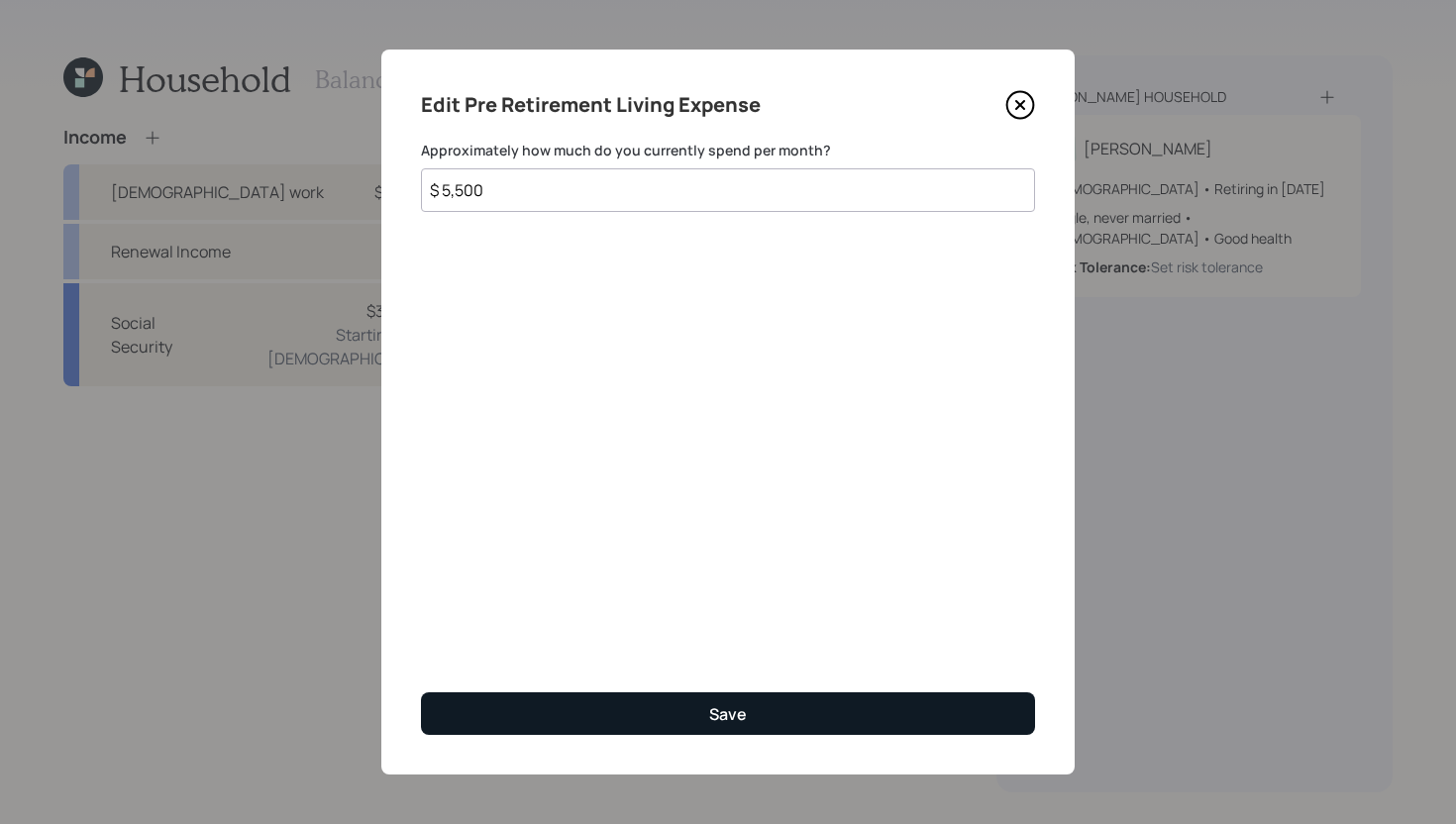 type on "$ 5,500" 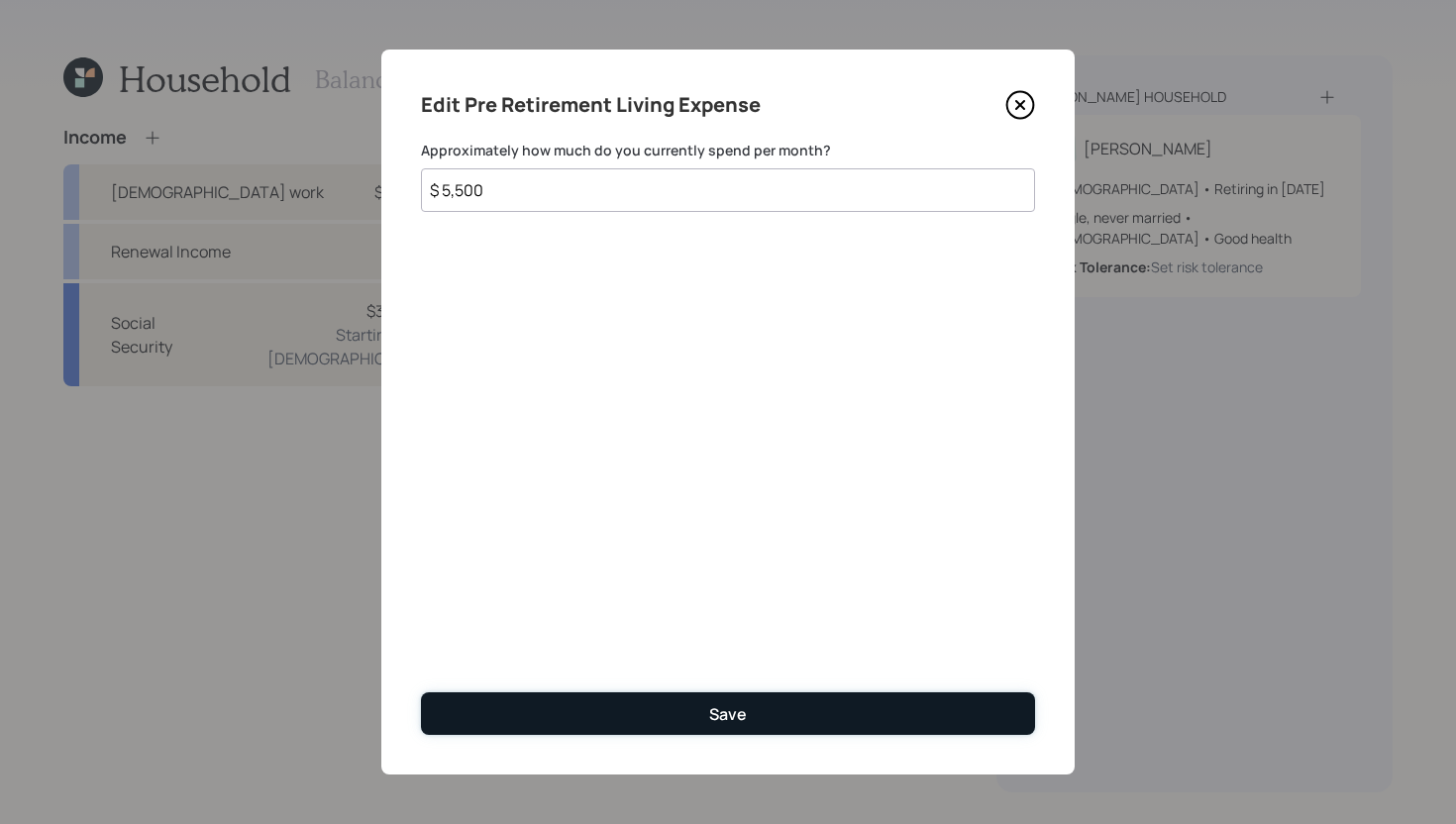 click on "Save" at bounding box center [728, 714] 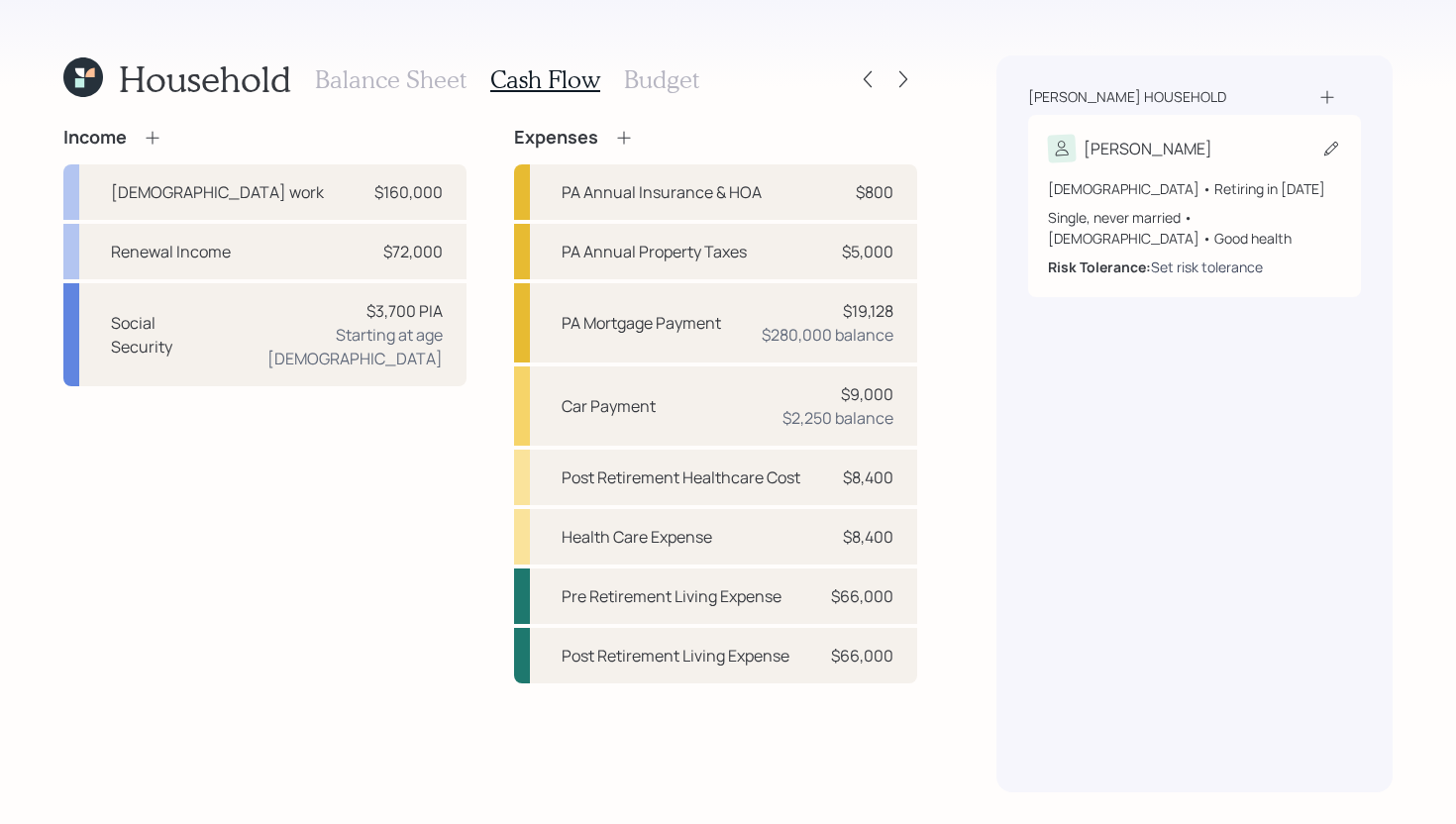 click on "Set risk tolerance" at bounding box center [1206, 266] 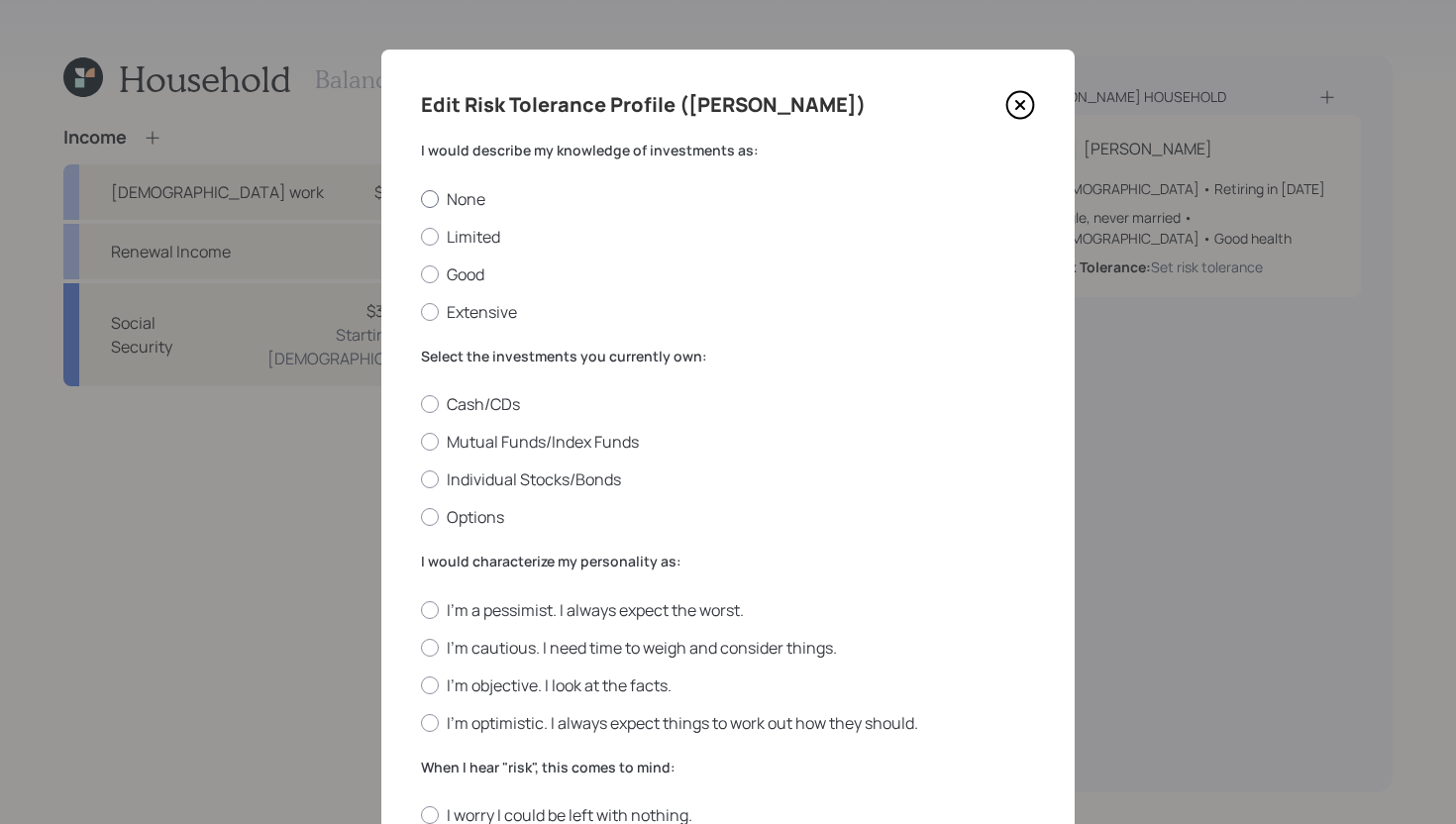 click on "None" at bounding box center [728, 199] 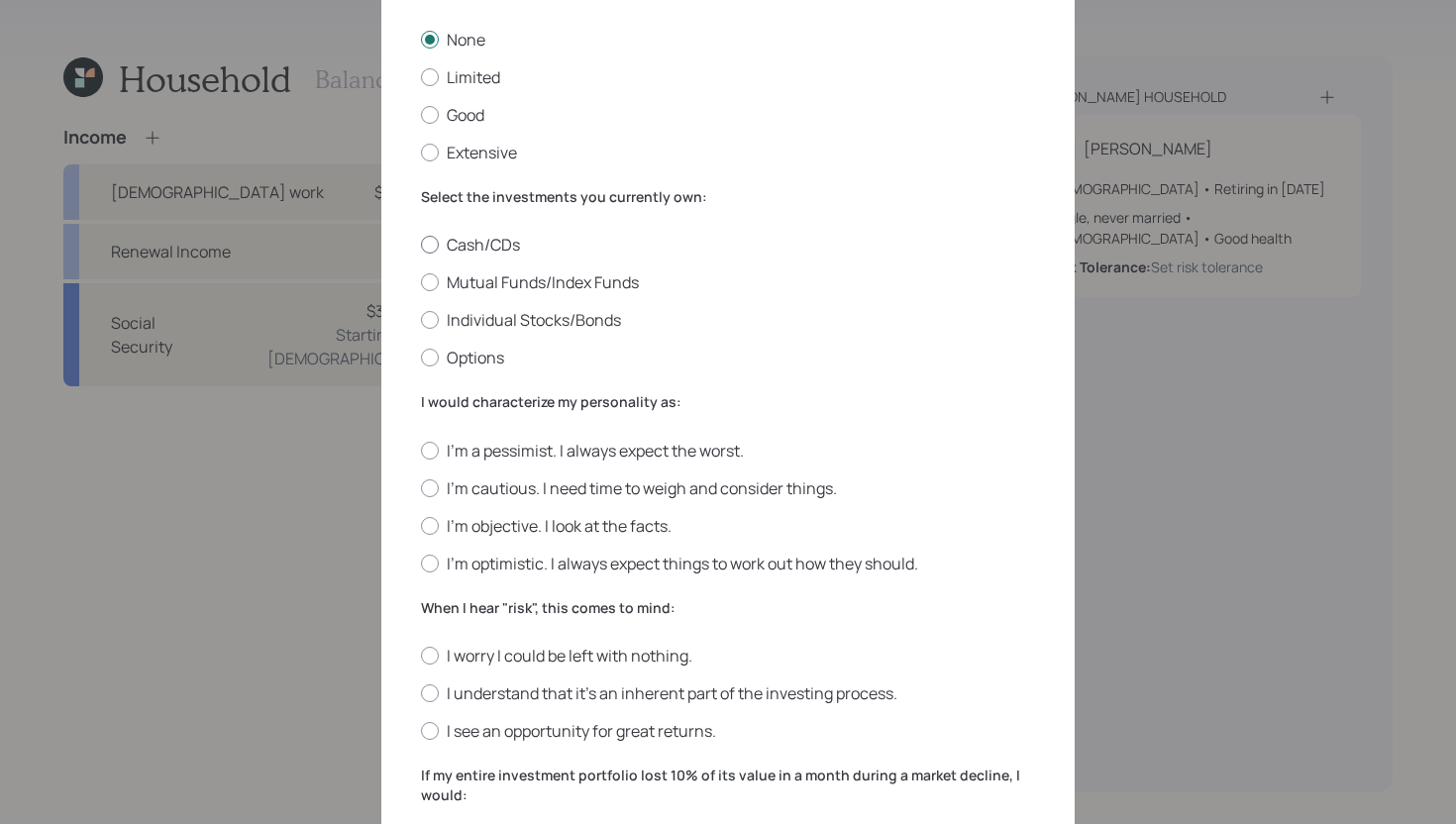 scroll, scrollTop: 157, scrollLeft: 0, axis: vertical 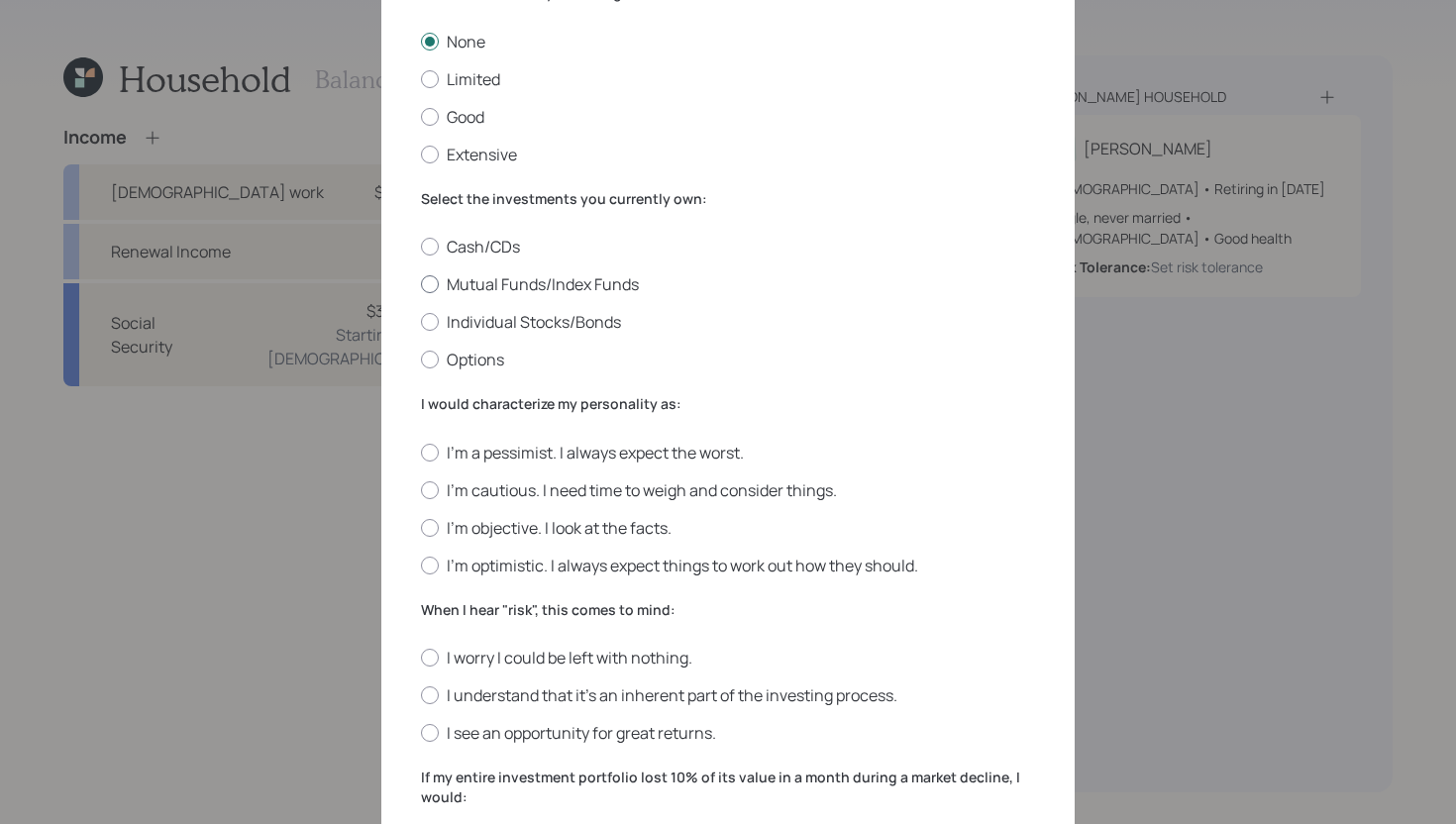 click on "Mutual Funds/Index Funds" at bounding box center (728, 284) 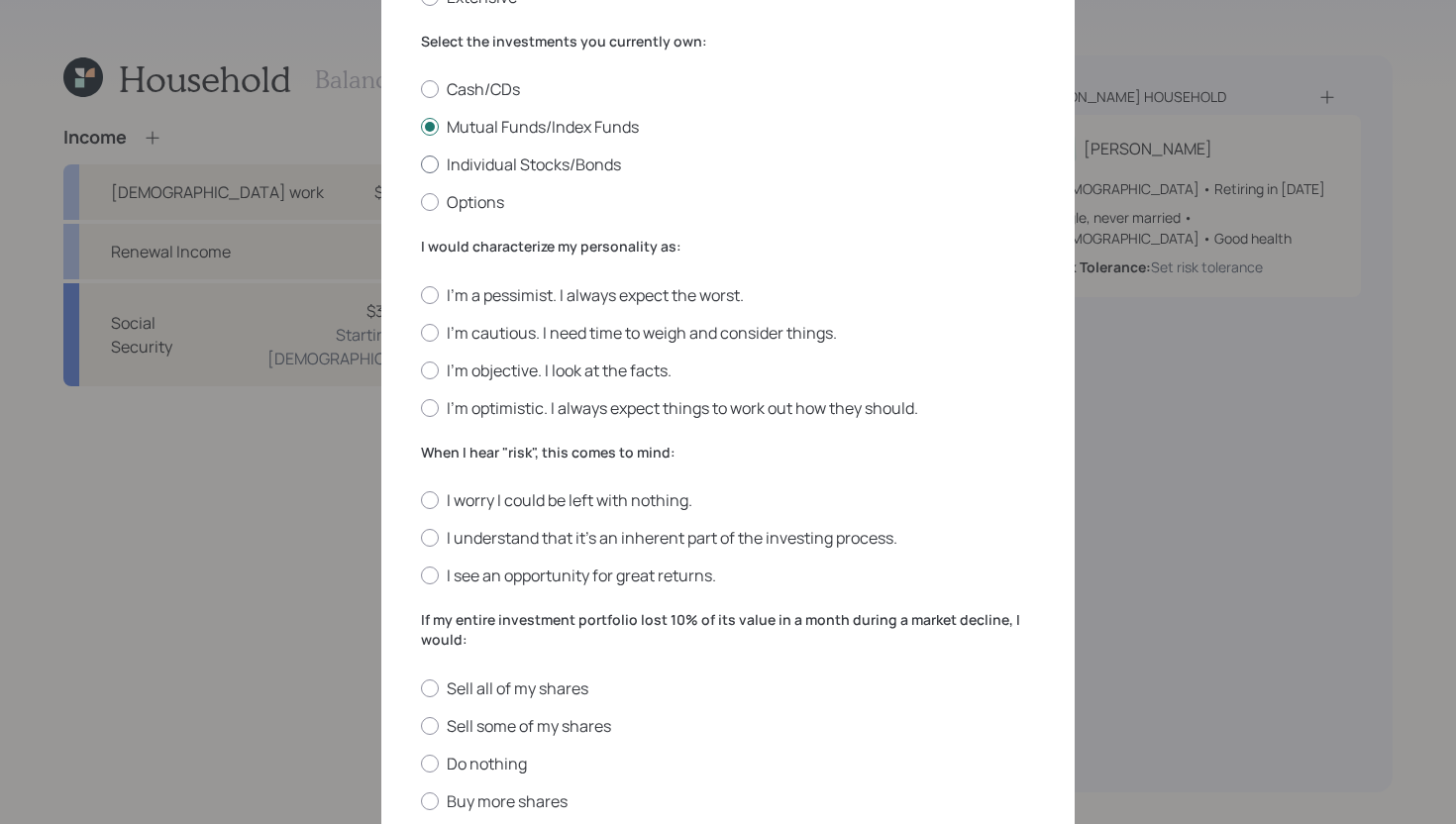 scroll, scrollTop: 369, scrollLeft: 0, axis: vertical 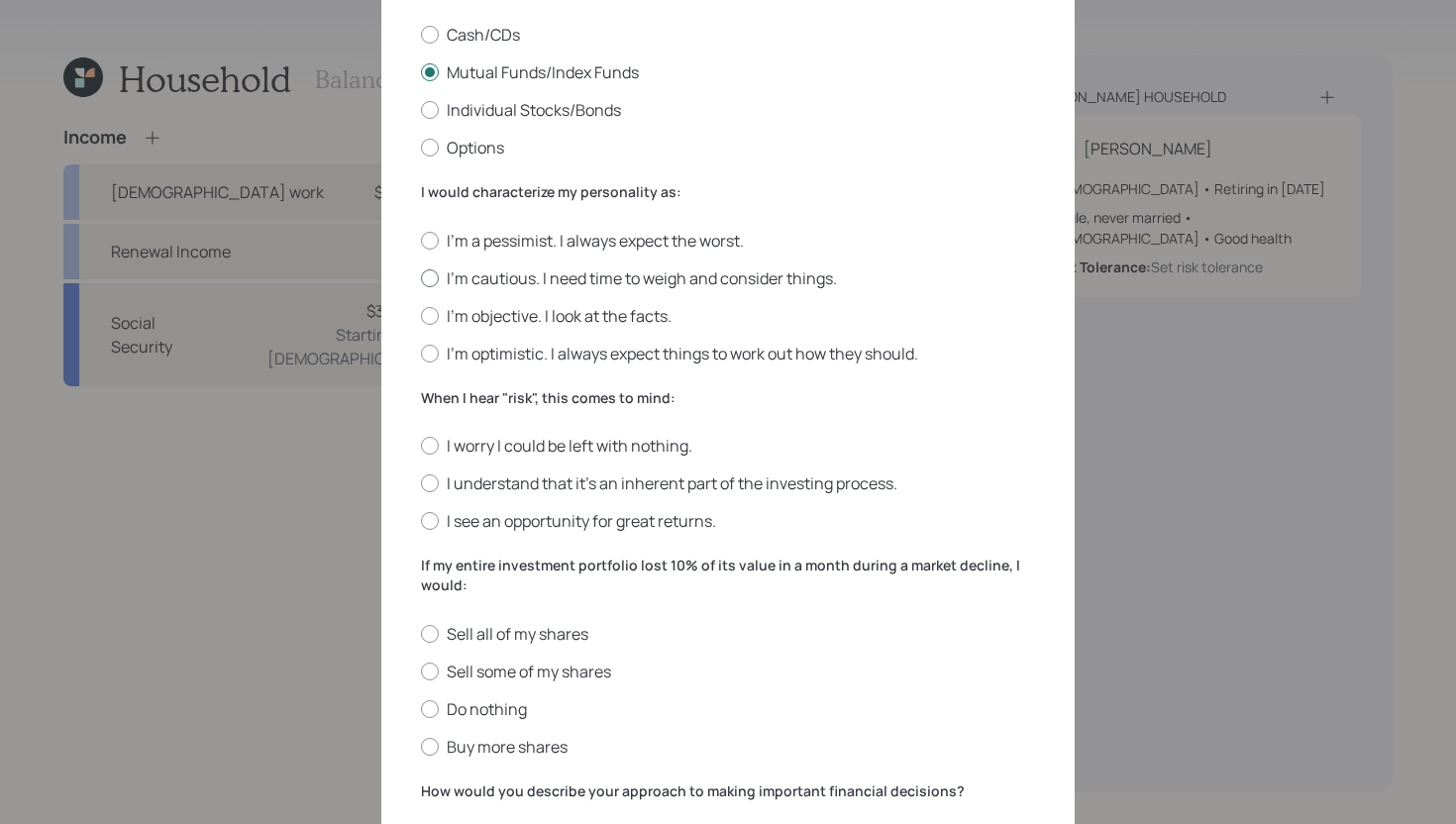 click at bounding box center (430, 278) 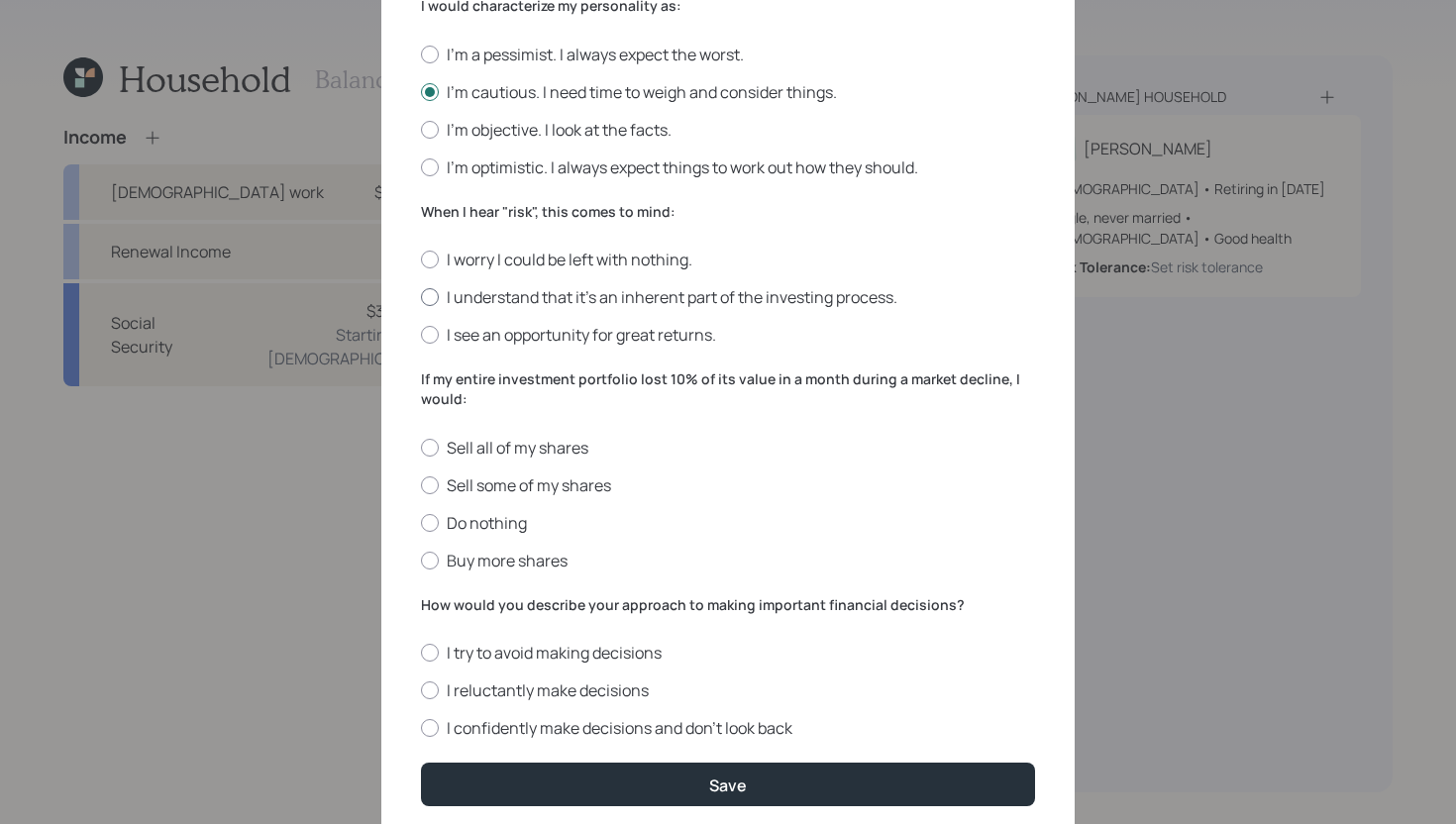 scroll, scrollTop: 561, scrollLeft: 0, axis: vertical 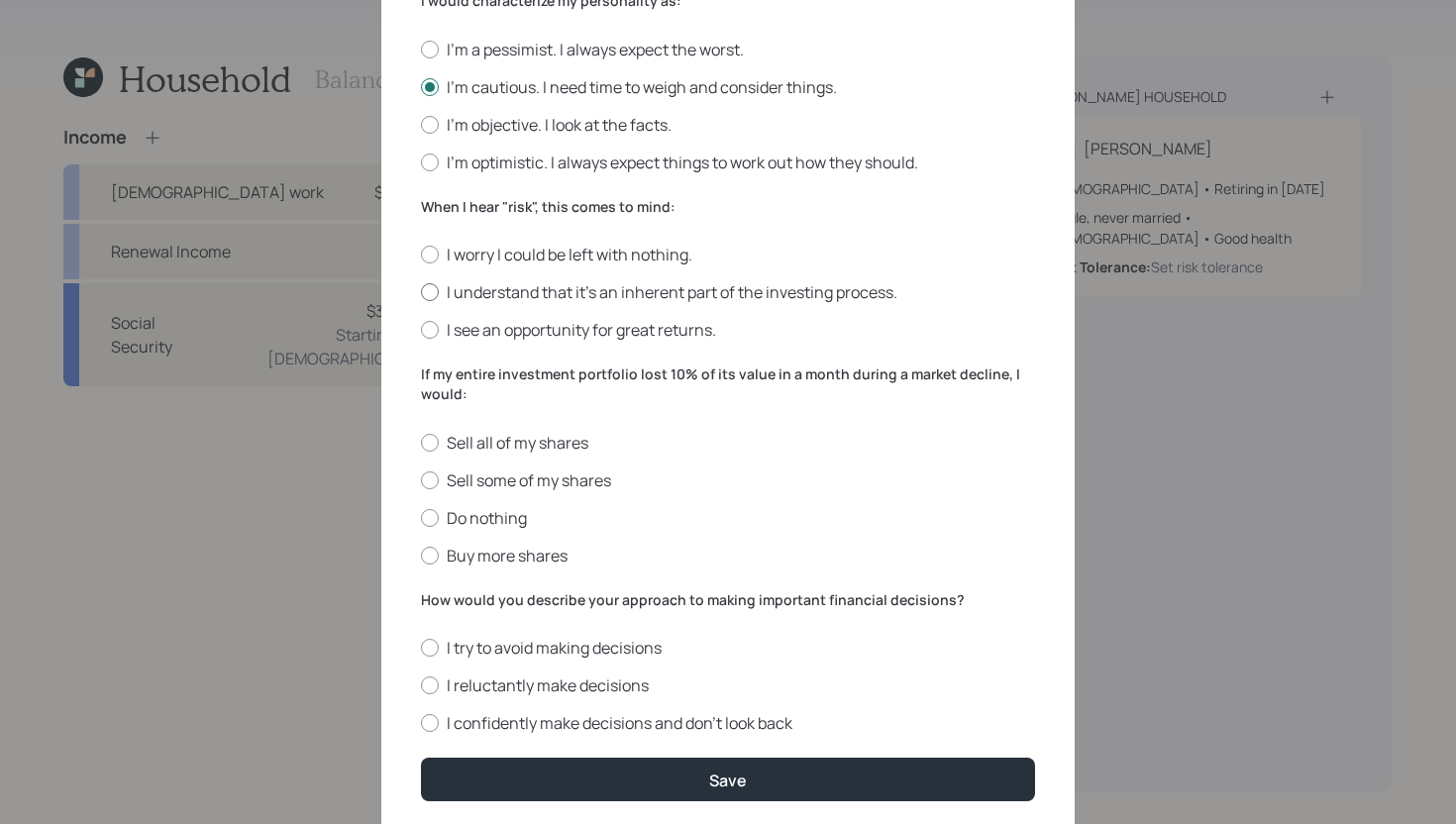 click on "I understand that it’s an inherent part of the investing process." at bounding box center [728, 292] 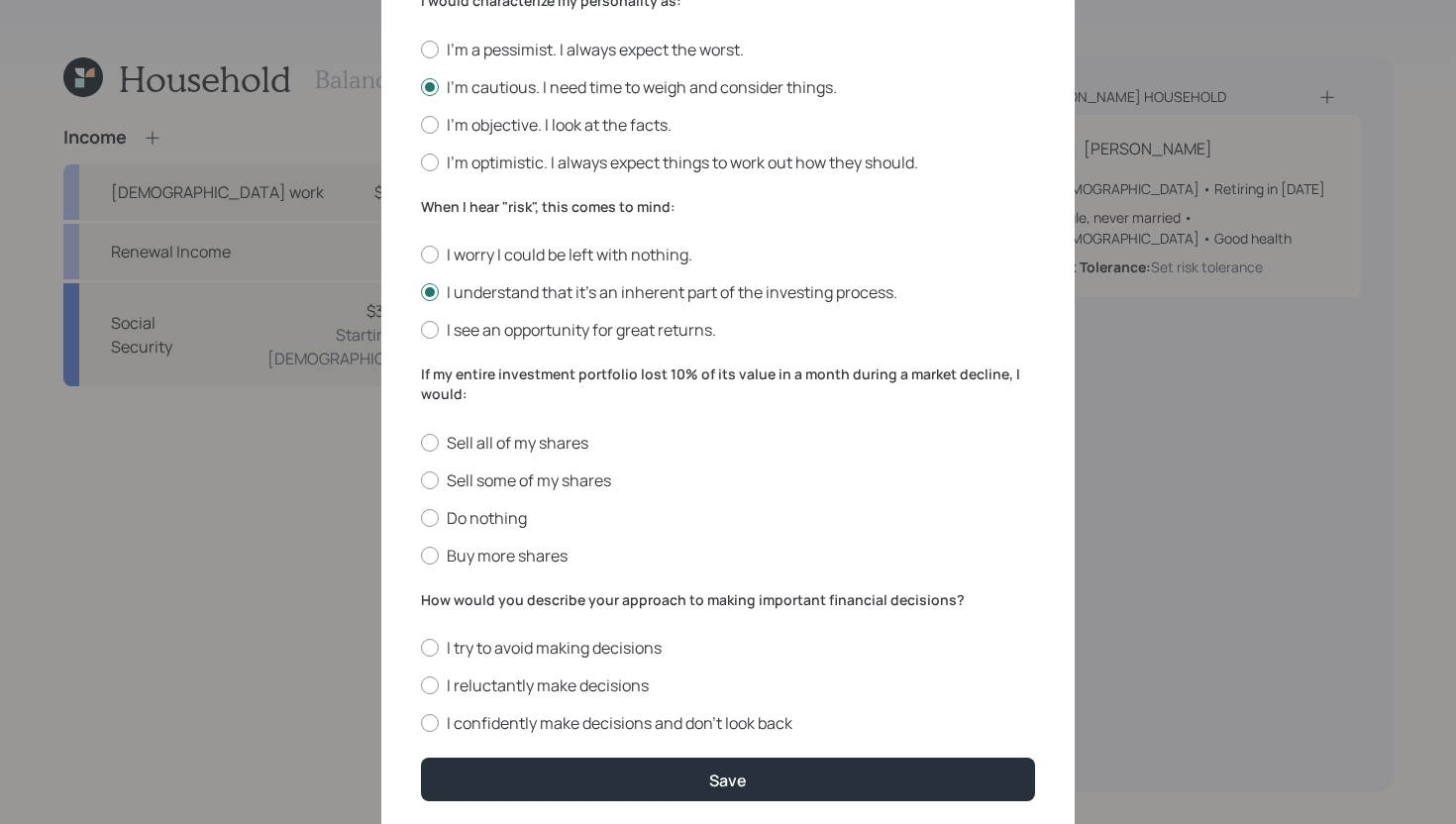 scroll, scrollTop: 627, scrollLeft: 0, axis: vertical 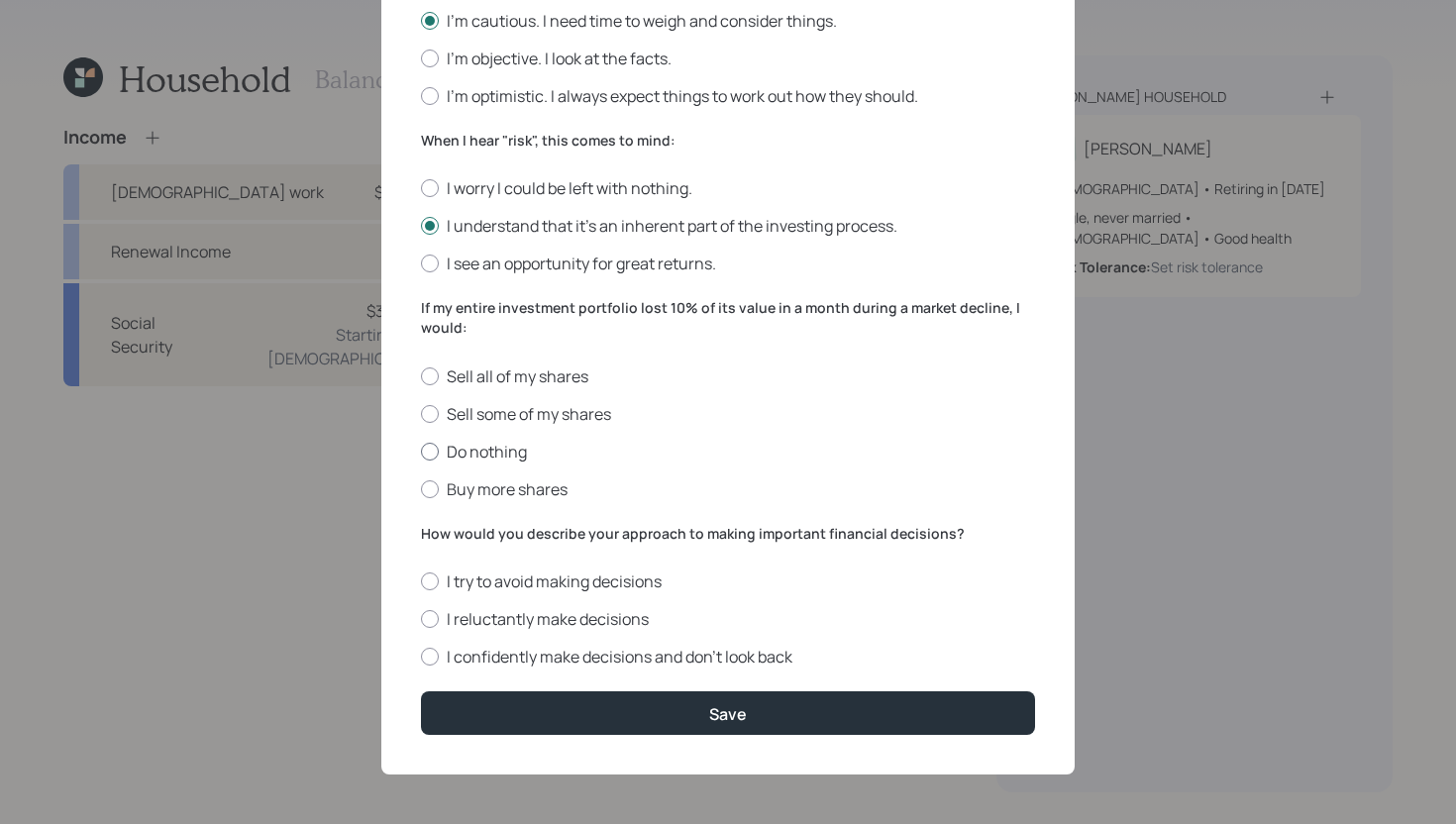 click on "Do nothing" at bounding box center [728, 452] 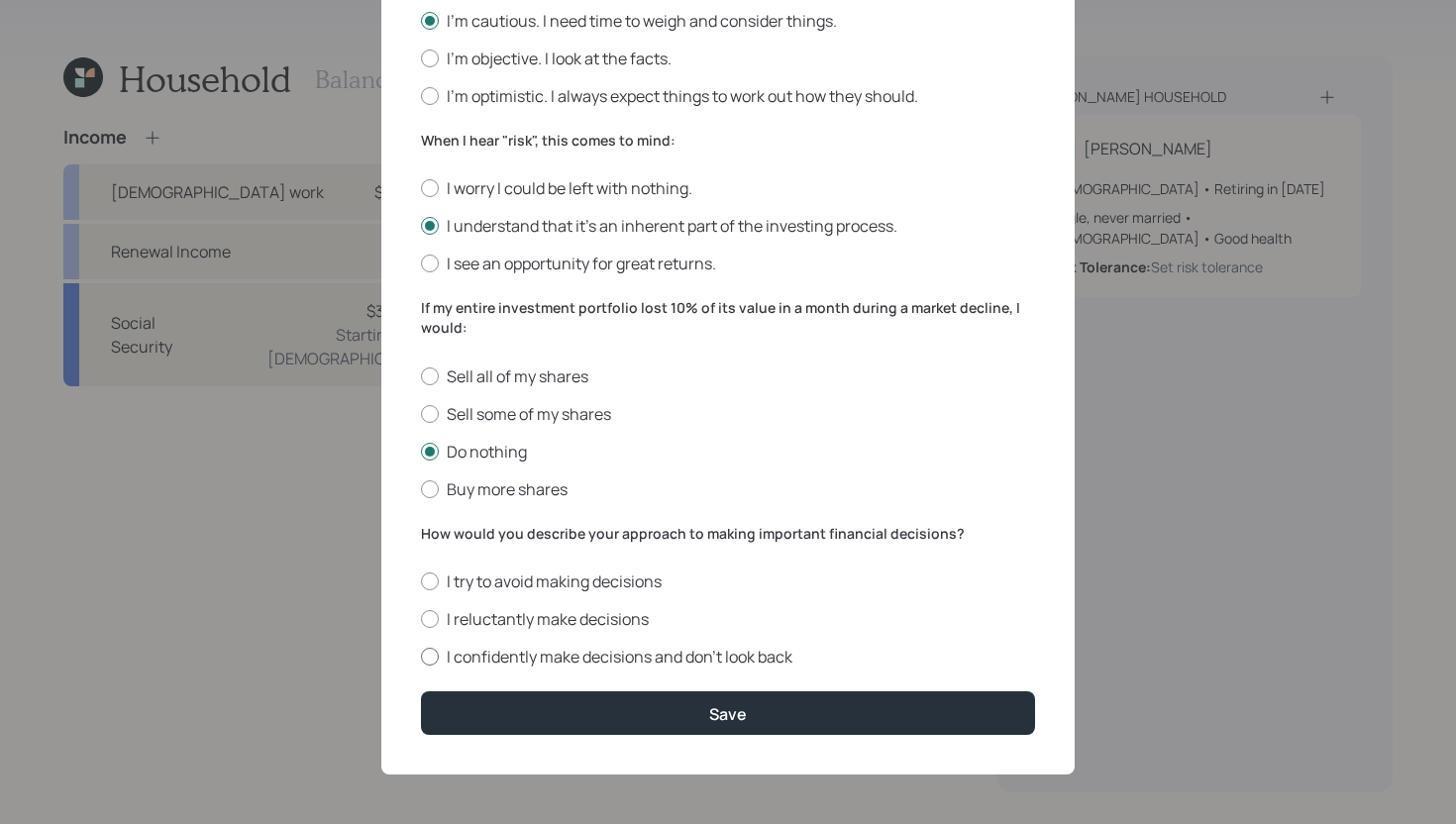 click on "I confidently make decisions and don’t look back" at bounding box center (728, 657) 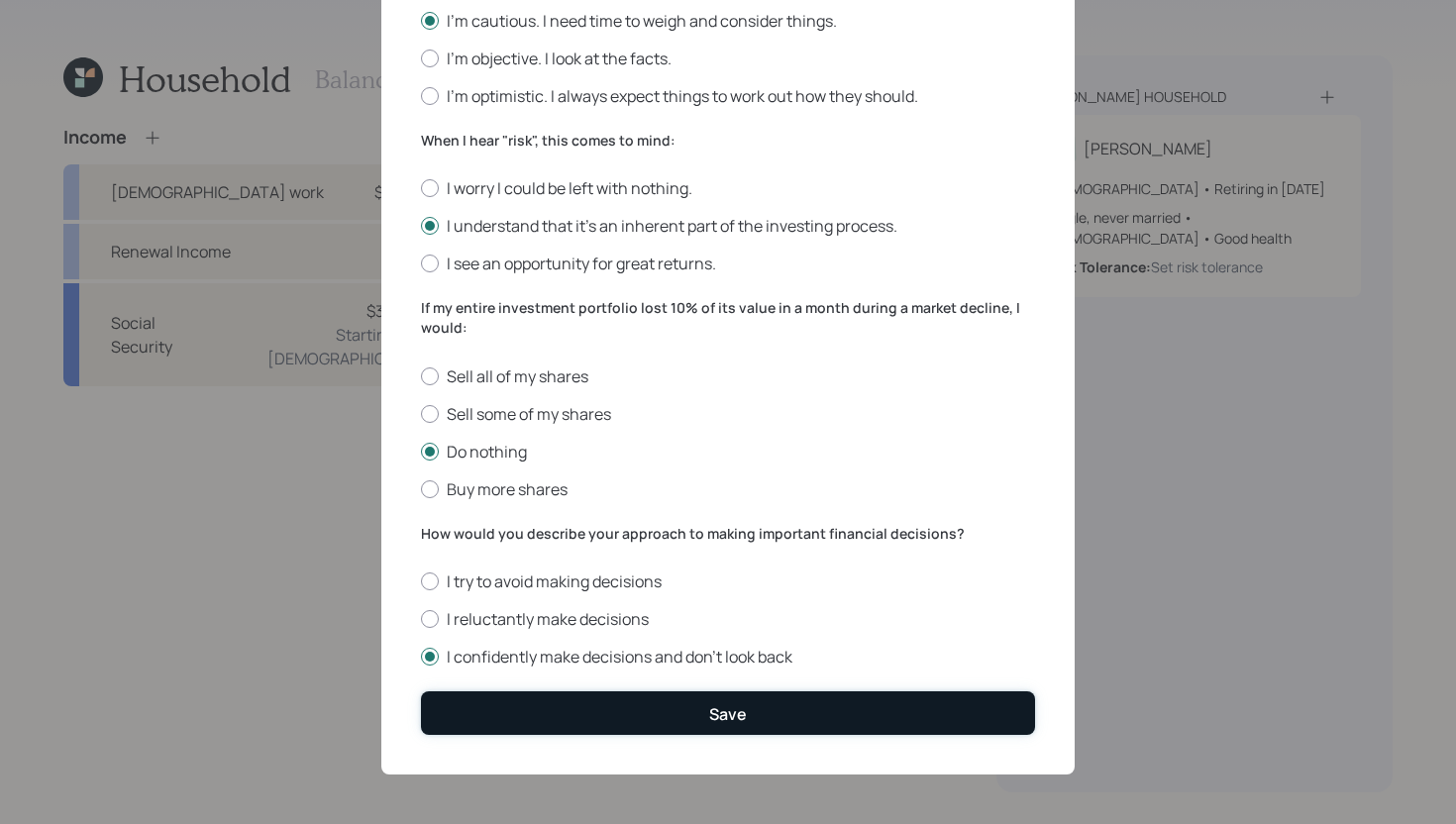 click on "Save" at bounding box center (728, 712) 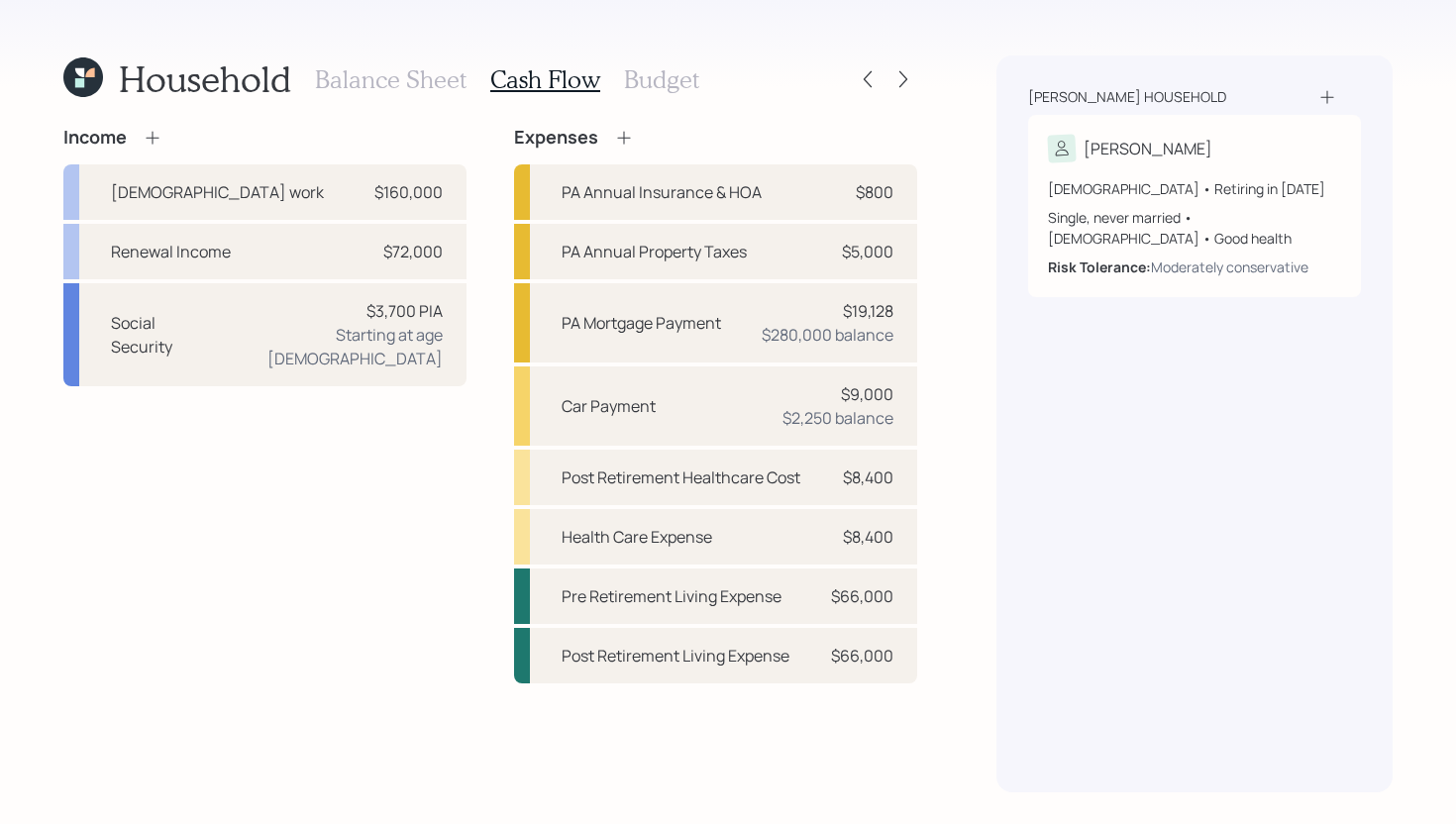 click on "Budget" at bounding box center (662, 79) 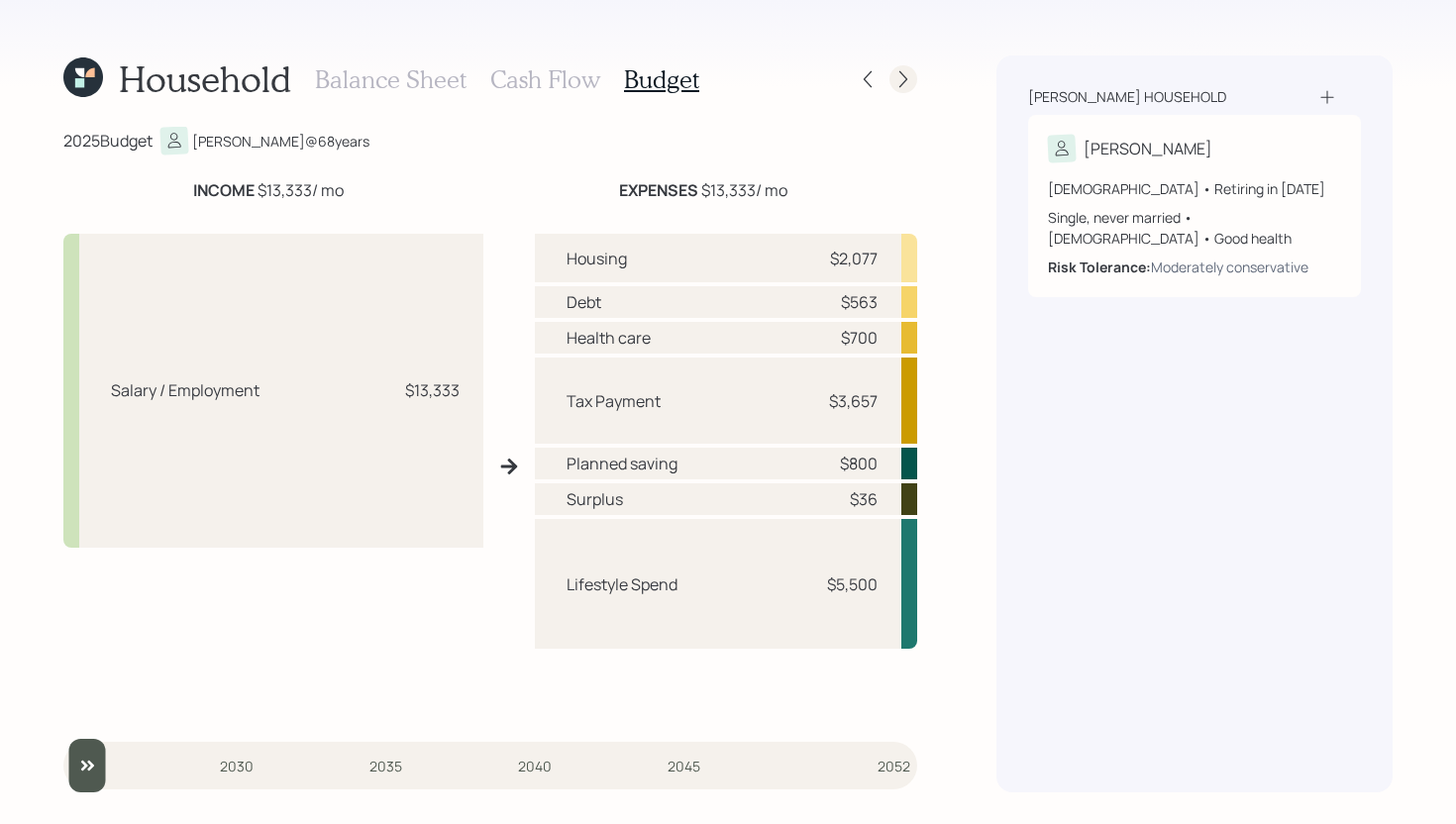 click 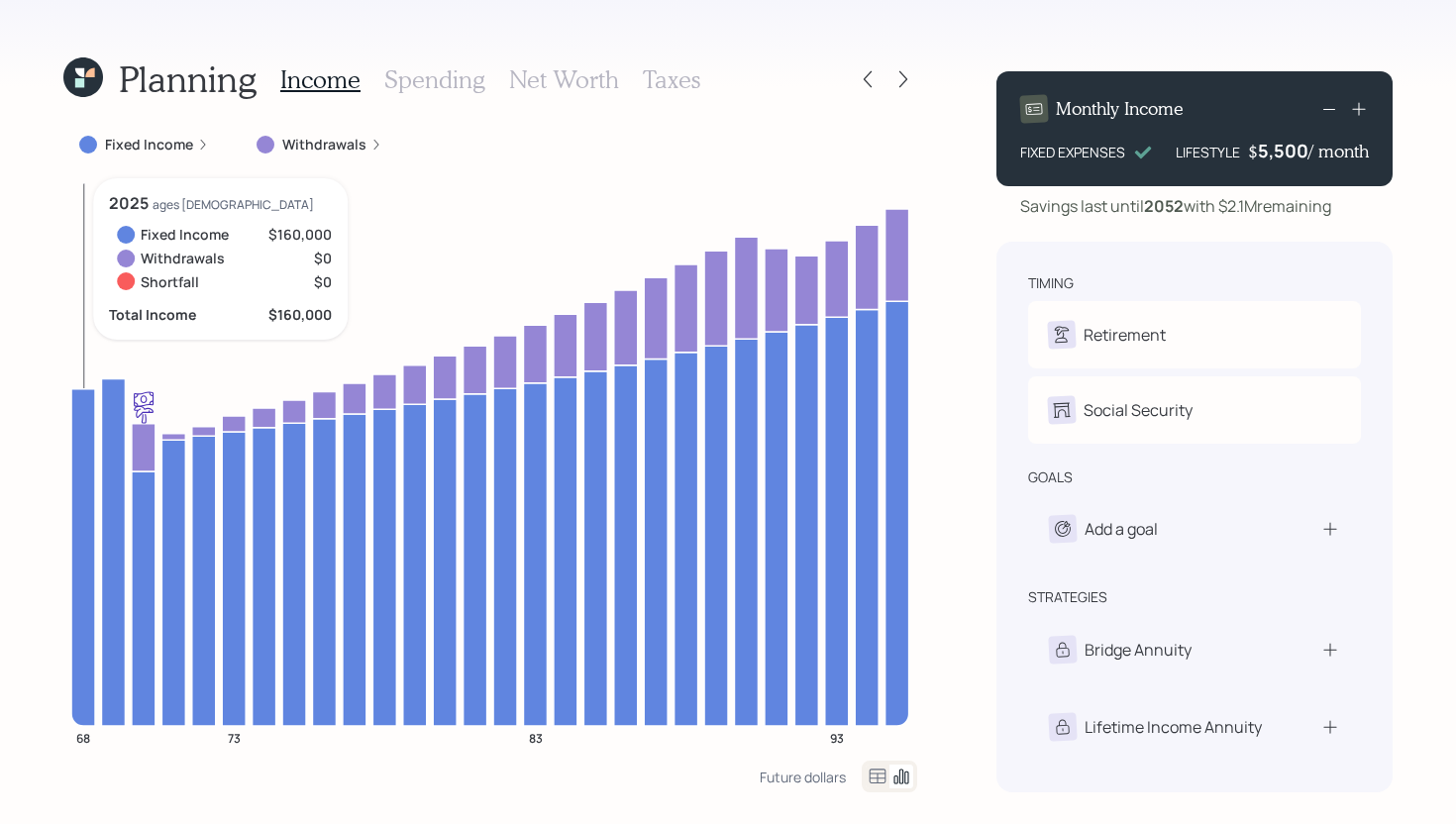 click 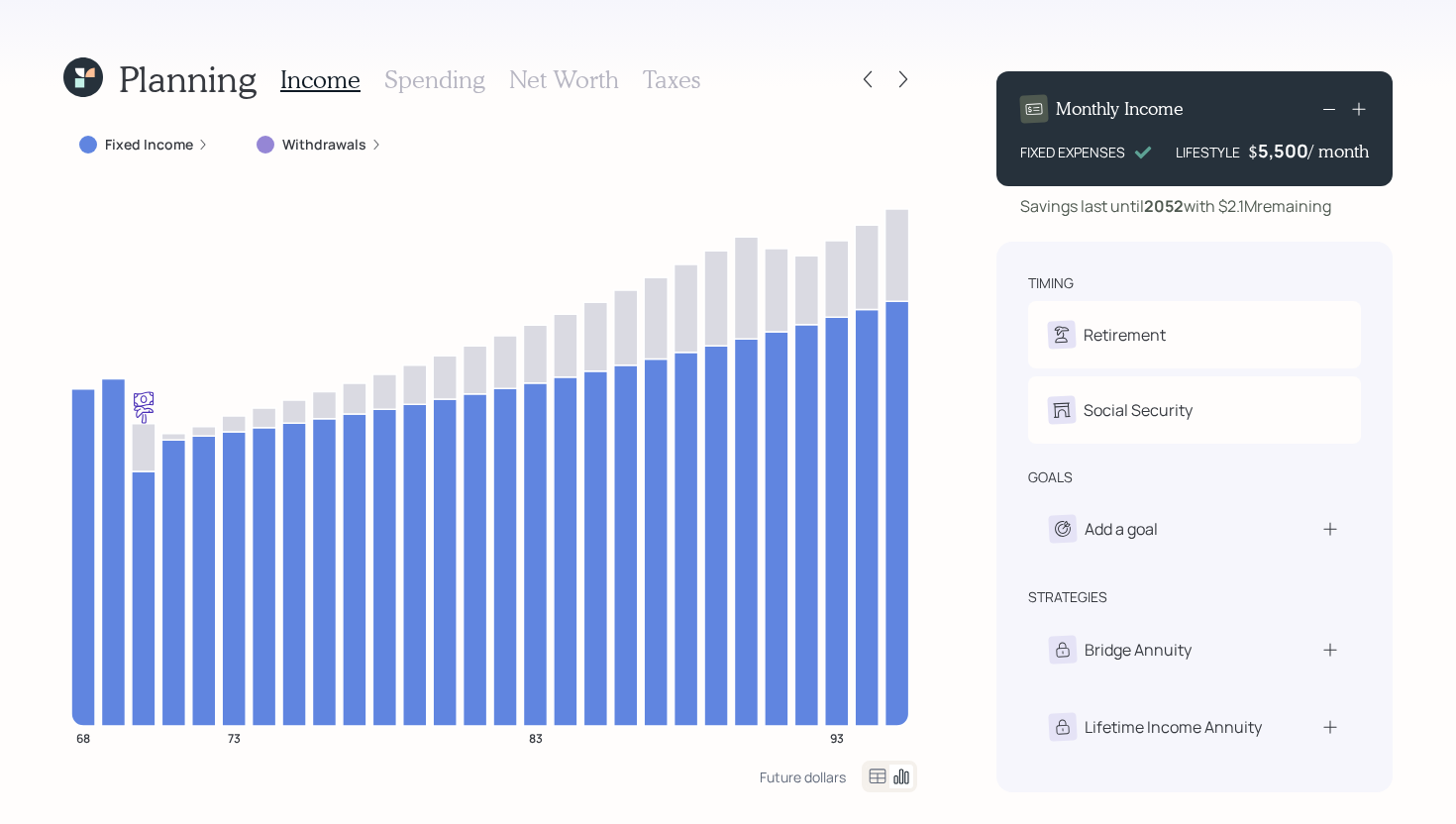 click on "Fixed Income" at bounding box center (149, 145) 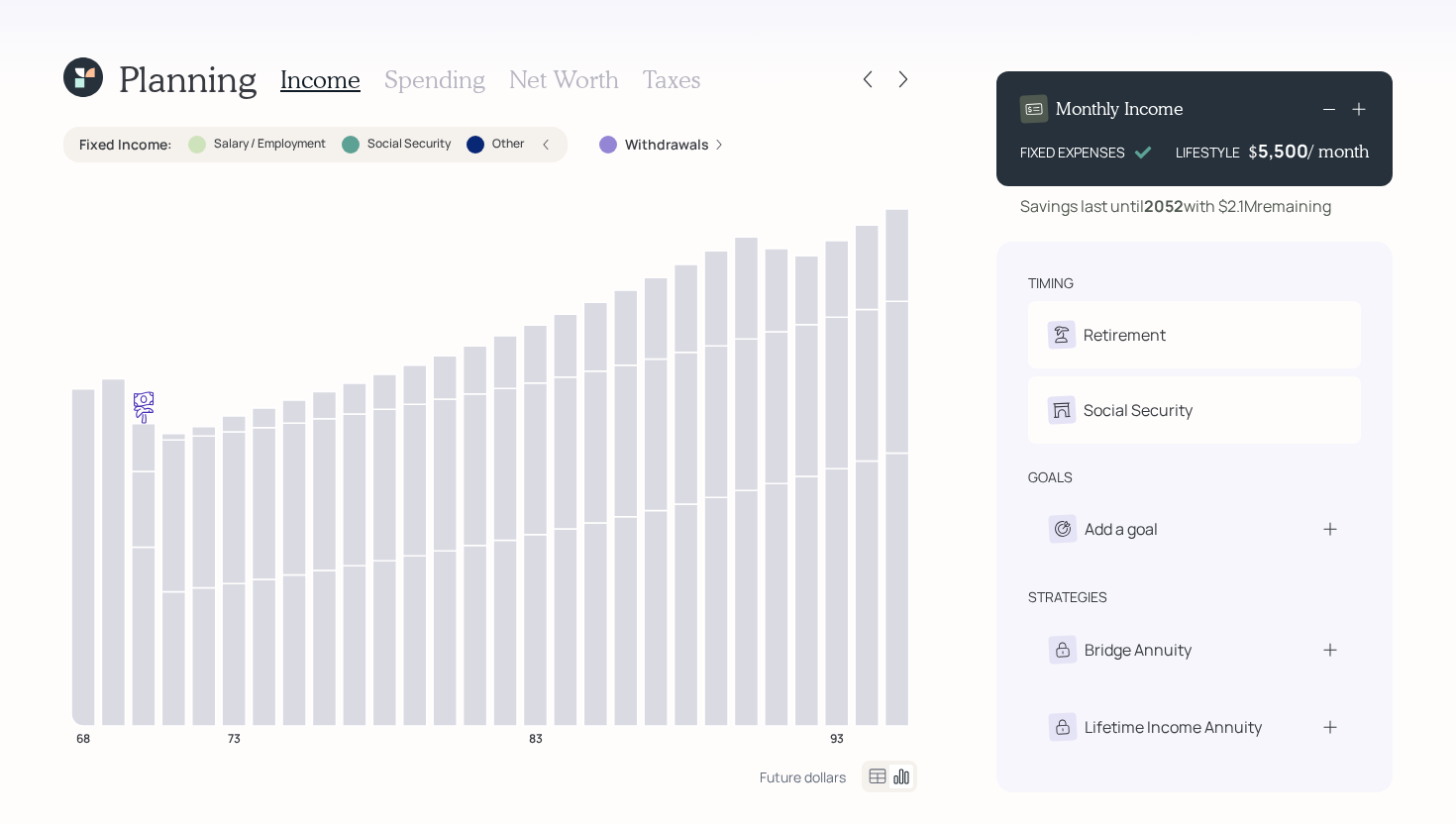 click on "Fixed Income : Salary / Employment Social Security Other" at bounding box center [315, 145] 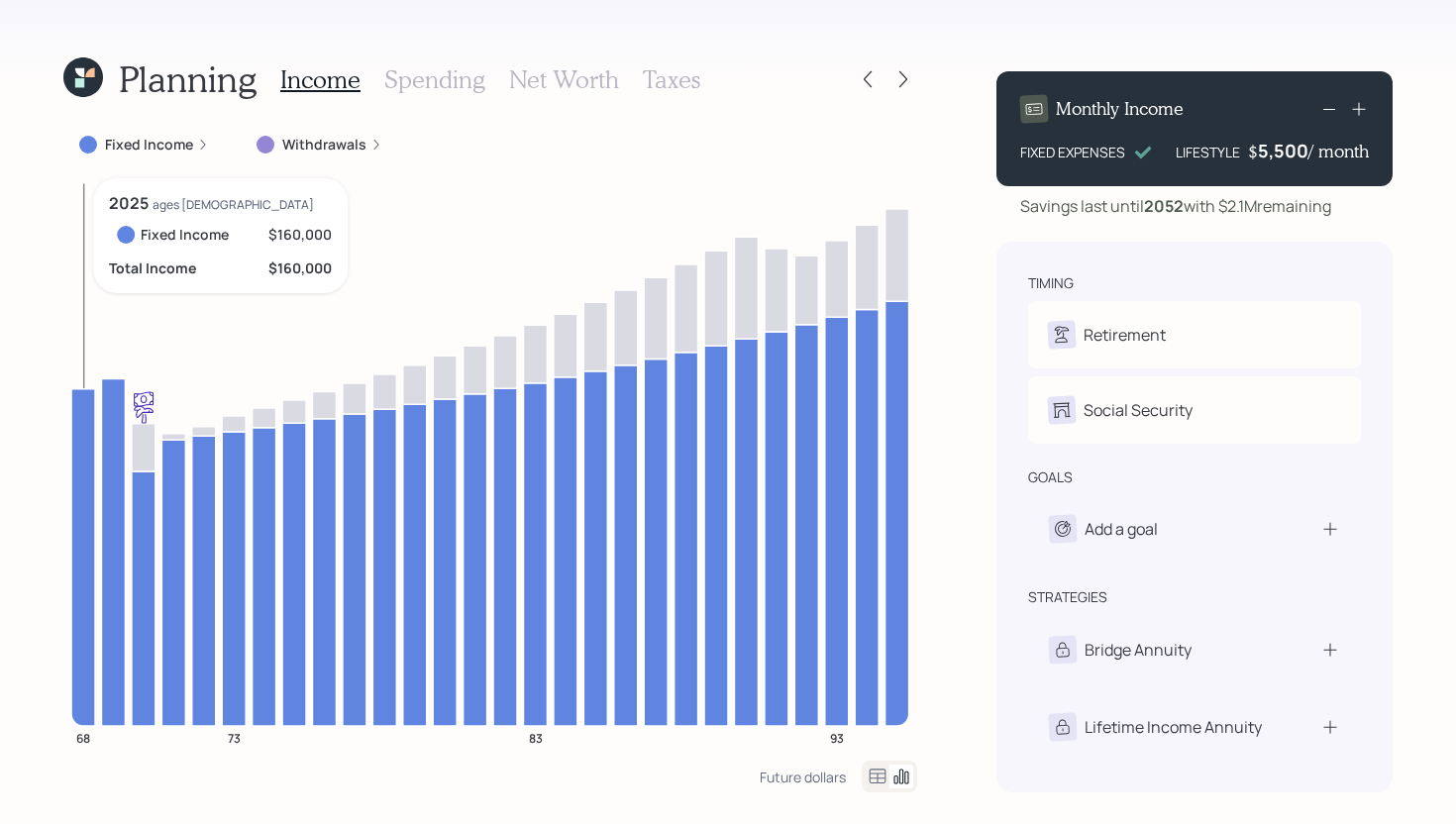 click 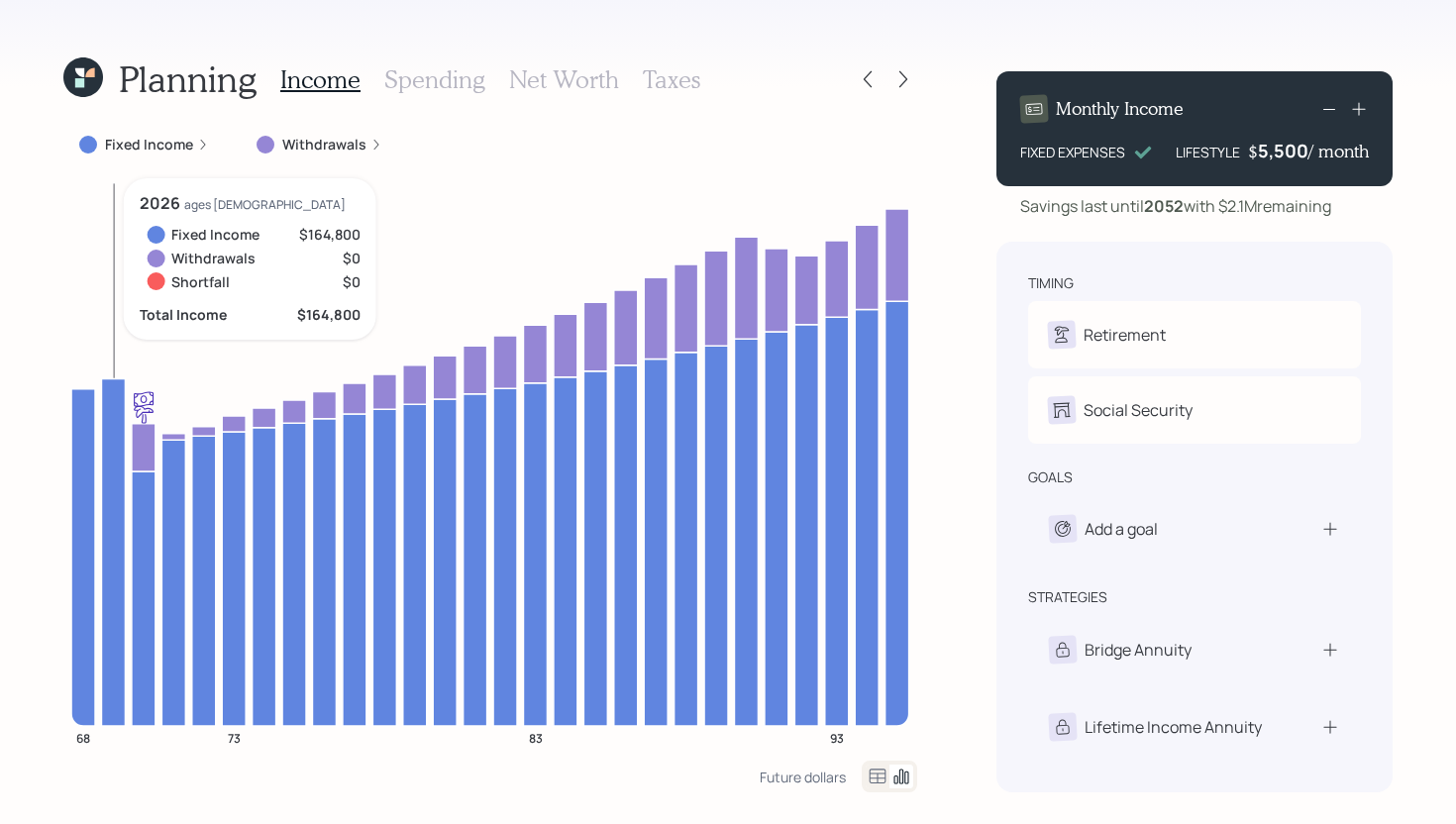 click on "Fixed Income" at bounding box center [149, 145] 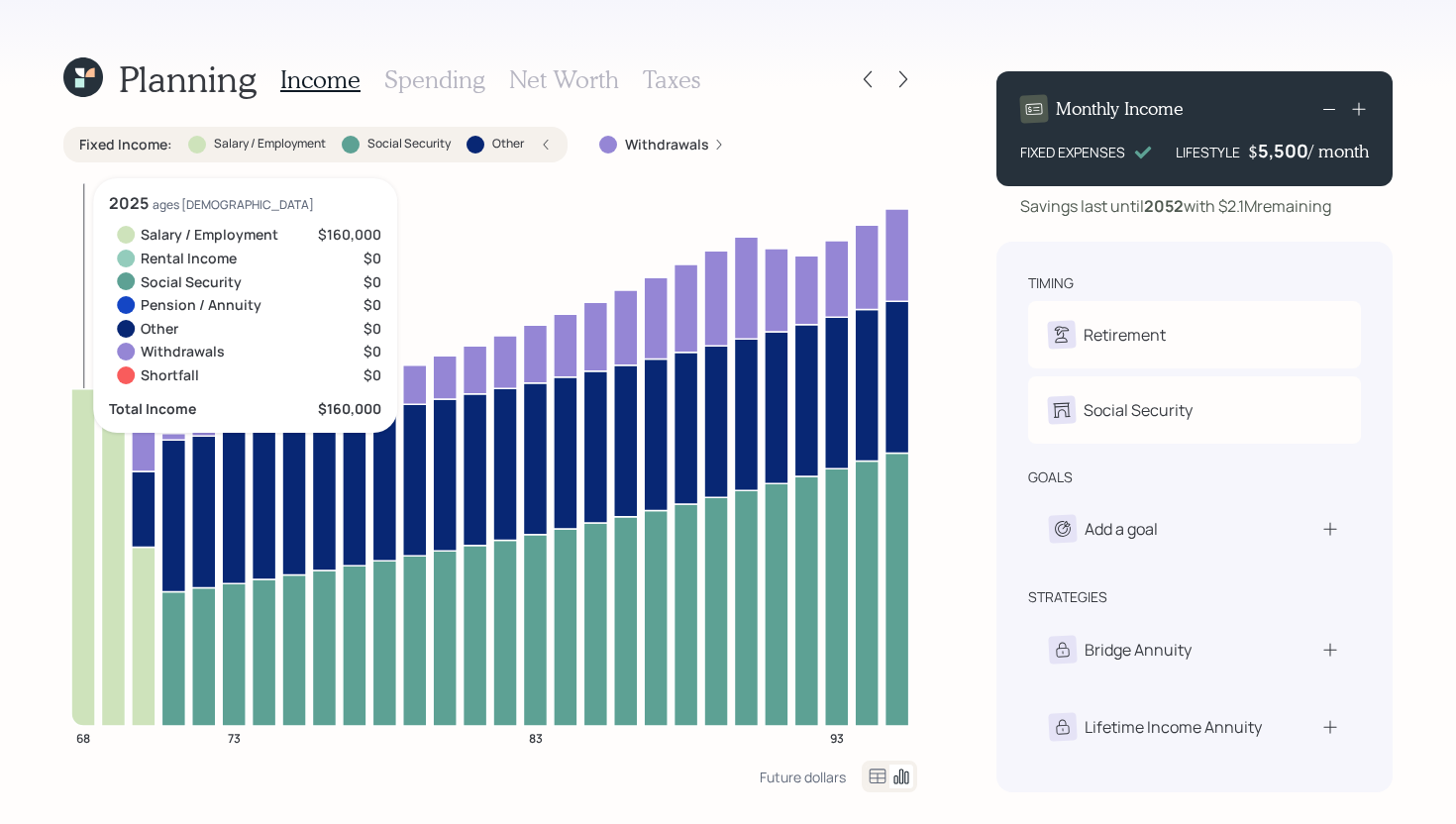 click 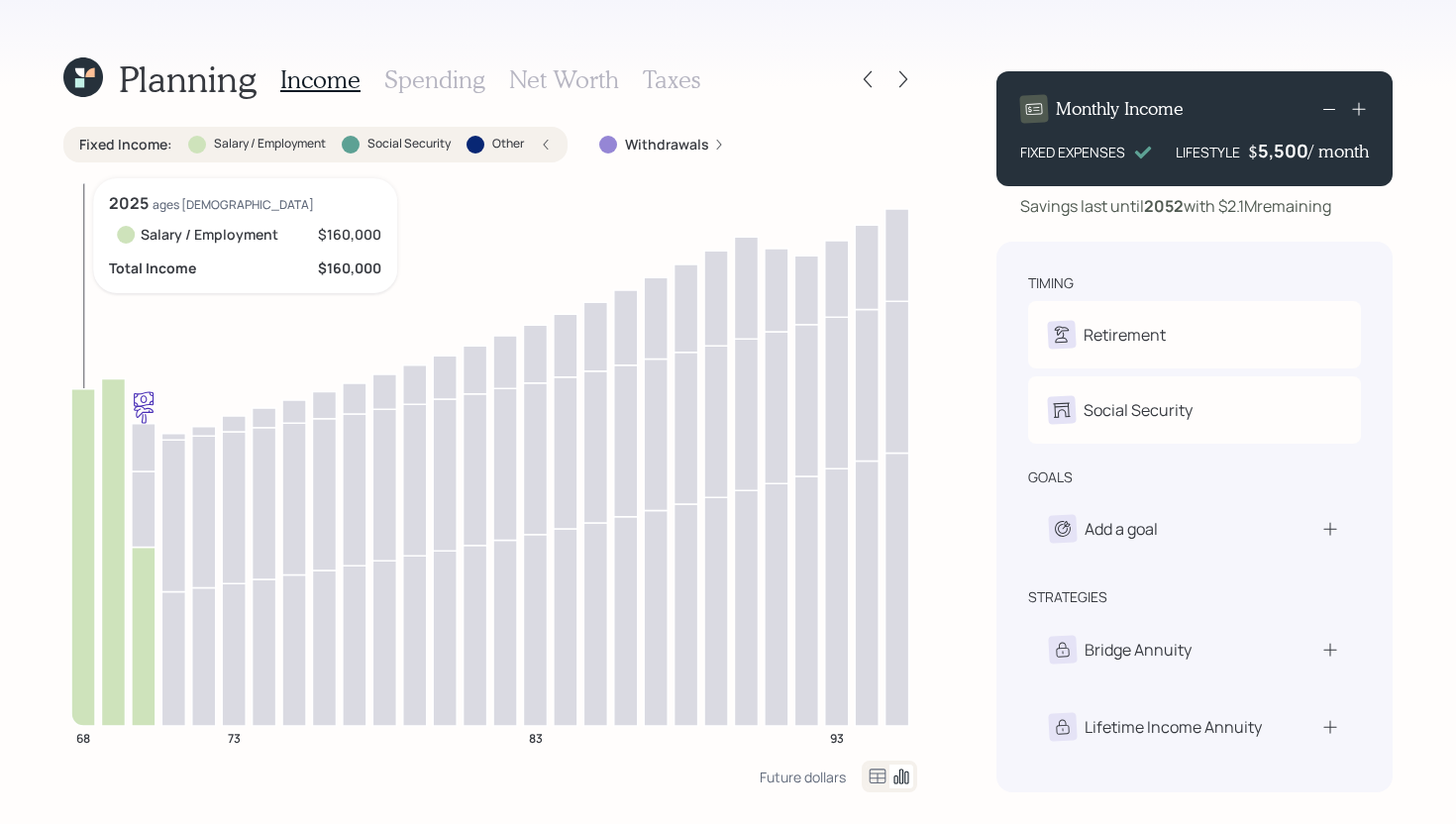 click 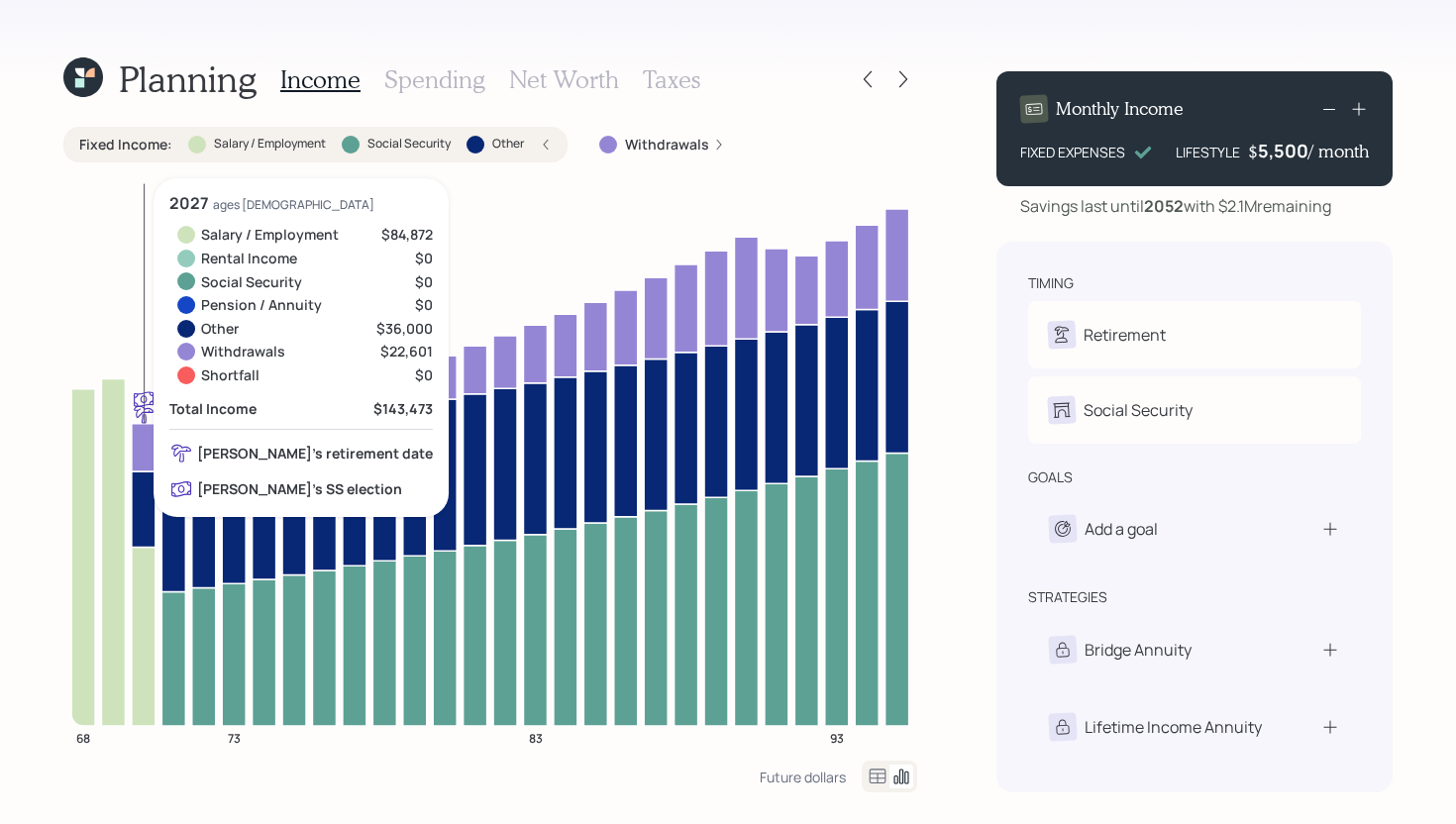 click 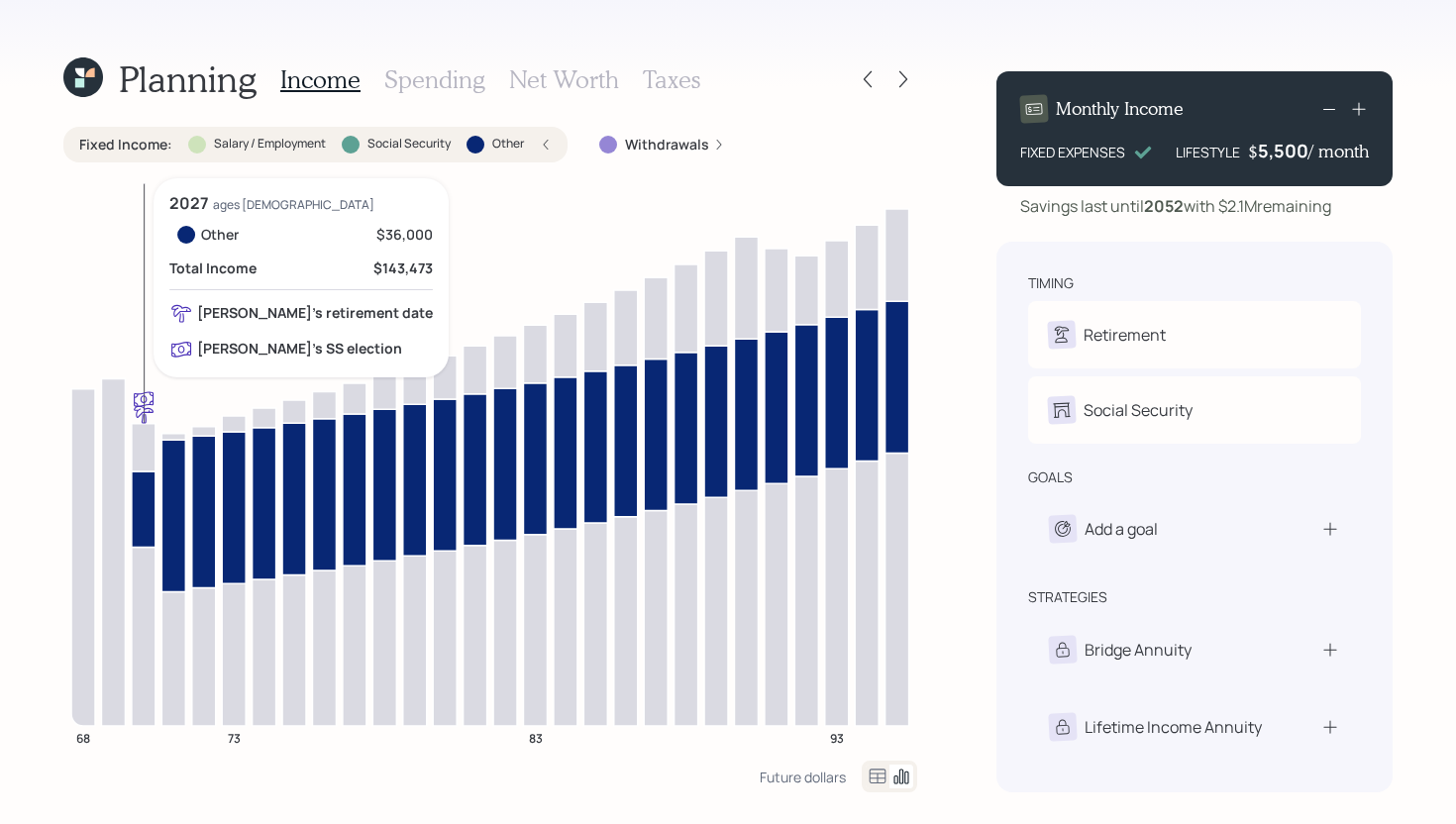 click 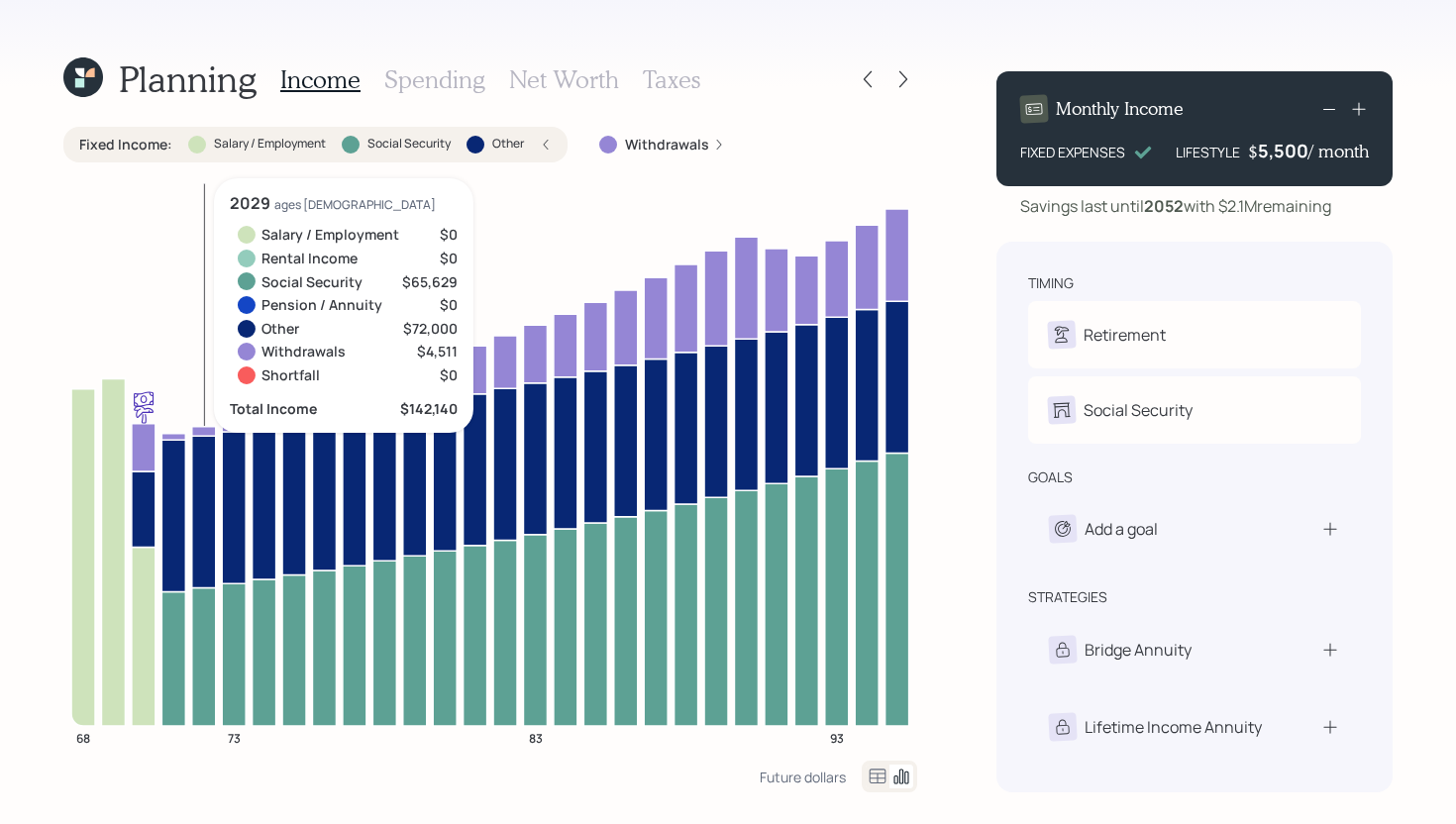 click 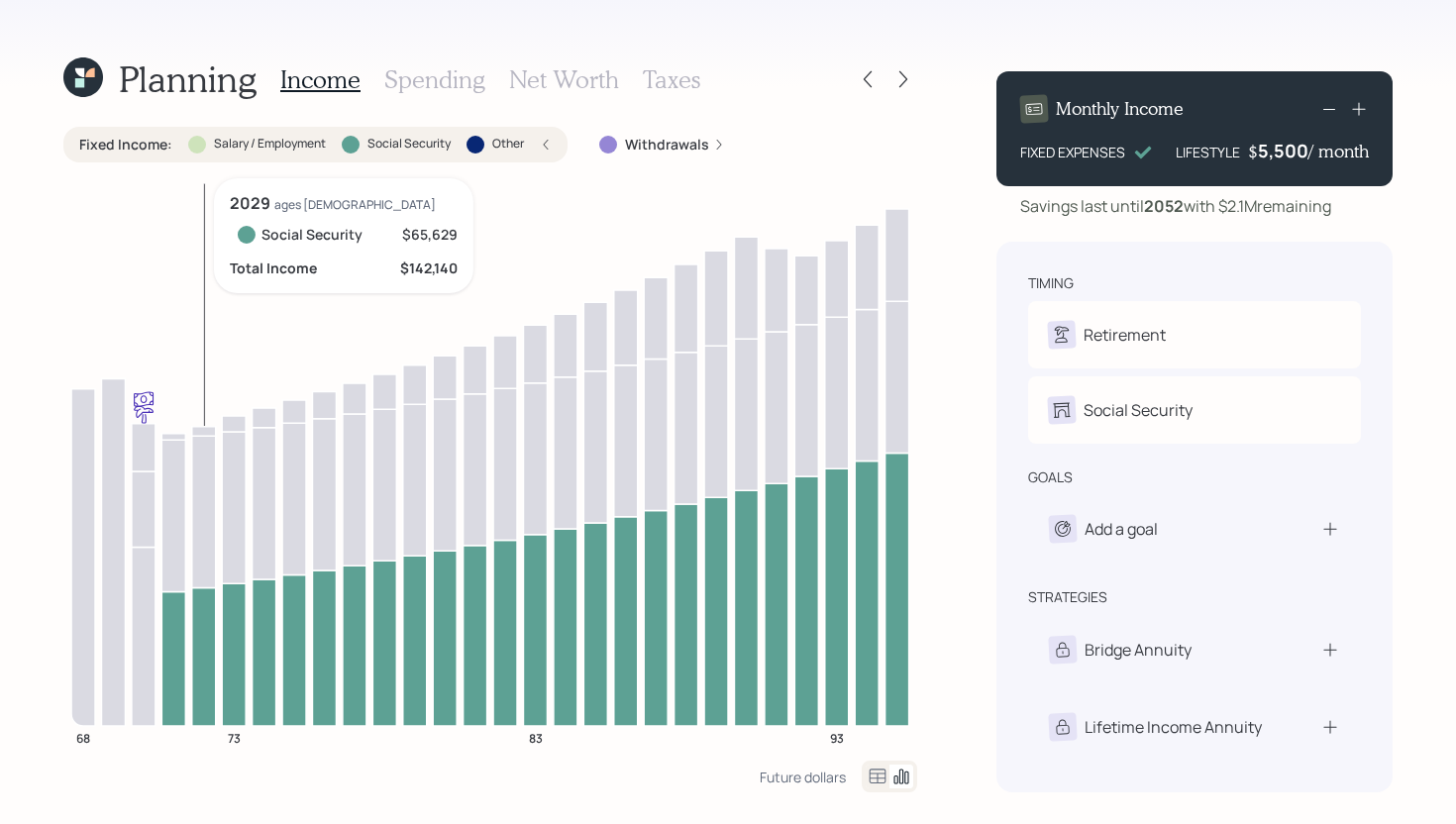 click 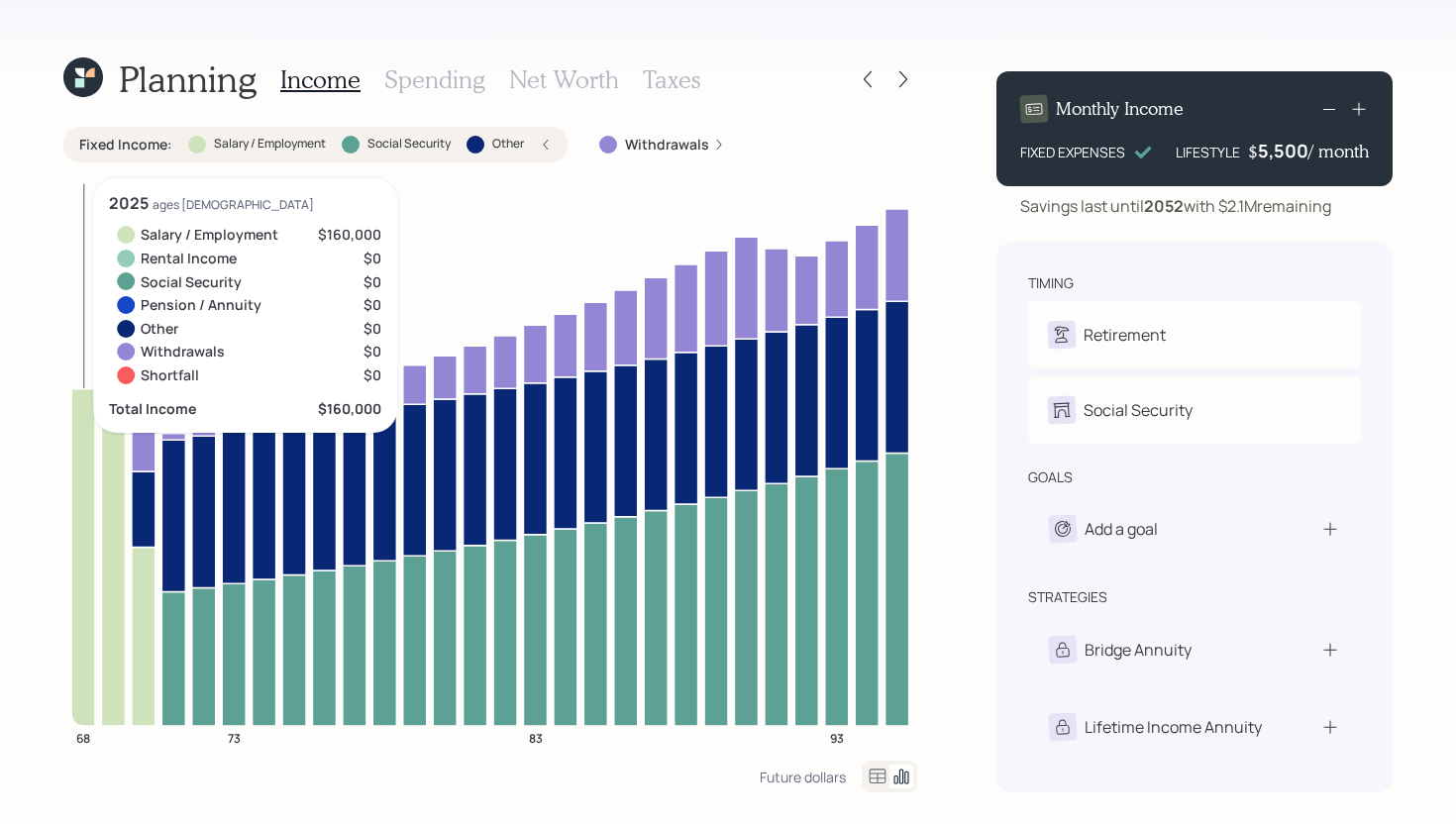 click 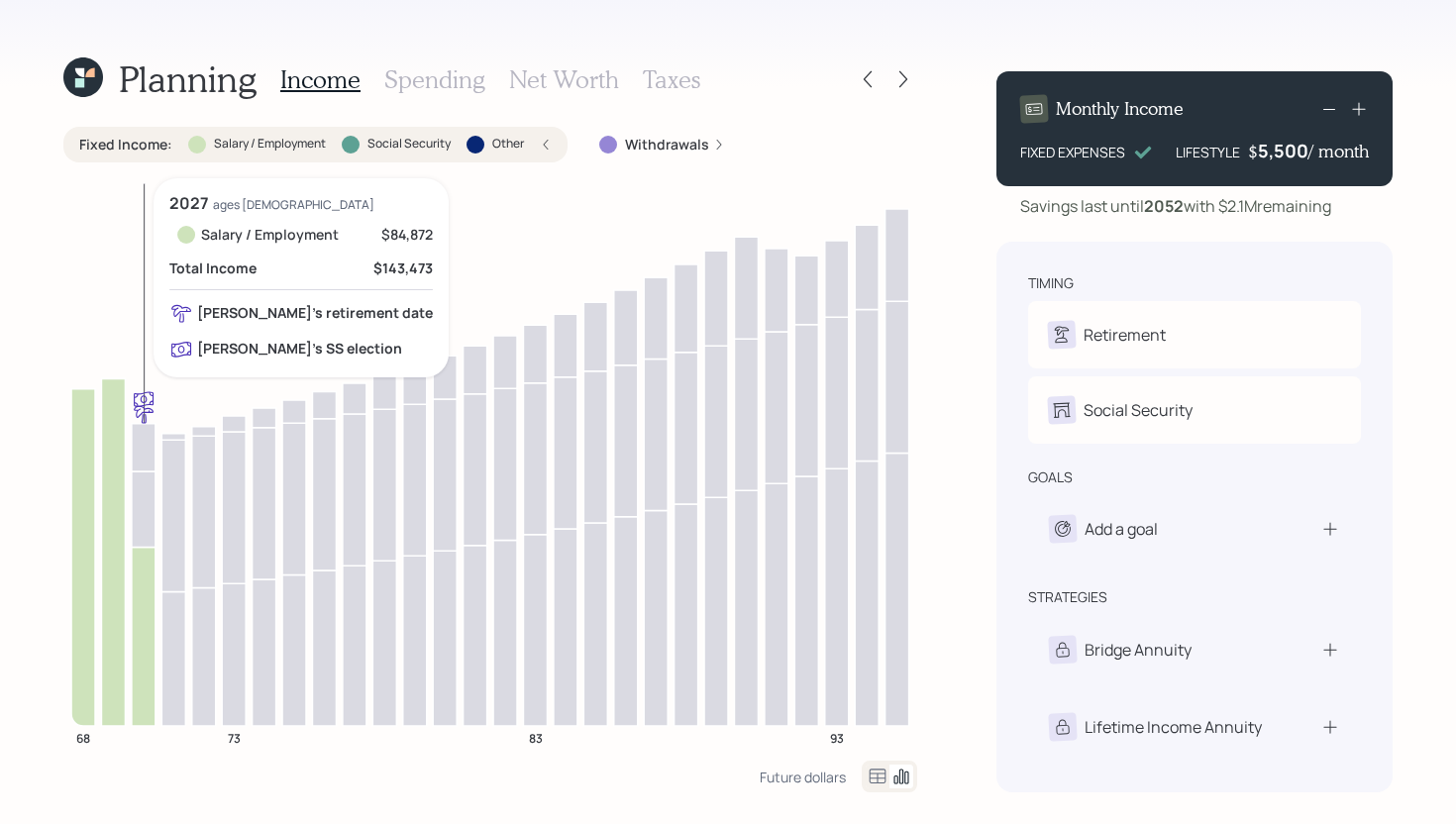click 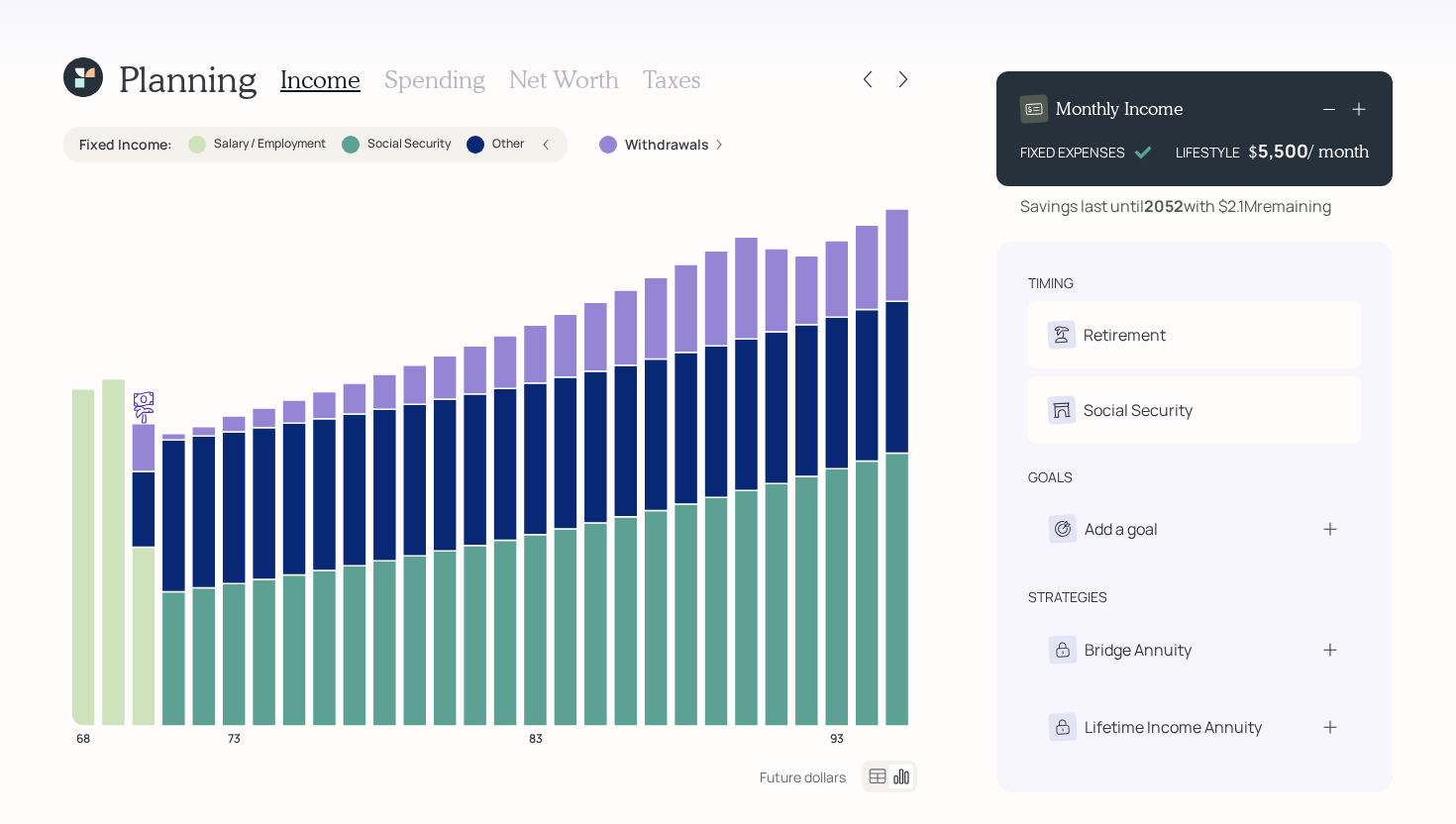 click on "Salary / Employment" at bounding box center (269, 144) 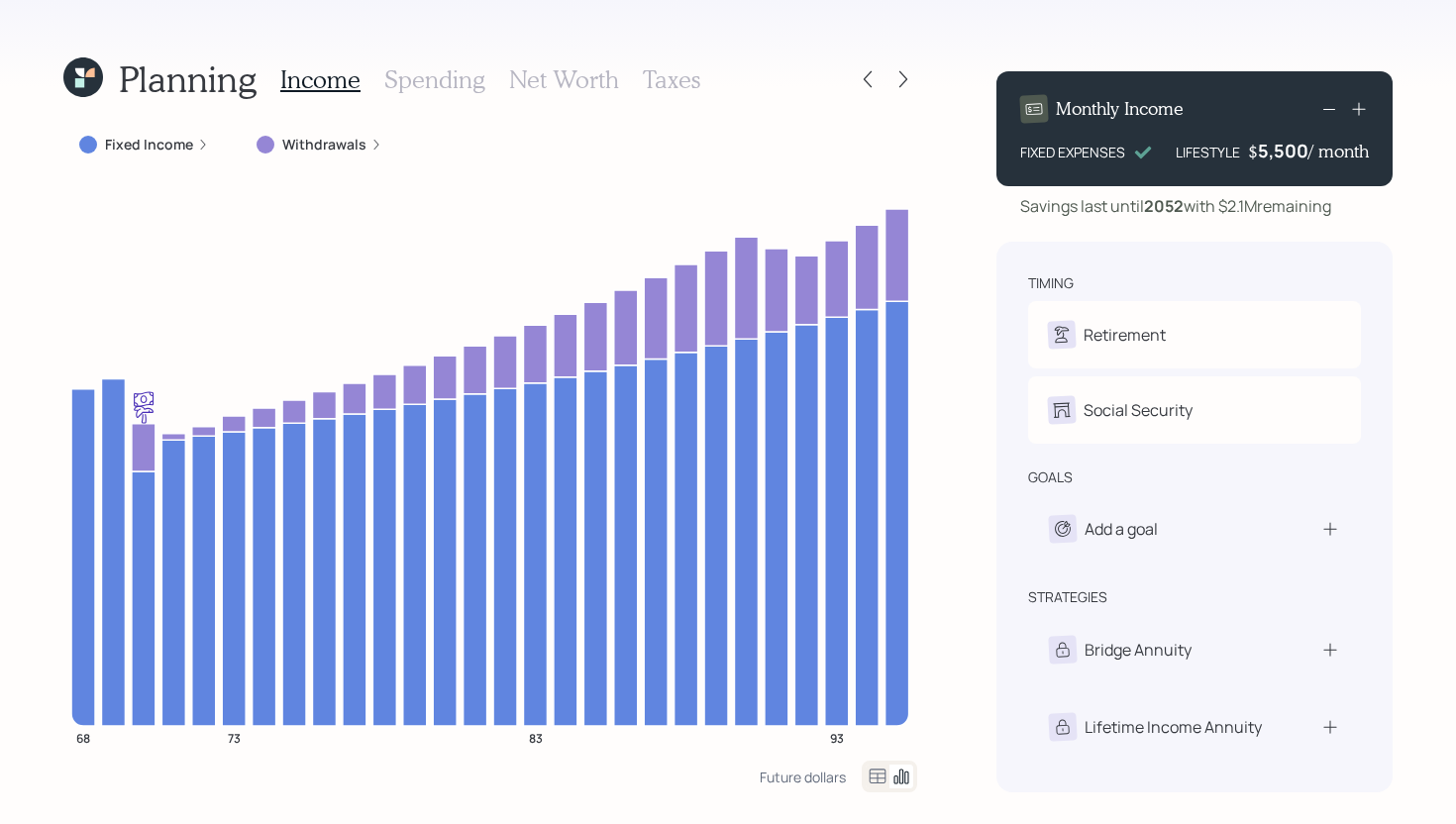 click on "Fixed Income" at bounding box center [149, 145] 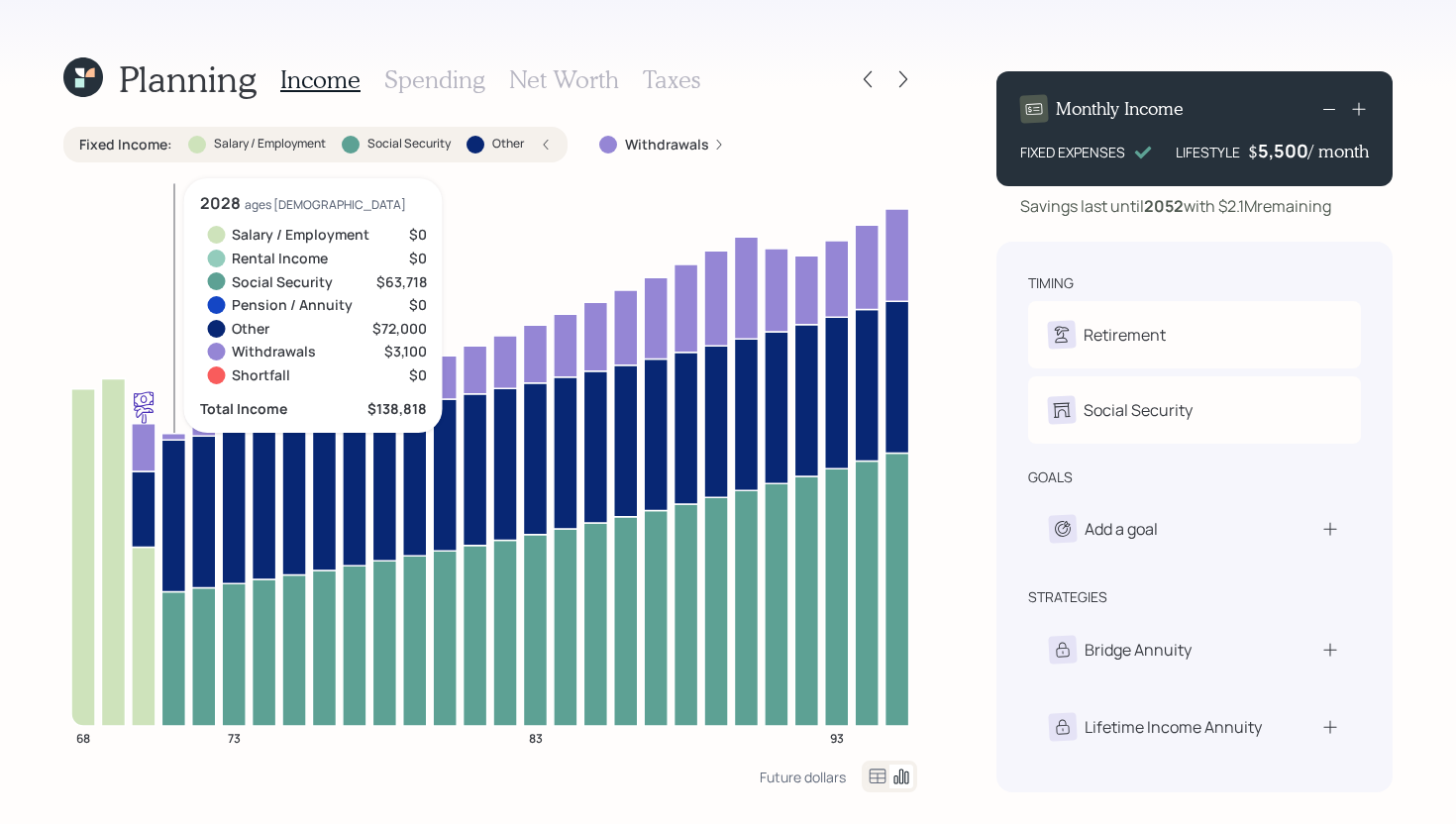 click 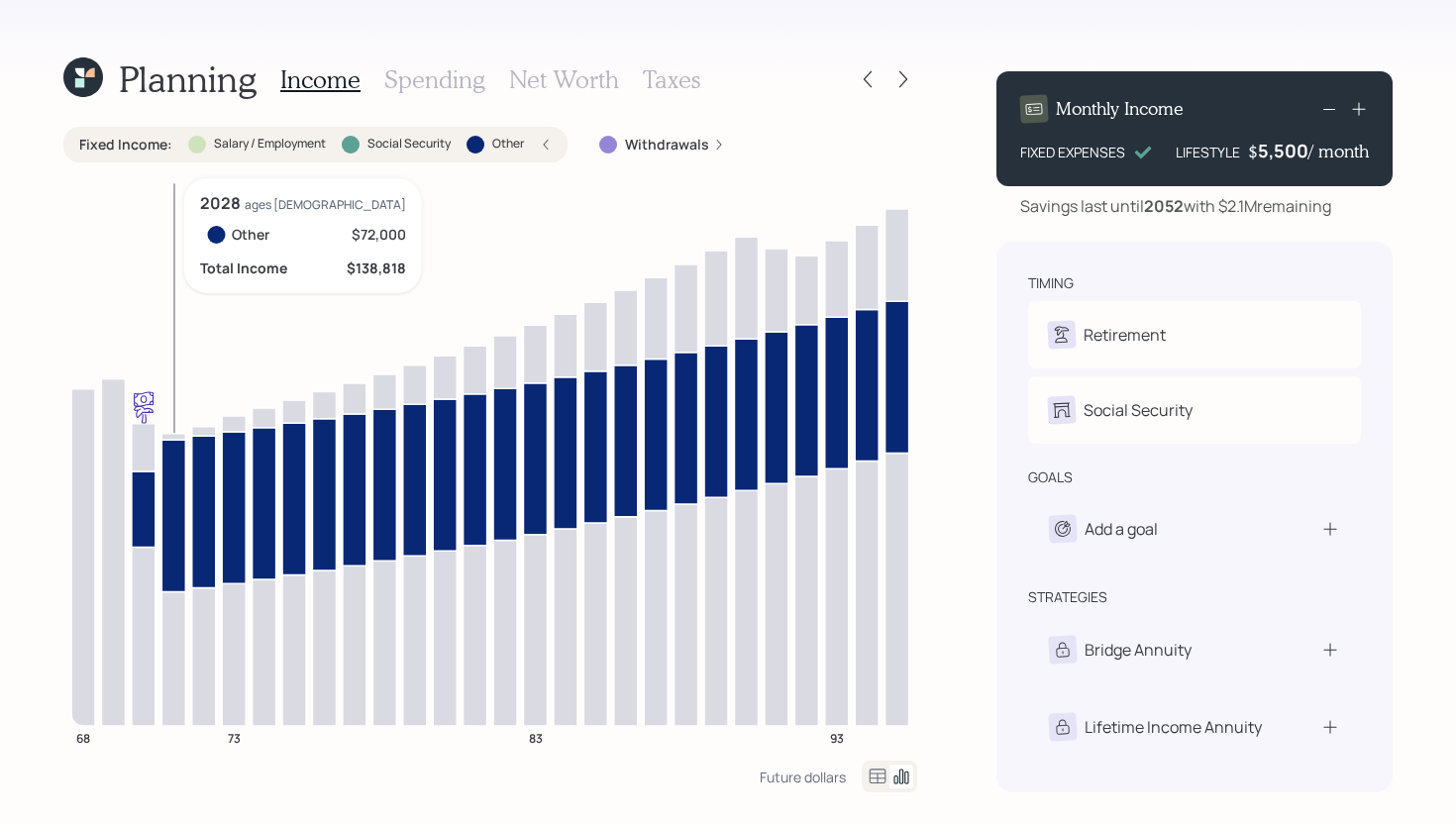 click 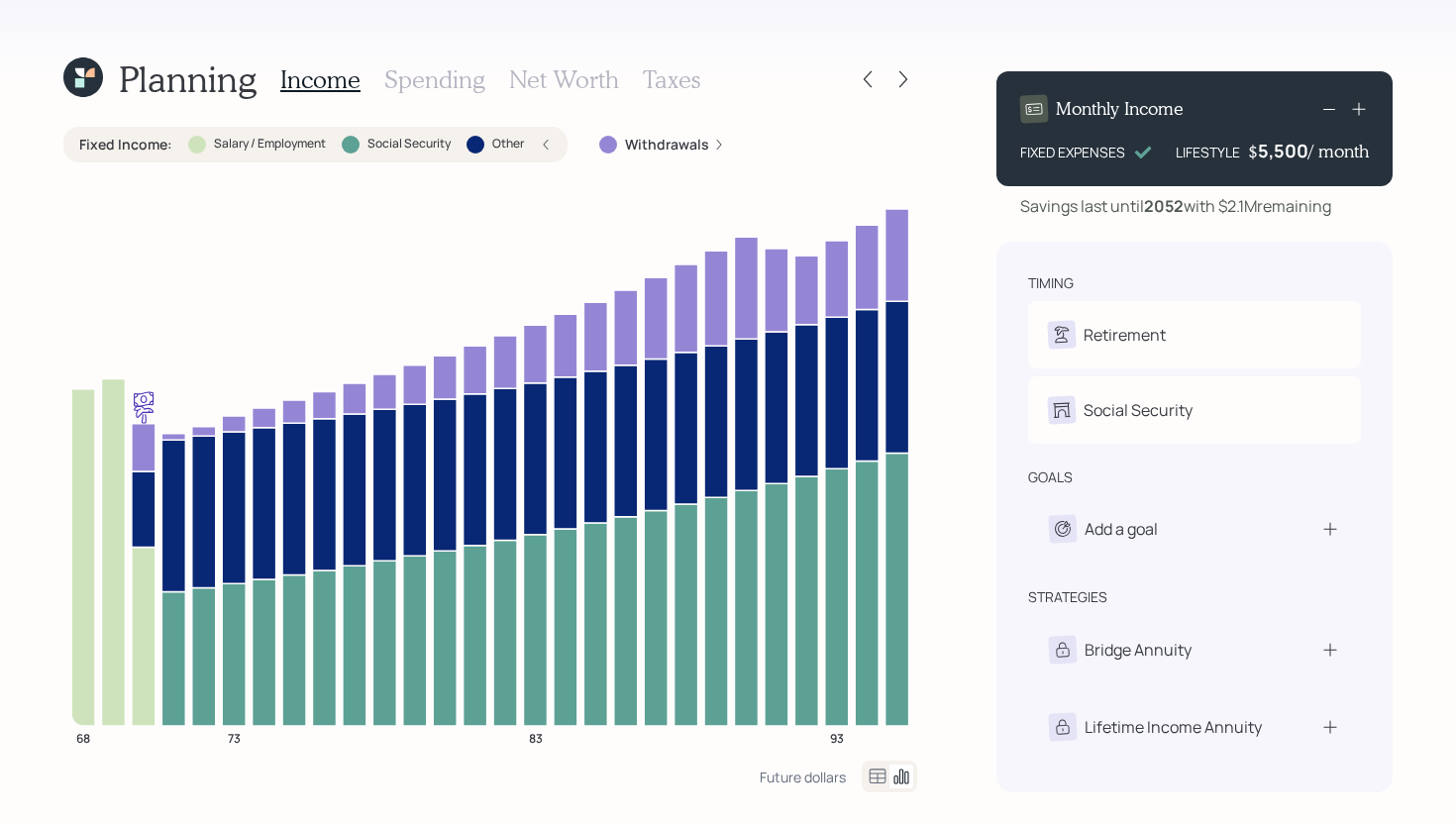 click on "Fixed Income : Salary / Employment Social Security Other" at bounding box center (315, 145) 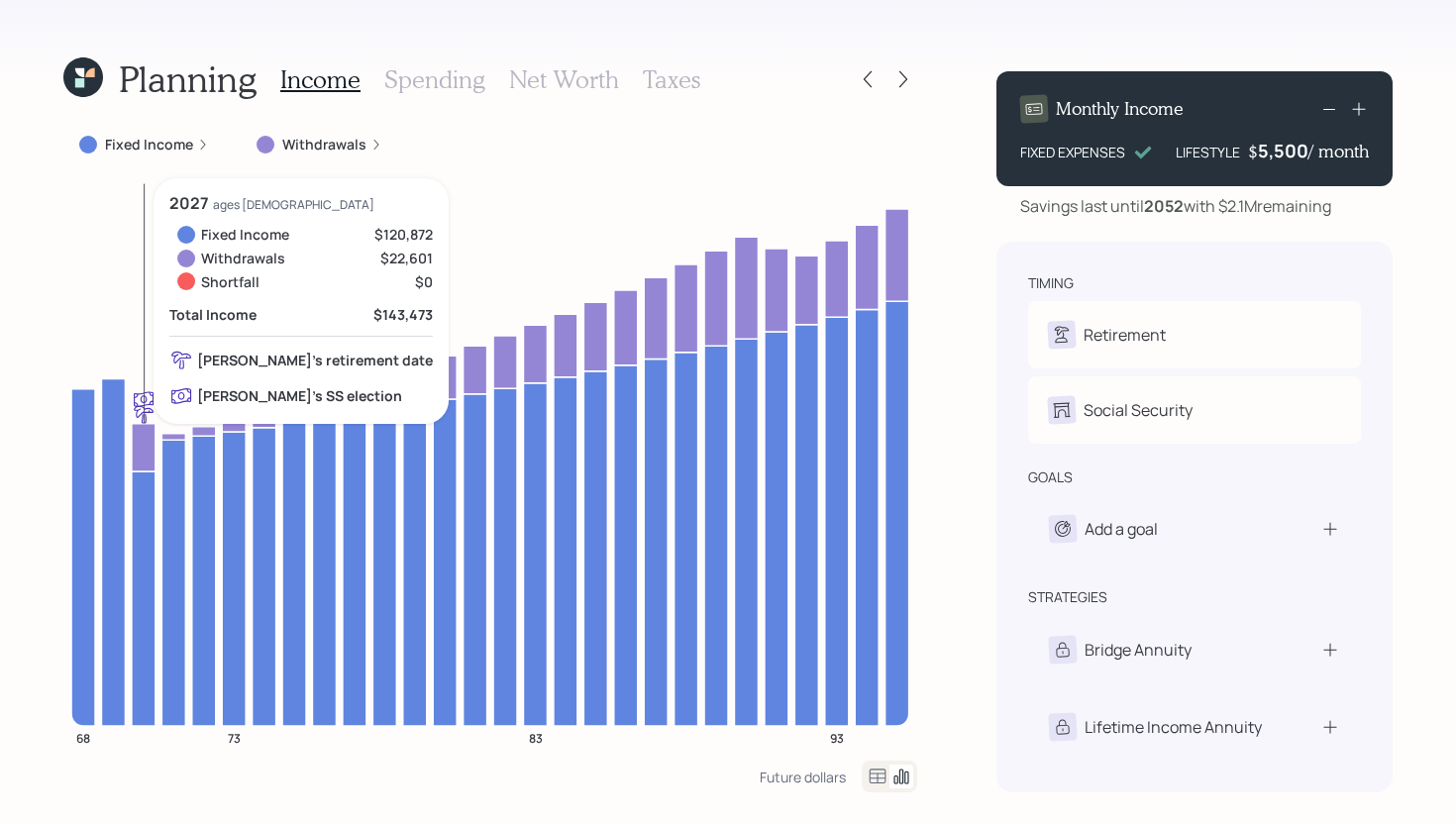 click 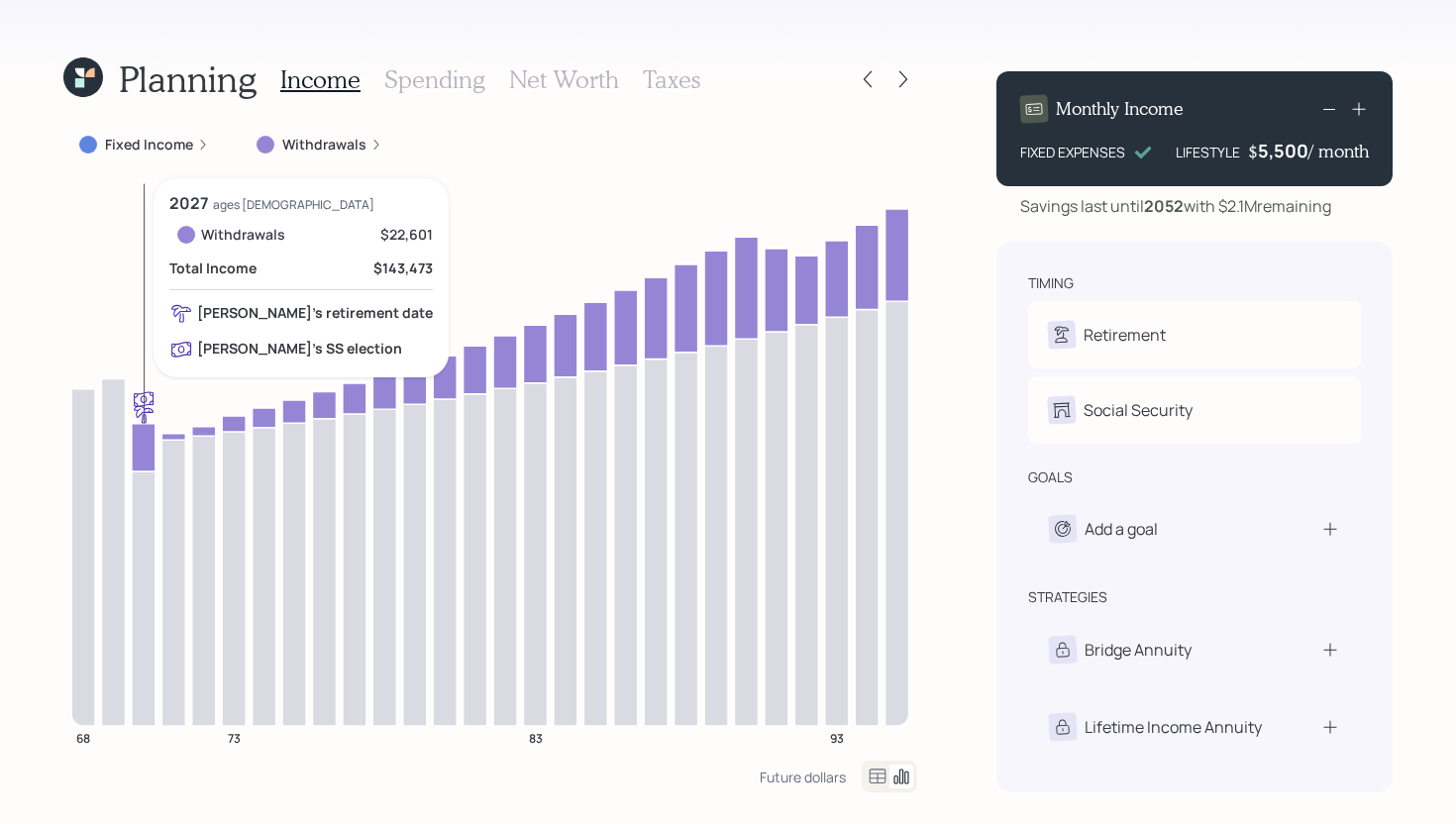 click 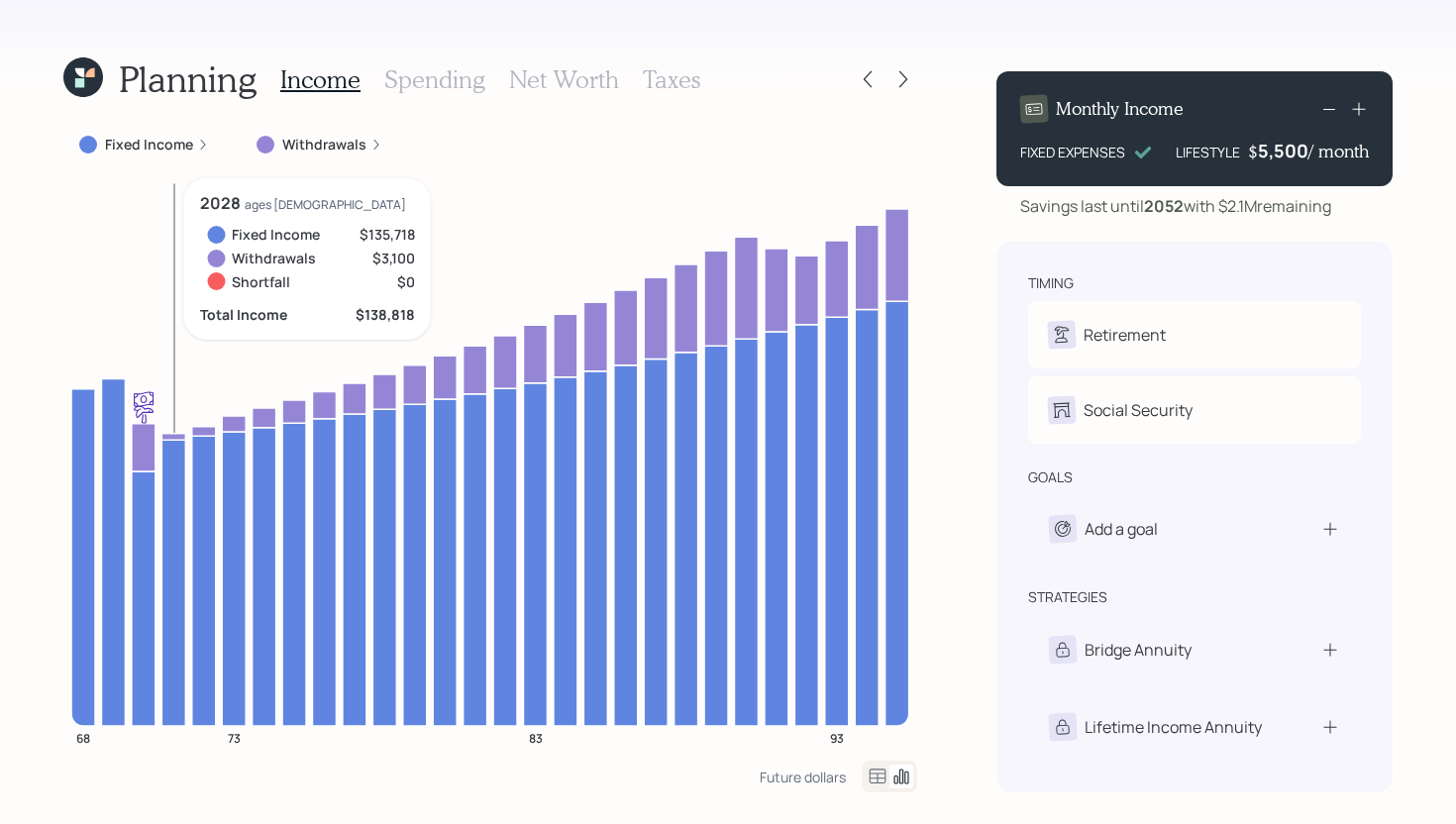 click 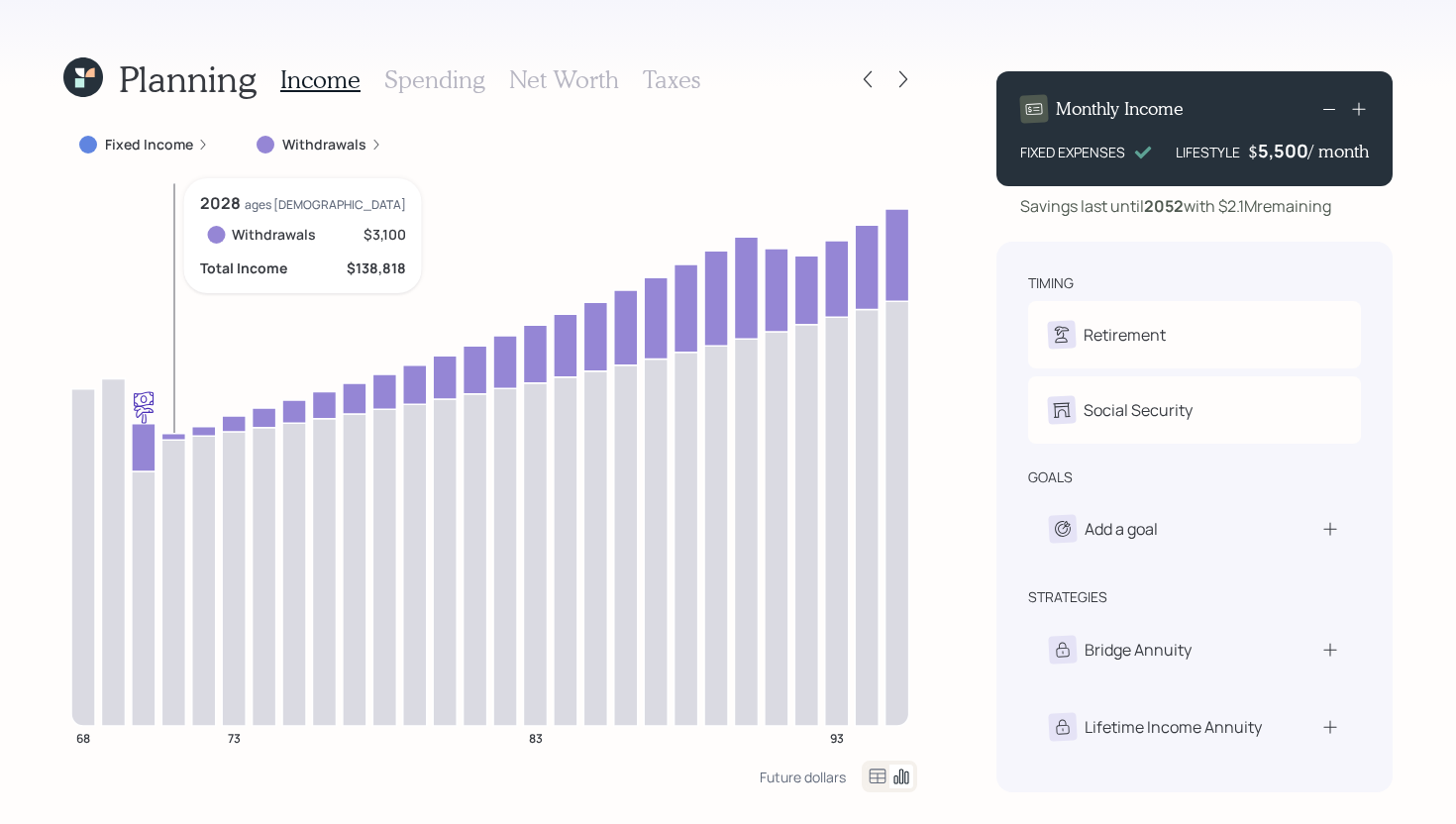 click 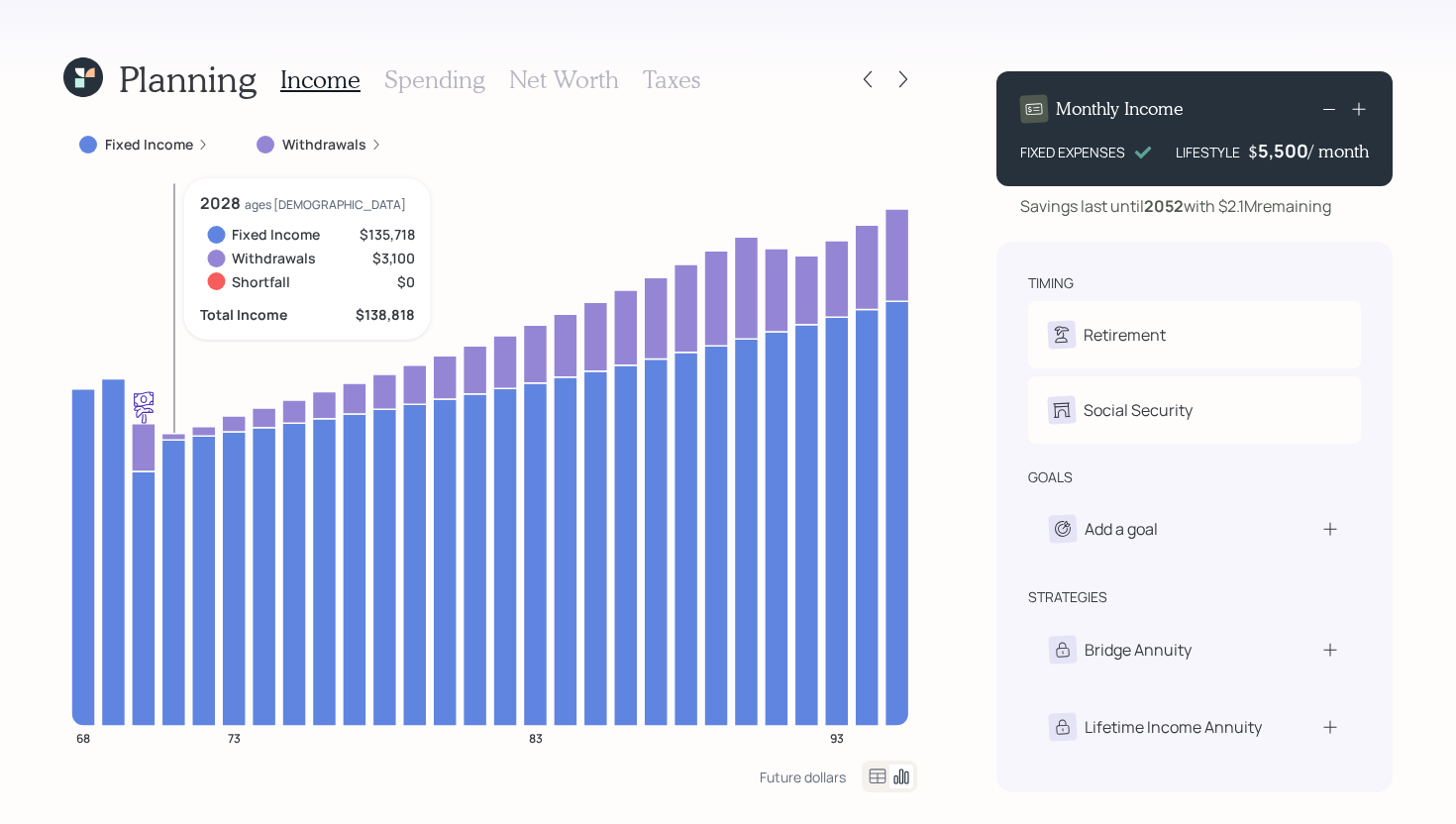 click 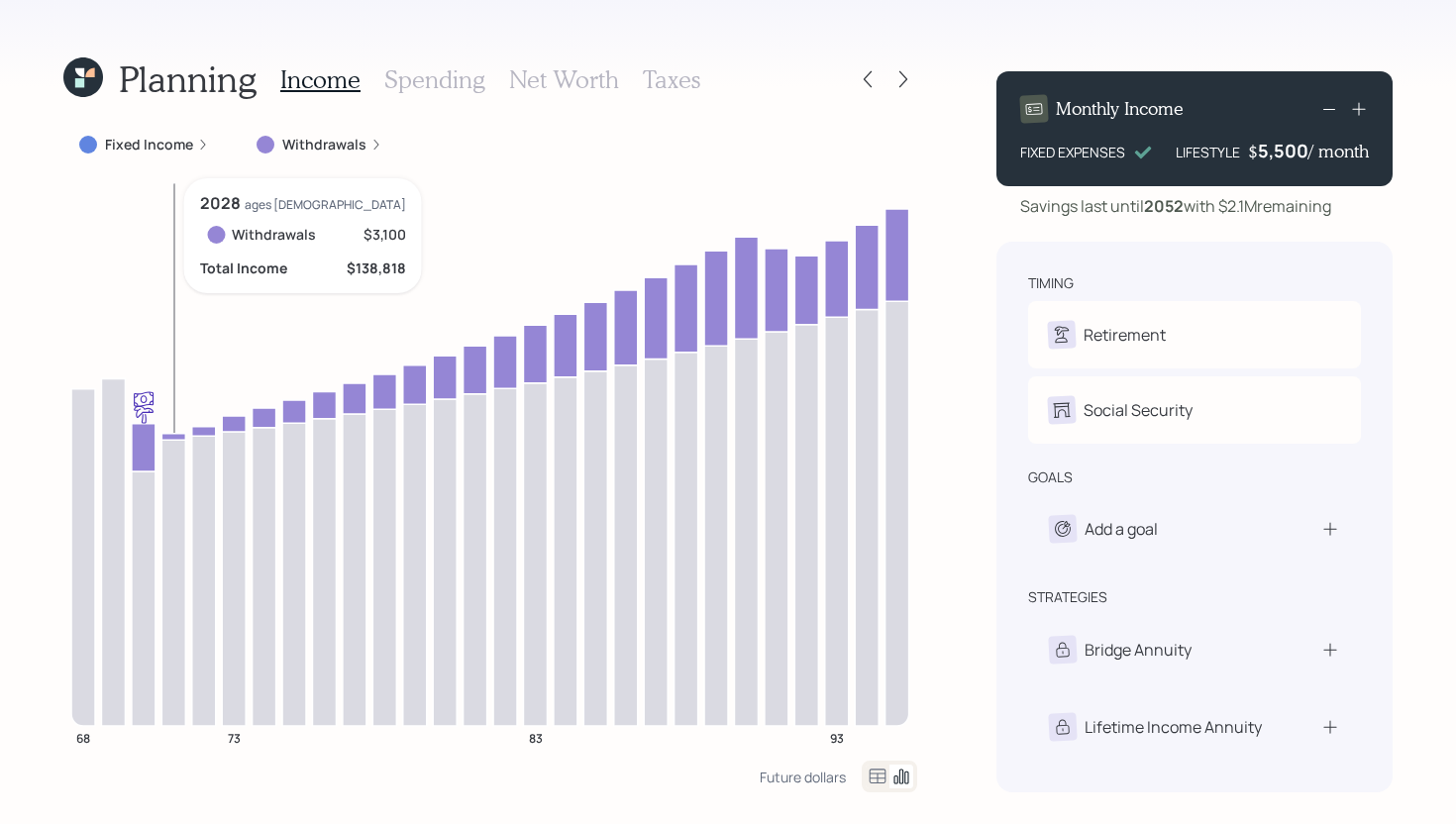click 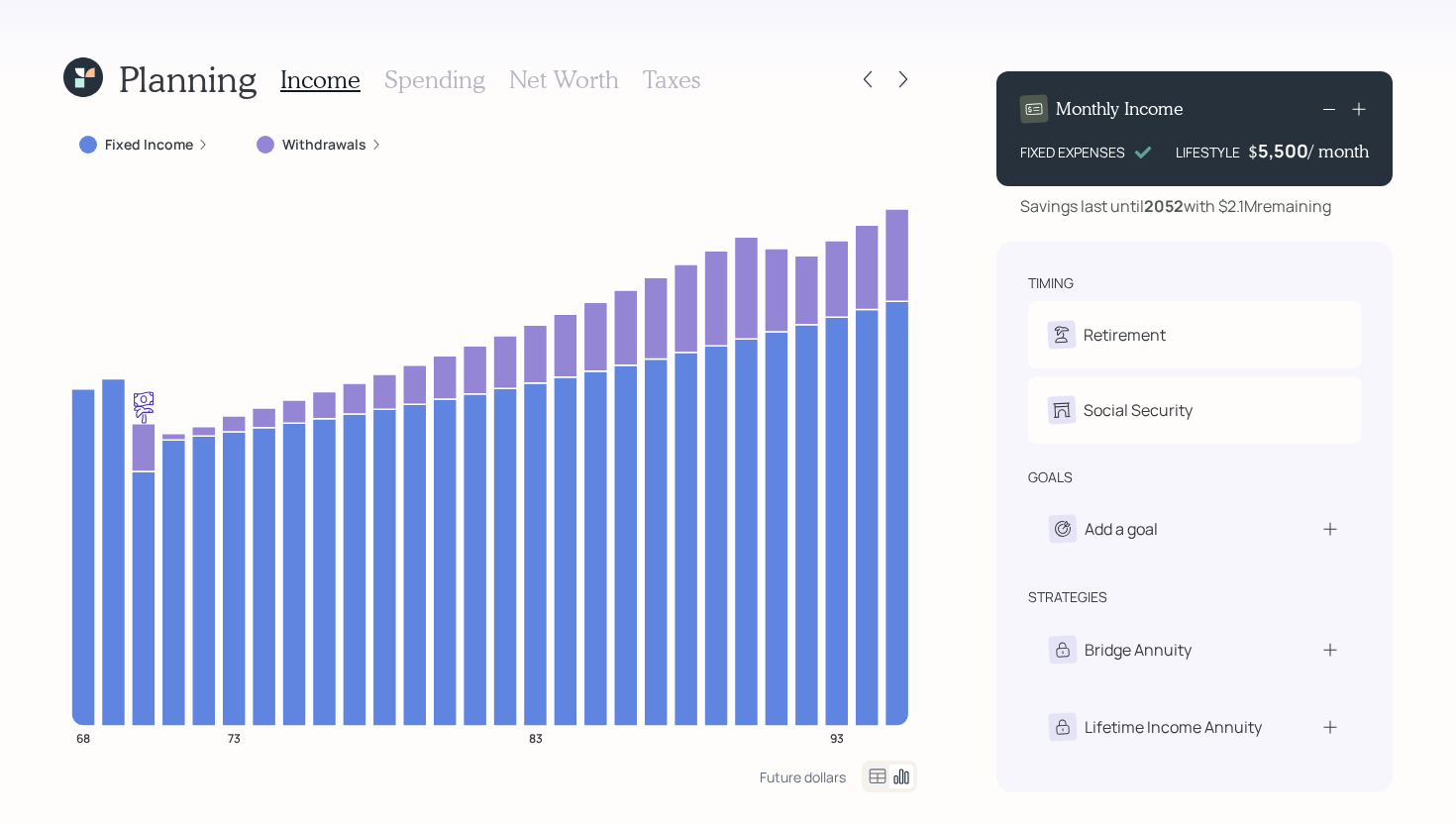 click on "Withdrawals" at bounding box center [324, 145] 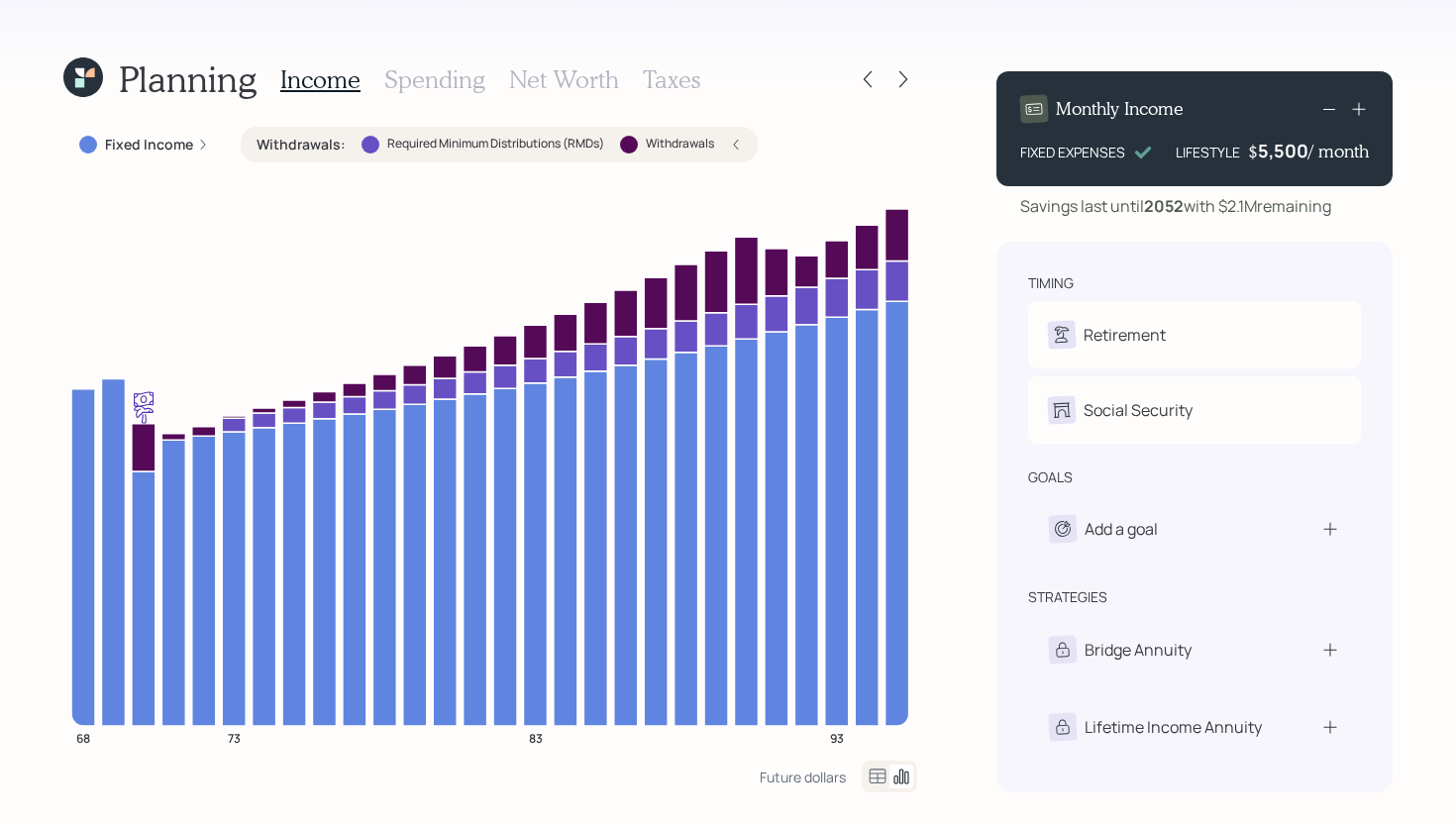 click at bounding box center (370, 145) 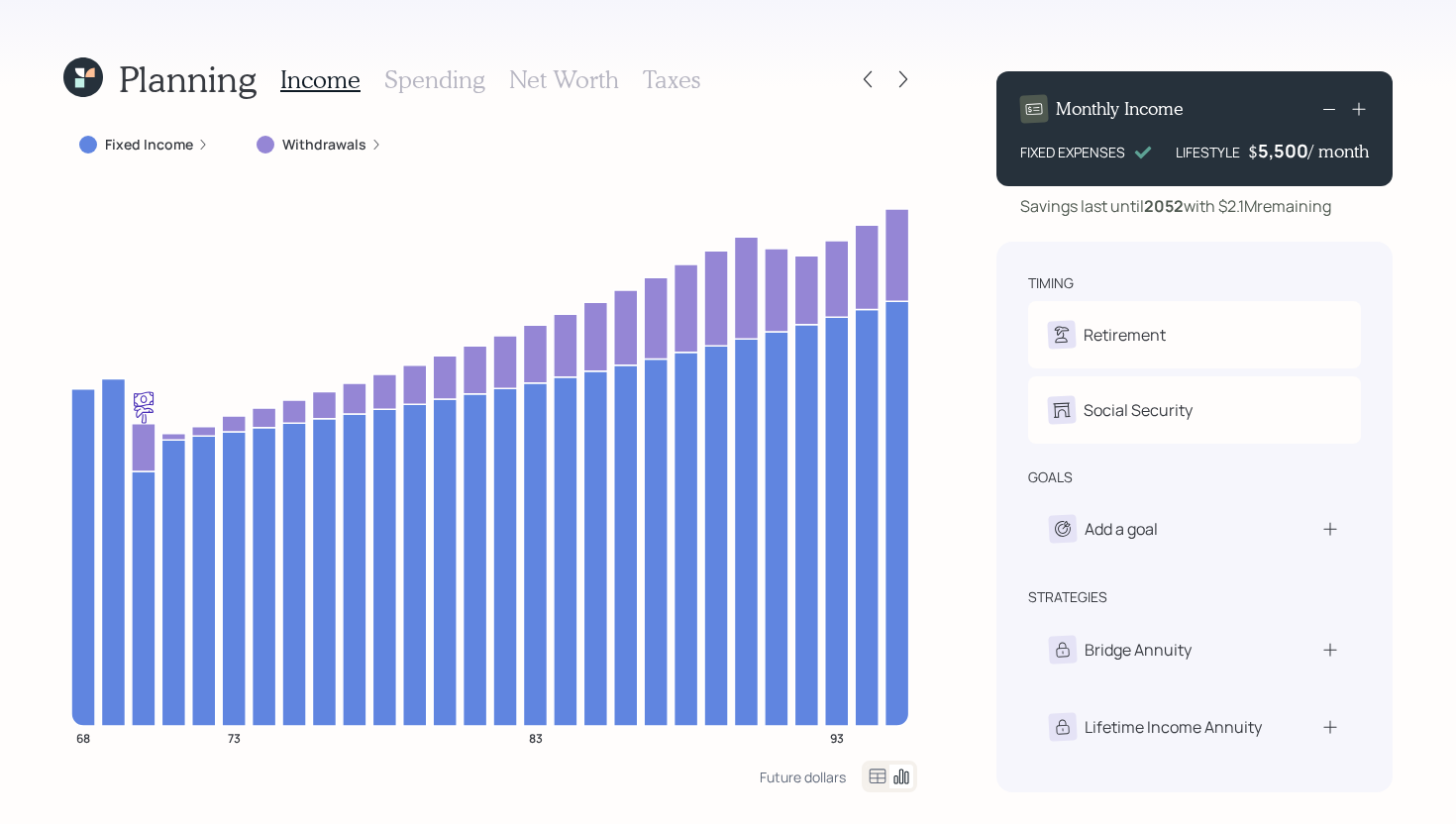 click on "Withdrawals" at bounding box center (319, 145) 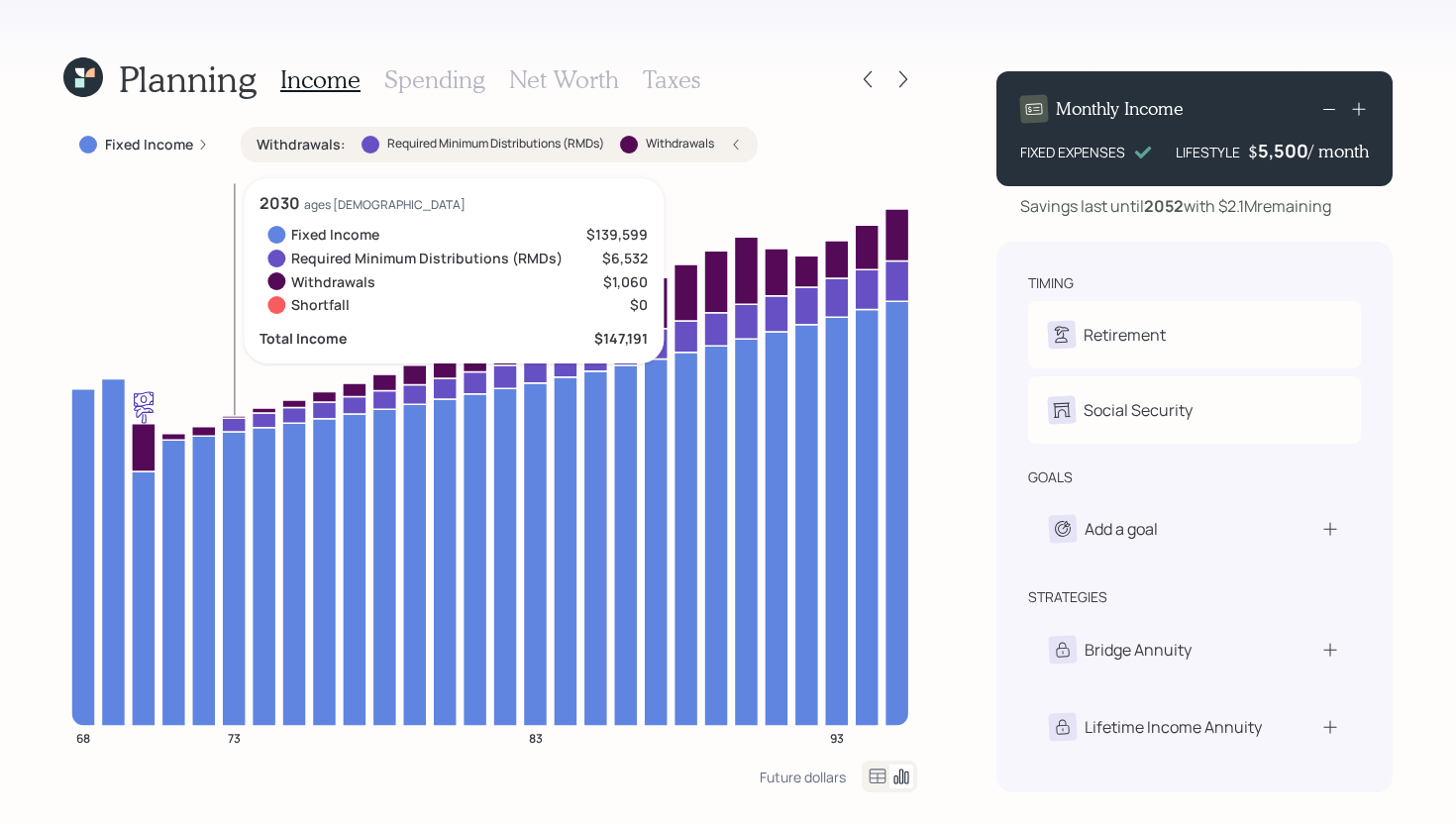 click 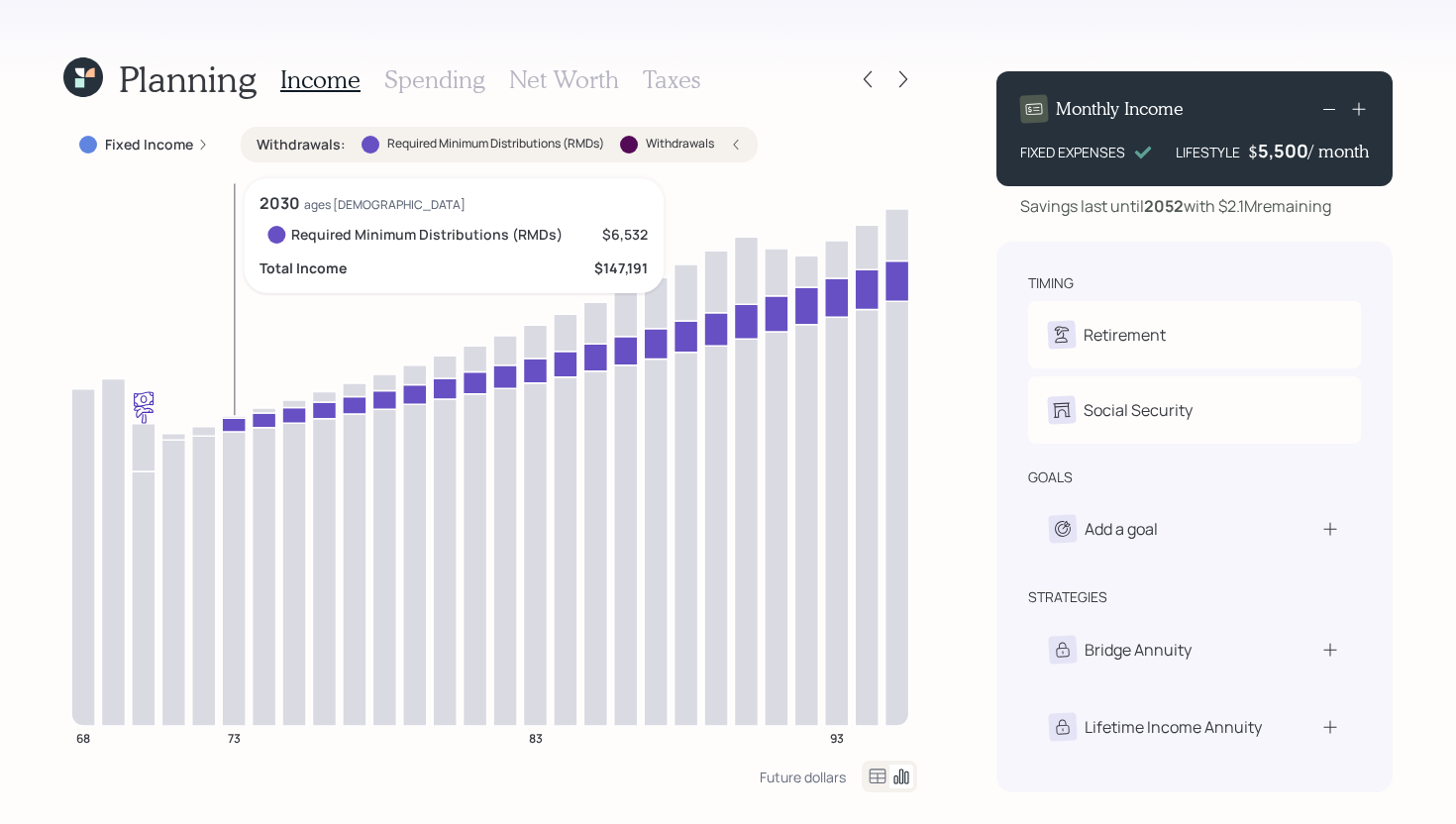 click 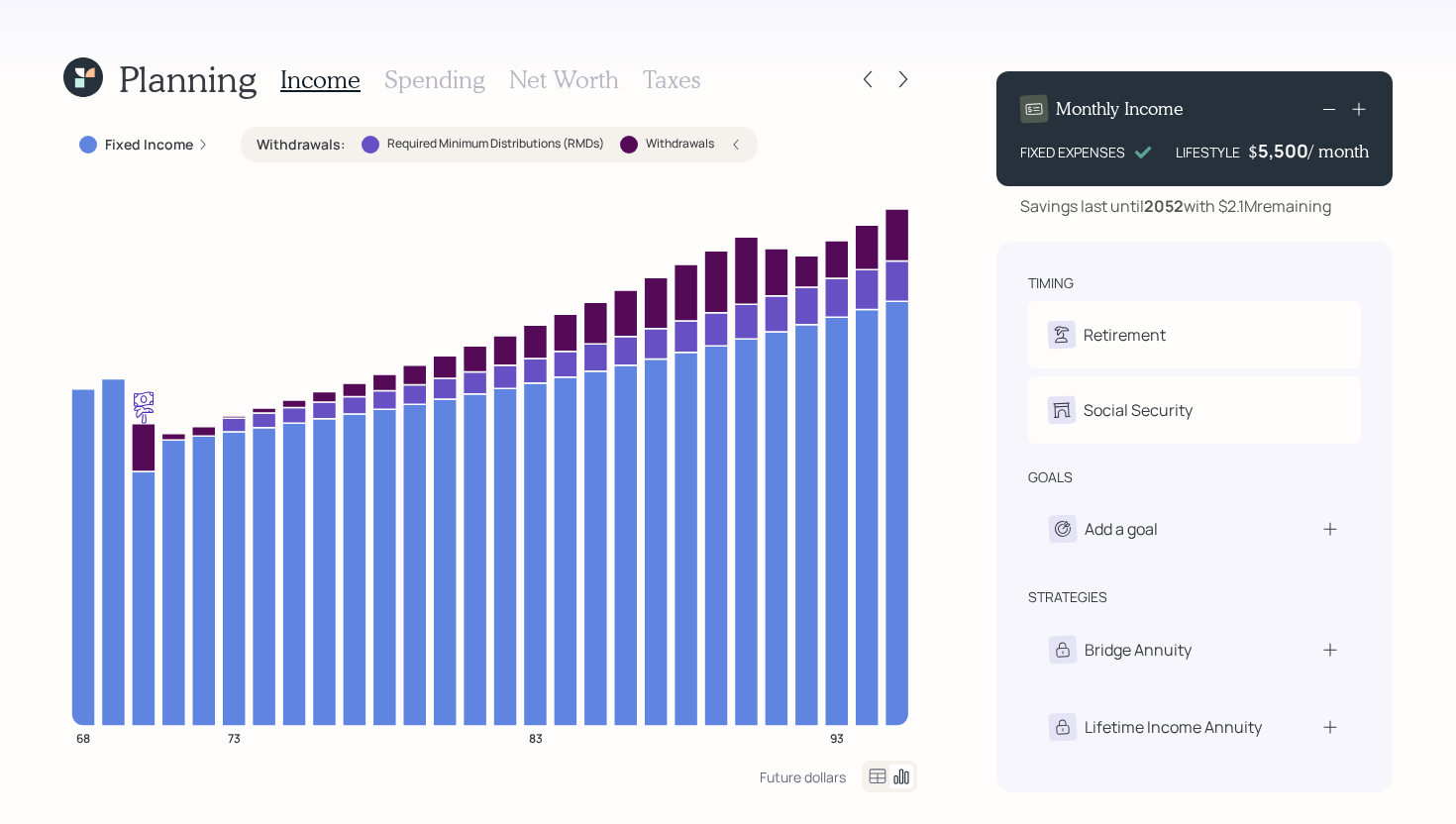 click on "Withdrawals :" at bounding box center [301, 145] 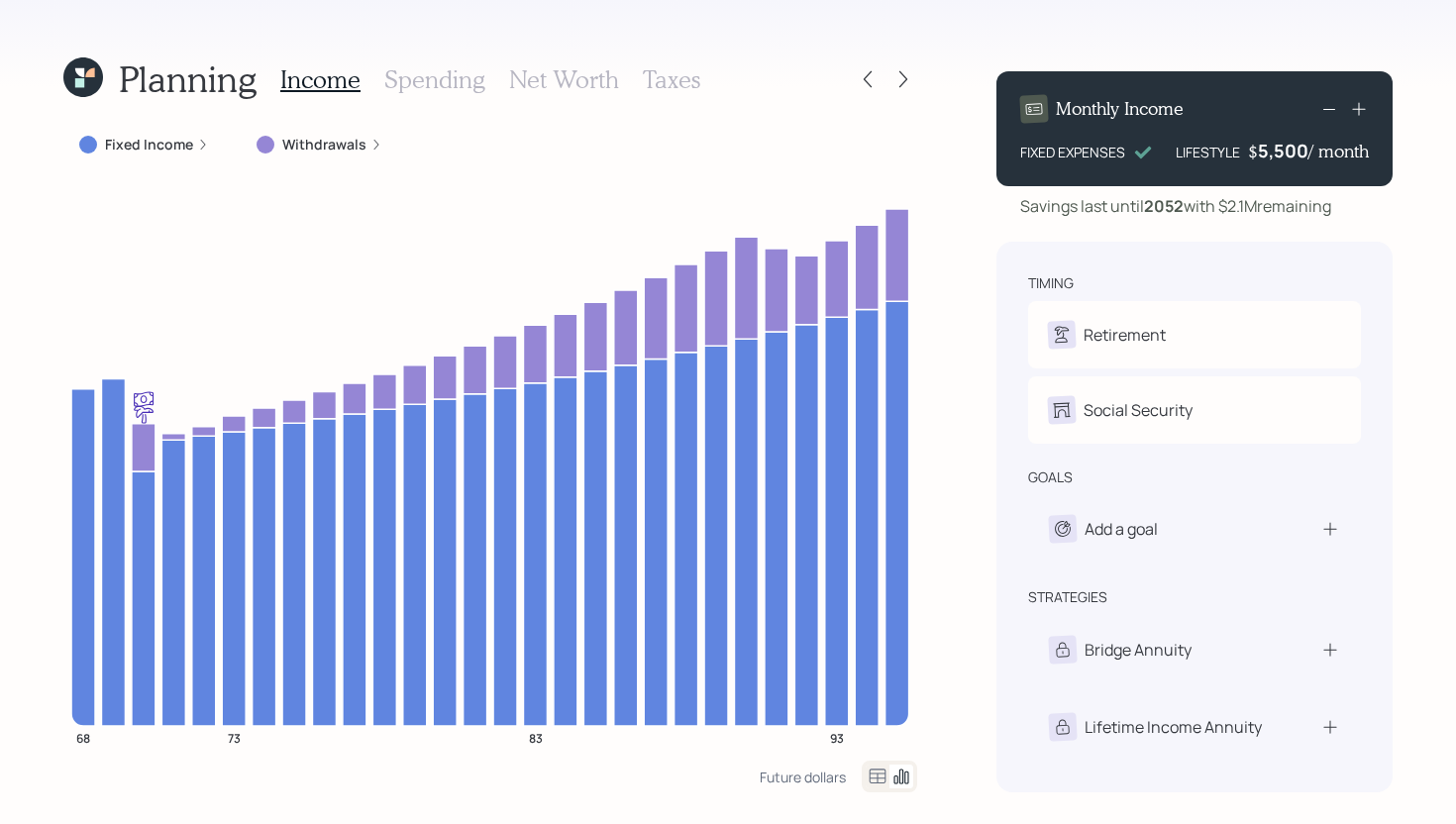click on "Spending" at bounding box center [435, 79] 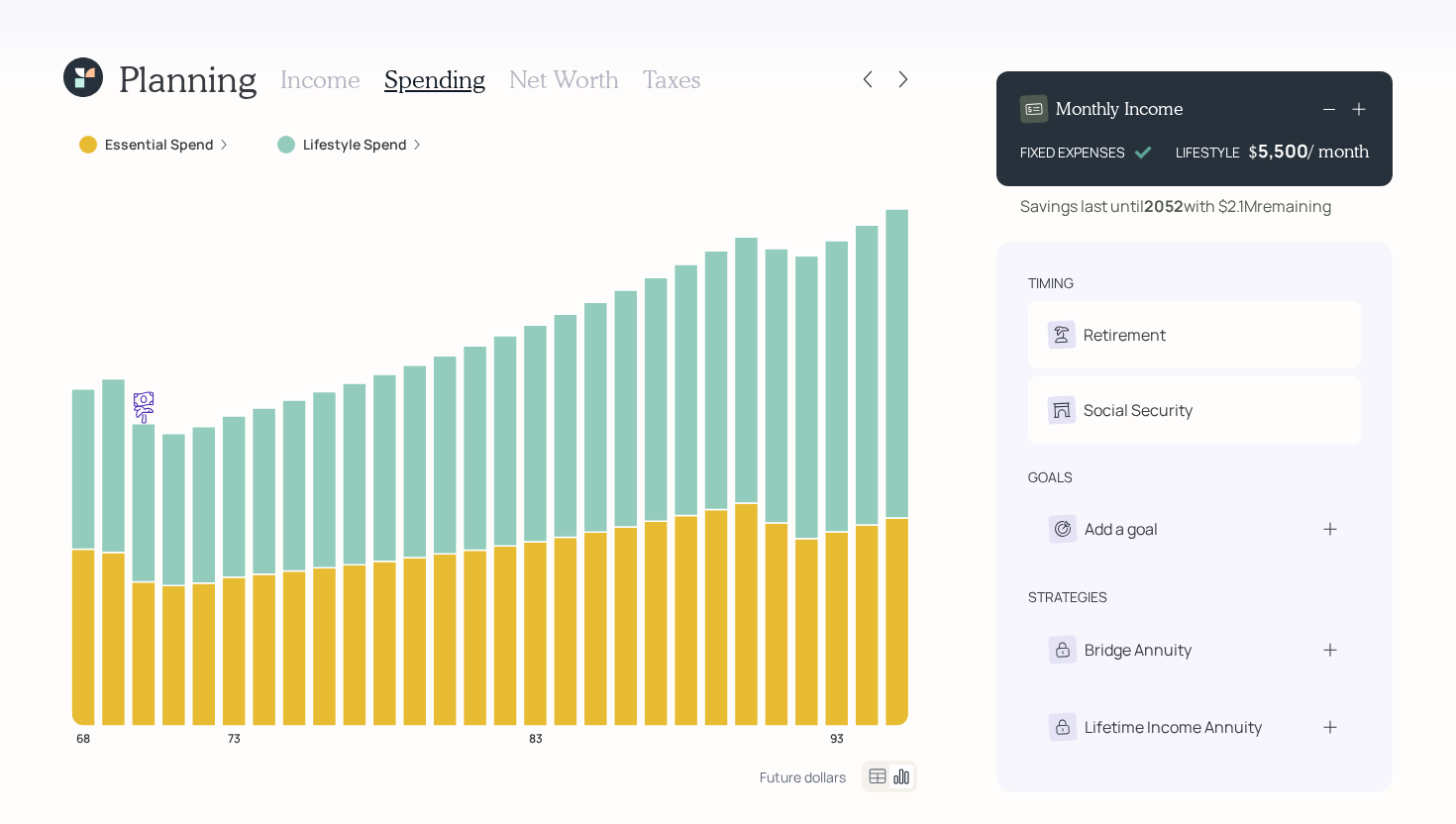 click on "Lifestyle Spend" at bounding box center (355, 145) 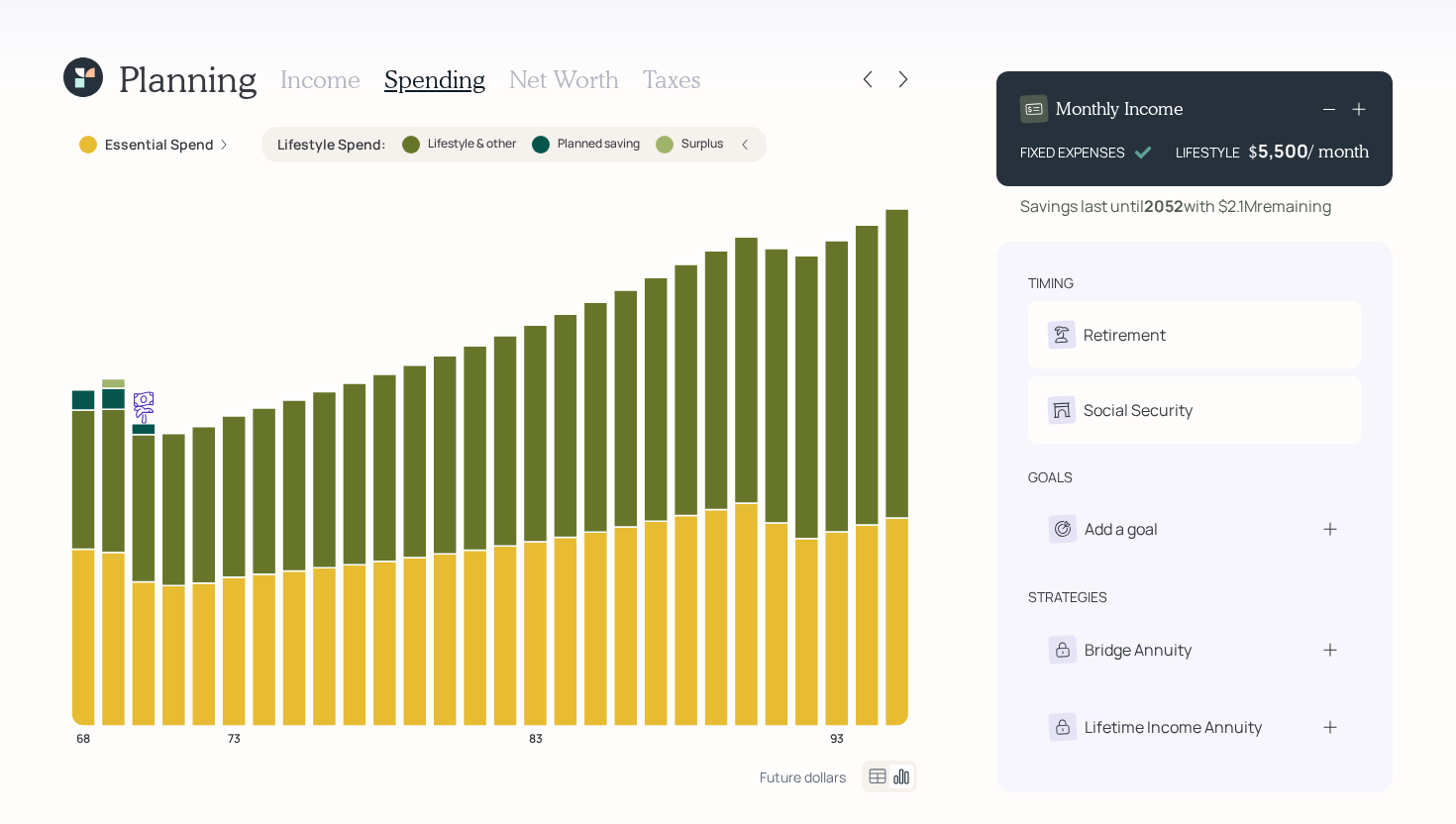 click on "Income" at bounding box center (320, 79) 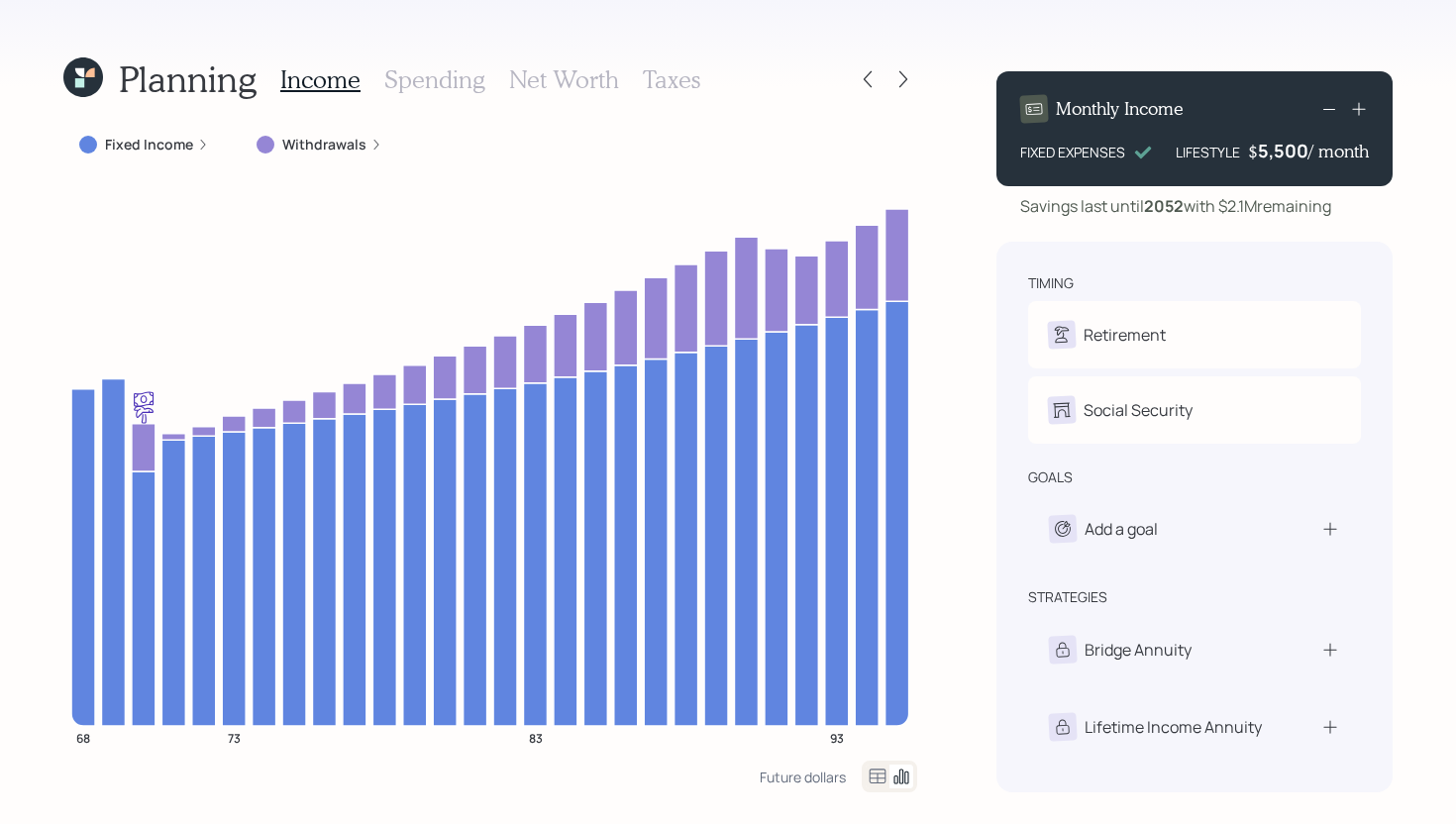 click on "Withdrawals" at bounding box center [324, 145] 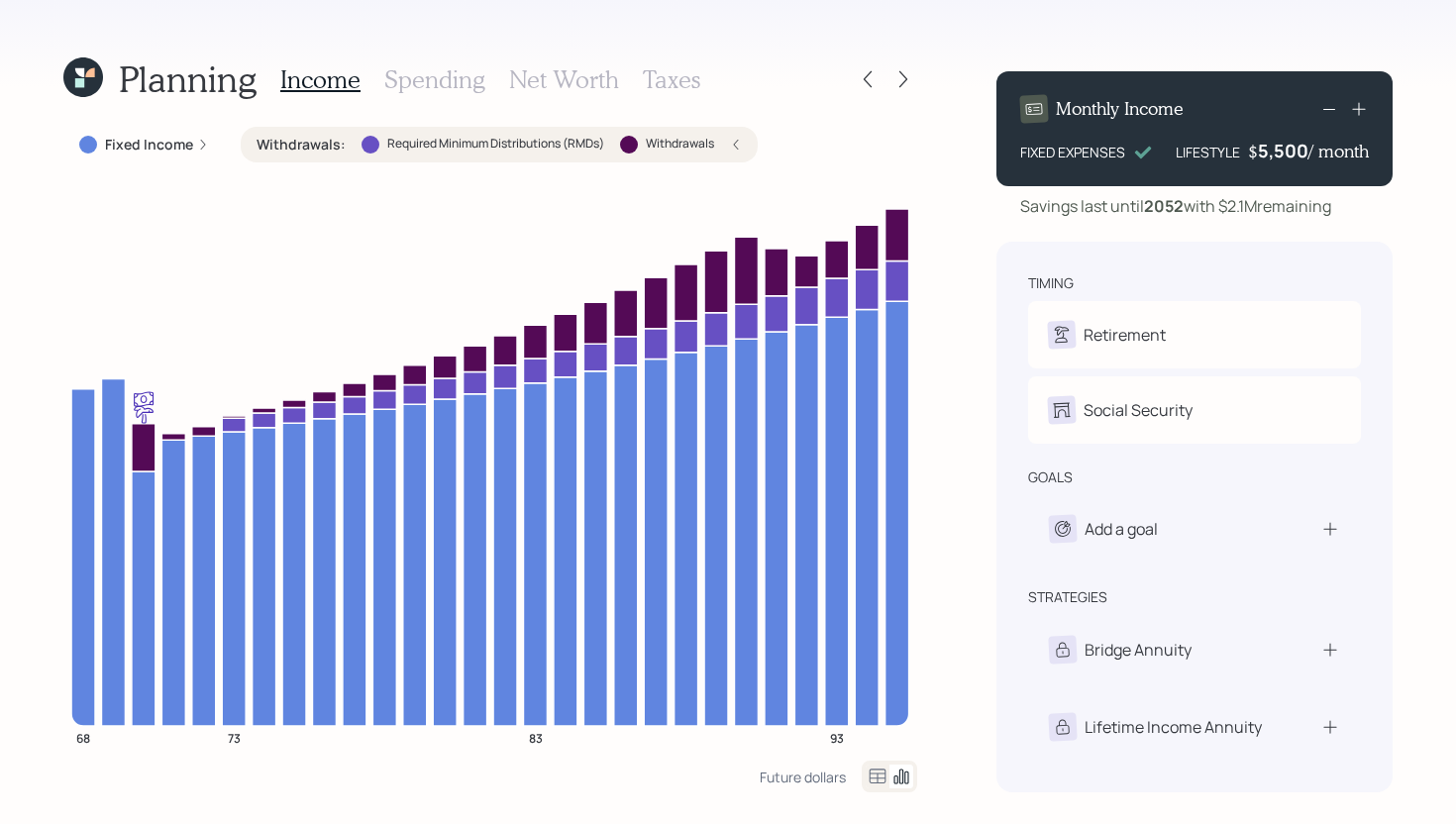 click on "Withdrawals :" at bounding box center [301, 145] 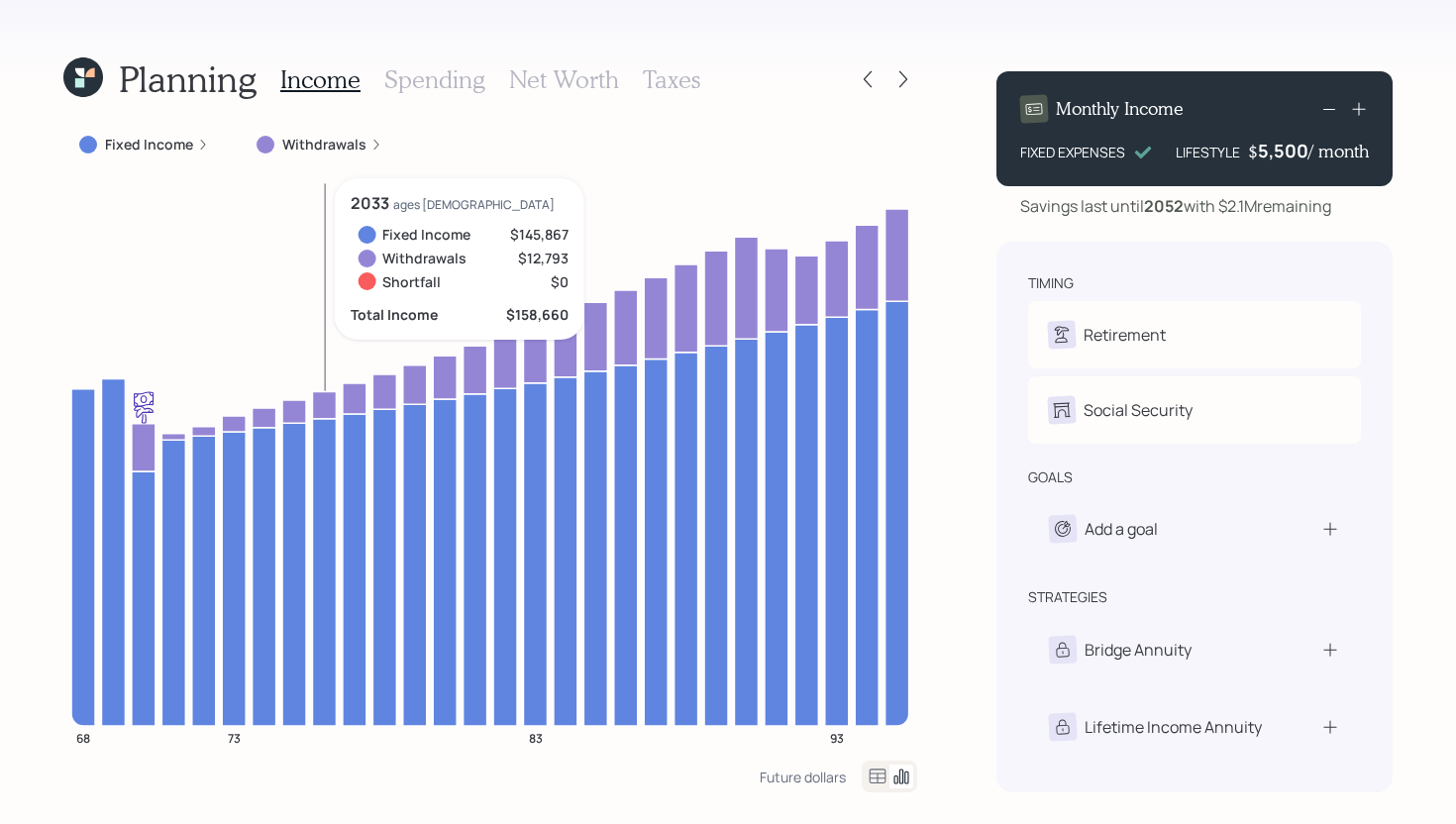 click on "Withdrawals" at bounding box center (324, 145) 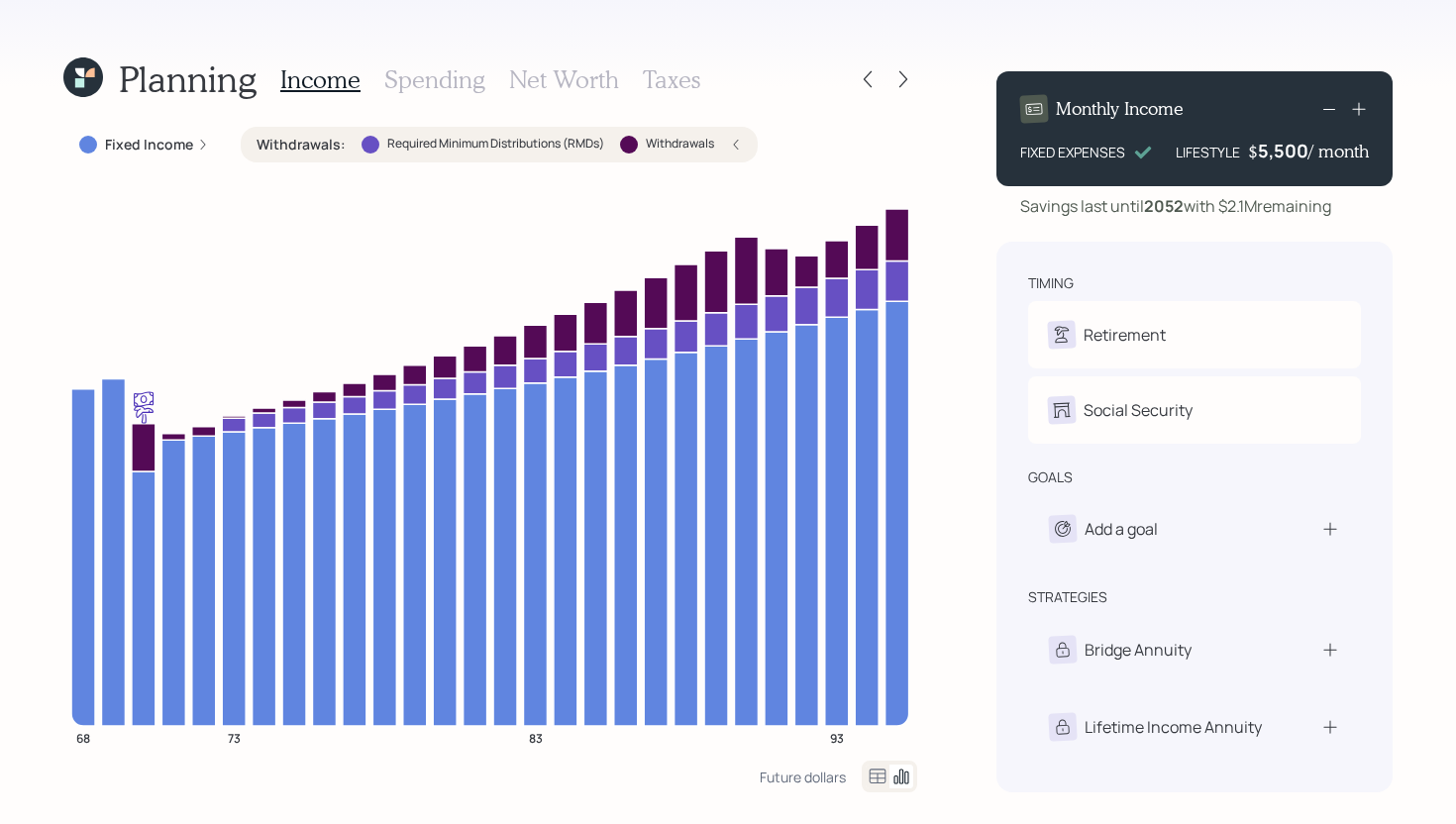 click on "Withdrawals : Required Minimum Distributions (RMDs) Withdrawals" at bounding box center (499, 145) 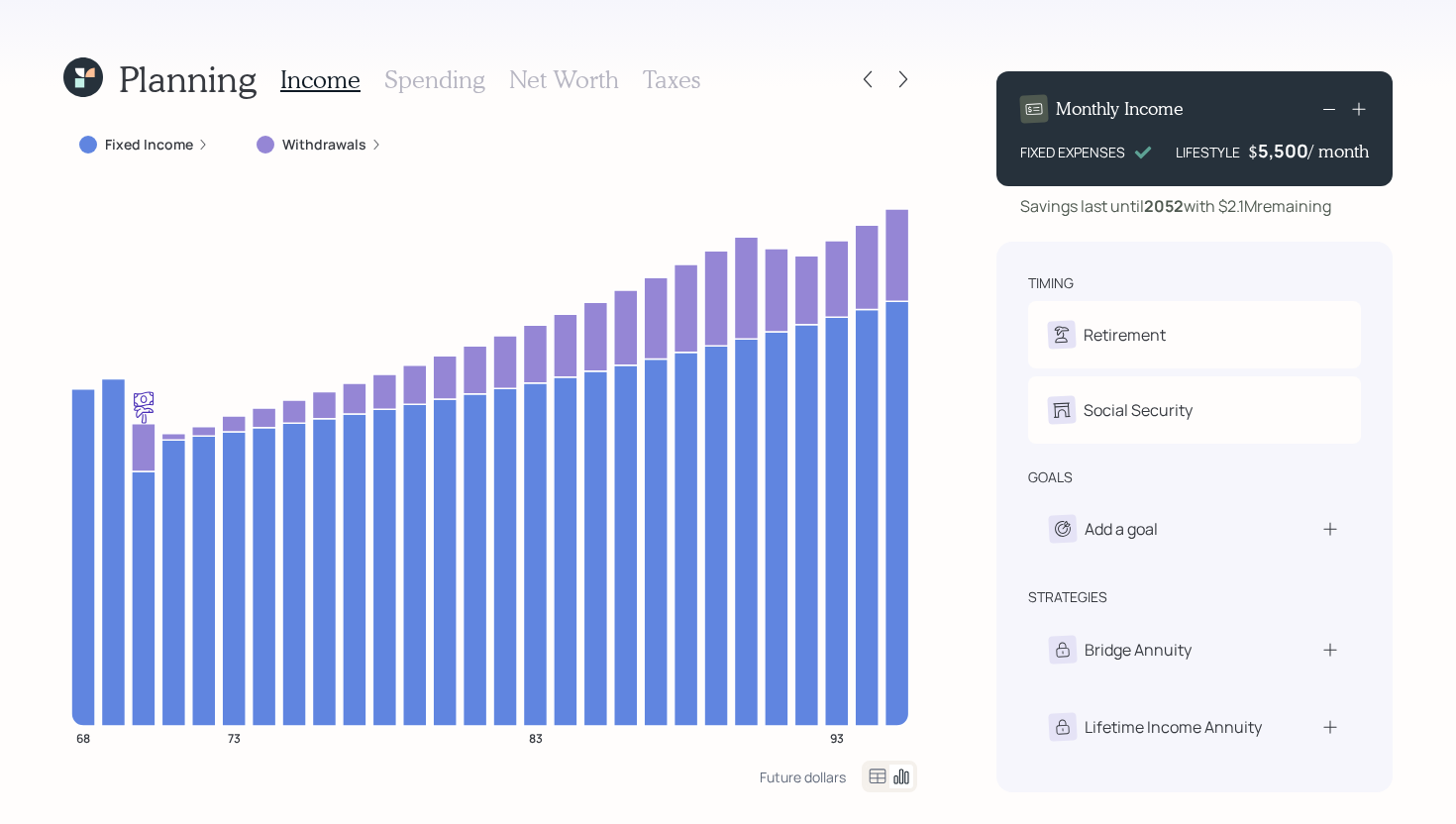 drag, startPoint x: 1226, startPoint y: 209, endPoint x: 1350, endPoint y: 205, distance: 124.0645 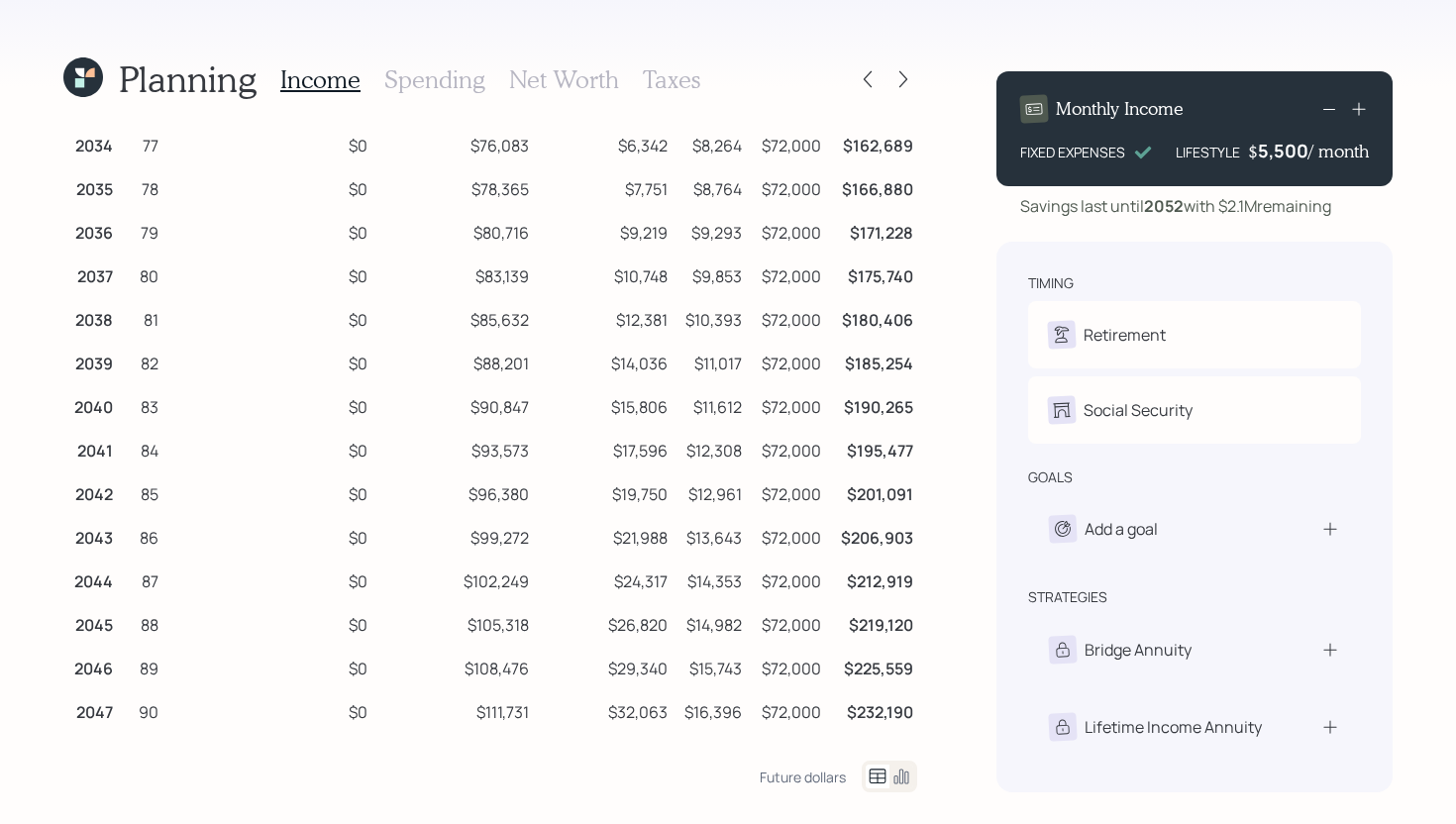 scroll, scrollTop: 0, scrollLeft: 0, axis: both 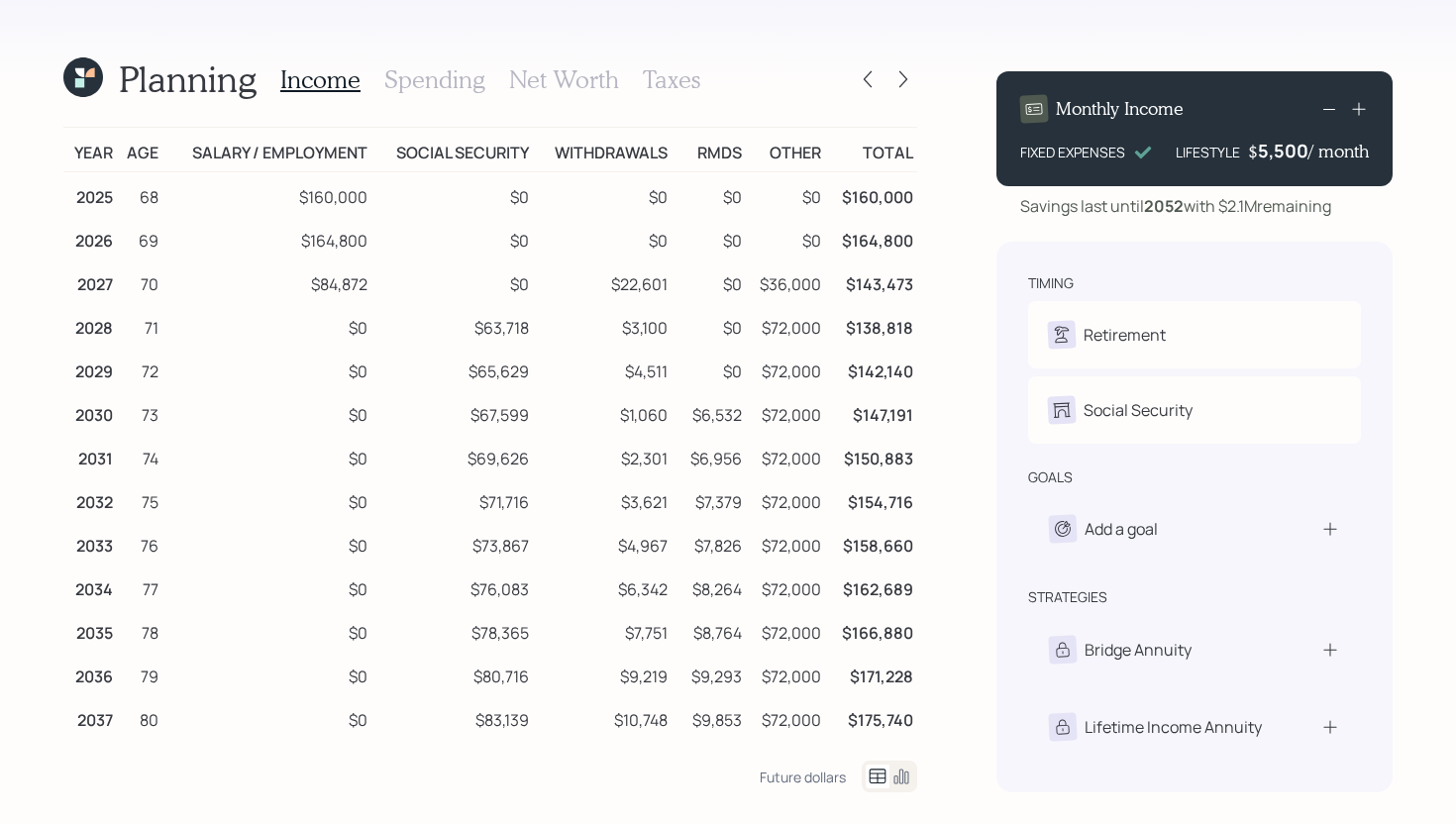 click 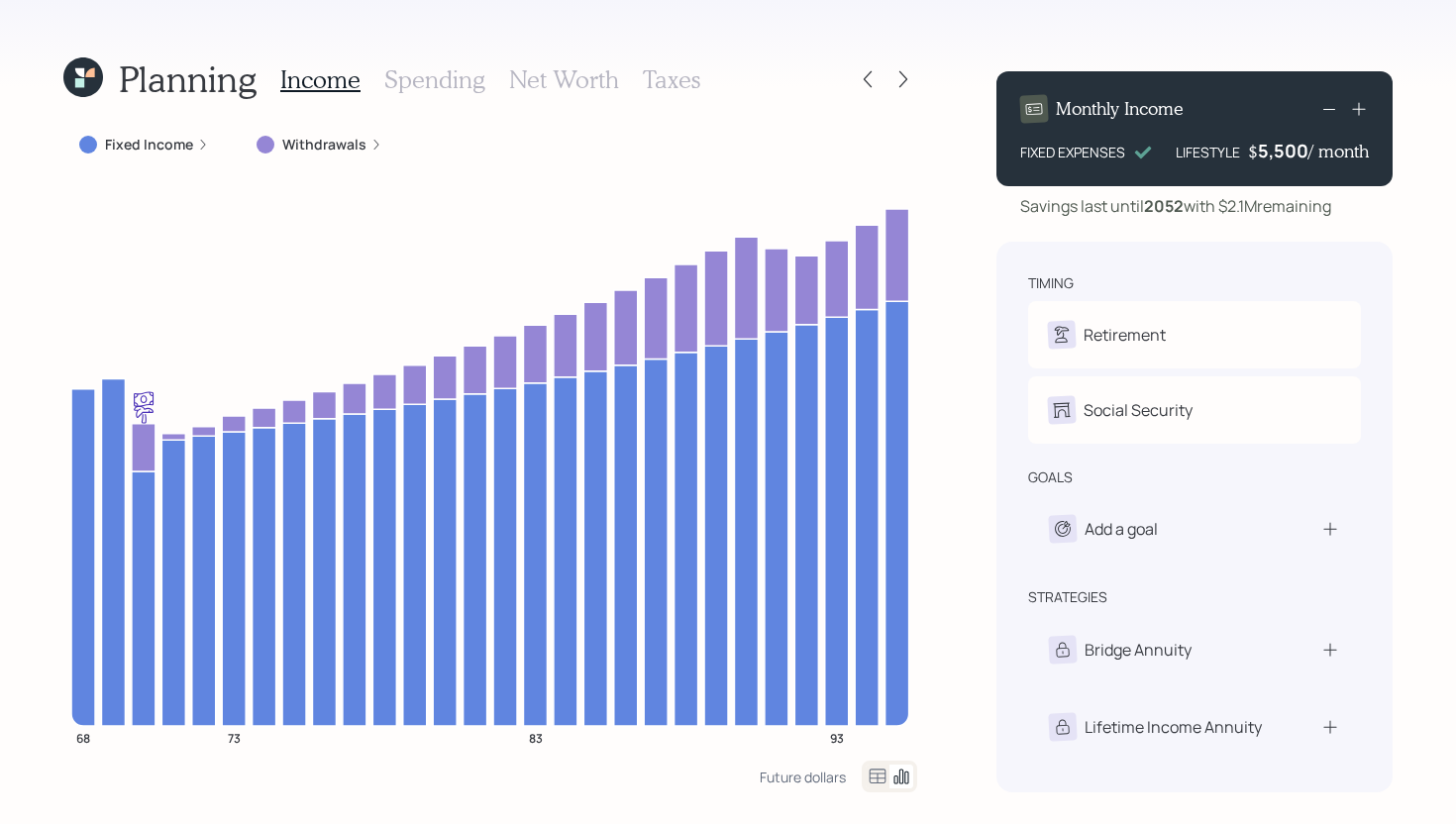 click 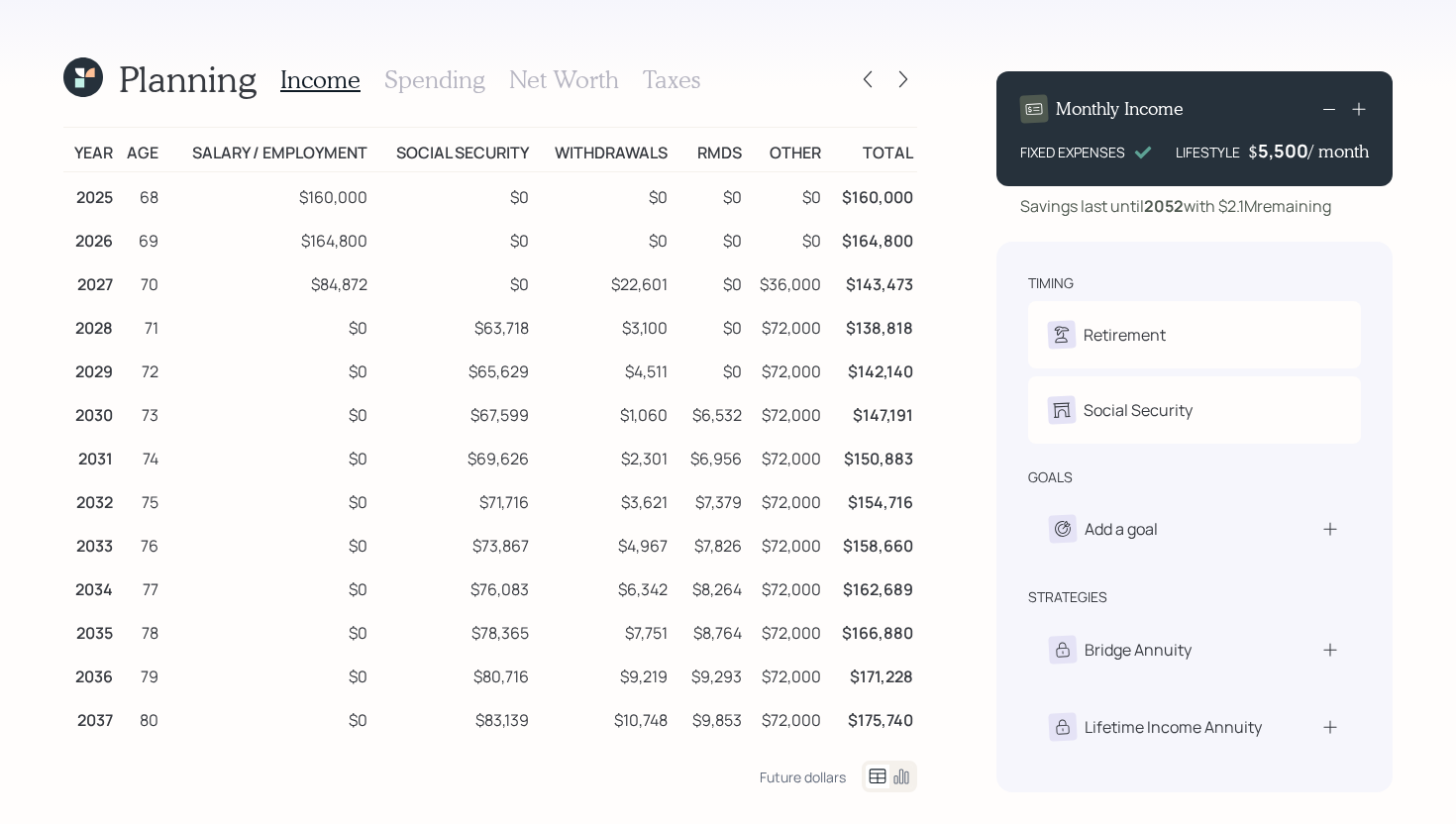 click 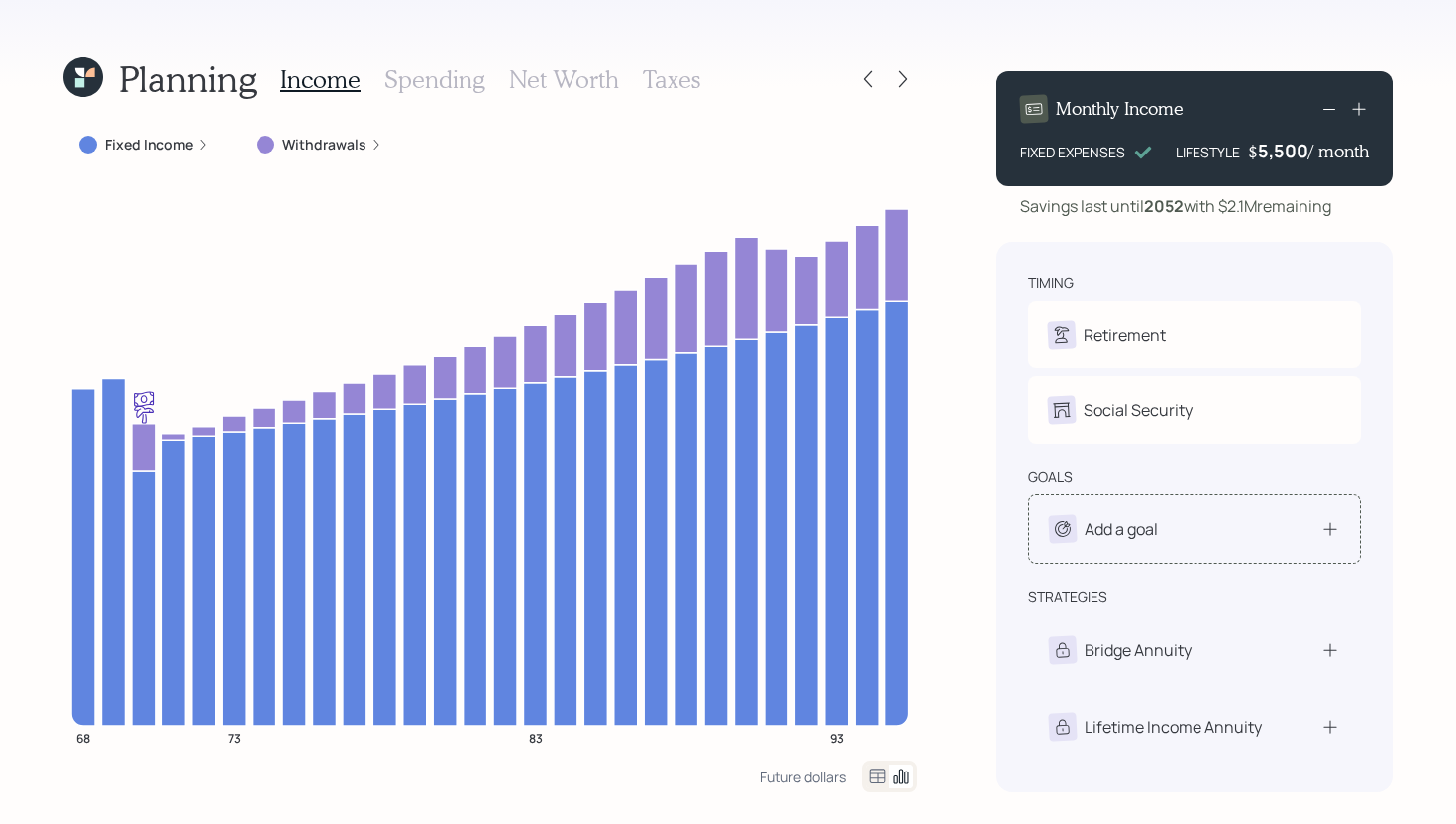 click on "Add a goal" at bounding box center [1195, 529] 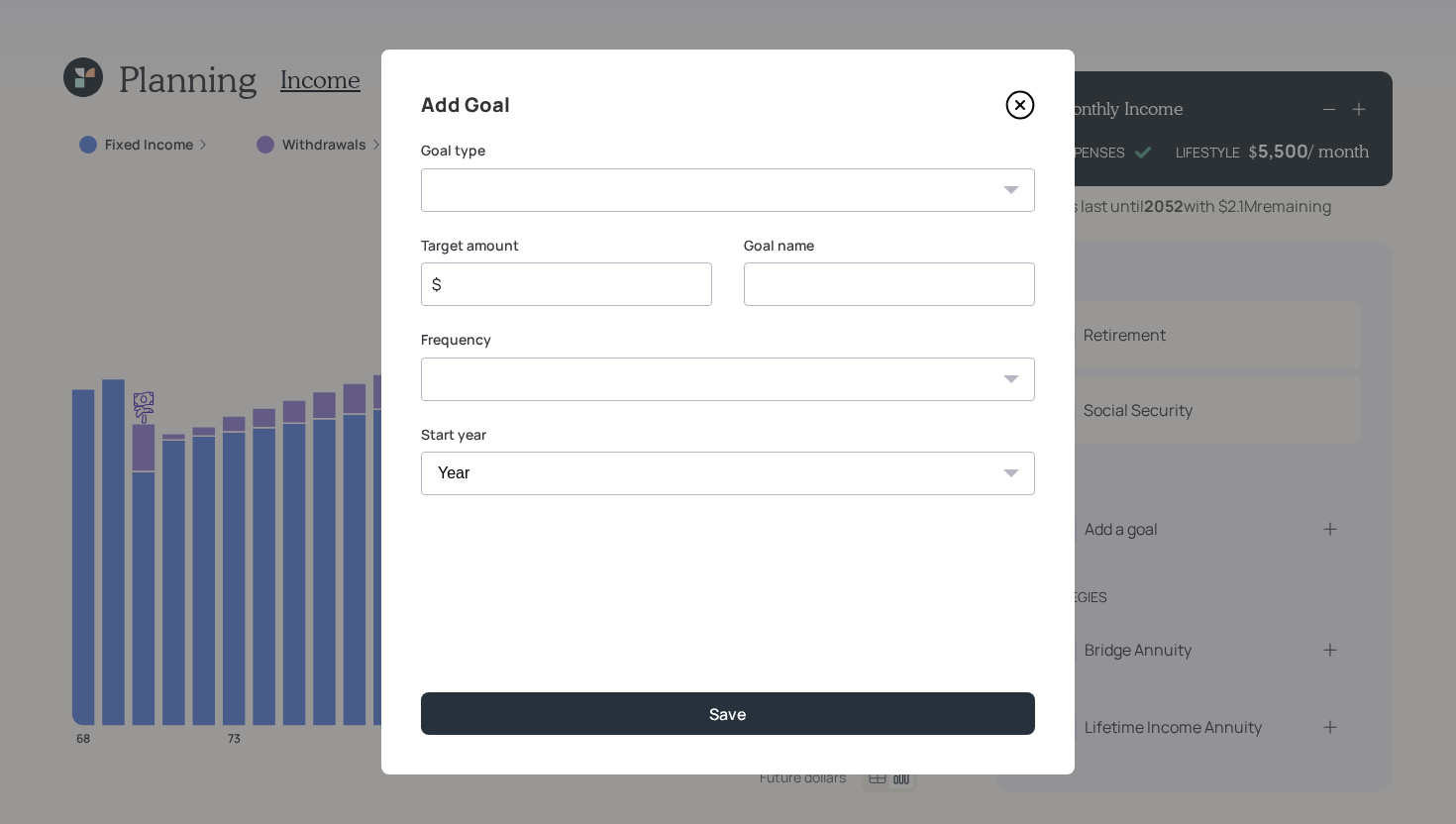 click on "Create an emergency fund Donate to charity Purchase a home Make a purchase Support a dependent Plan for travel Purchase a car Leave an inheritance Other" at bounding box center [728, 190] 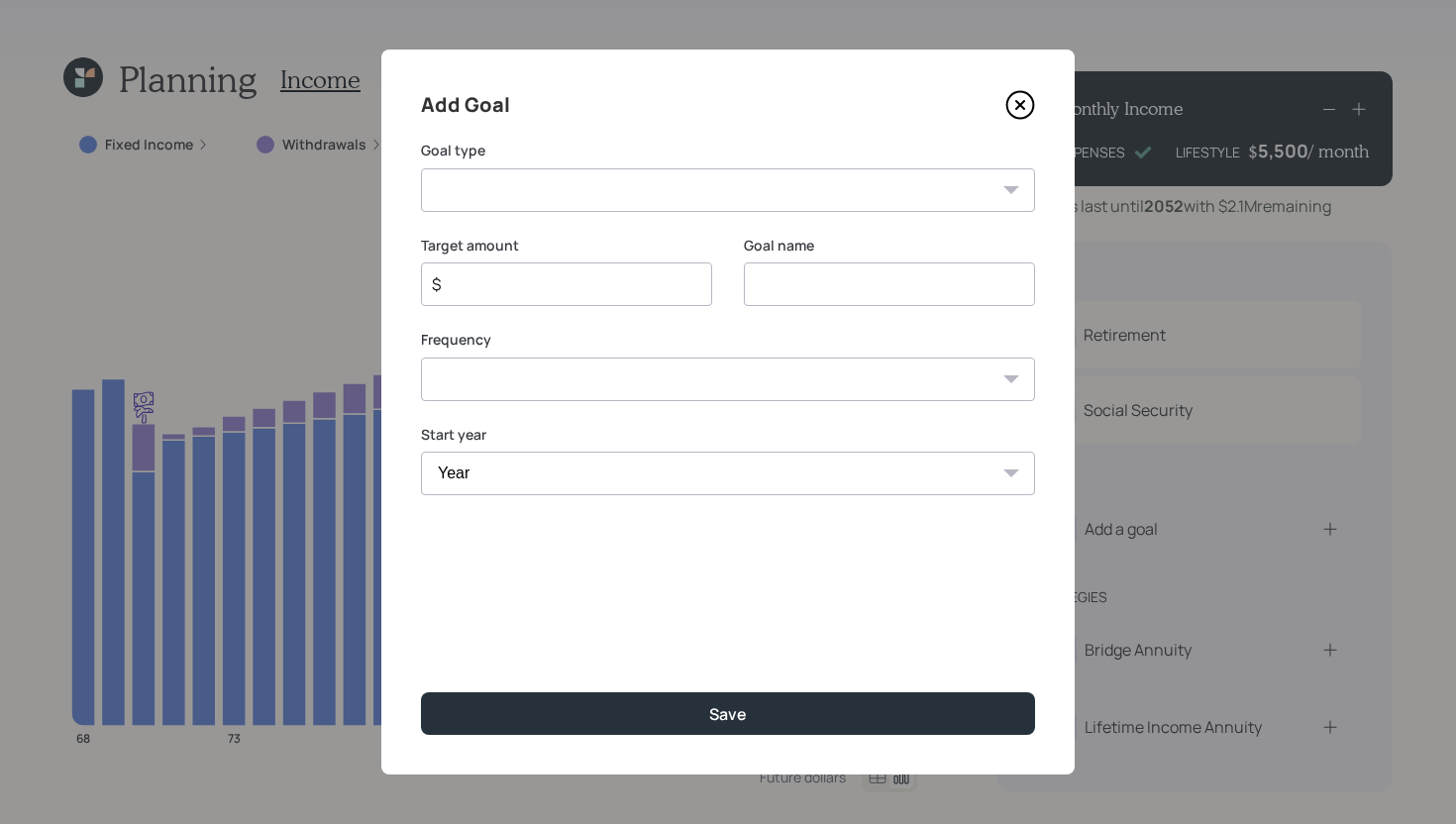 select on "vacation" 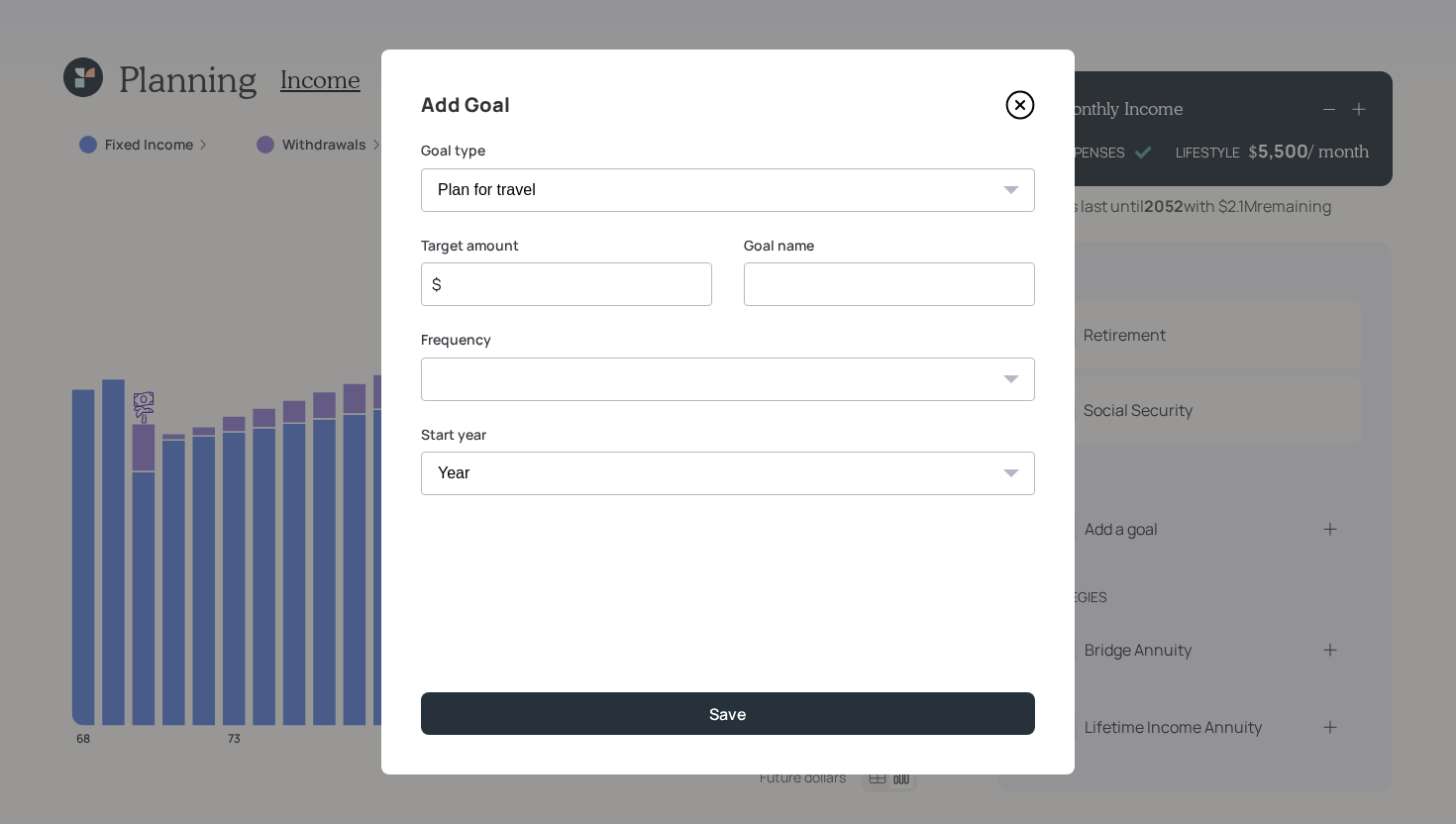 type on "Plan for travel" 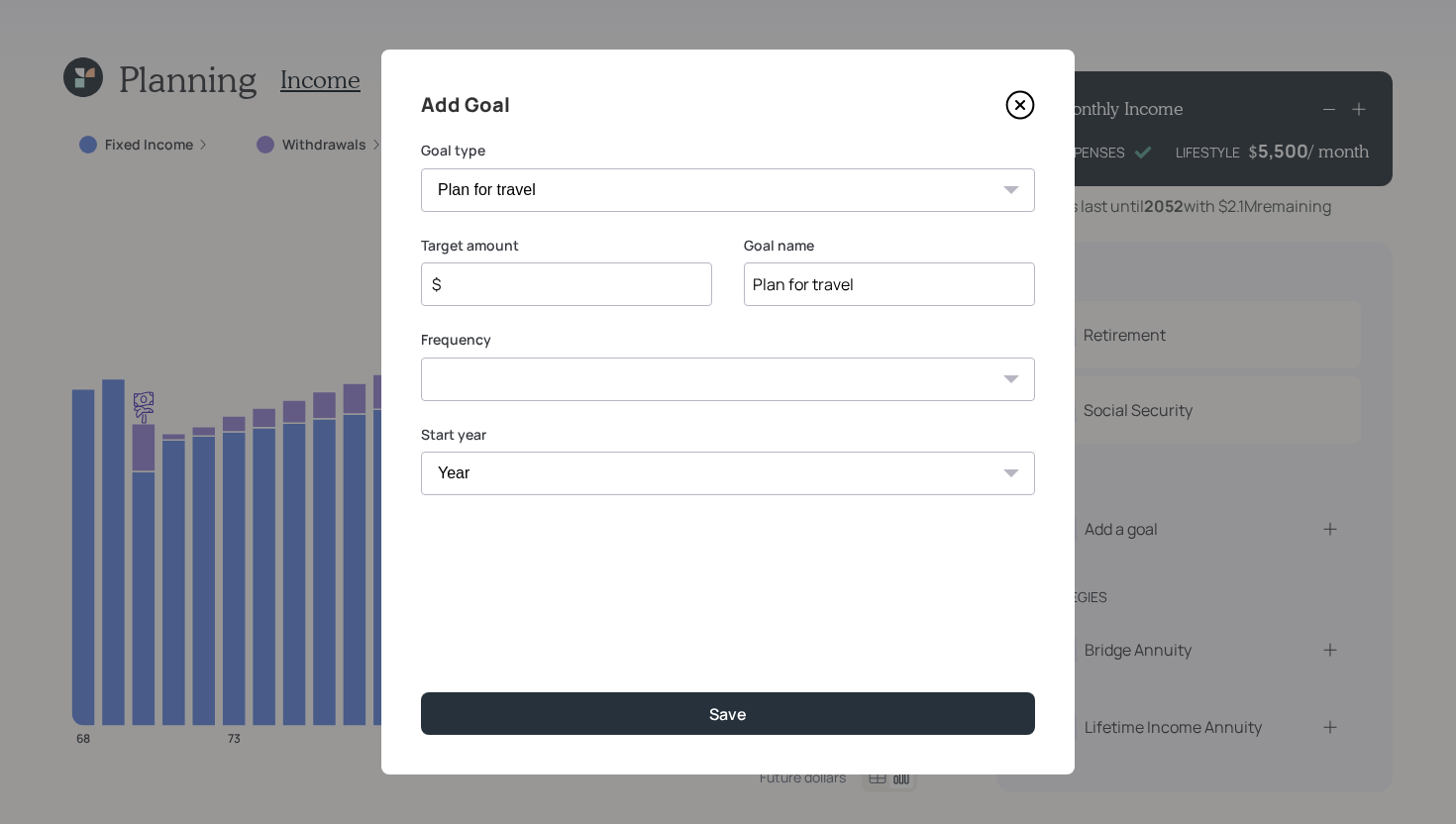 click on "$" at bounding box center [559, 284] 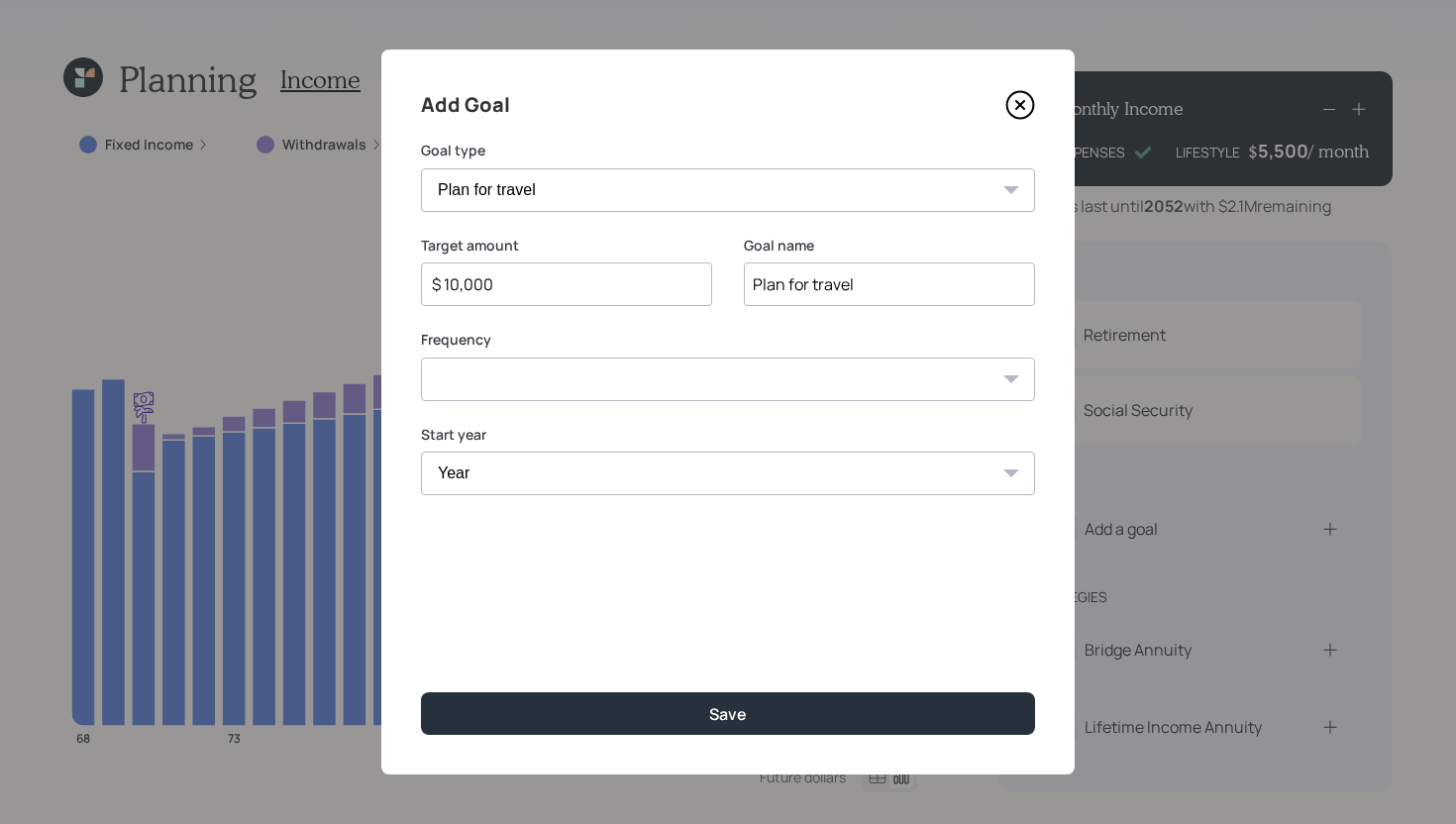 type on "$ 10,000" 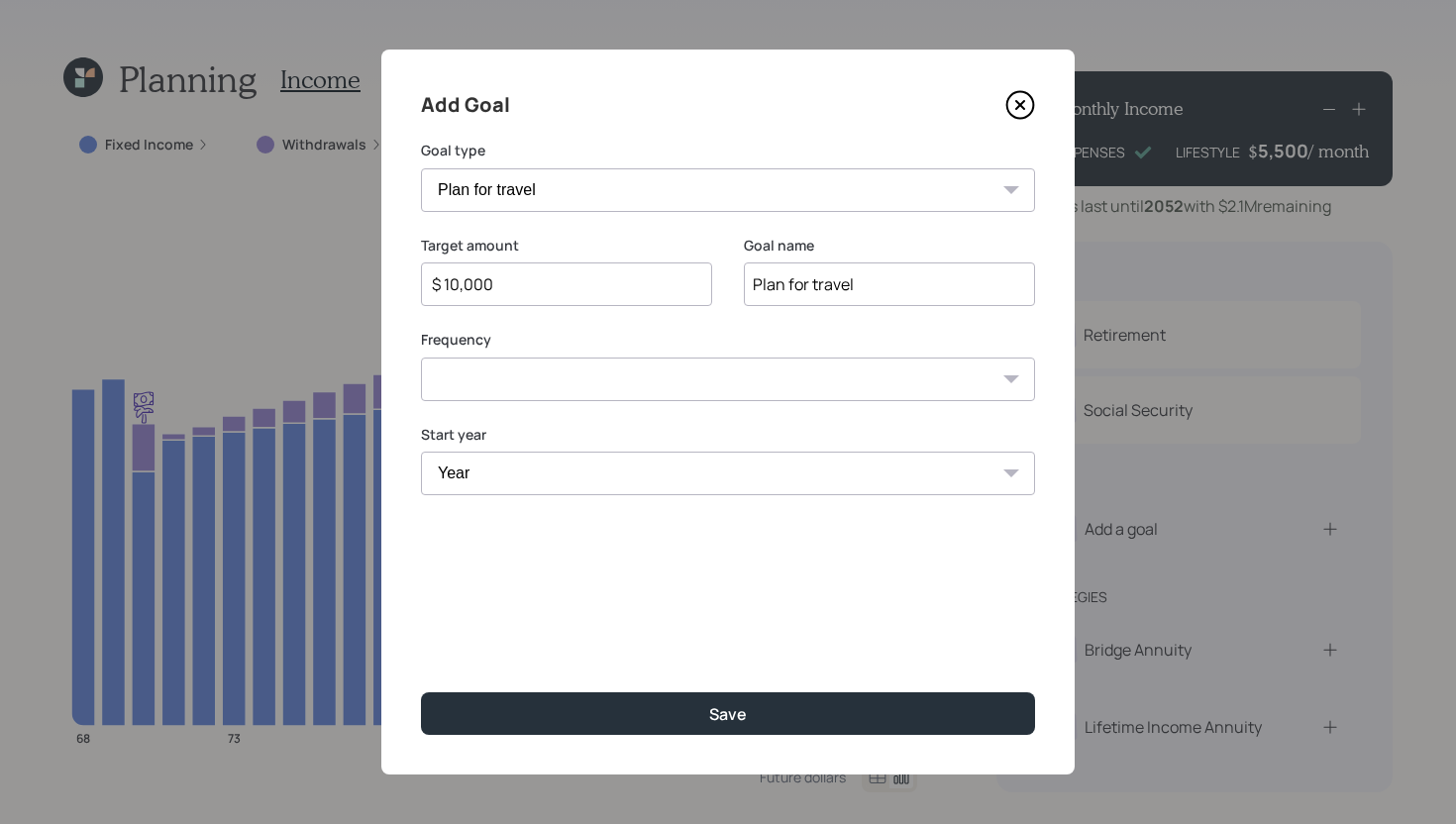 click on "One time Every 1 year Every 2 years Every 3 years Every 4 years Every 5 years Every 6 years Every 7 years Every 8 years Every 9 years" at bounding box center (728, 379) 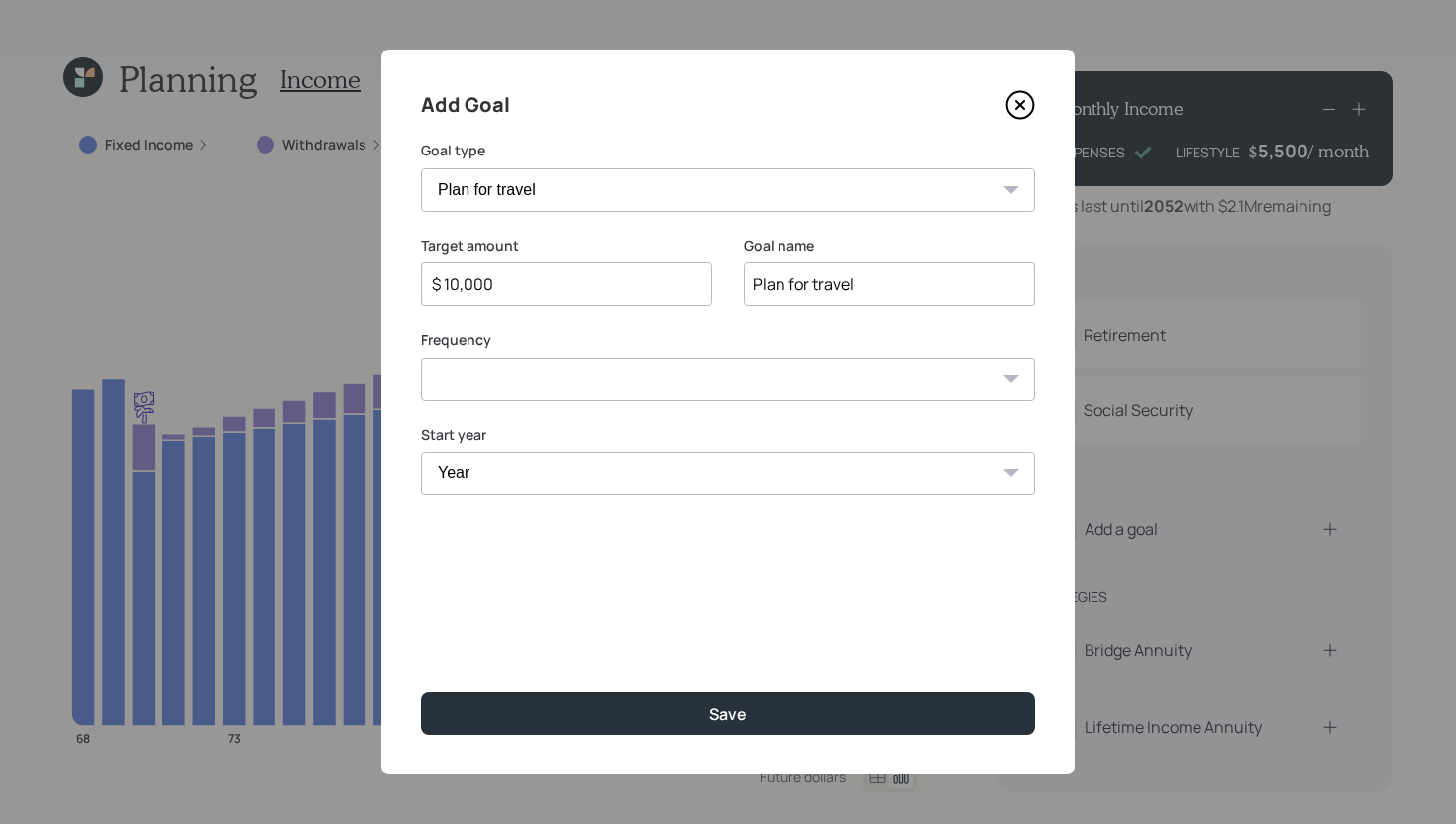 select on "1" 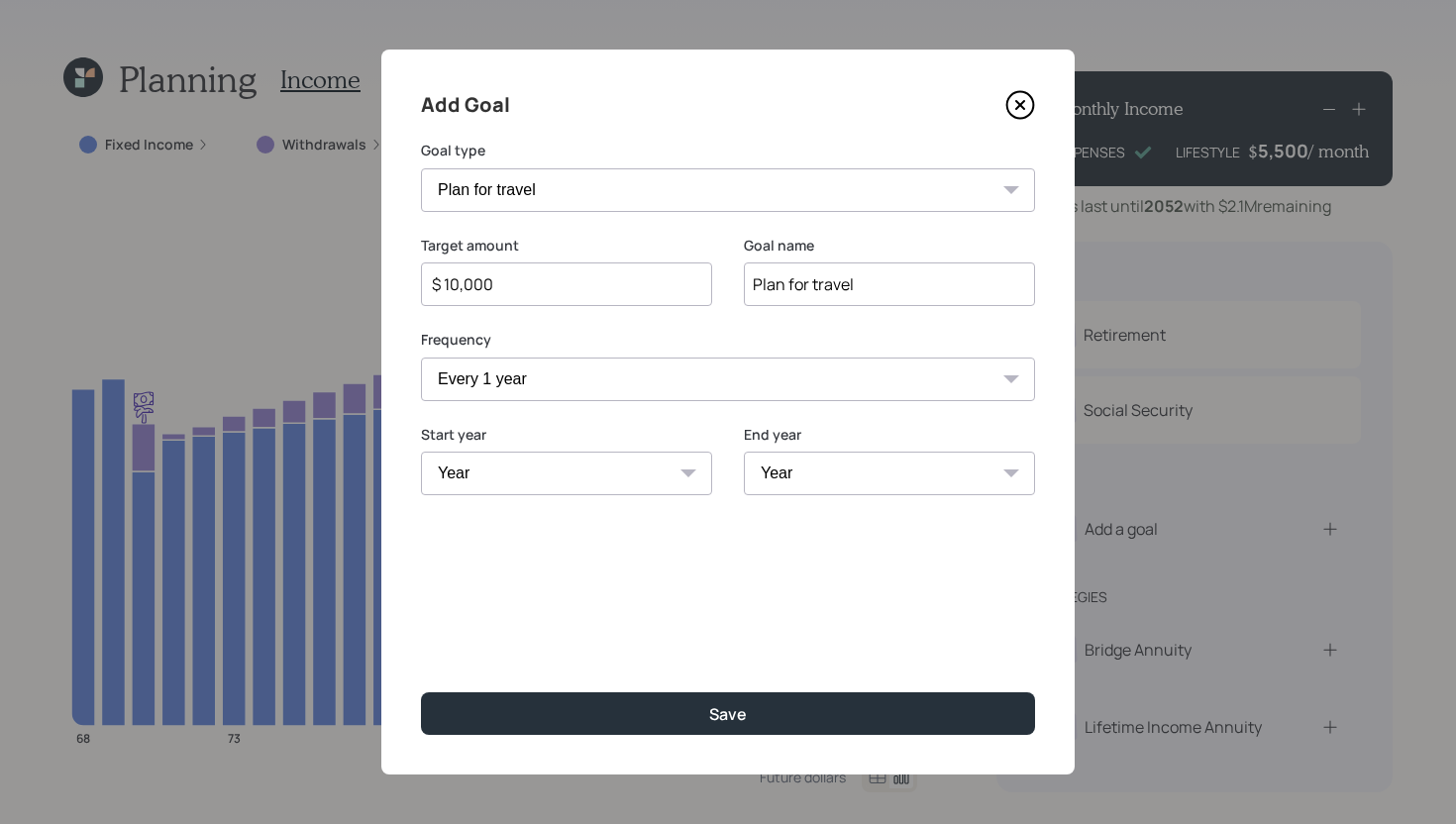 click on "Year 2025 2026 2027 2028 2029 2030 2031 2032 2033 2034 2035 2036 2037 2038 2039 2040 2041 2042 2043 2044 2045 2046 2047 2048 2049 2050 2051" at bounding box center [567, 473] 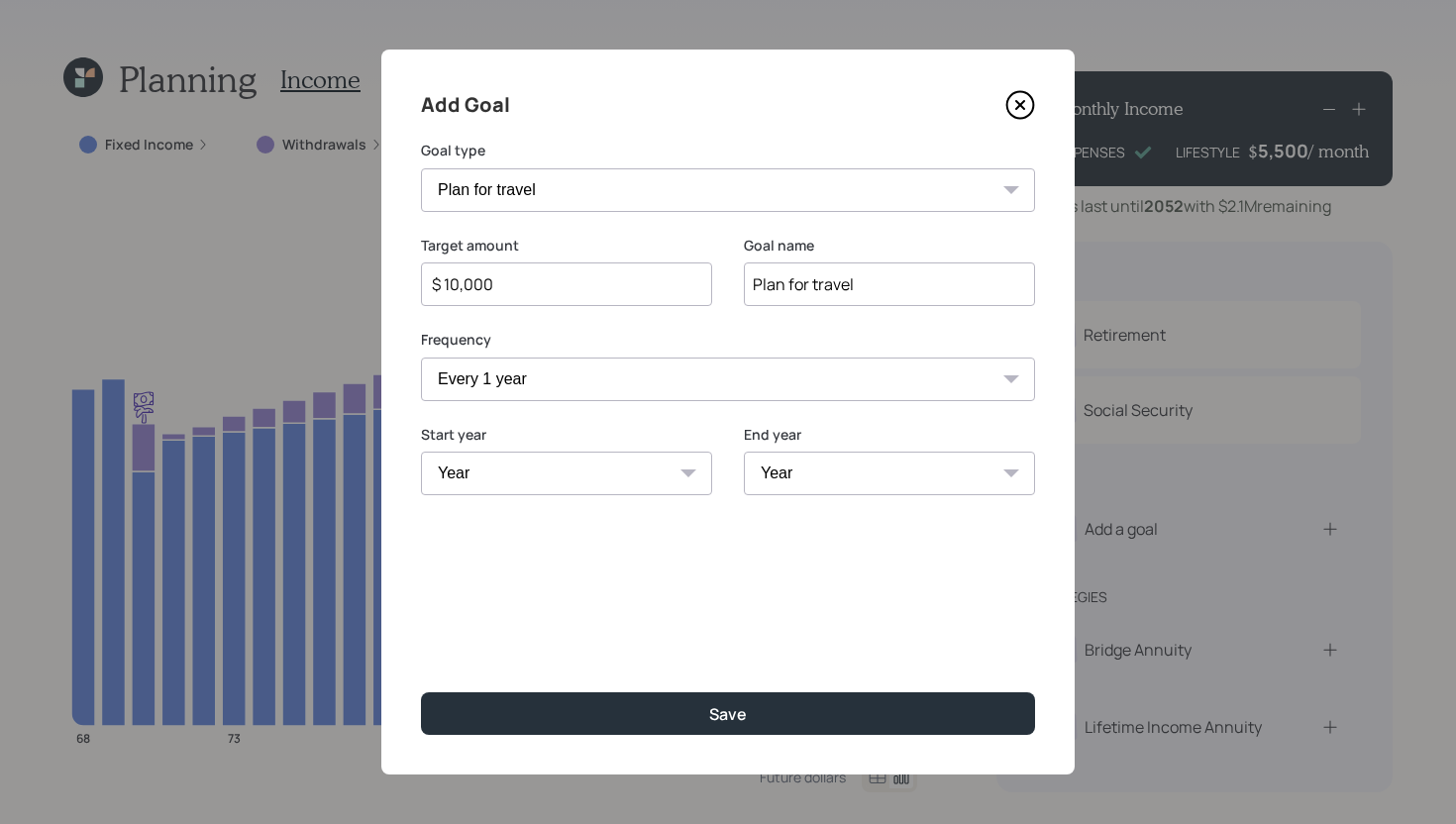 select on "2026" 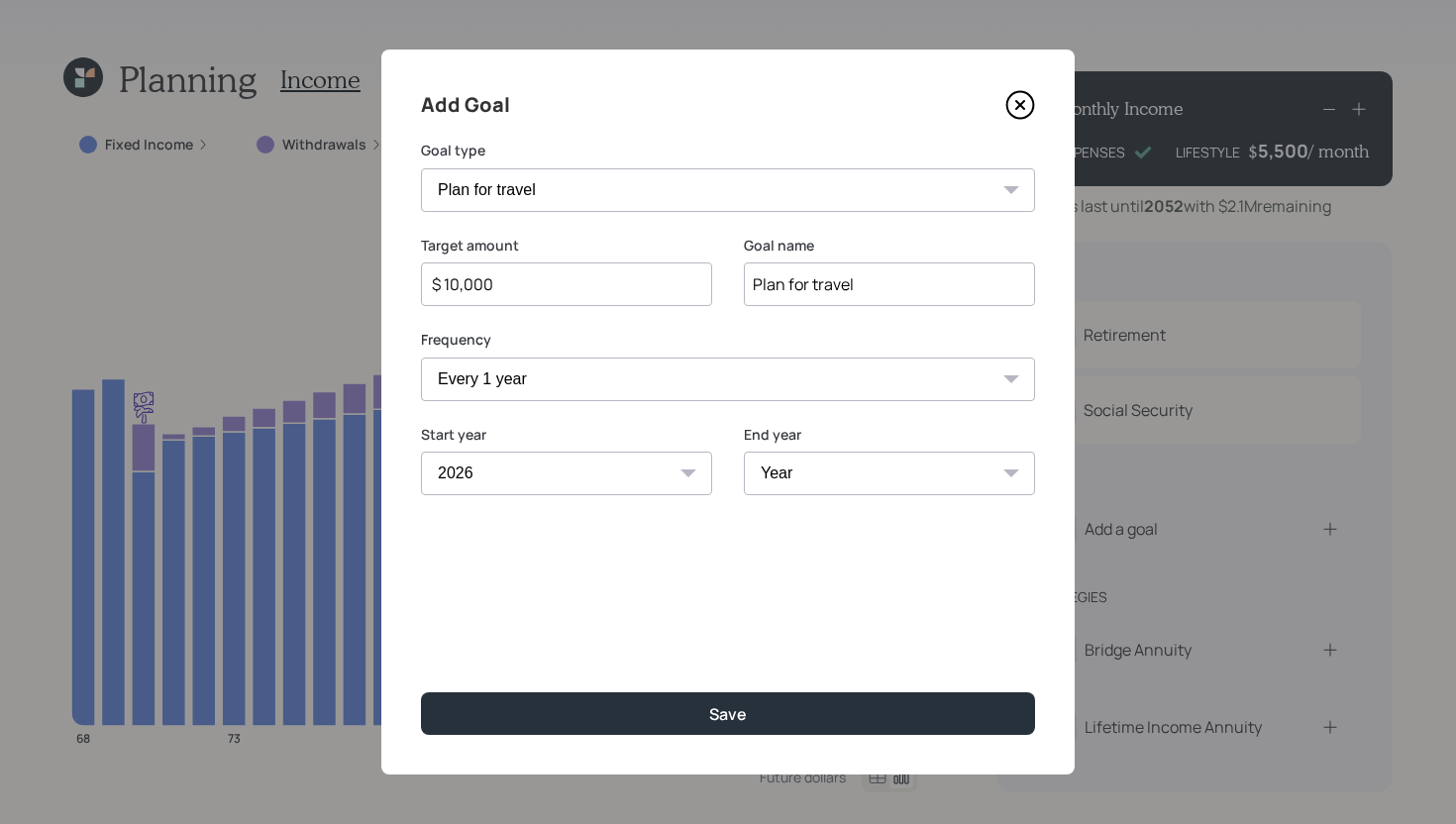click on "Year 2026 2027 2028 2029 2030 2031 2032 2033 2034 2035 2036 2037 2038 2039 2040 2041 2042 2043 2044 2045 2046 2047 2048 2049 2050 2051" at bounding box center (889, 473) 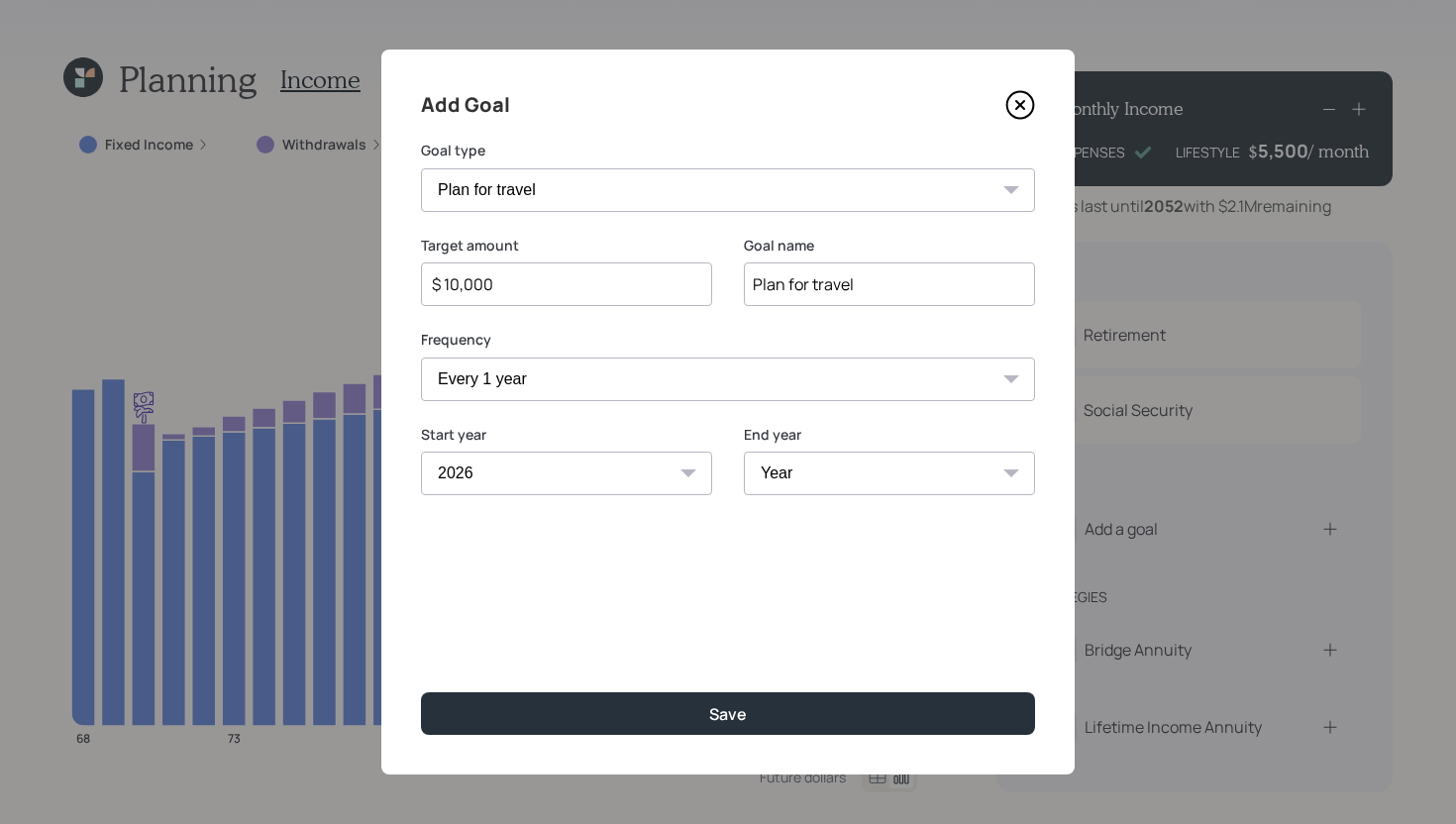 select on "2040" 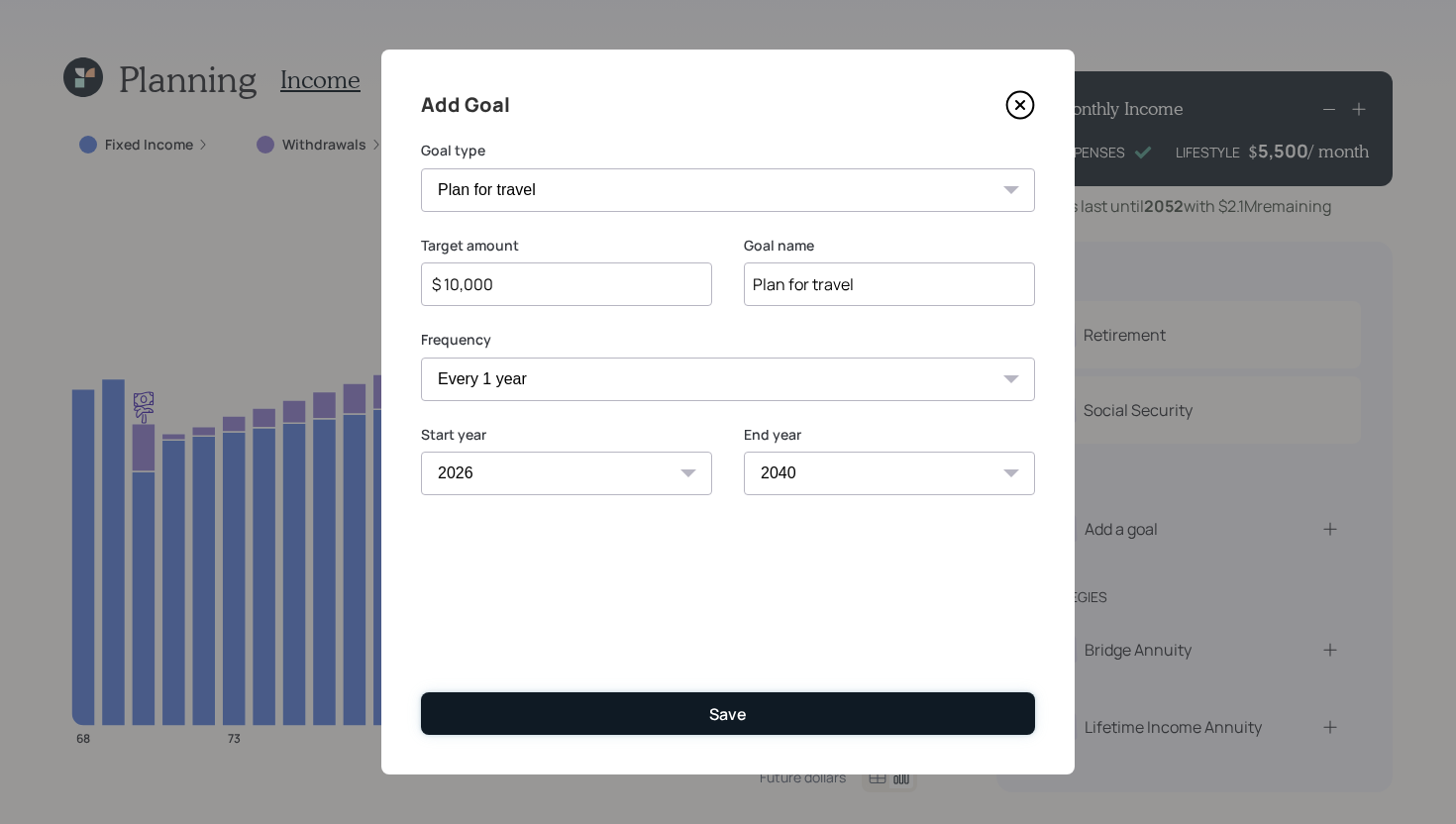click on "Save" at bounding box center (728, 713) 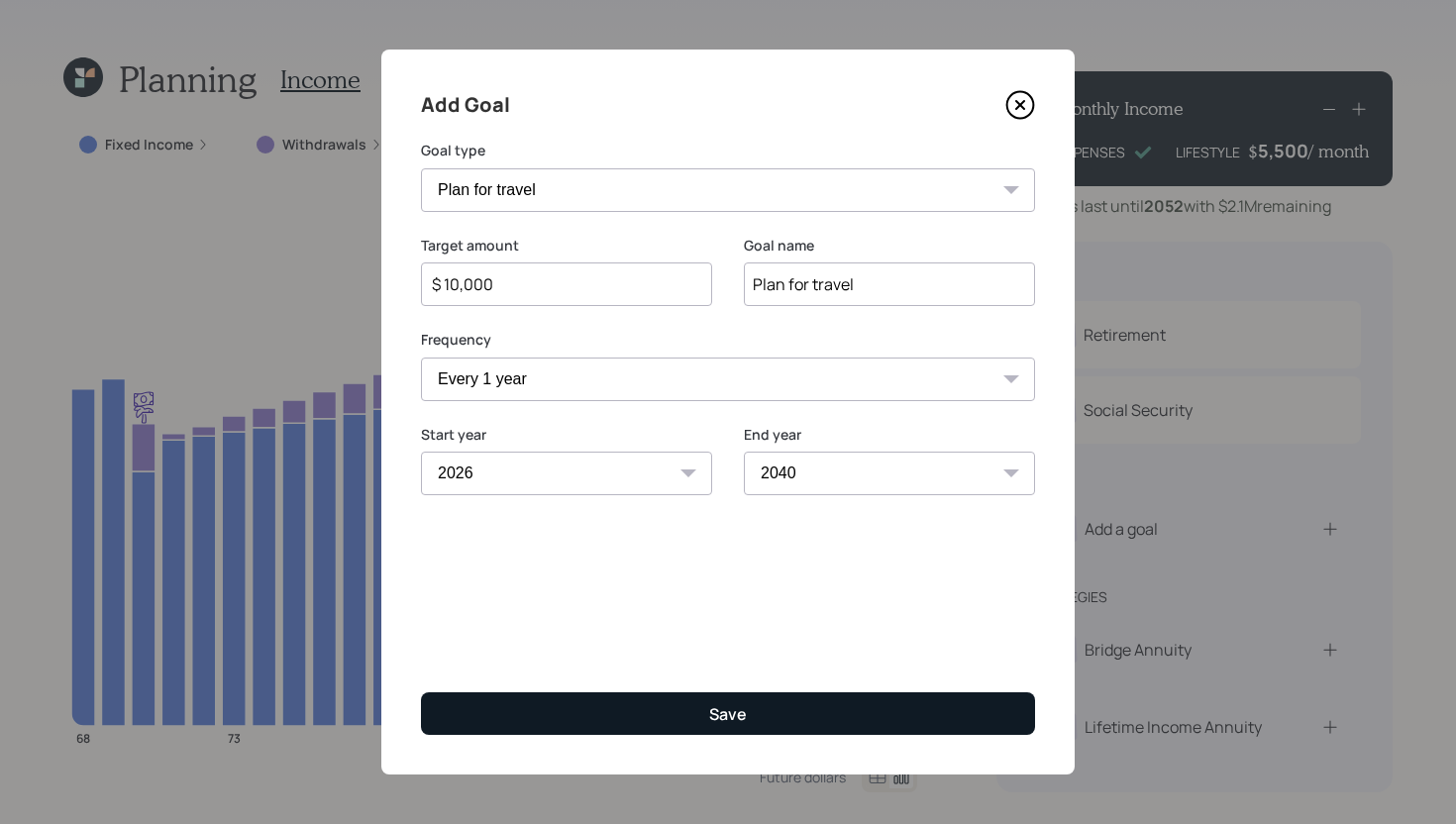 type on "$" 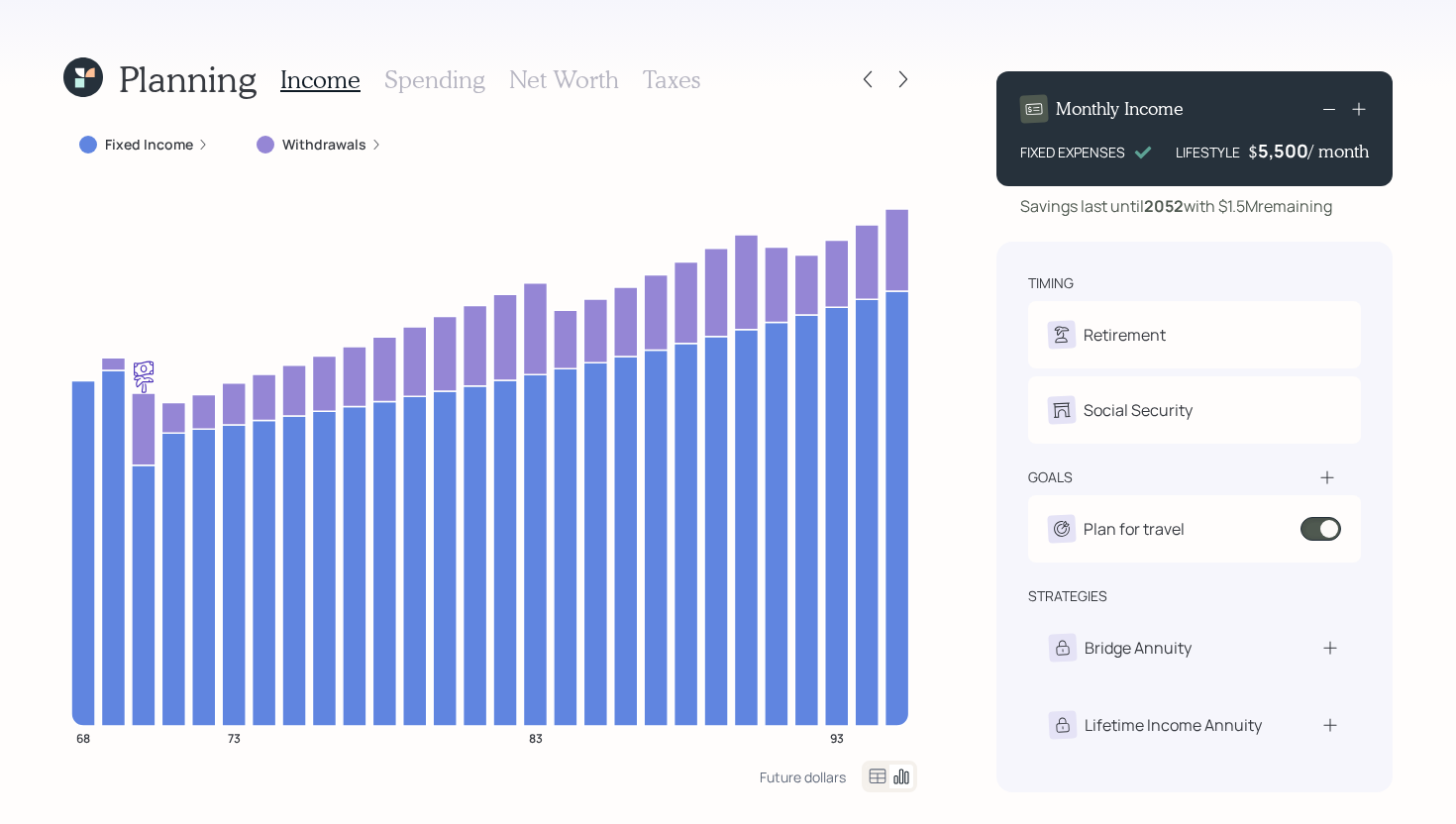 click on "Spending" at bounding box center (435, 79) 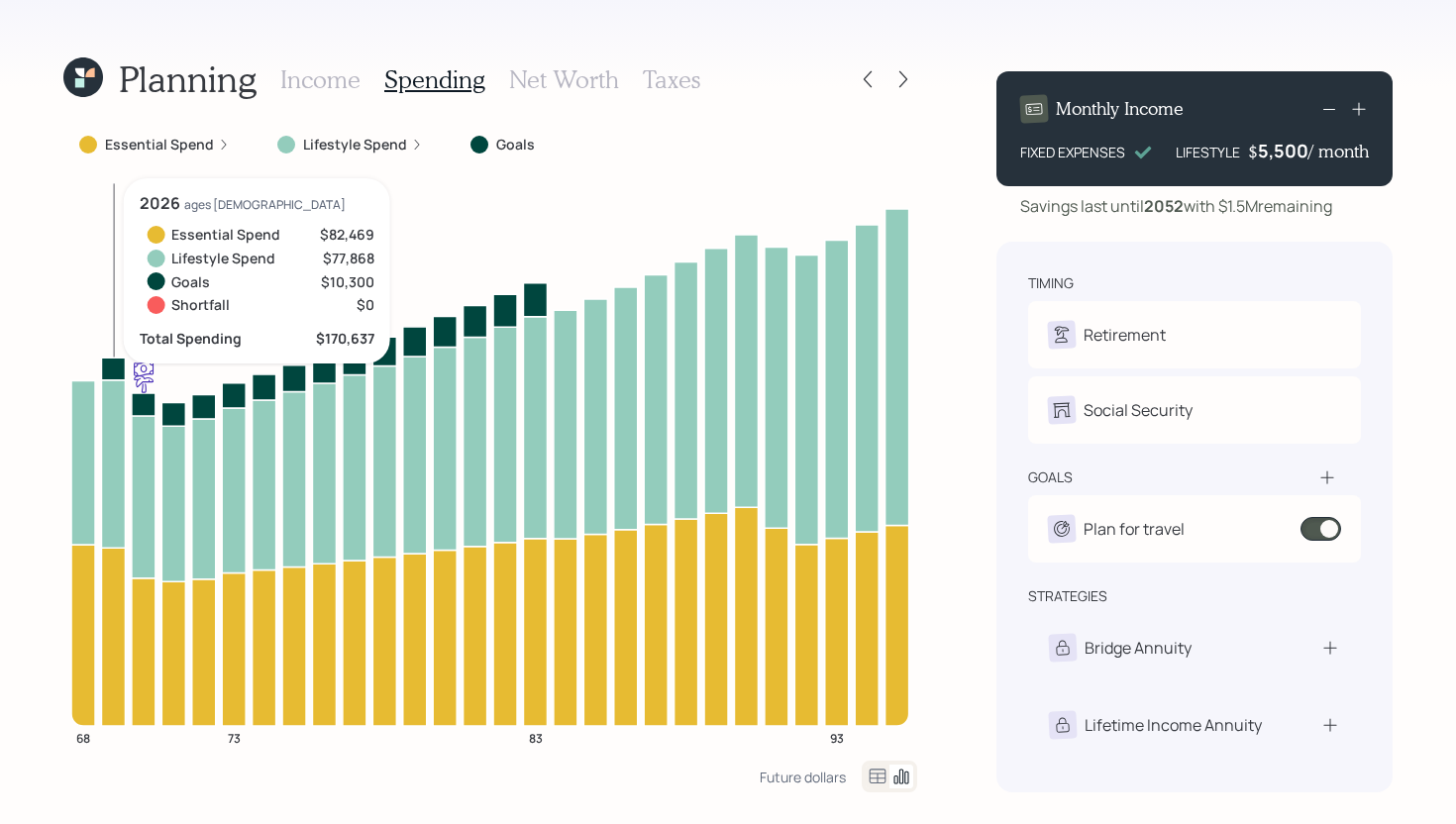 click 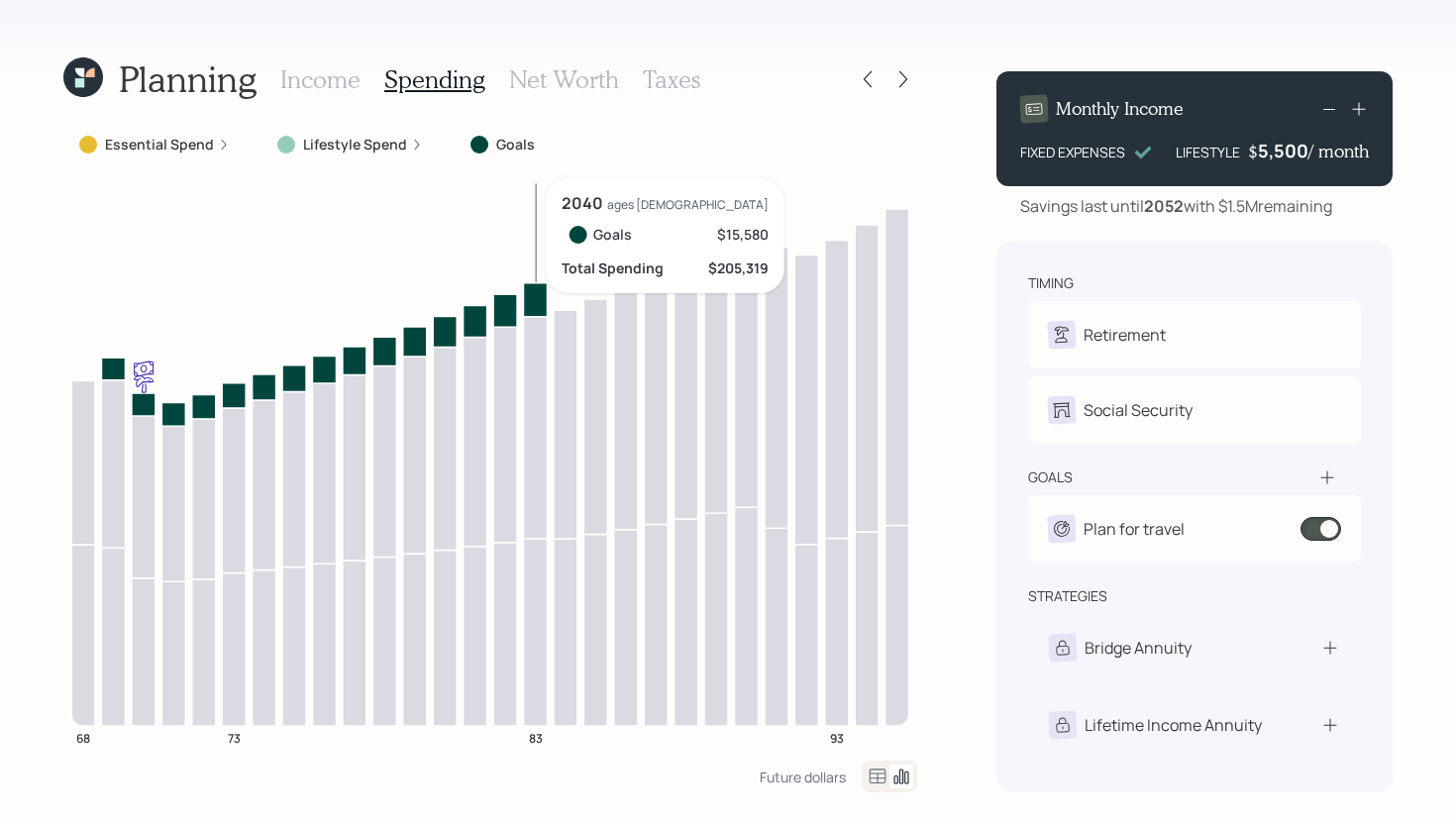 click 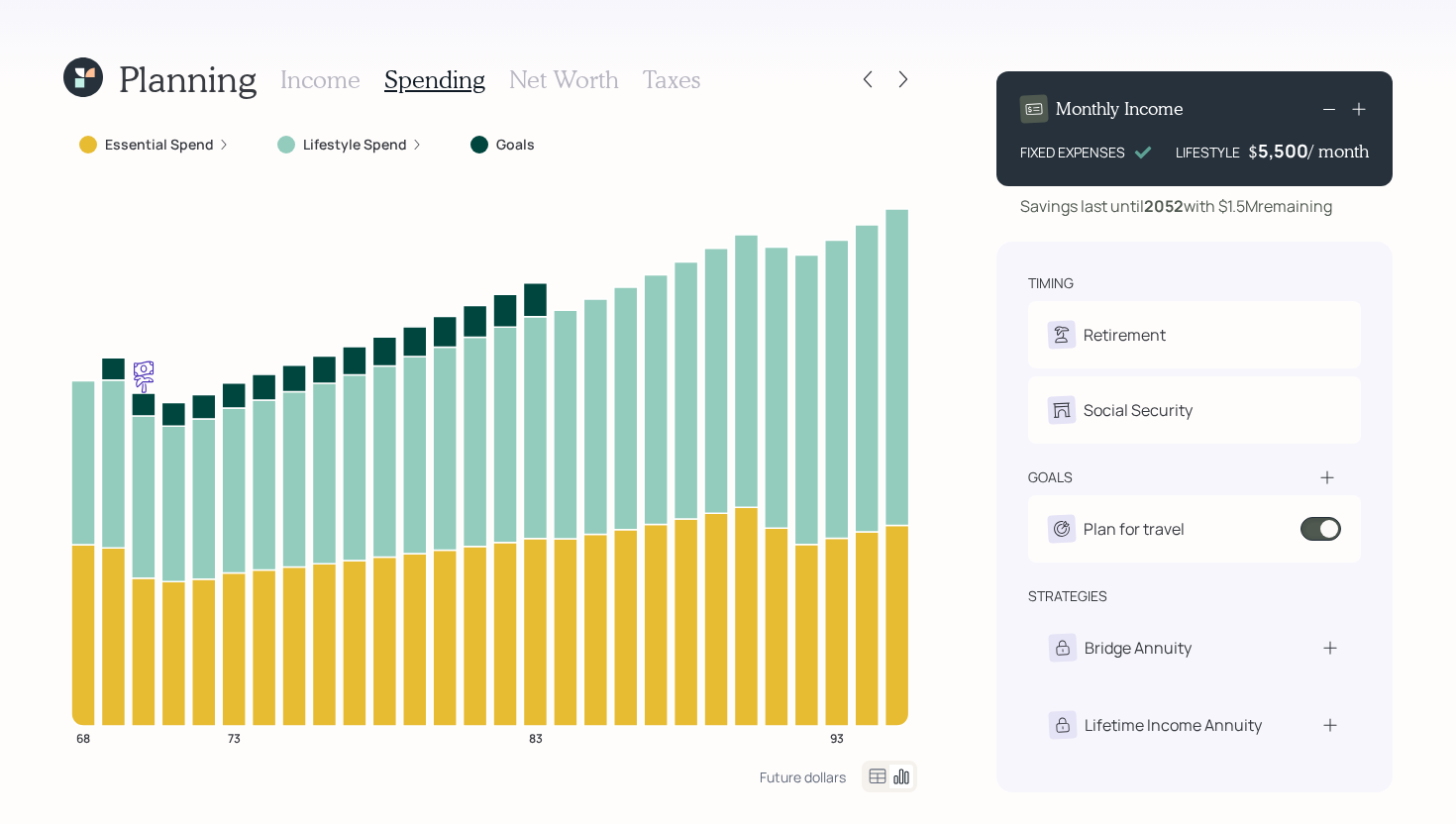 click on "Income" at bounding box center (320, 79) 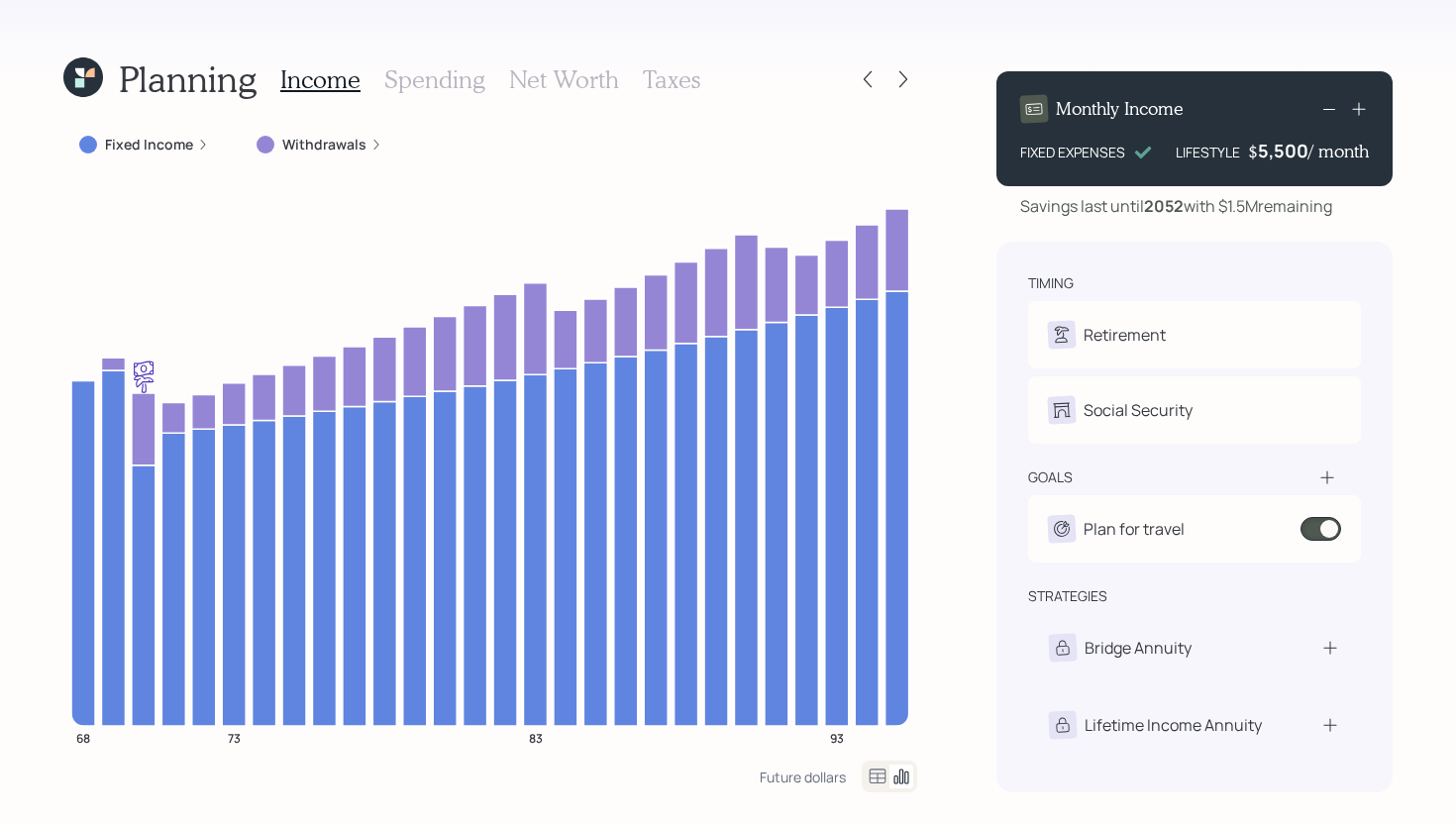 click on "Taxes" at bounding box center (672, 79) 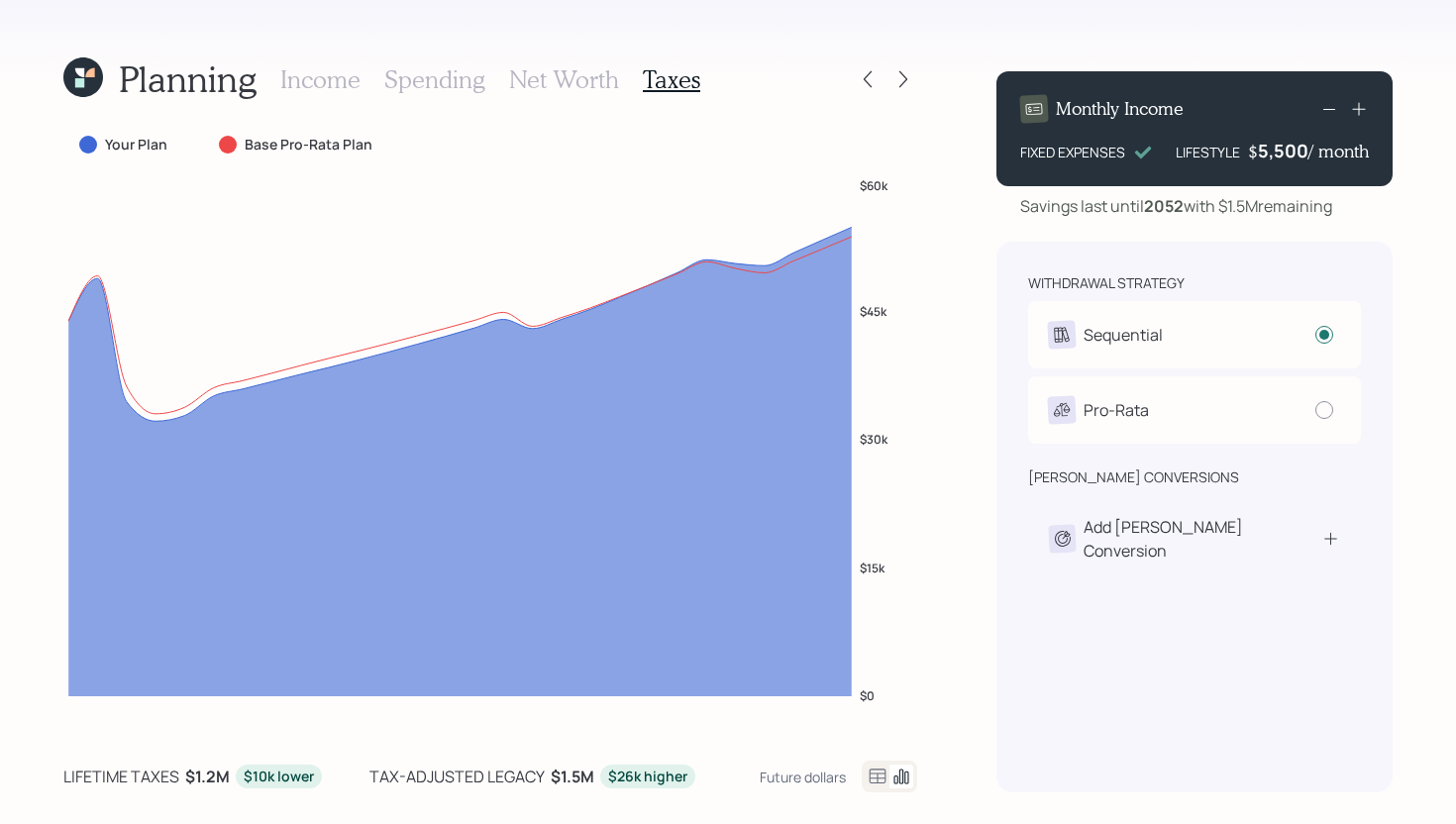 click 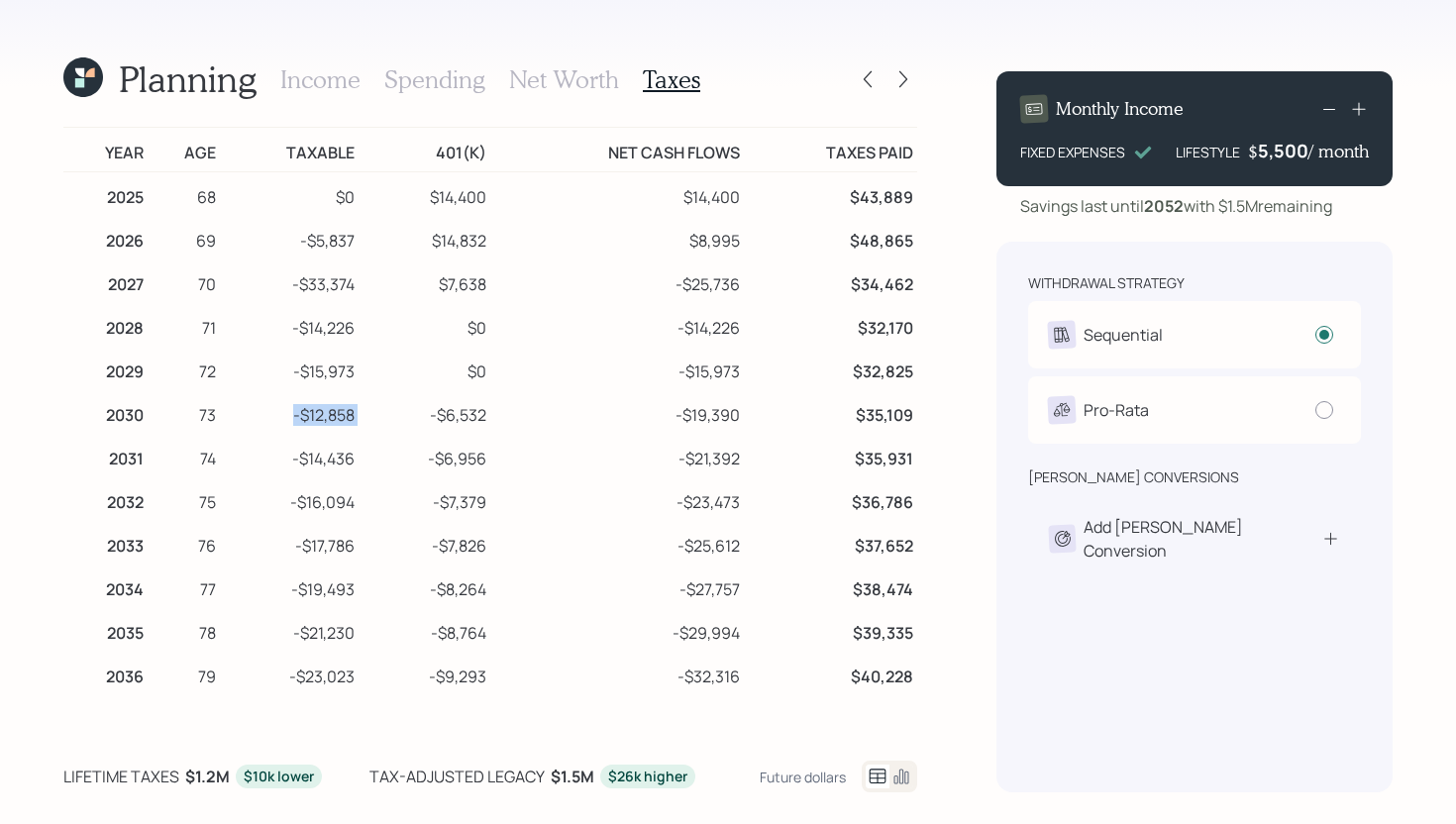drag, startPoint x: 288, startPoint y: 413, endPoint x: 360, endPoint y: 414, distance: 72.00694 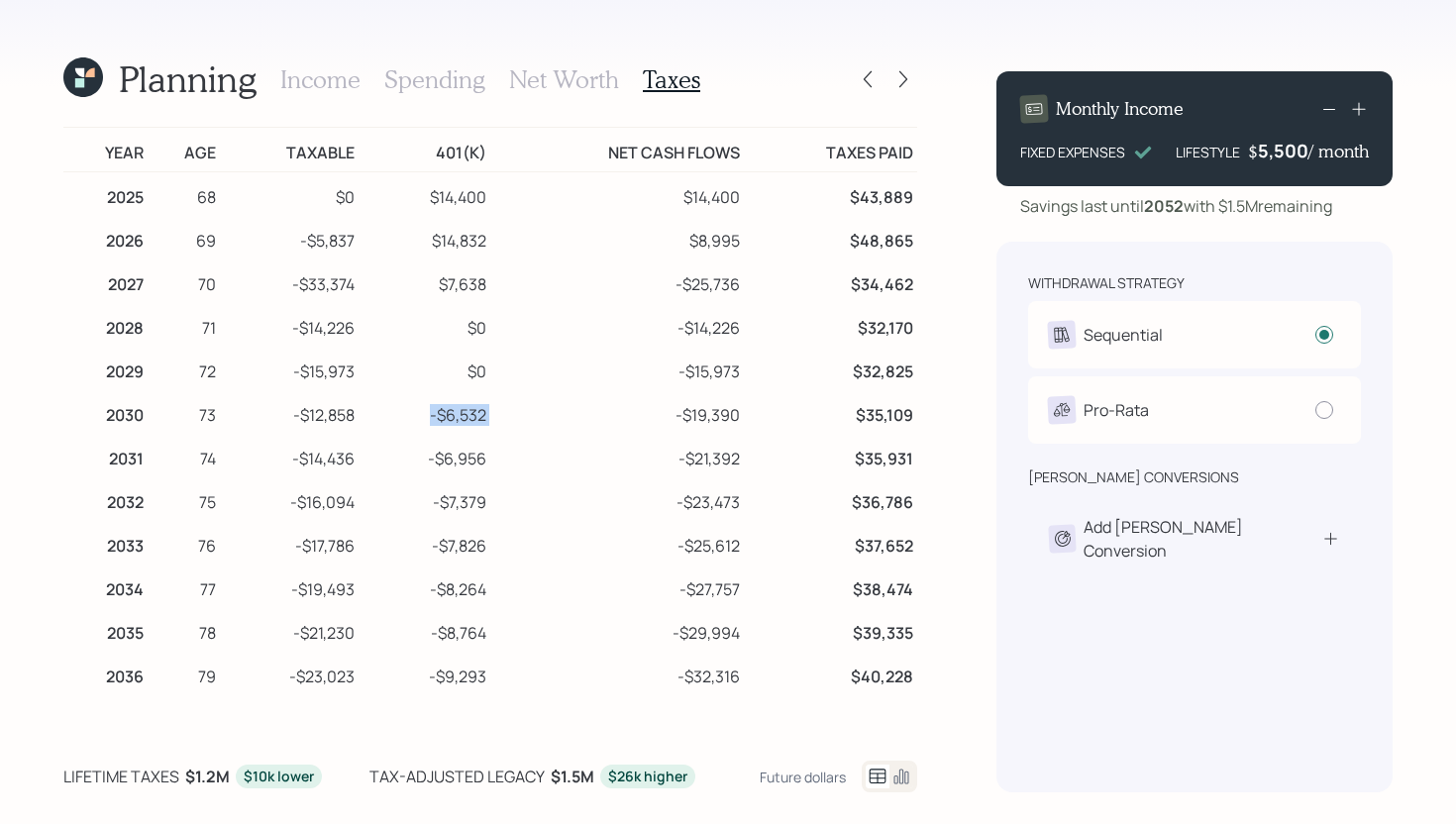 drag, startPoint x: 429, startPoint y: 417, endPoint x: 490, endPoint y: 423, distance: 61.294372 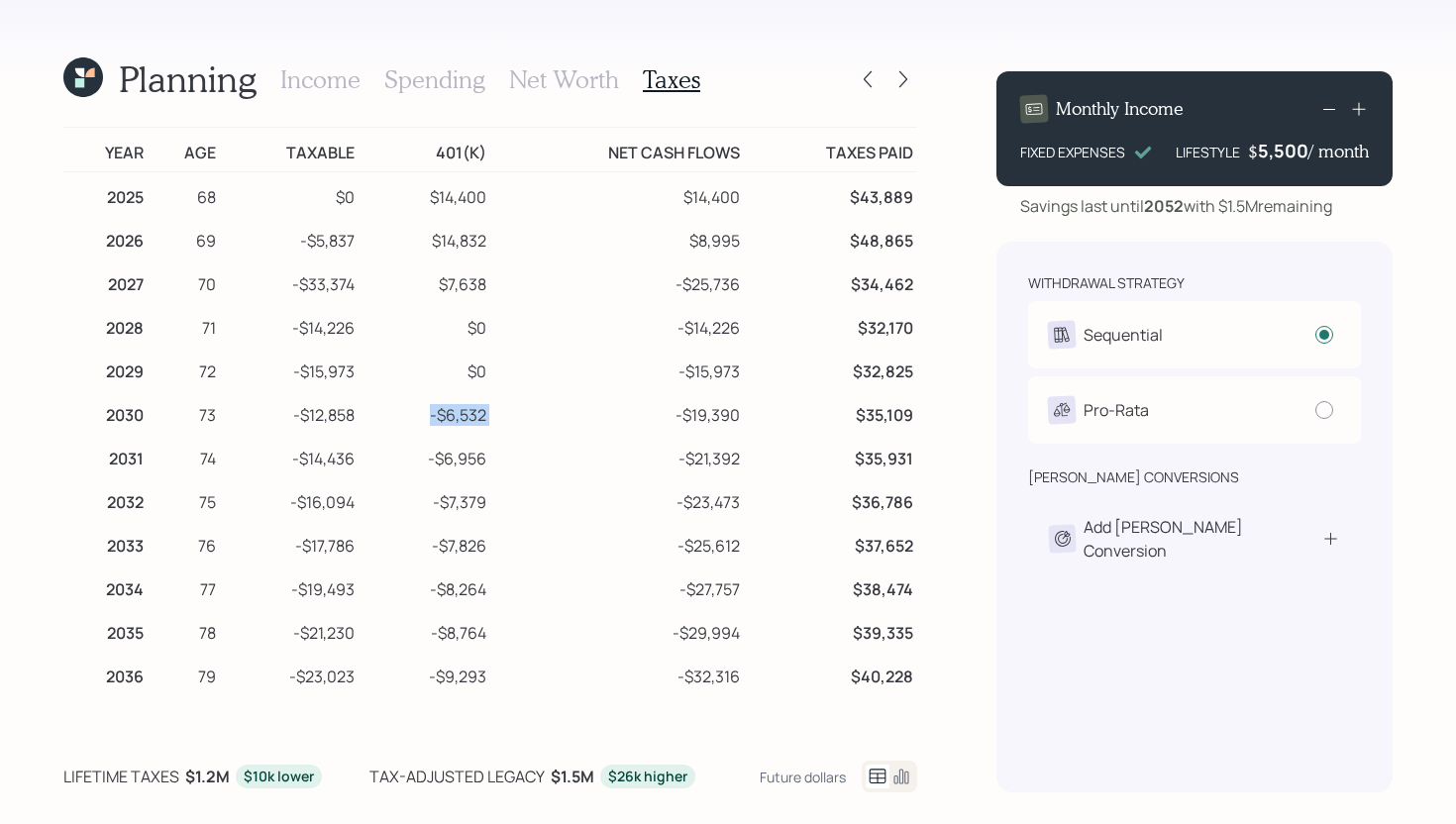 click on "2030 73  -$12,858 -$6,532 -$19,390 $35,109" at bounding box center [490, 412] 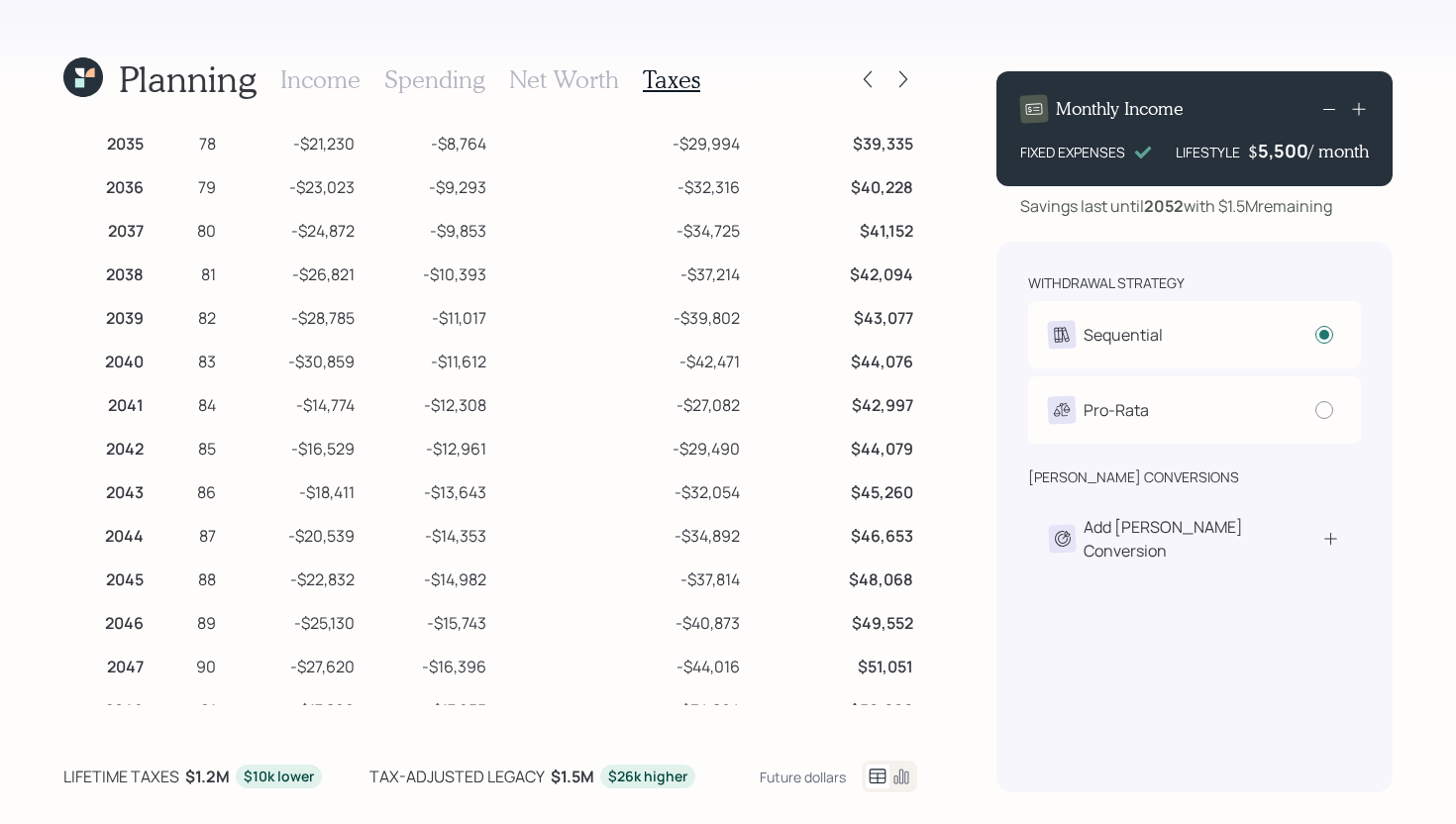 scroll, scrollTop: 0, scrollLeft: 0, axis: both 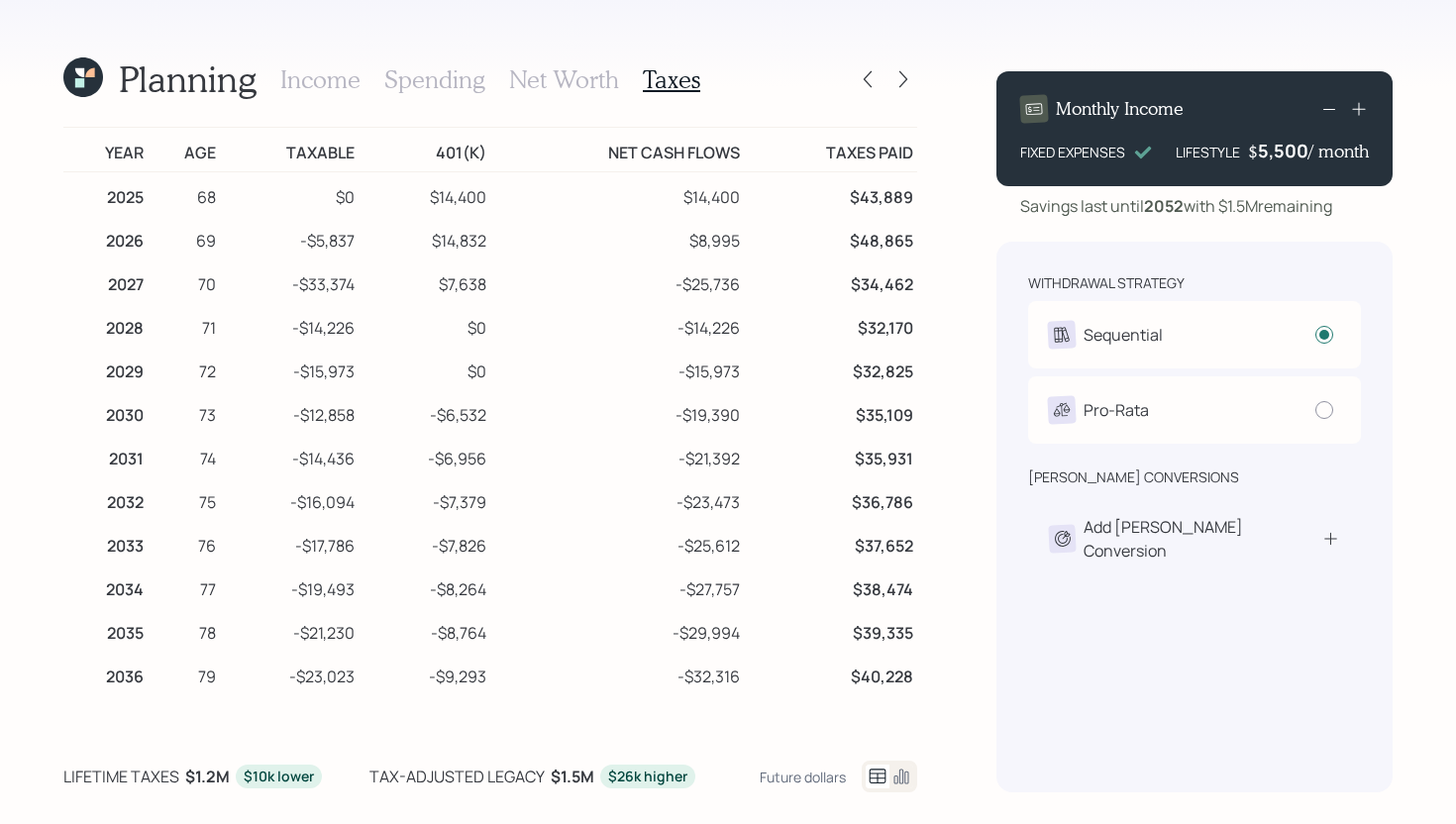 click 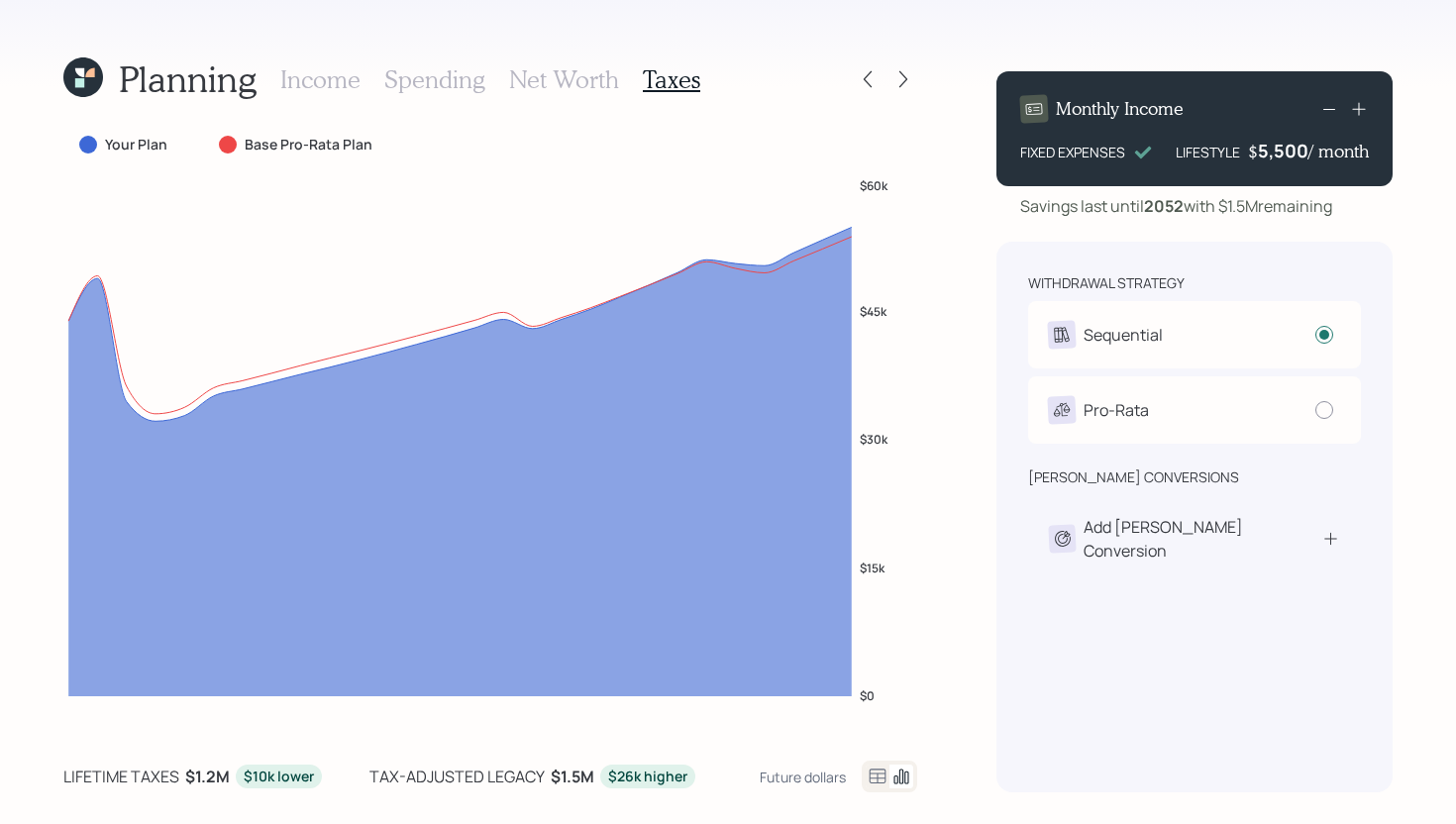 click on "Income" at bounding box center [320, 79] 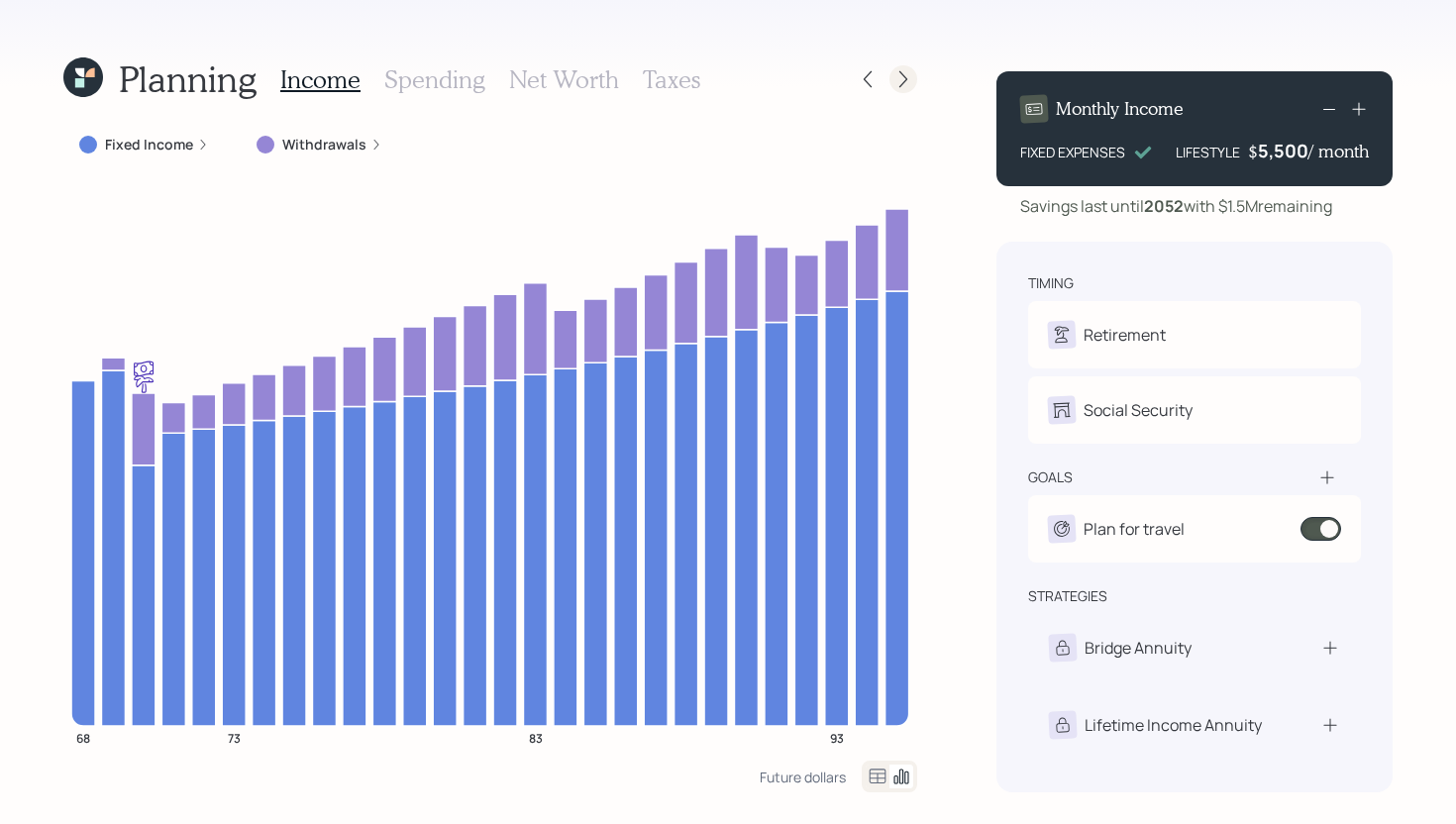 click 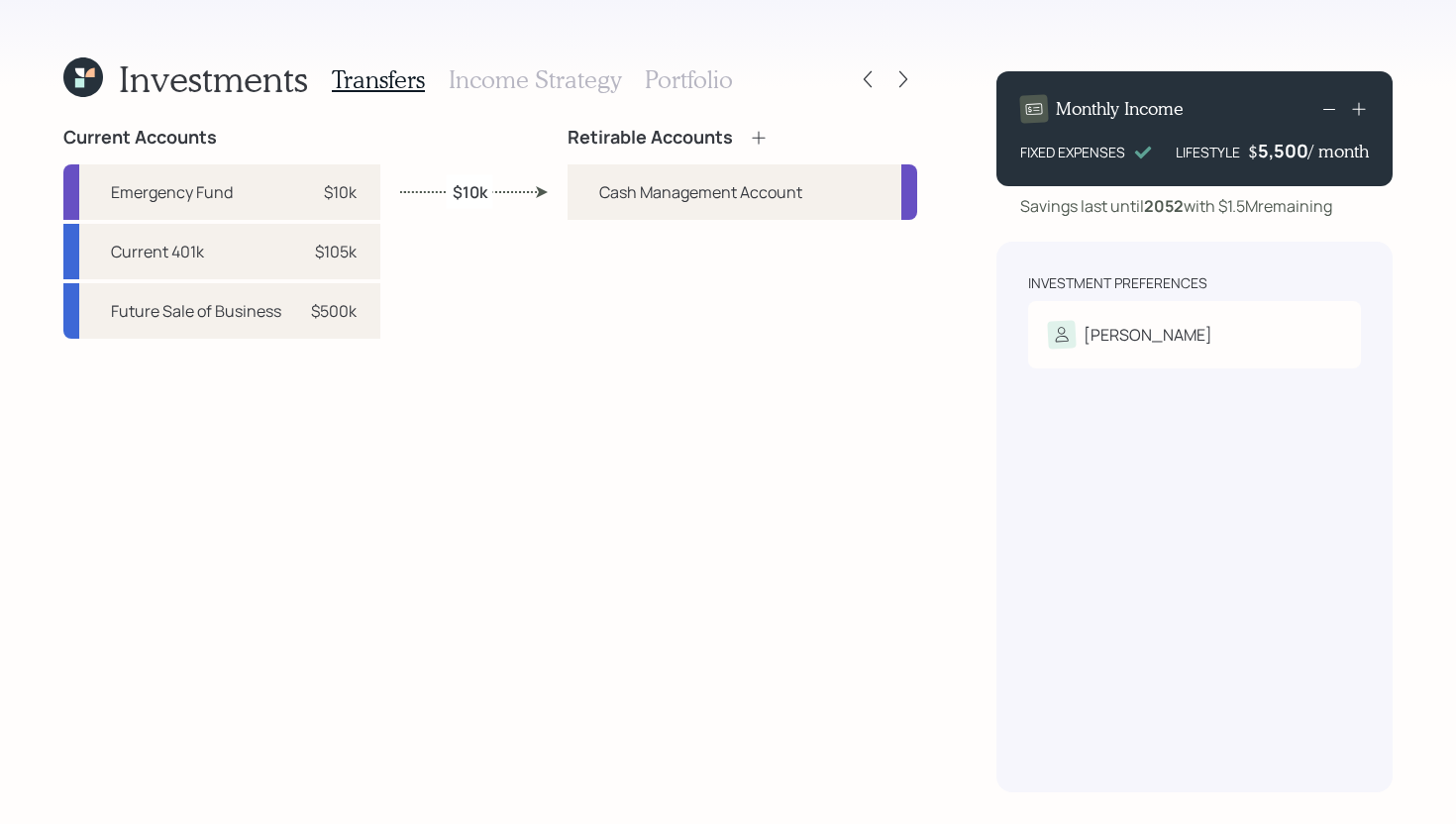 click 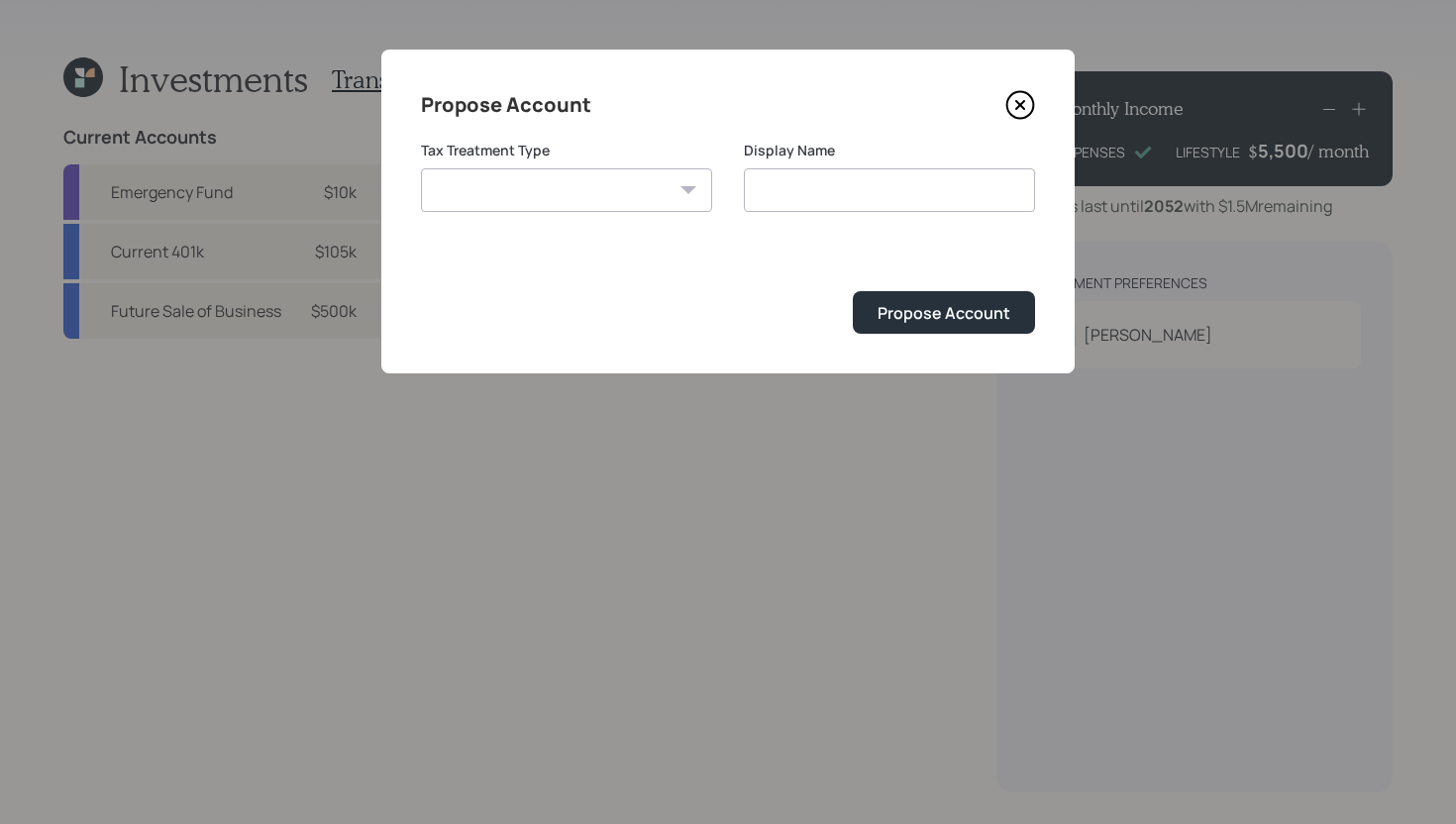 click on "Roth Taxable Traditional" at bounding box center [567, 190] 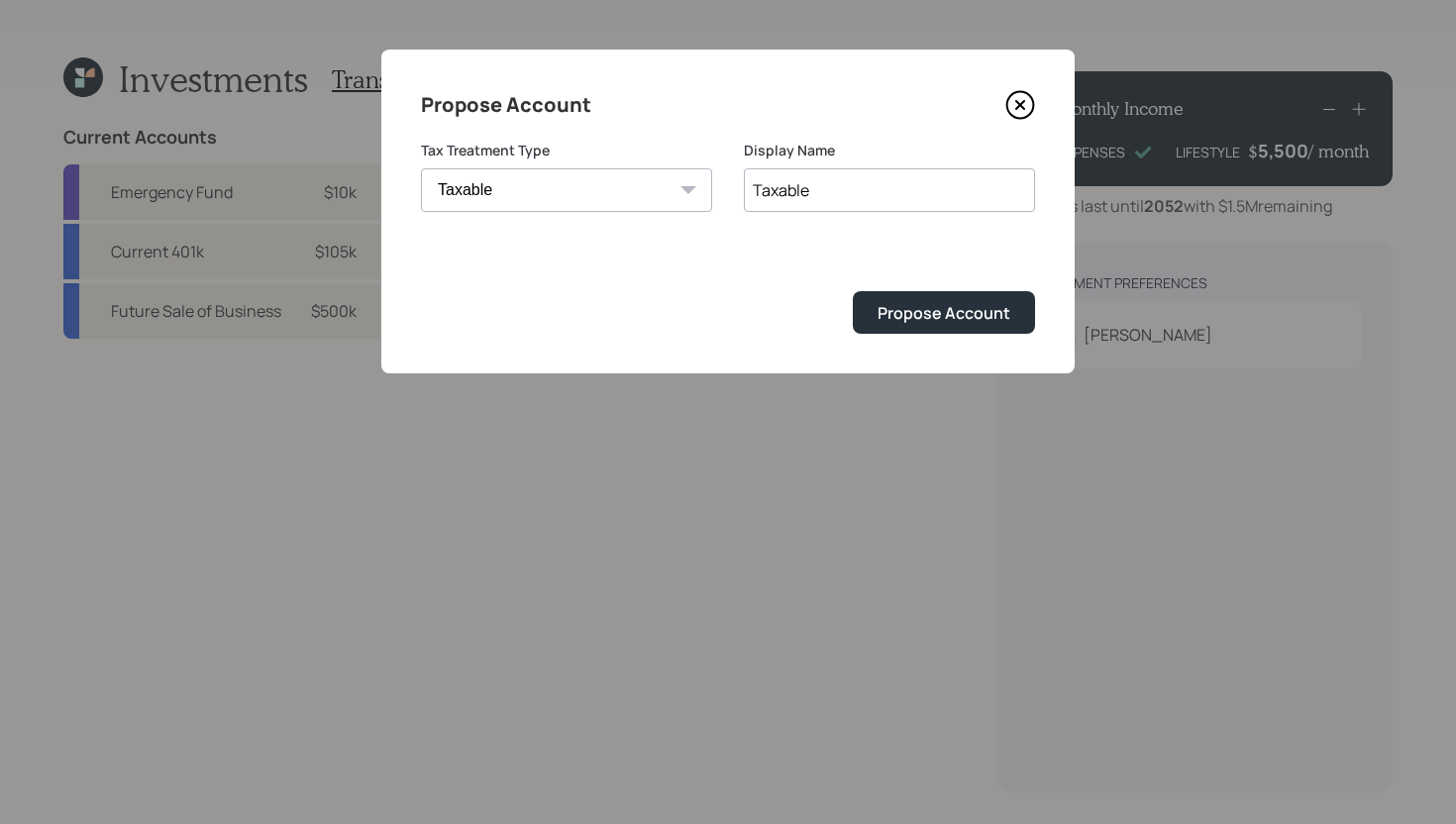 click on "Taxable" at bounding box center [889, 190] 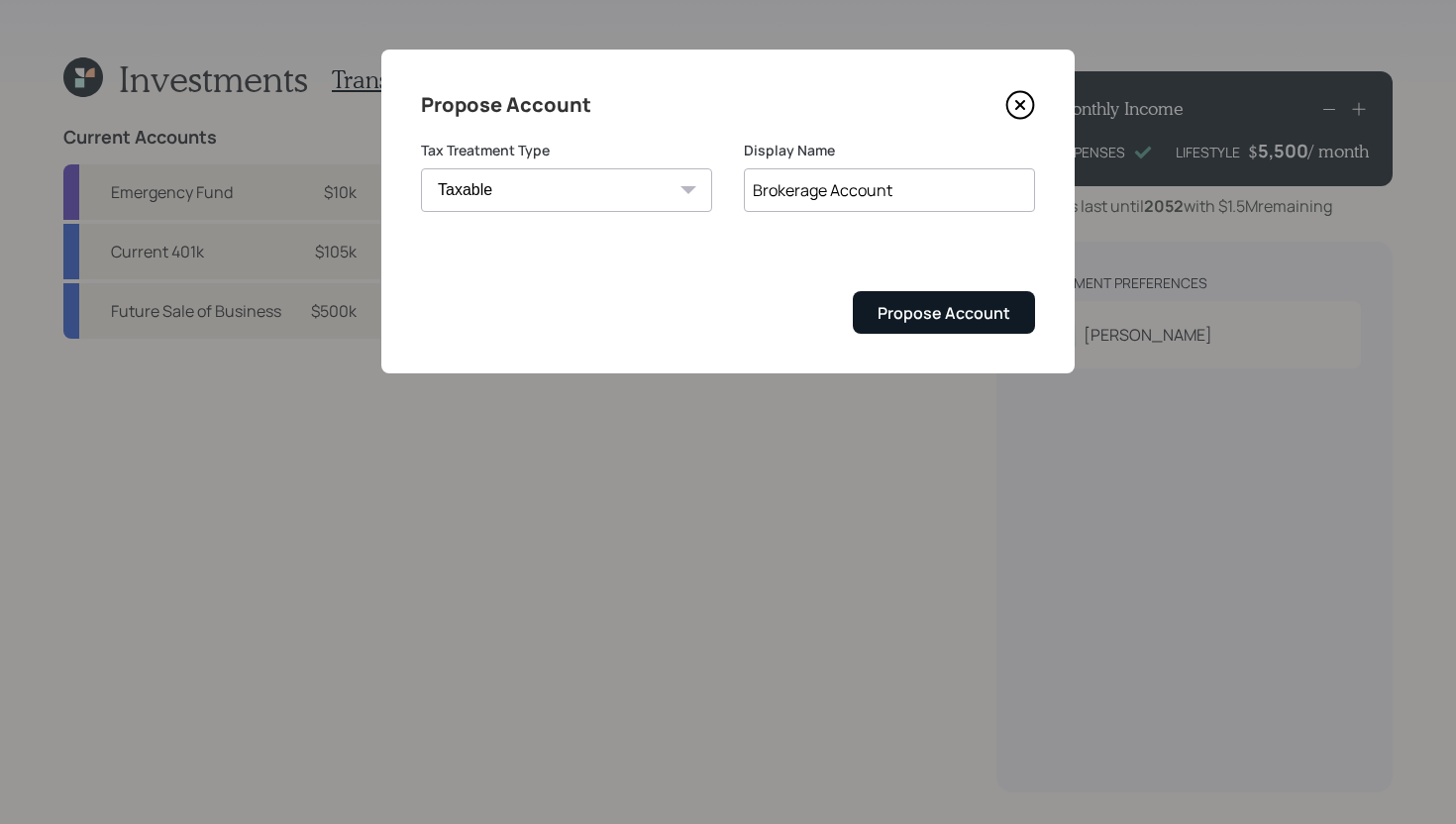 type on "Brokerage Account" 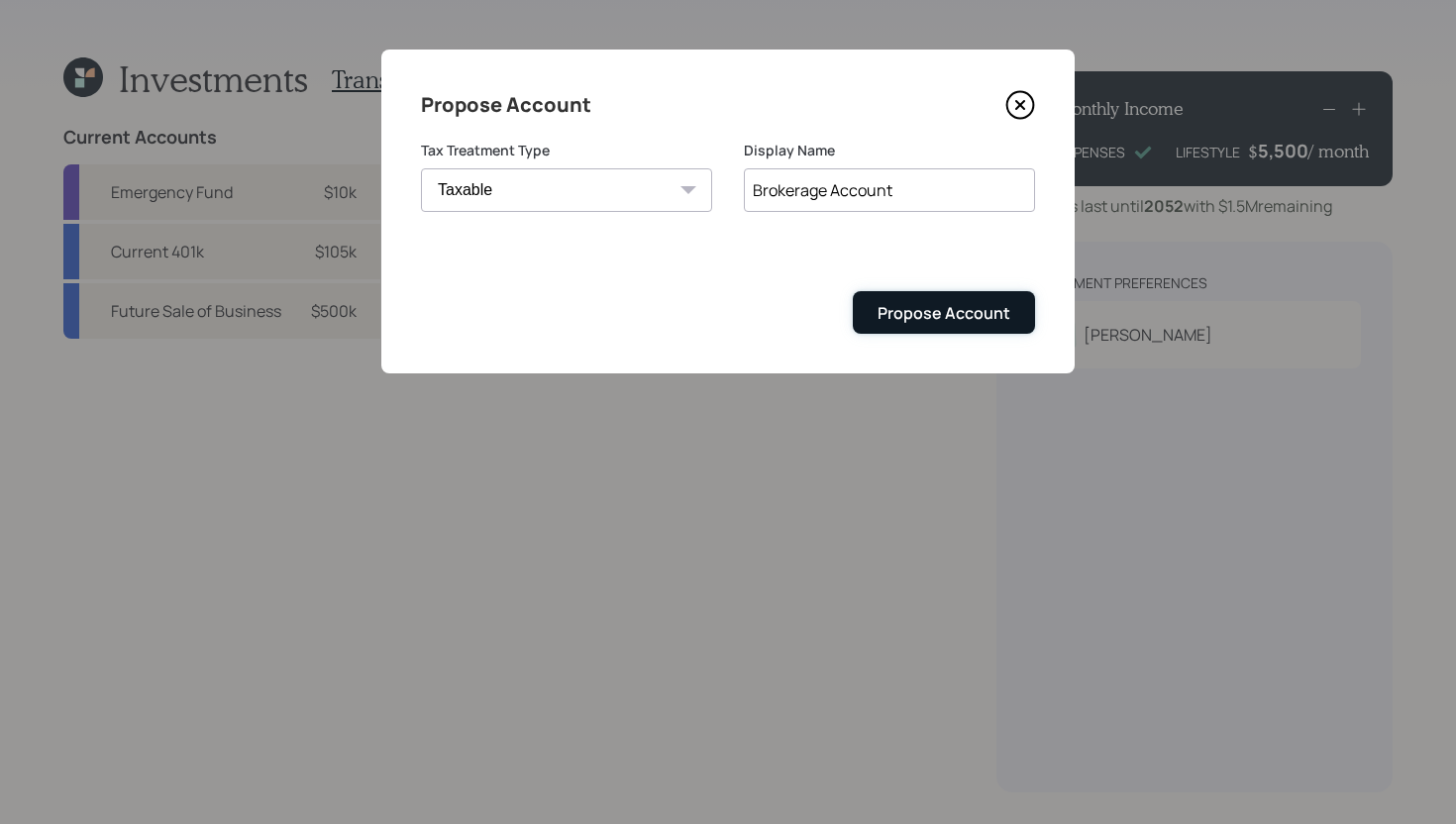 click on "Propose Account" at bounding box center [944, 313] 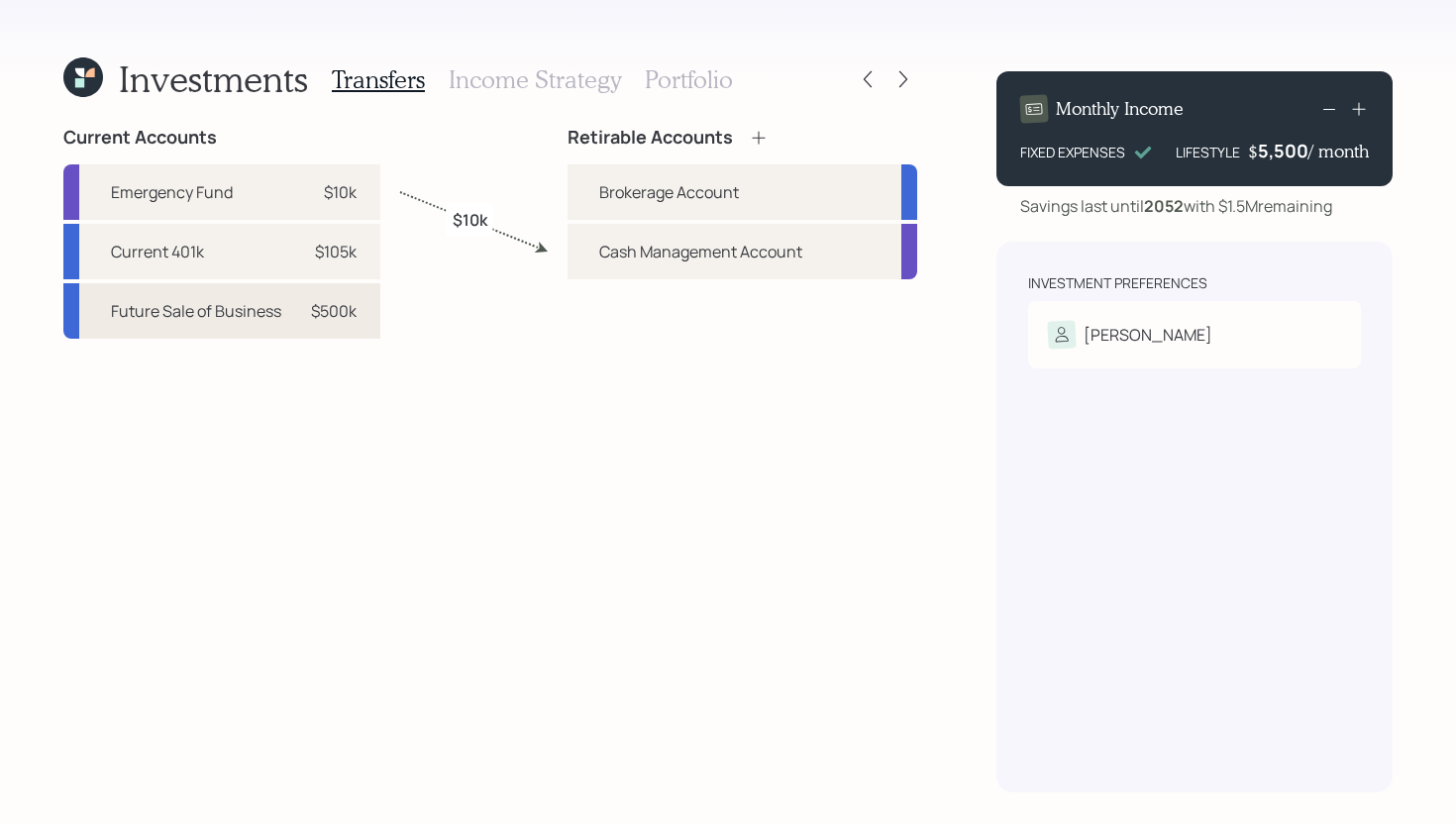 click on "Future Sale of Business $500k" at bounding box center [222, 311] 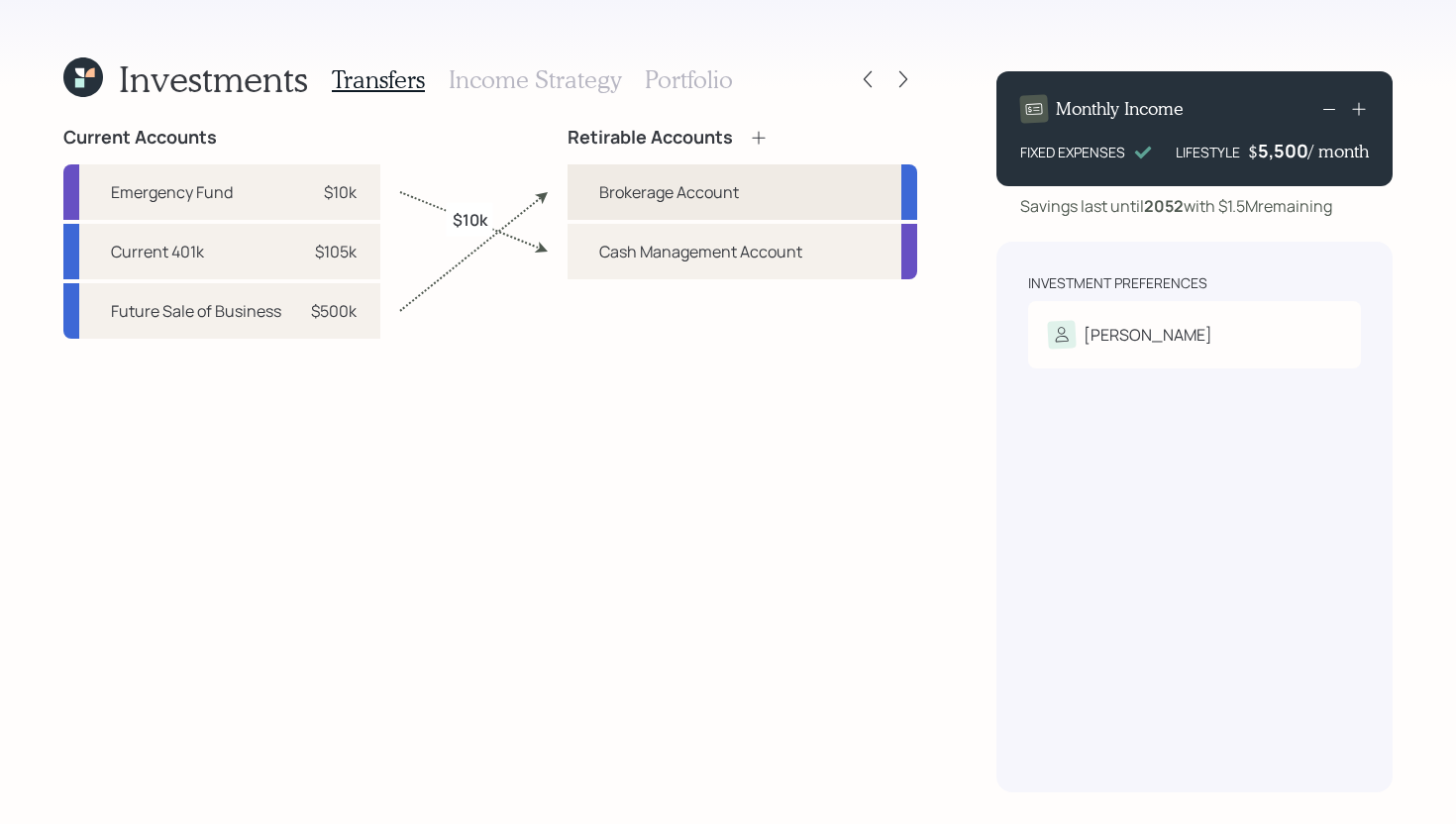 click on "Brokerage Account" at bounding box center (742, 192) 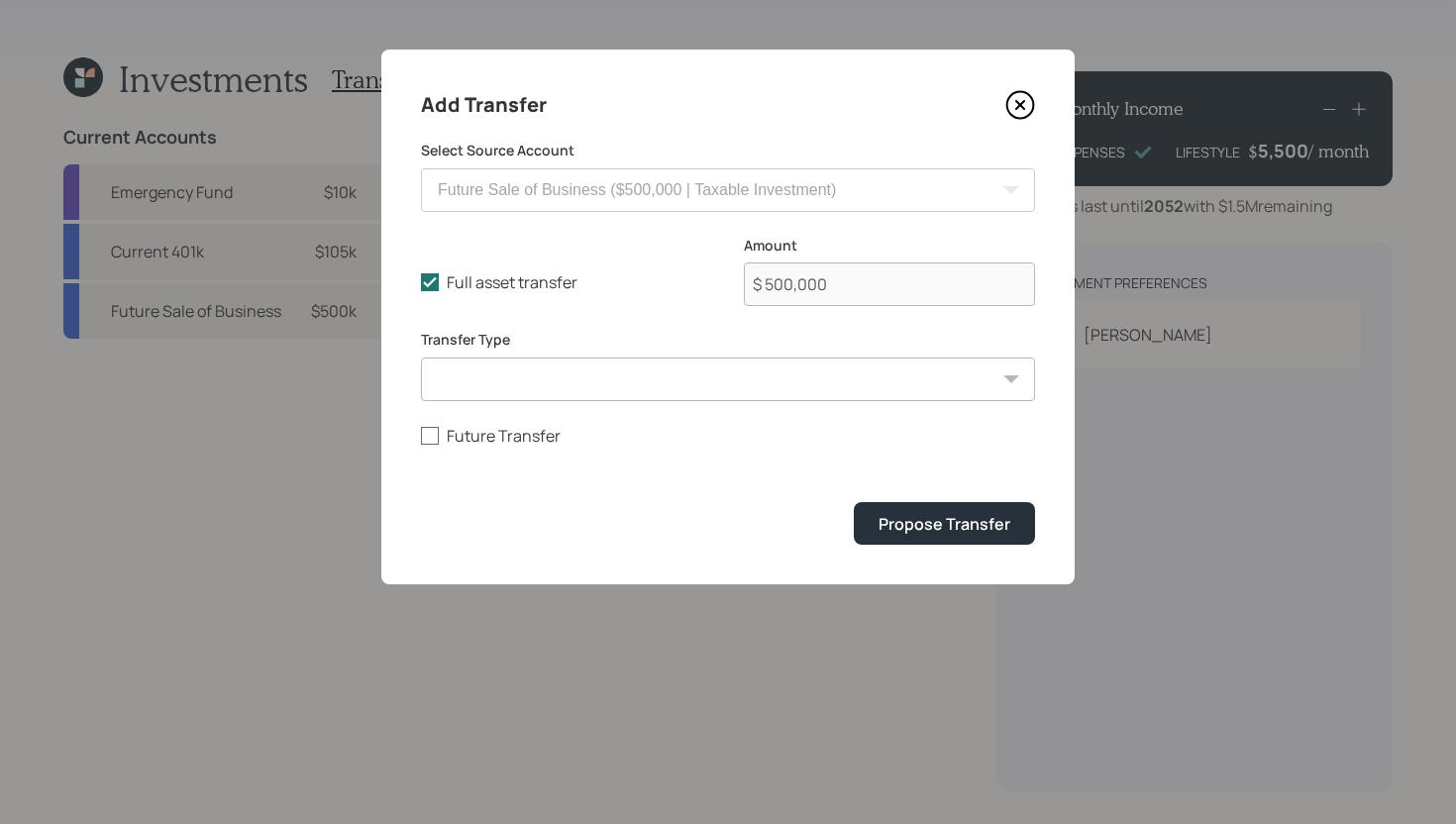 click on "Future Transfer" at bounding box center [728, 436] 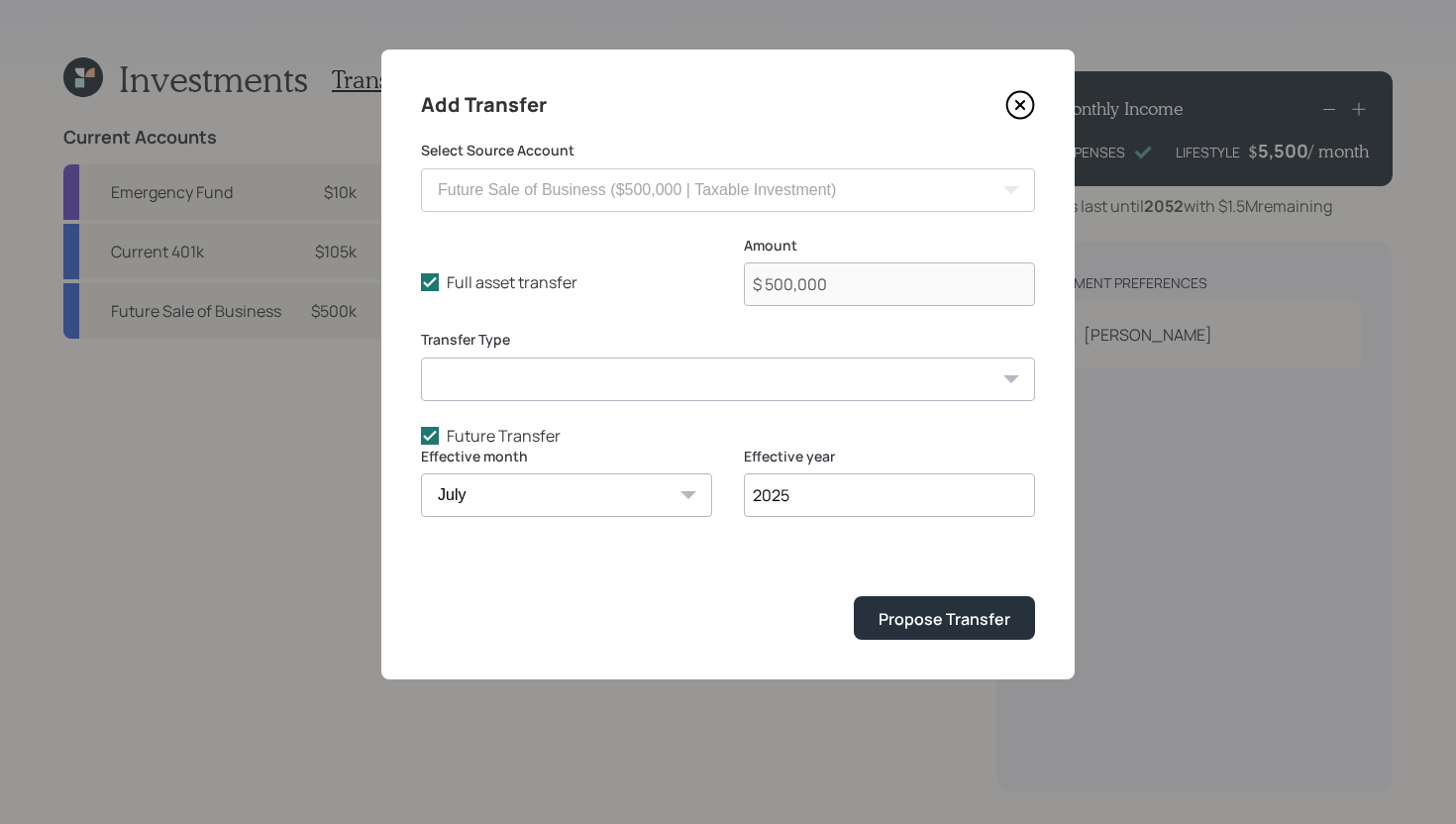click on "2025" at bounding box center [889, 495] 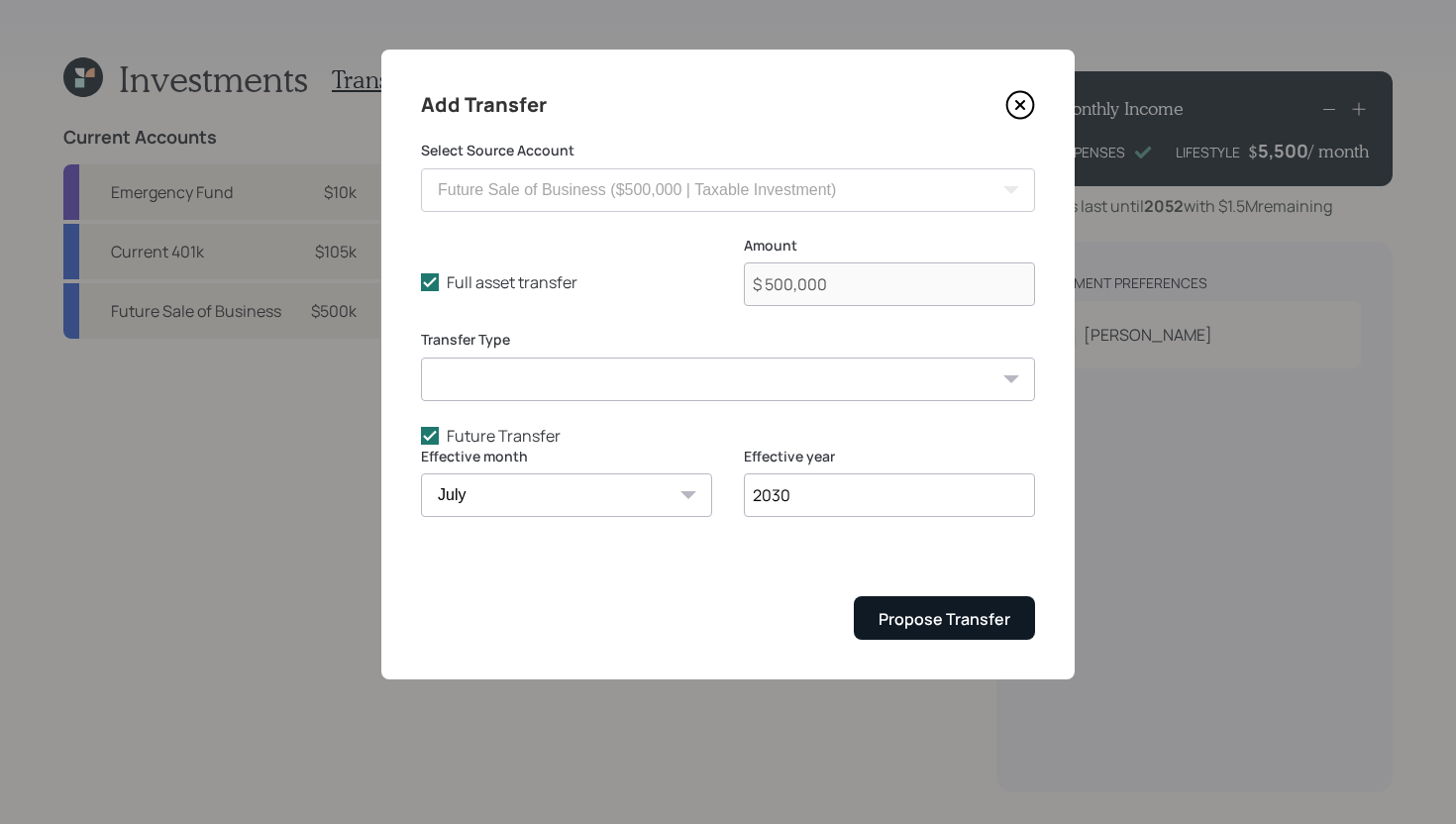 type on "2030" 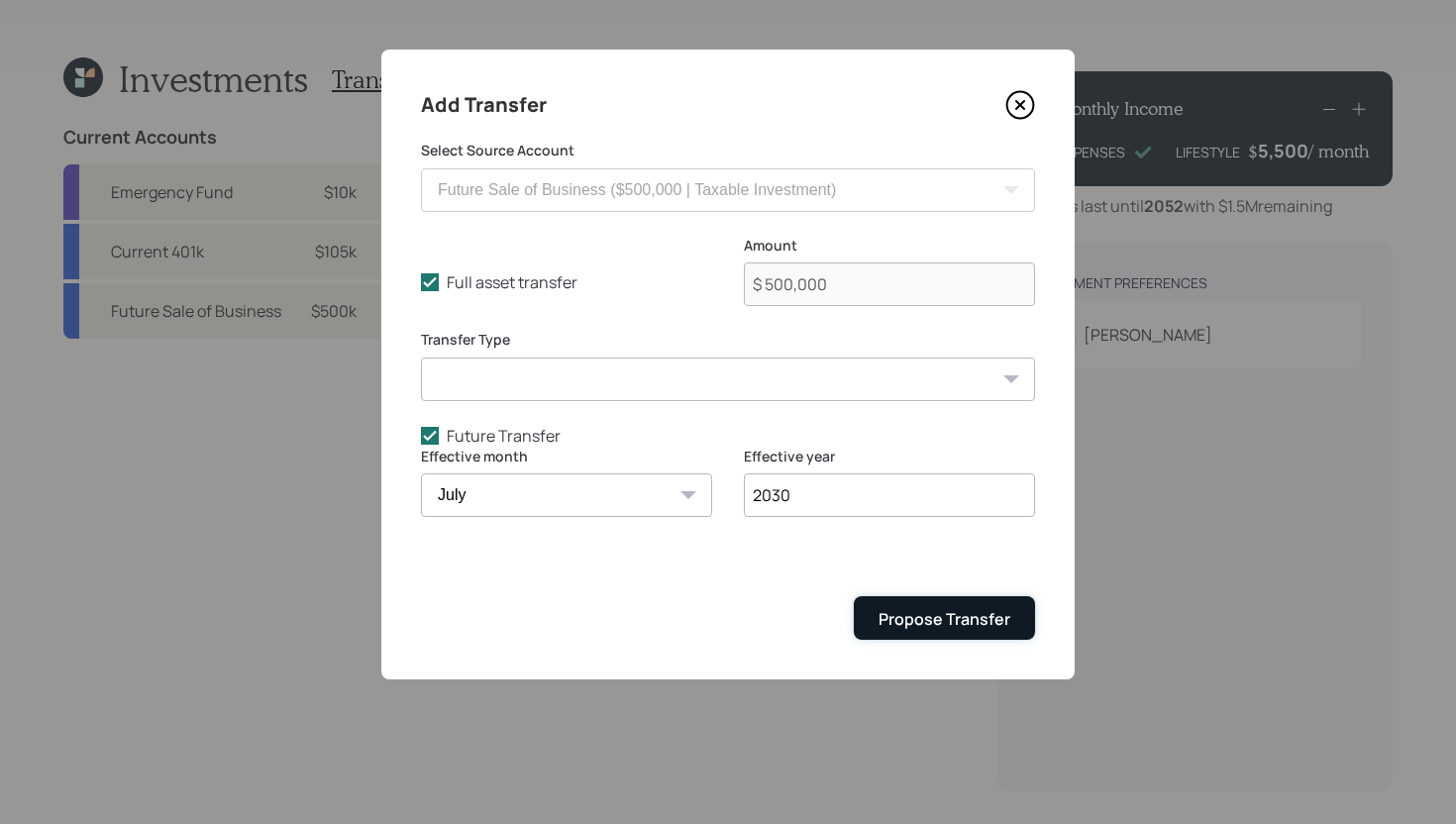 click on "Propose Transfer" at bounding box center (944, 619) 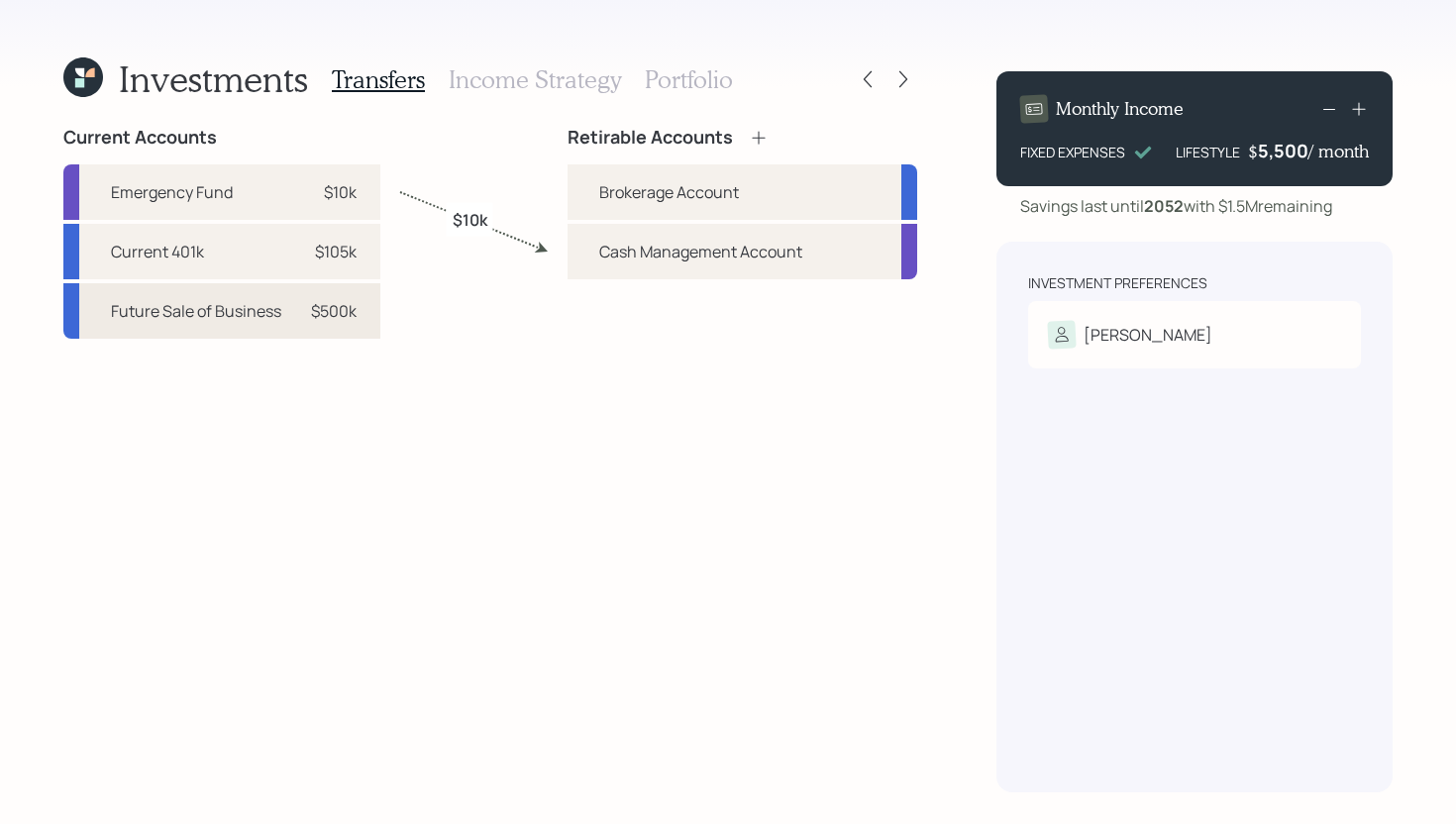 click on "Future Sale of Business $500k" at bounding box center (222, 311) 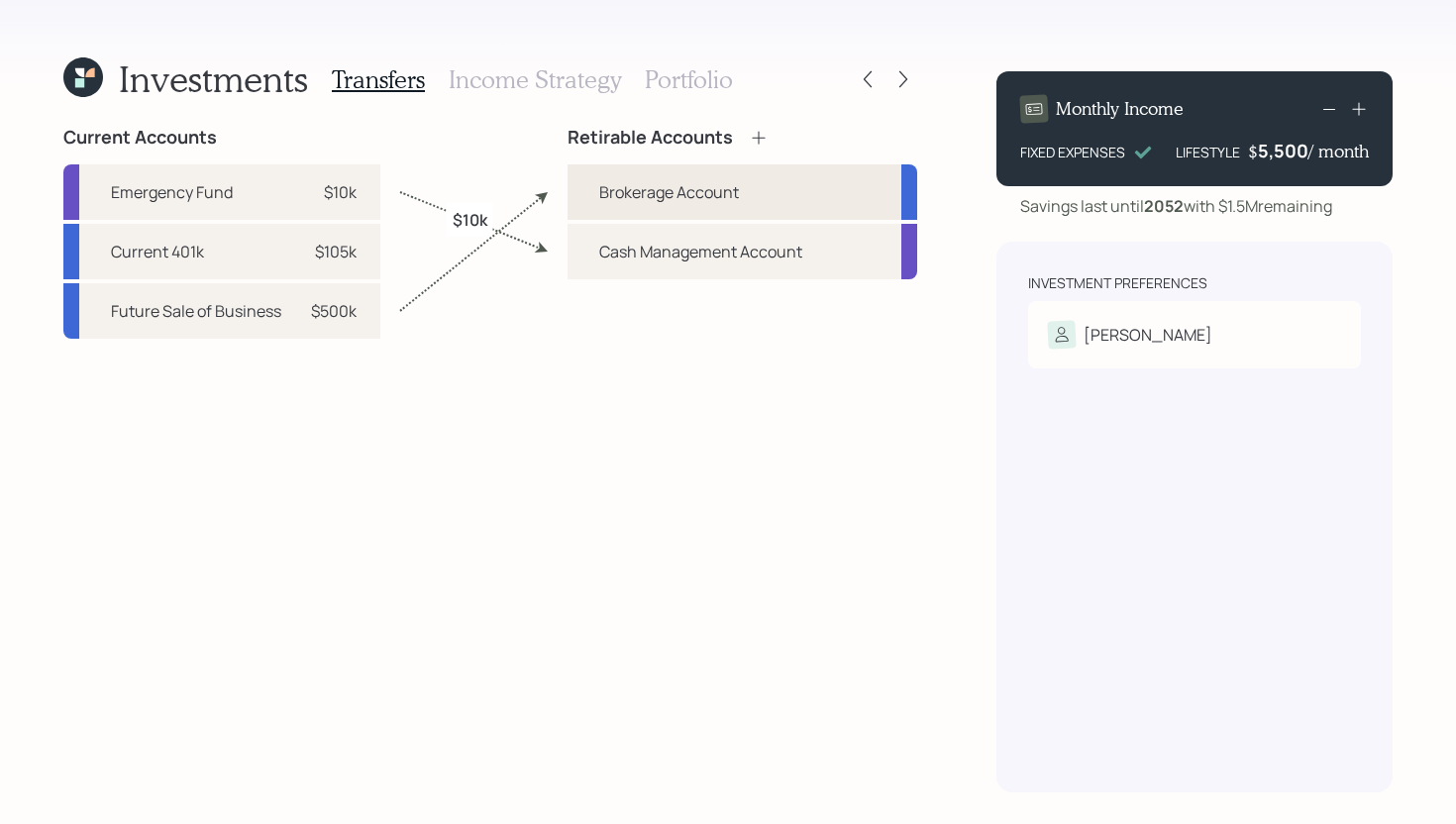 click on "Brokerage Account" at bounding box center [669, 192] 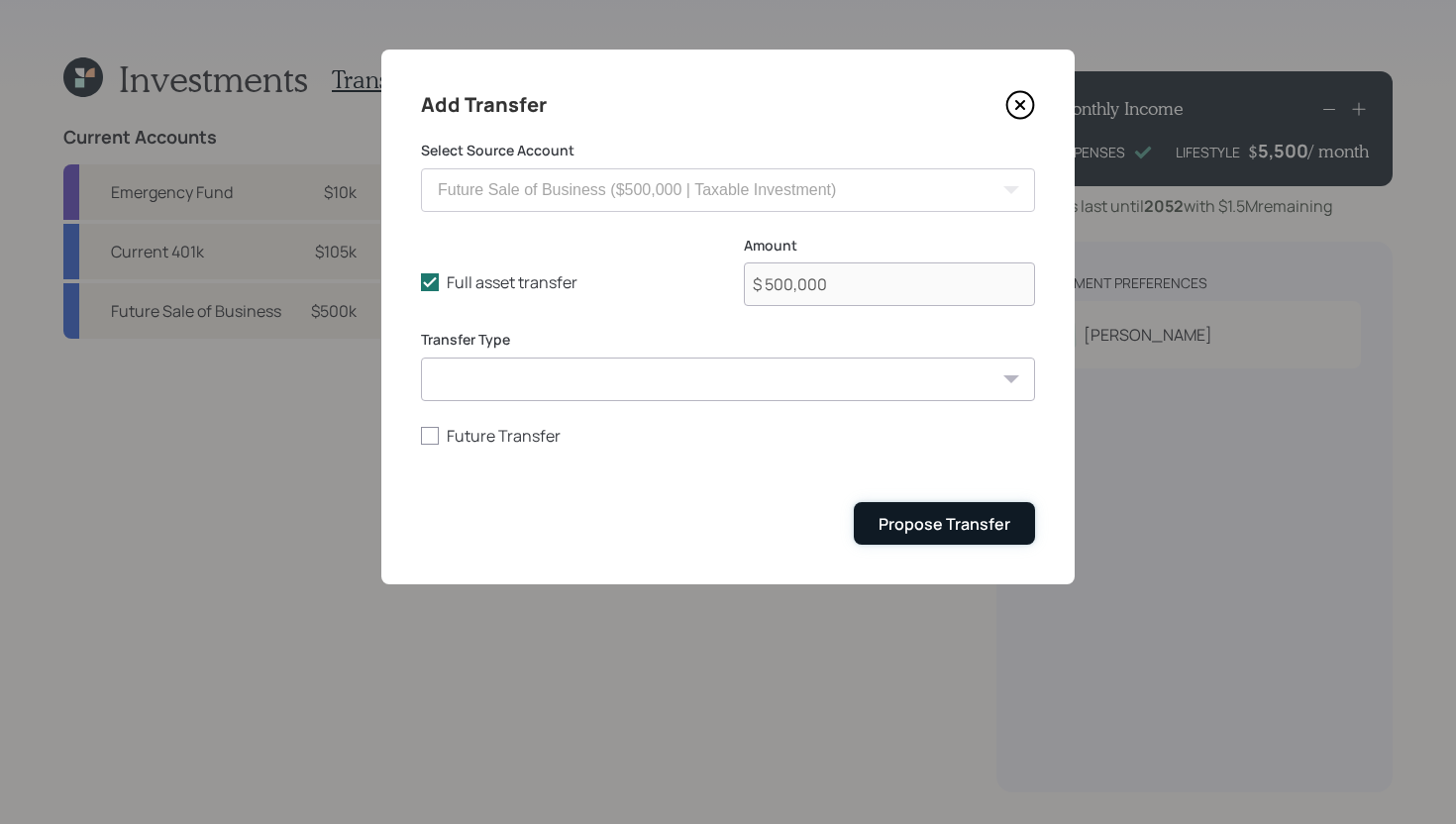click on "Propose Transfer" at bounding box center [944, 524] 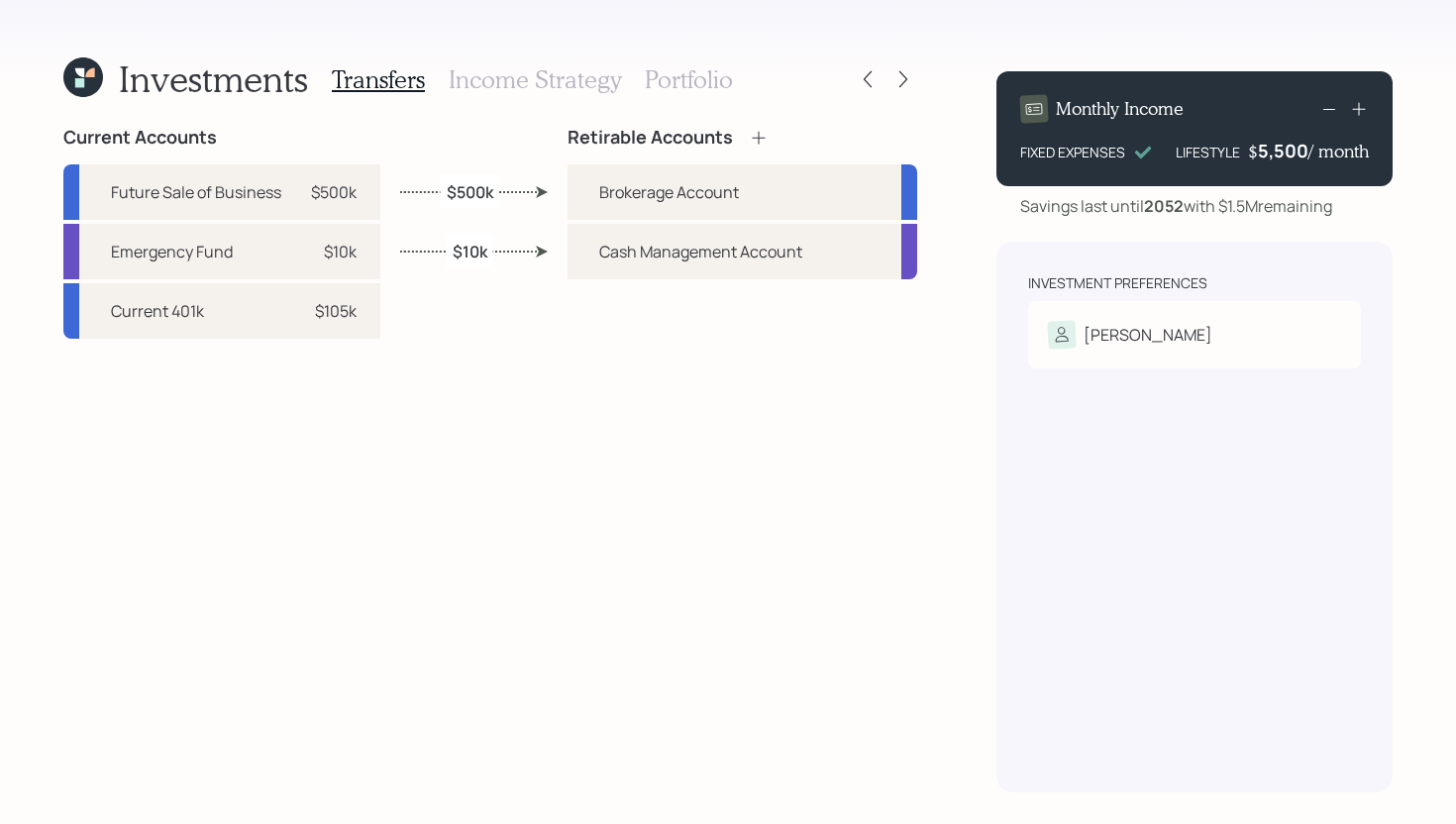 click 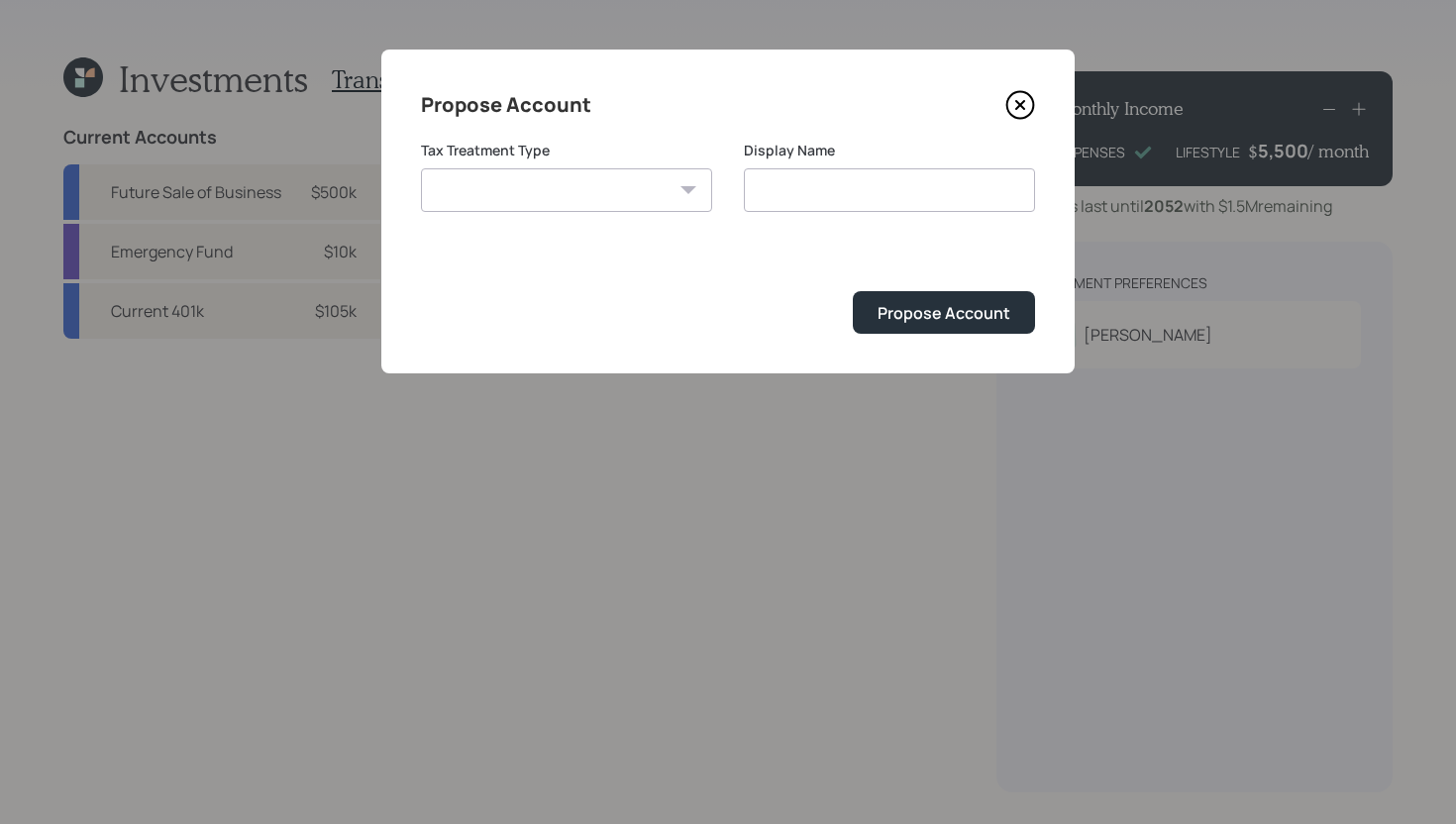 click on "Roth Taxable Traditional" at bounding box center (567, 190) 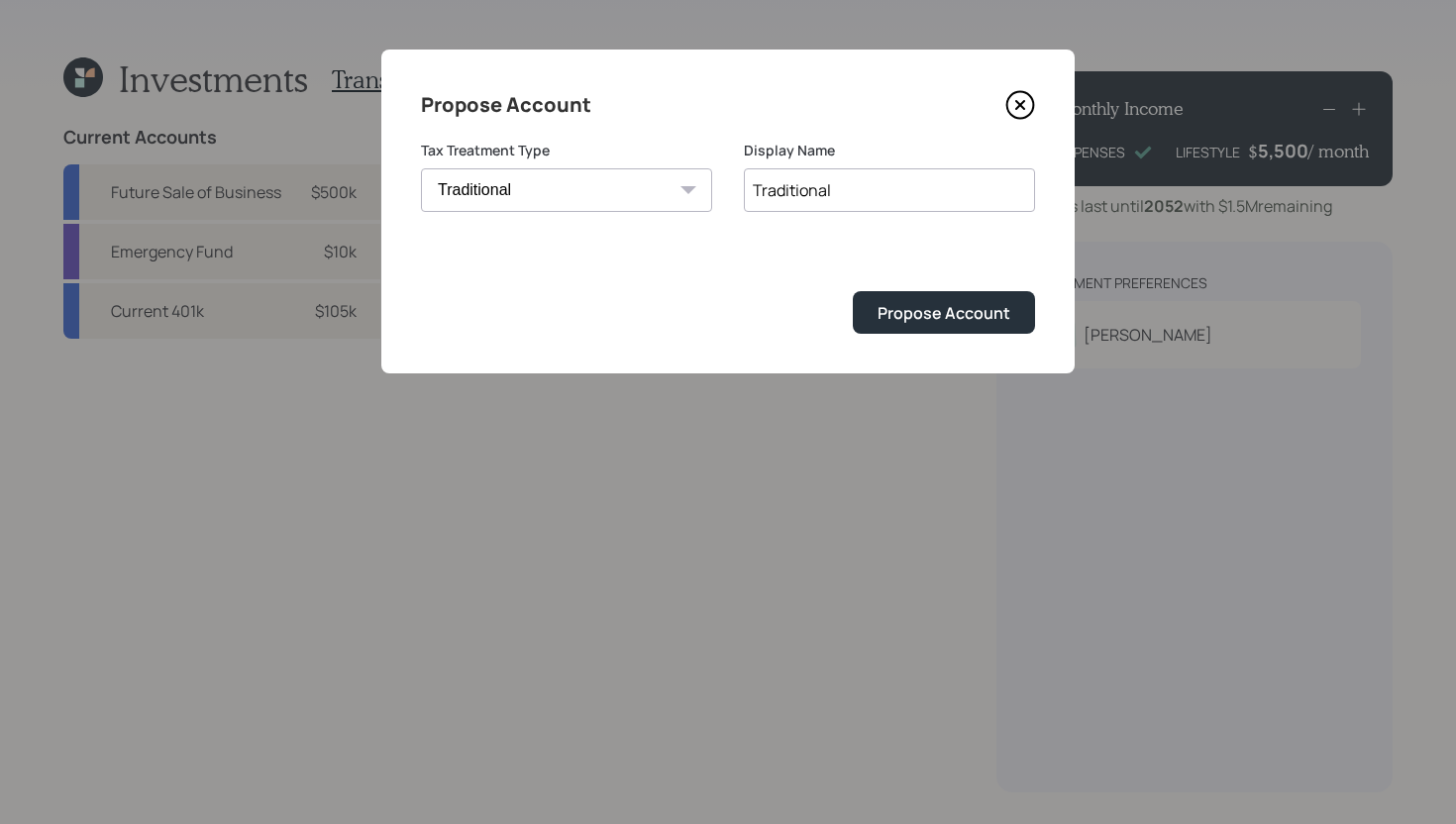 click on "Traditional" at bounding box center (889, 190) 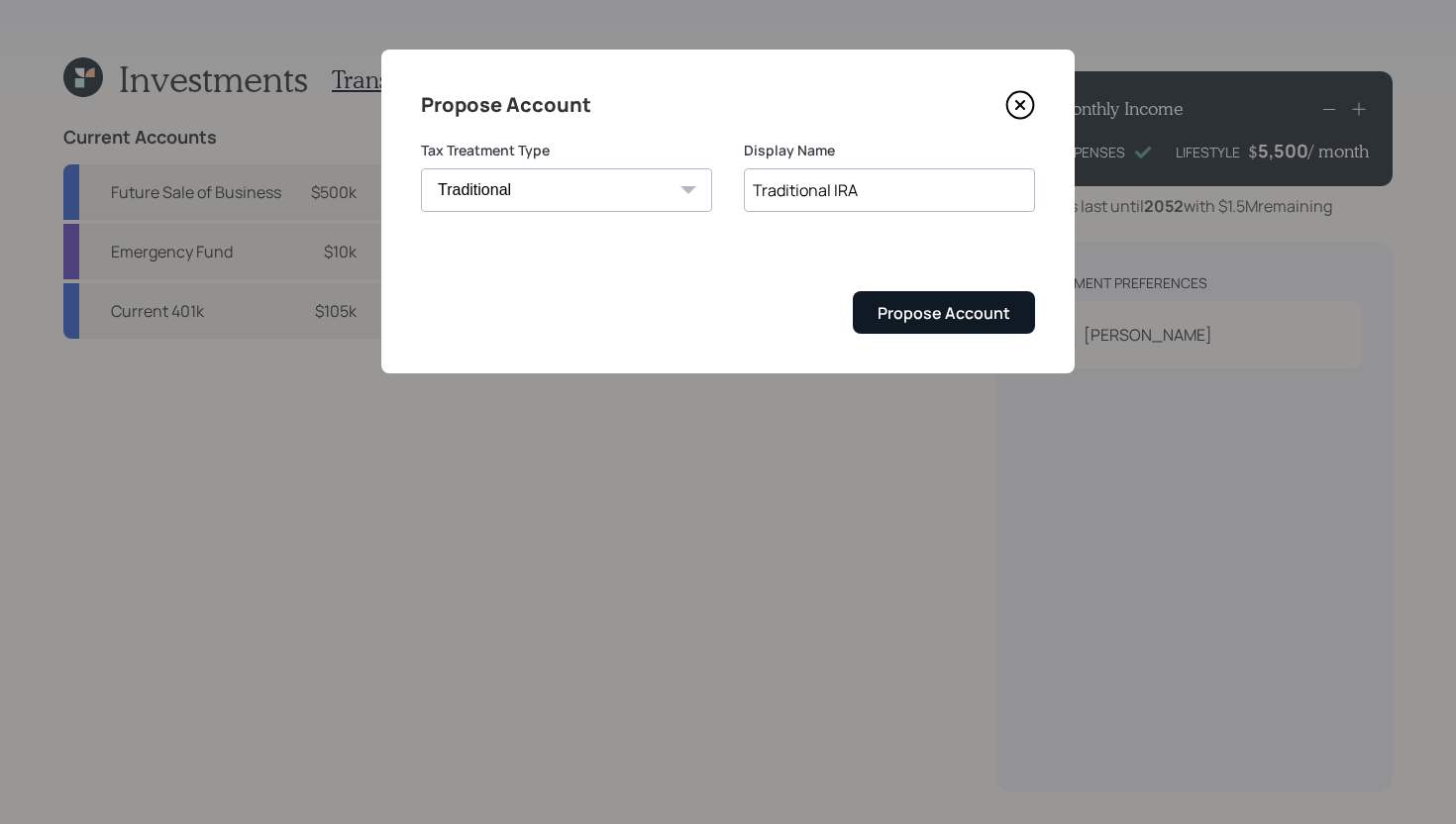 type on "Traditional IRA" 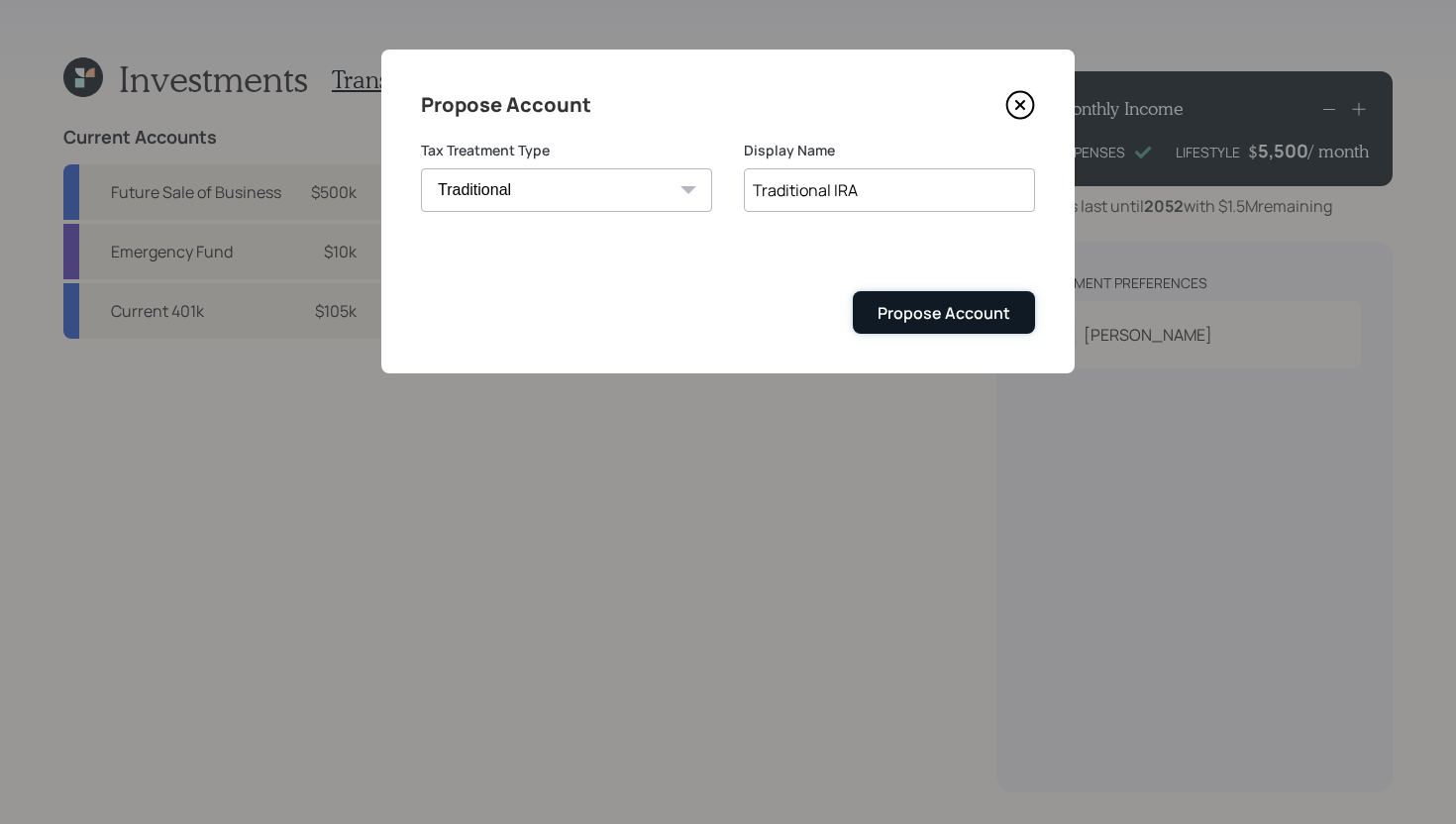 click on "Propose Account" at bounding box center [944, 313] 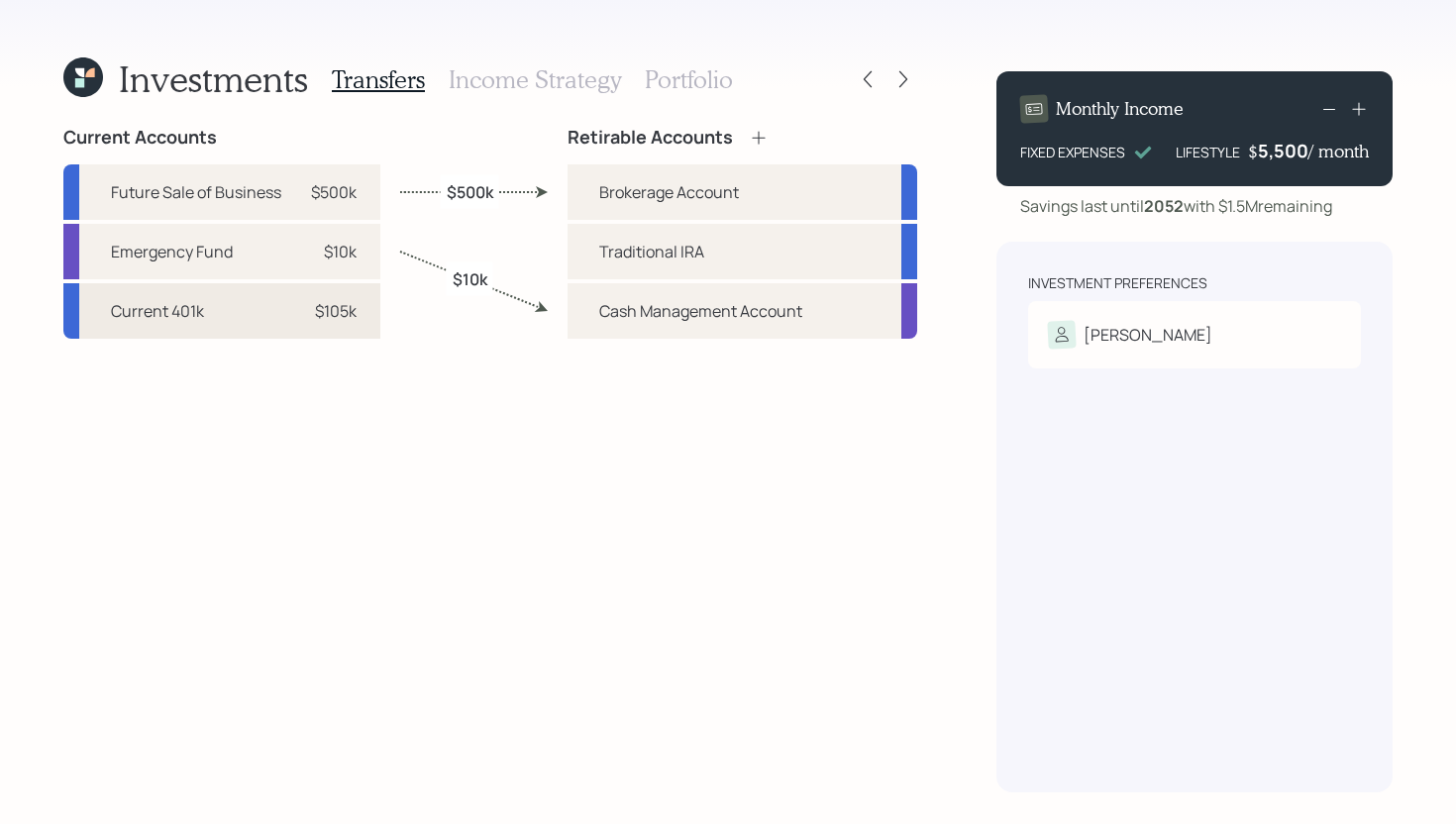 click on "Current 401k $105k" at bounding box center [222, 311] 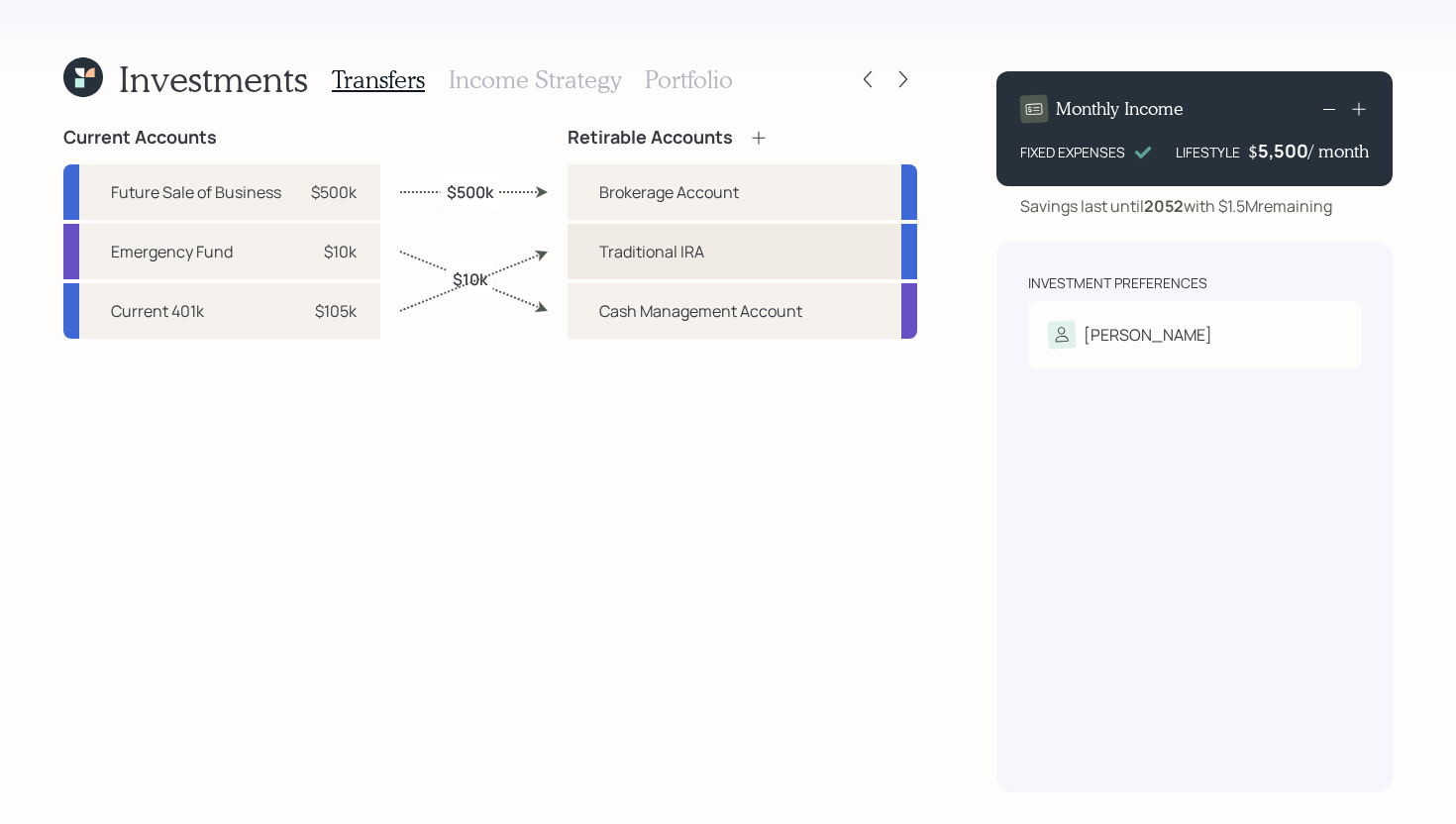 click on "Traditional IRA" at bounding box center [652, 252] 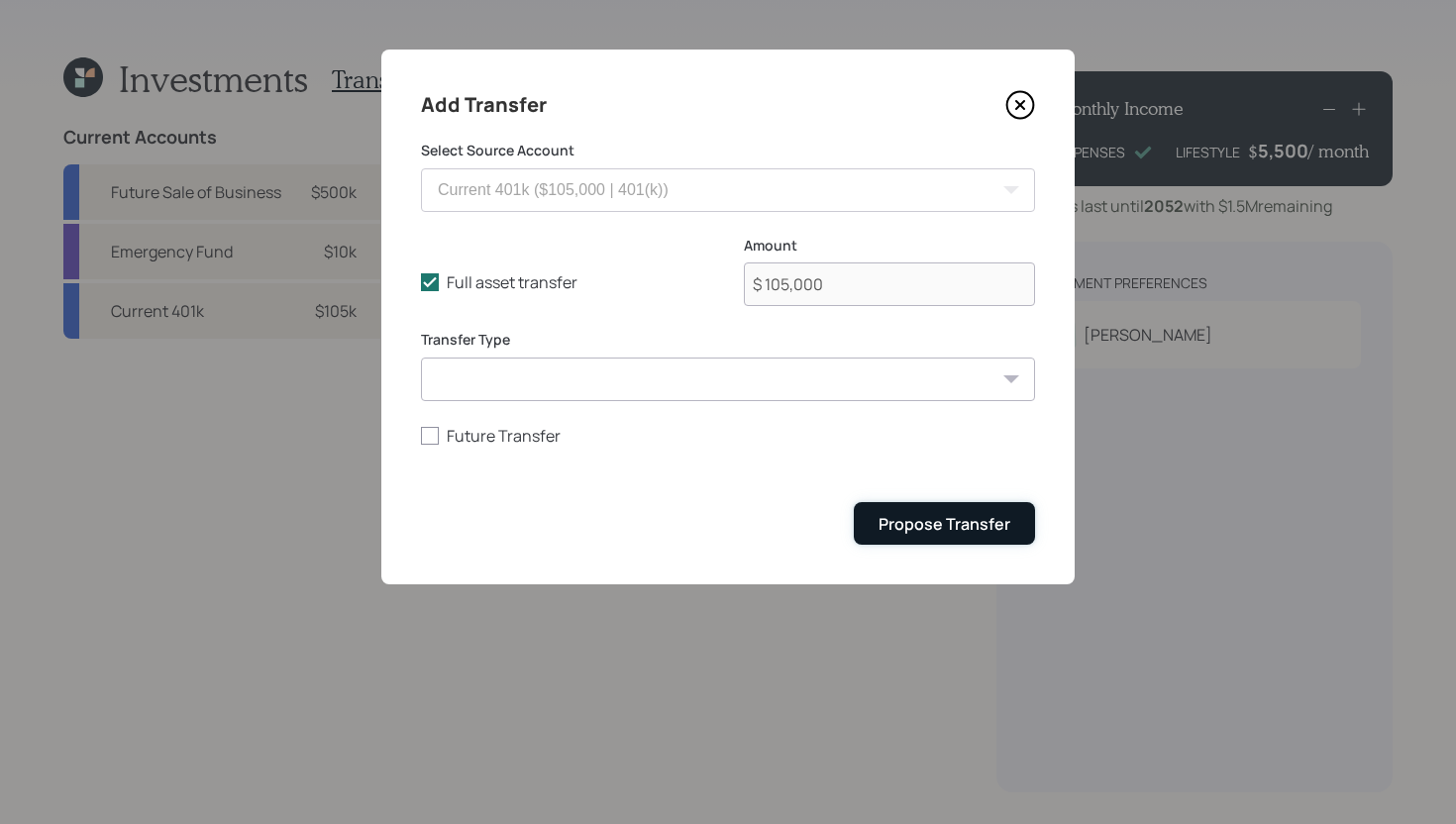 click on "Propose Transfer" at bounding box center [944, 524] 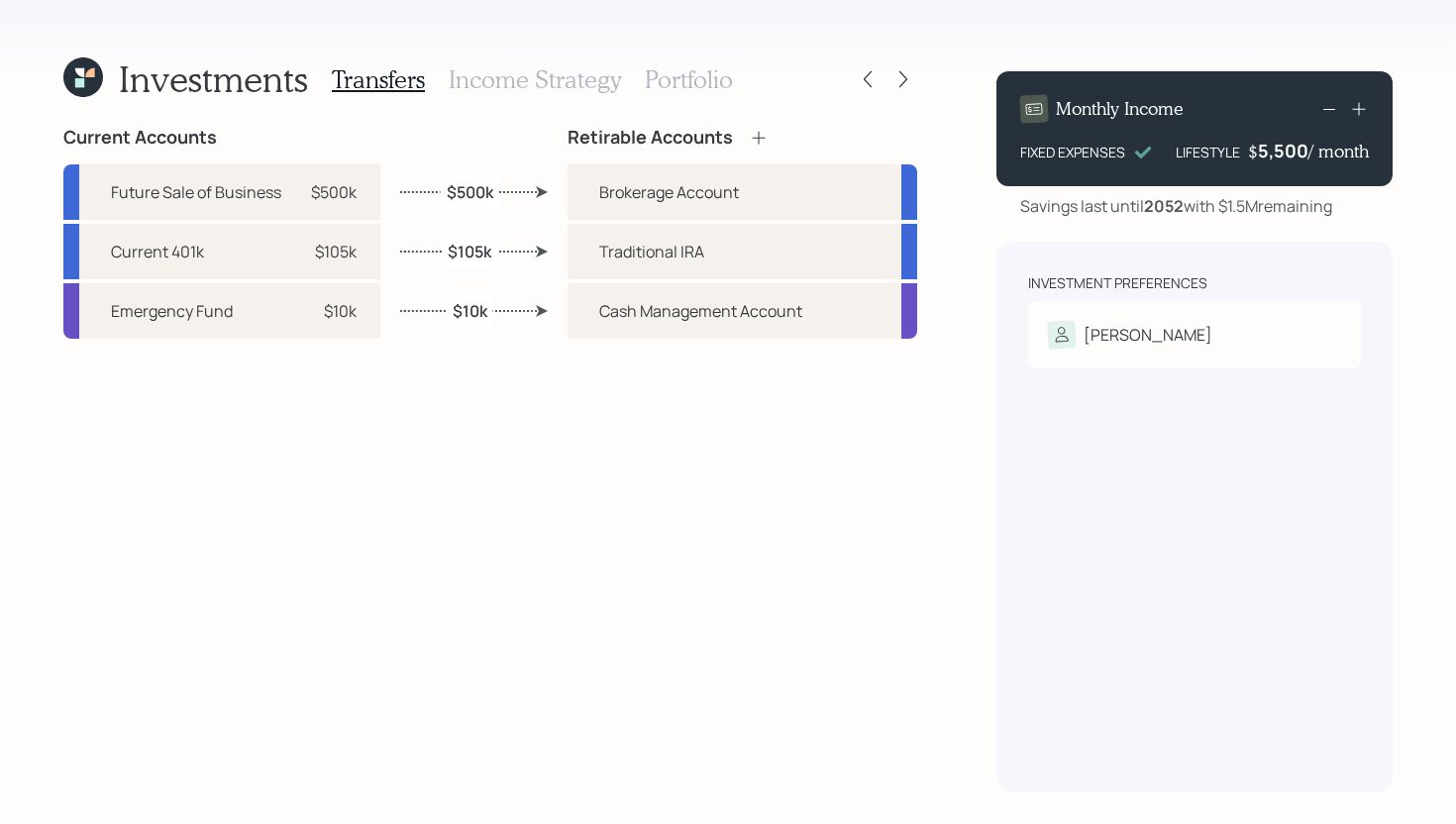 click on "Income Strategy" at bounding box center [535, 79] 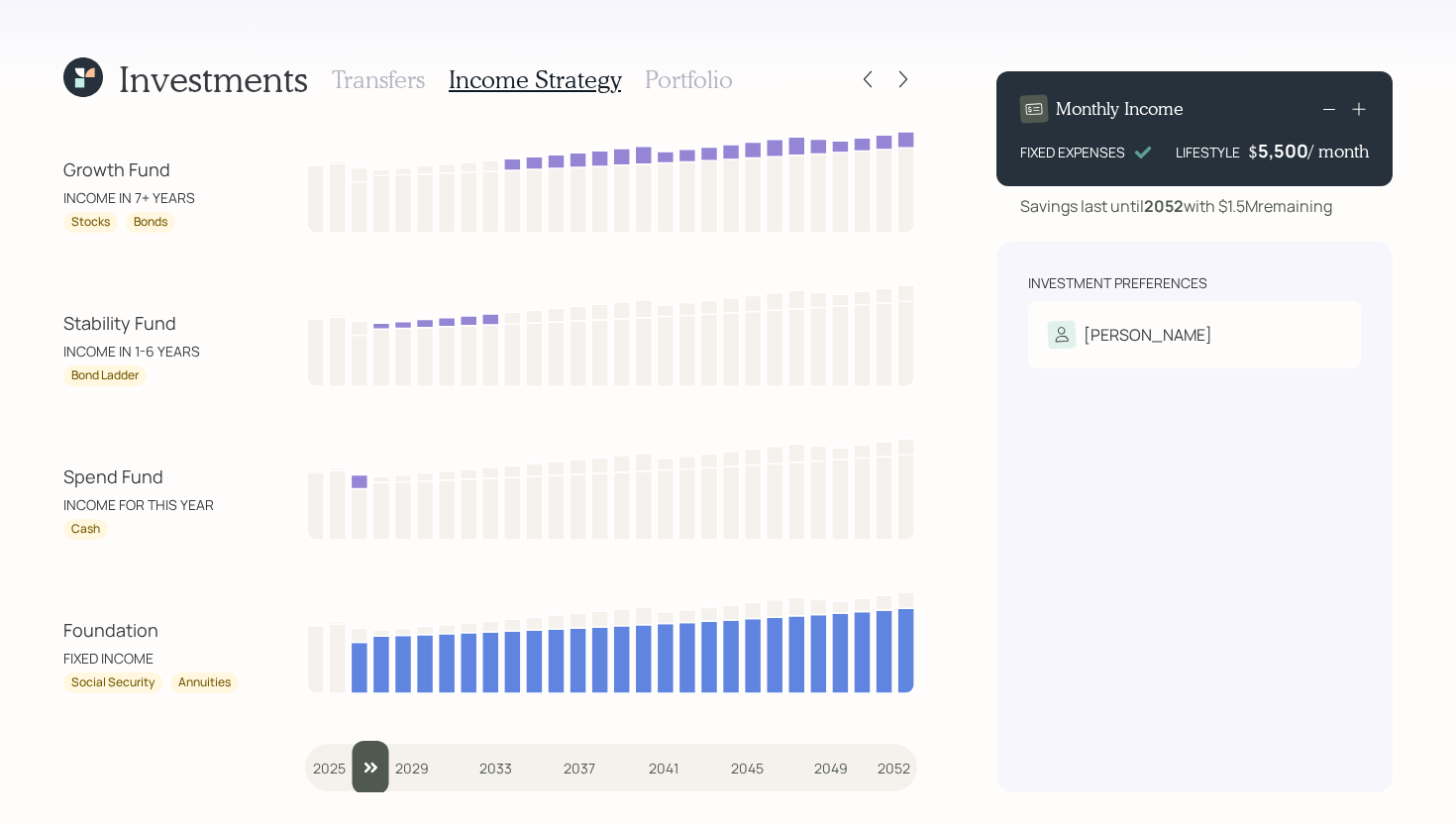 drag, startPoint x: 333, startPoint y: 770, endPoint x: 355, endPoint y: 770, distance: 22 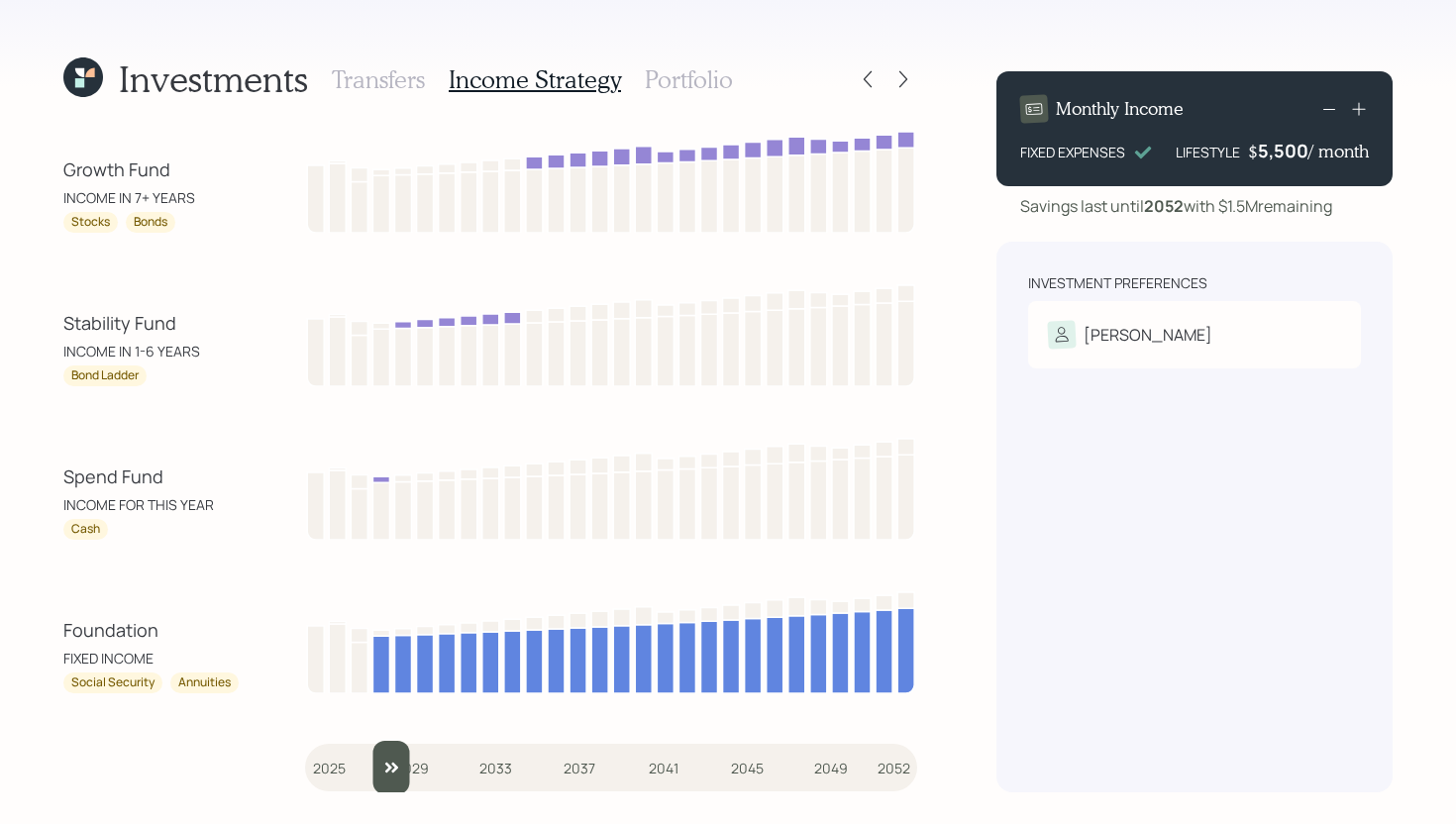 click at bounding box center (611, 768) 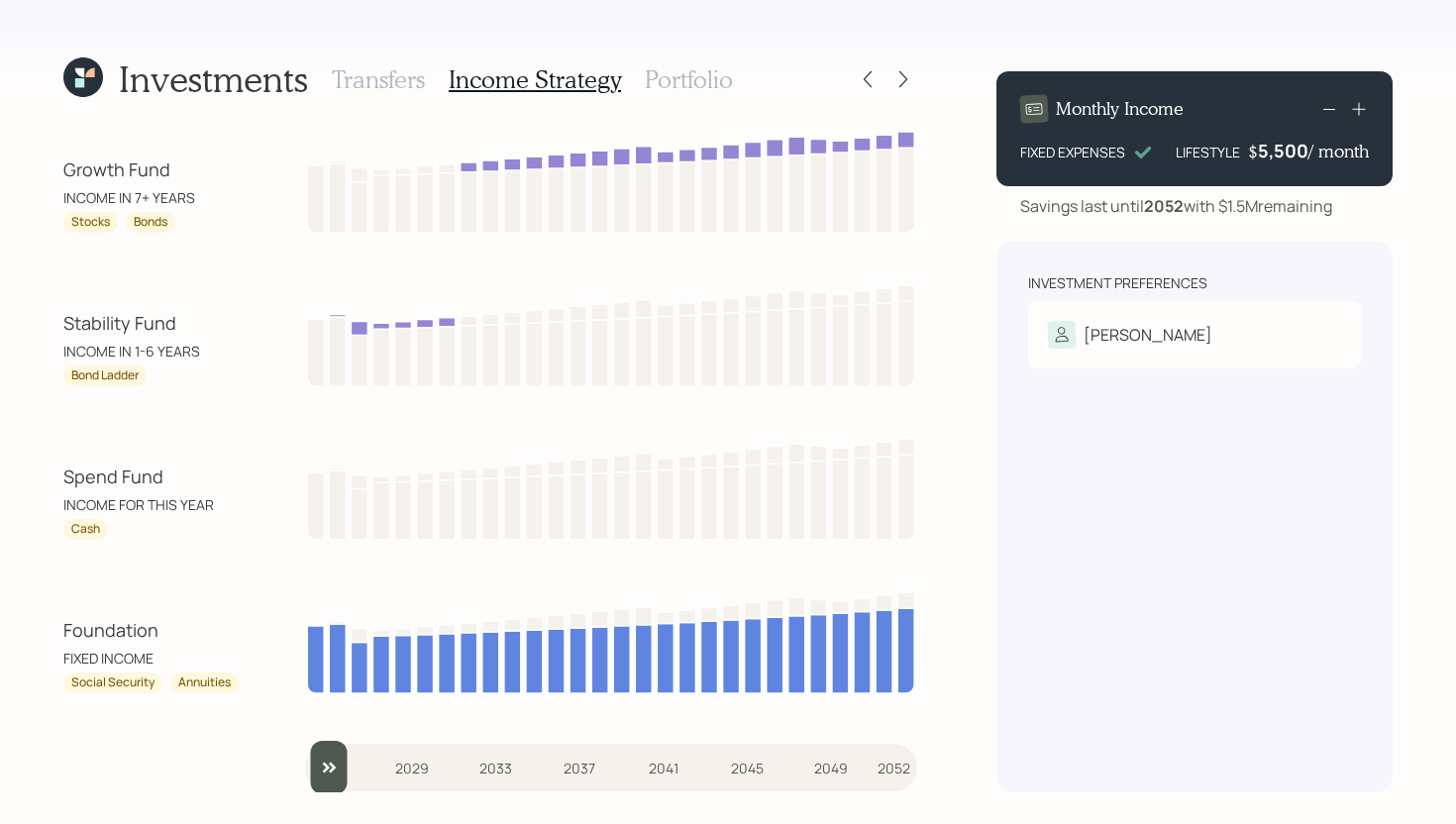 drag, startPoint x: 393, startPoint y: 757, endPoint x: 291, endPoint y: 757, distance: 102 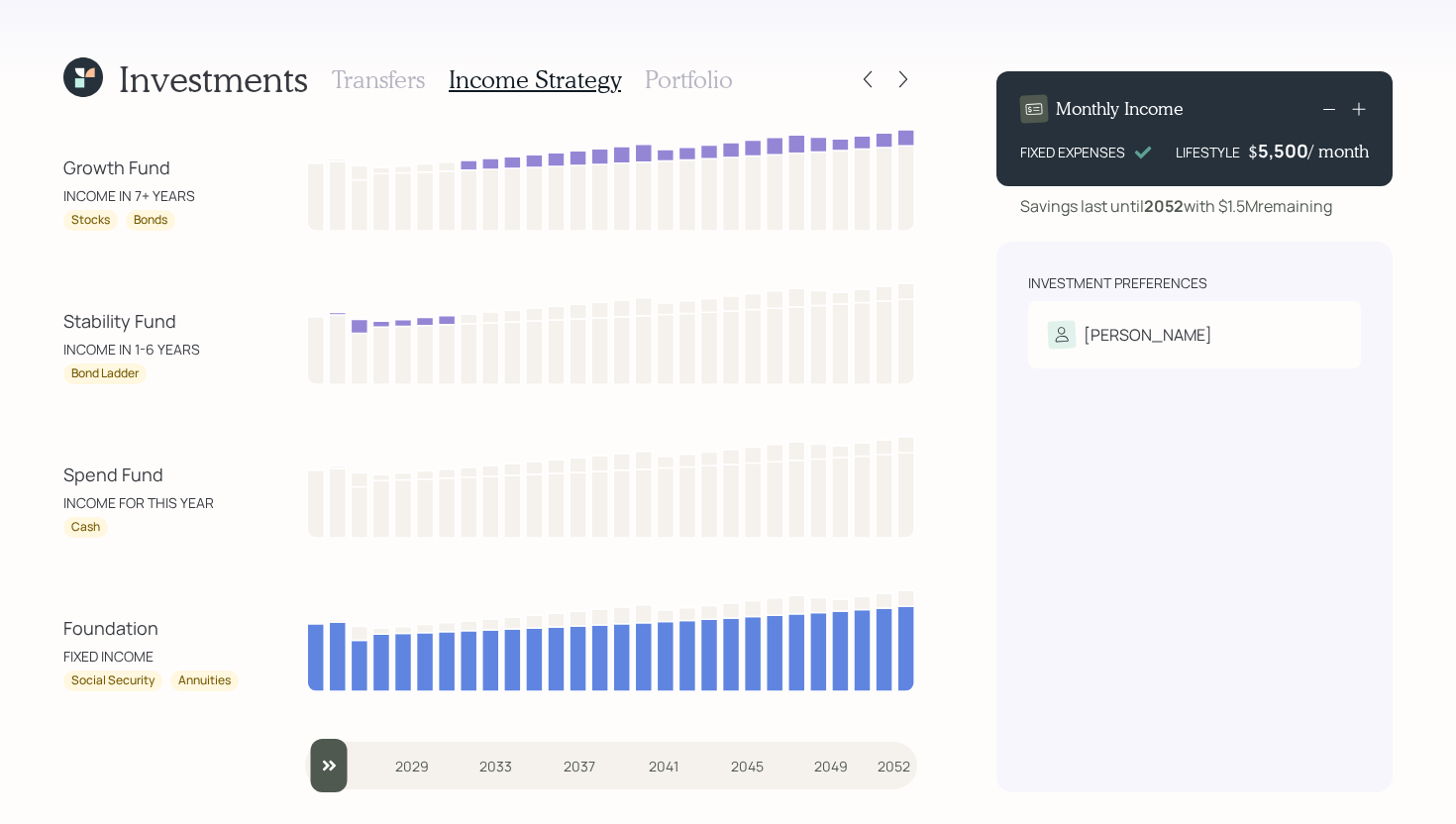 click on "Portfolio" at bounding box center [688, 79] 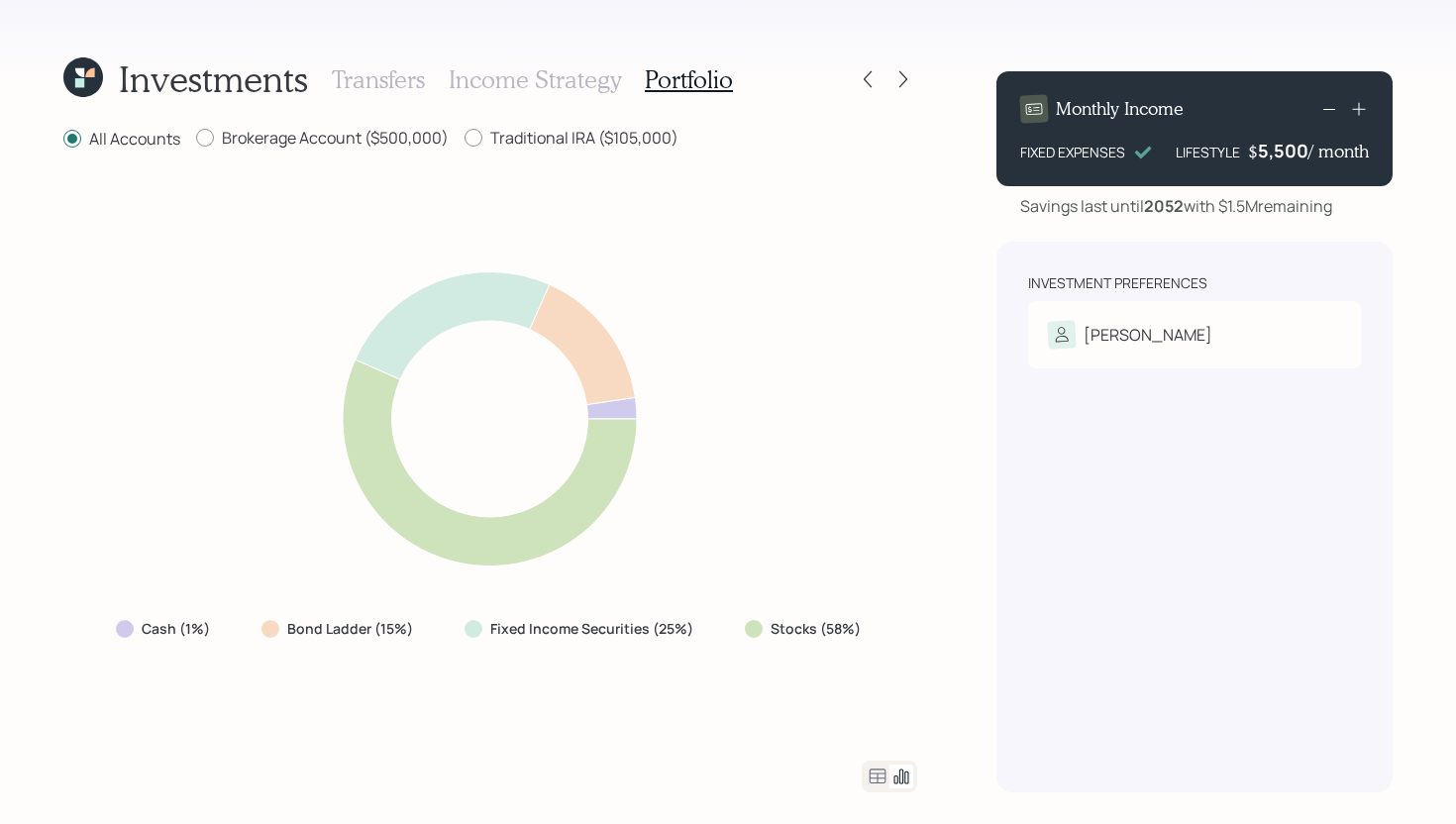 click 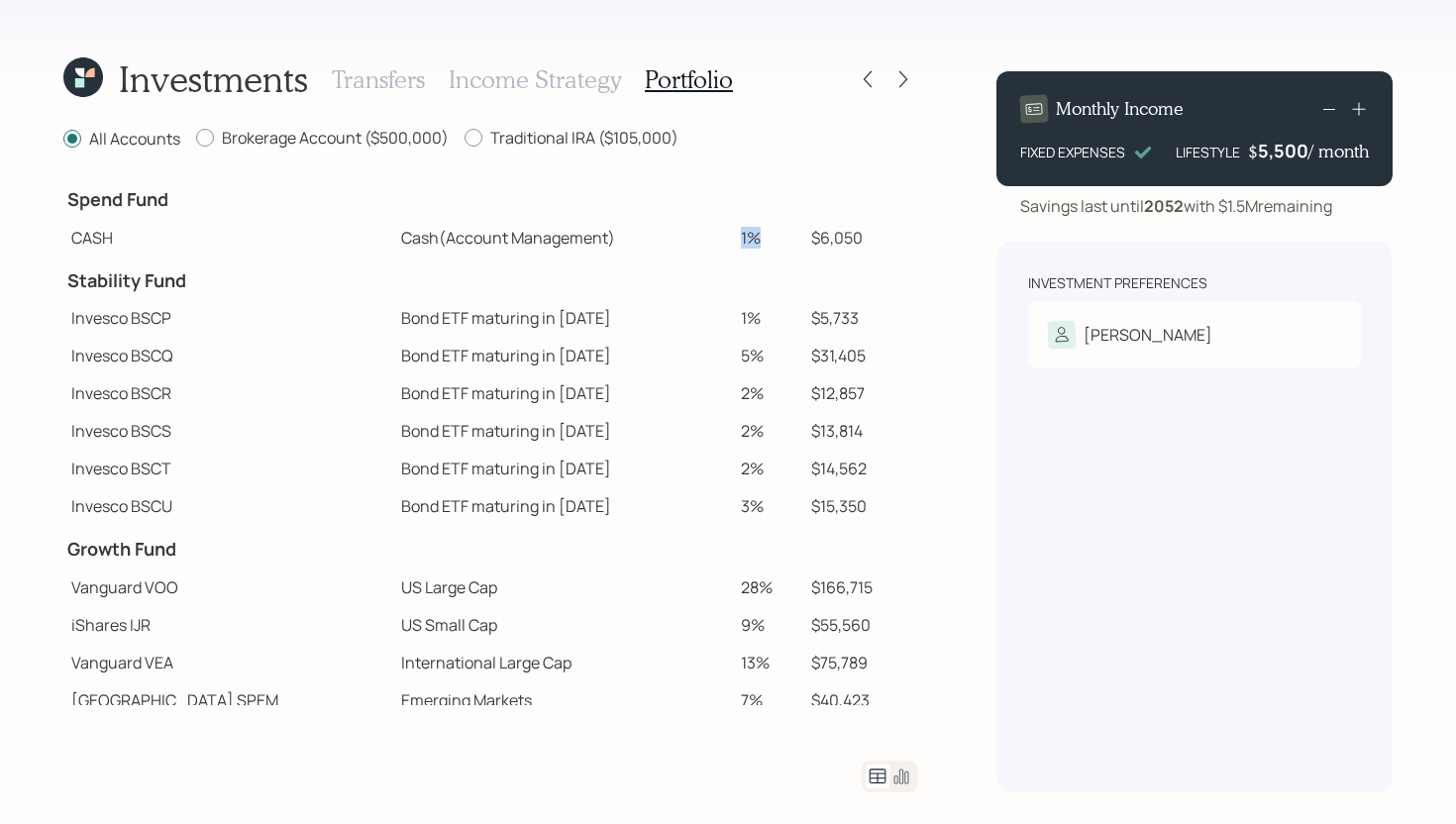 drag, startPoint x: 708, startPoint y: 238, endPoint x: 734, endPoint y: 235, distance: 26.172505 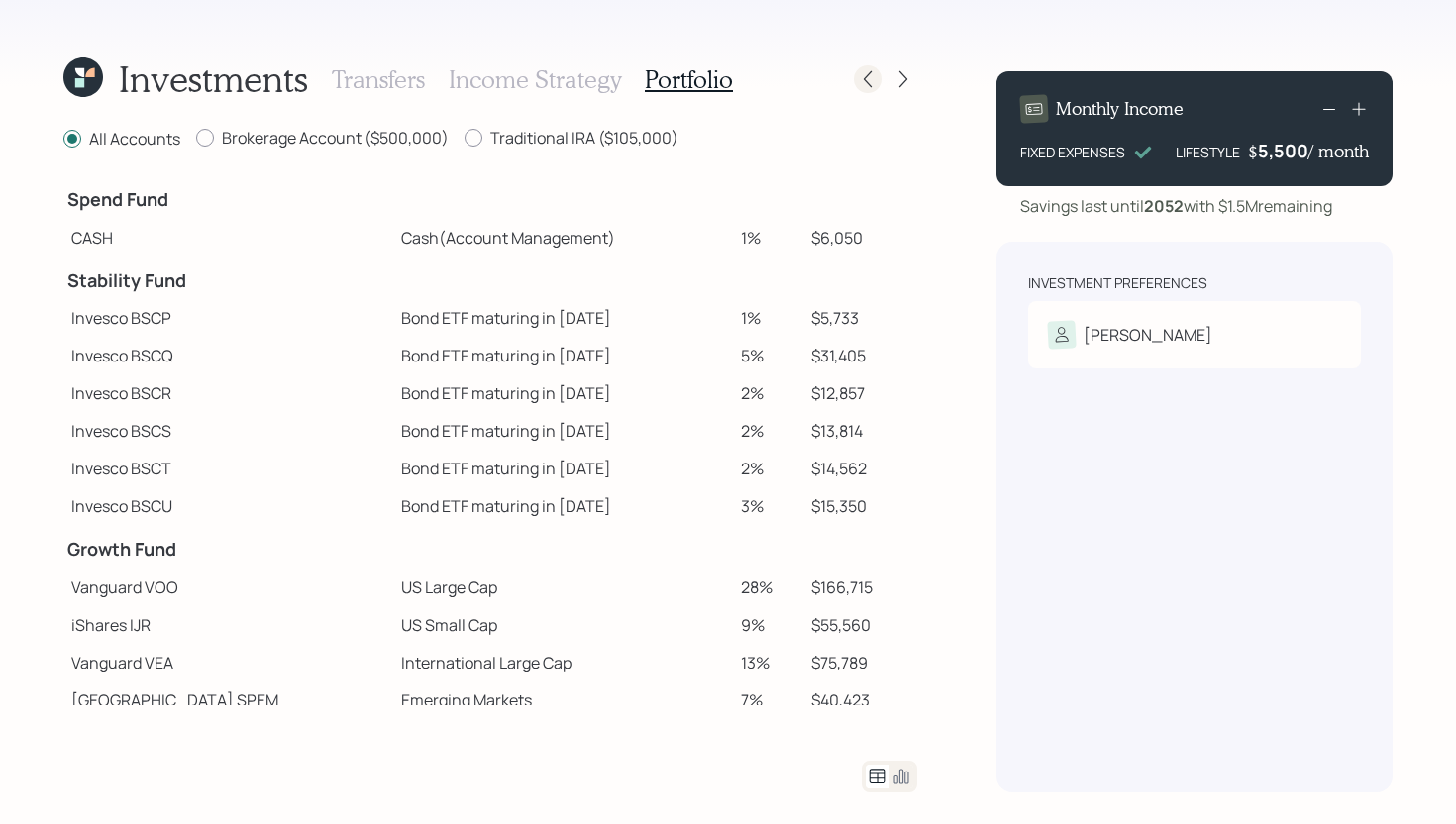 click at bounding box center [868, 79] 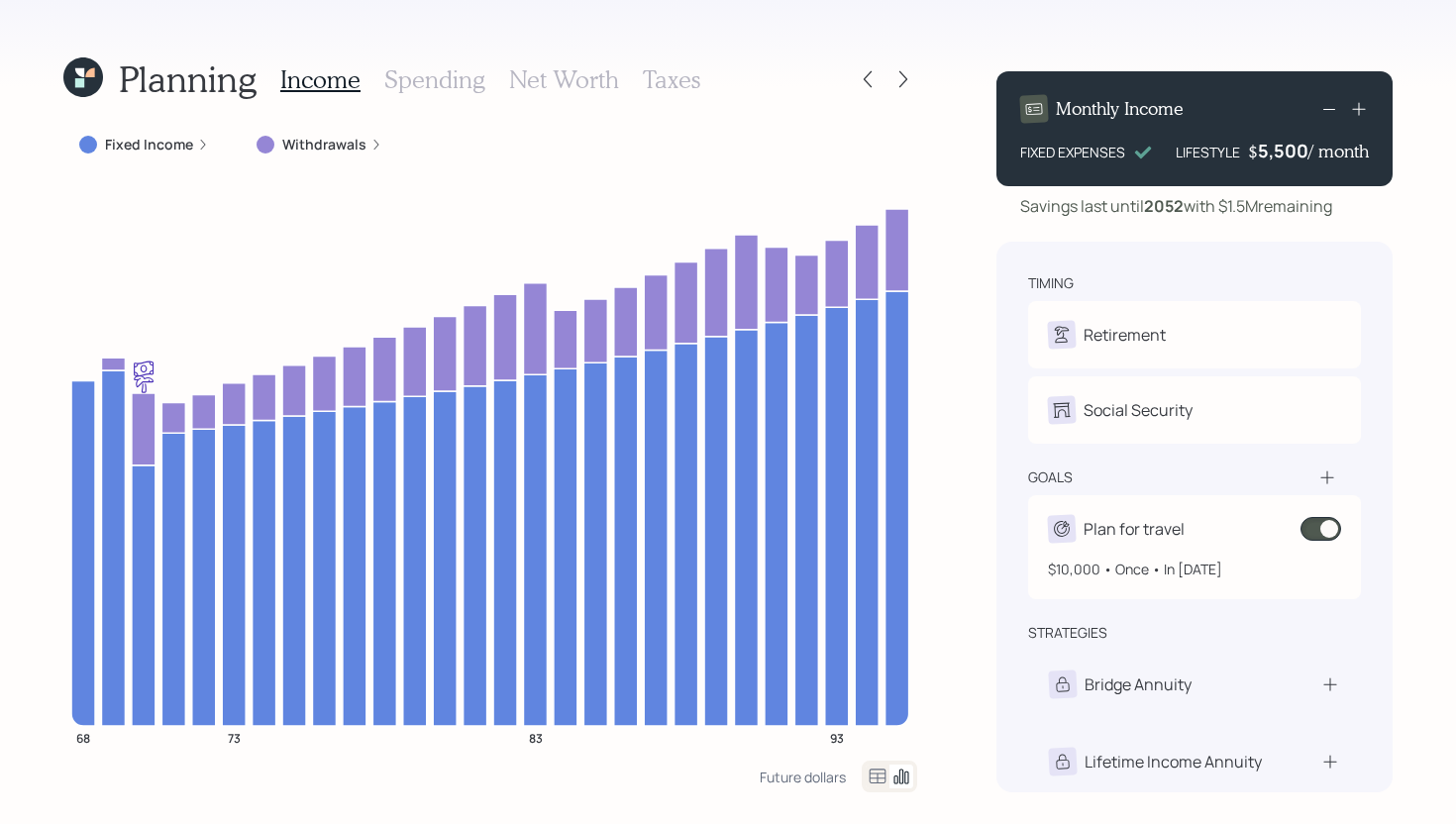 click at bounding box center [1320, 529] 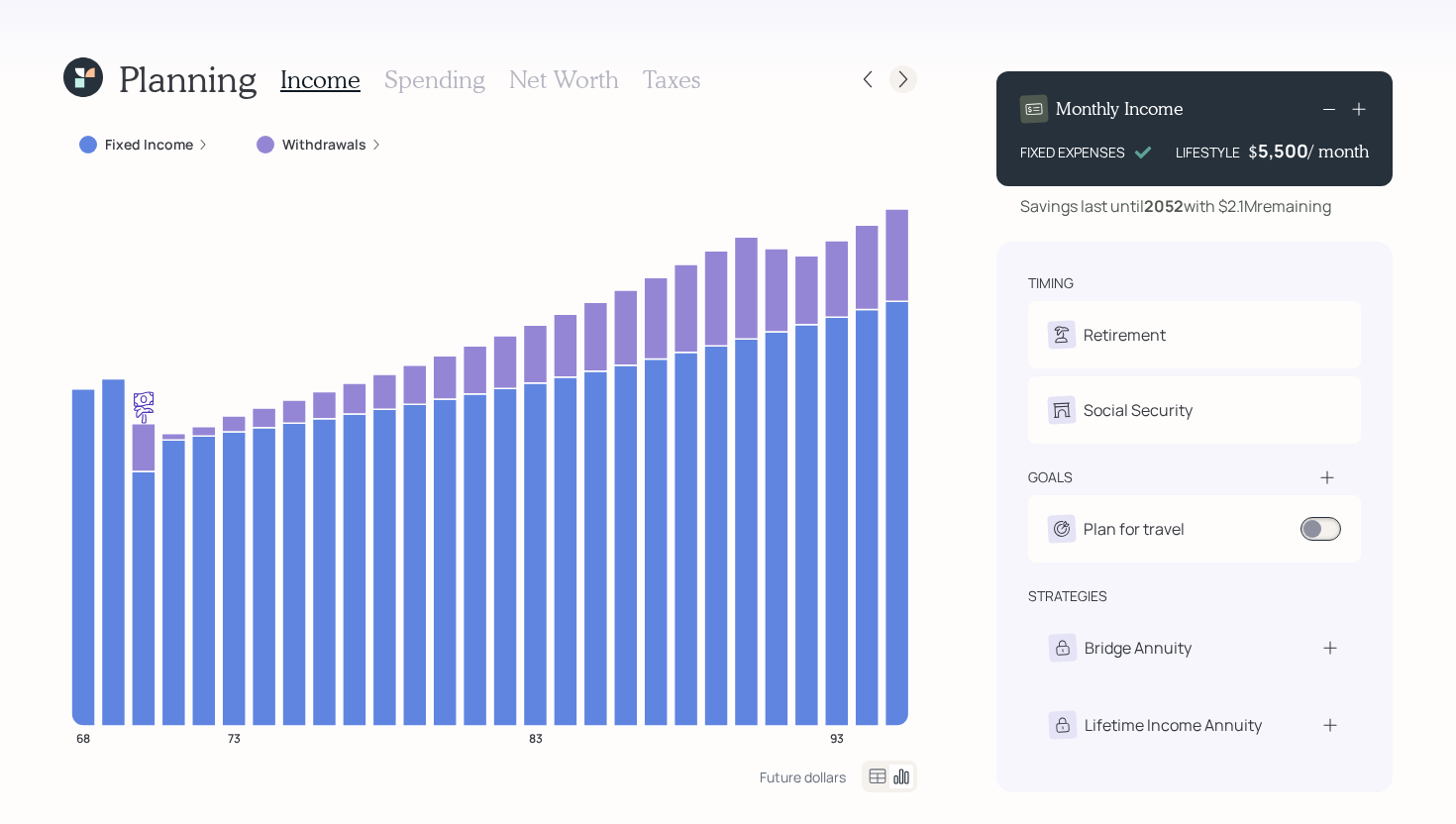 click 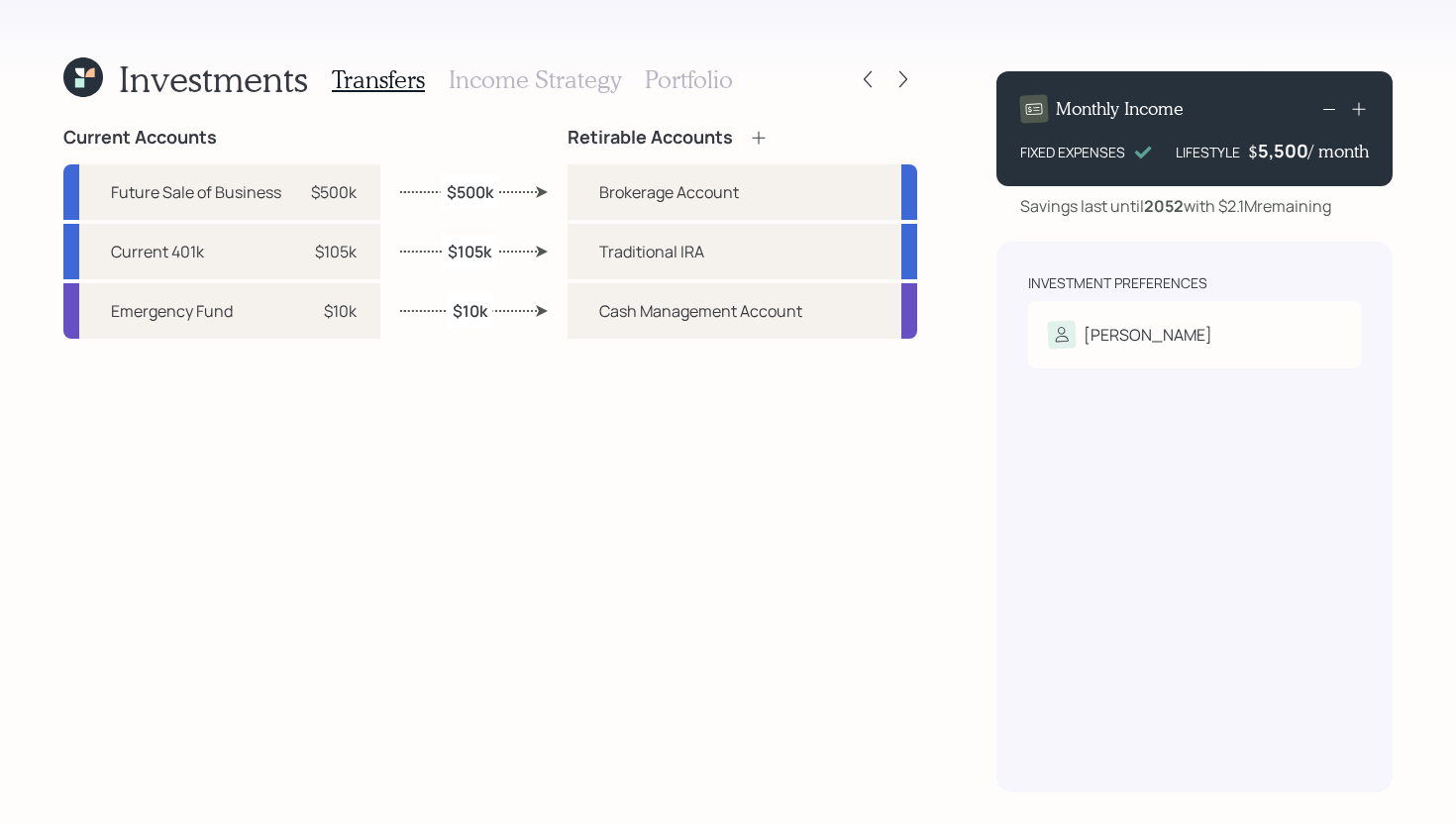 click on "Income Strategy" at bounding box center [535, 79] 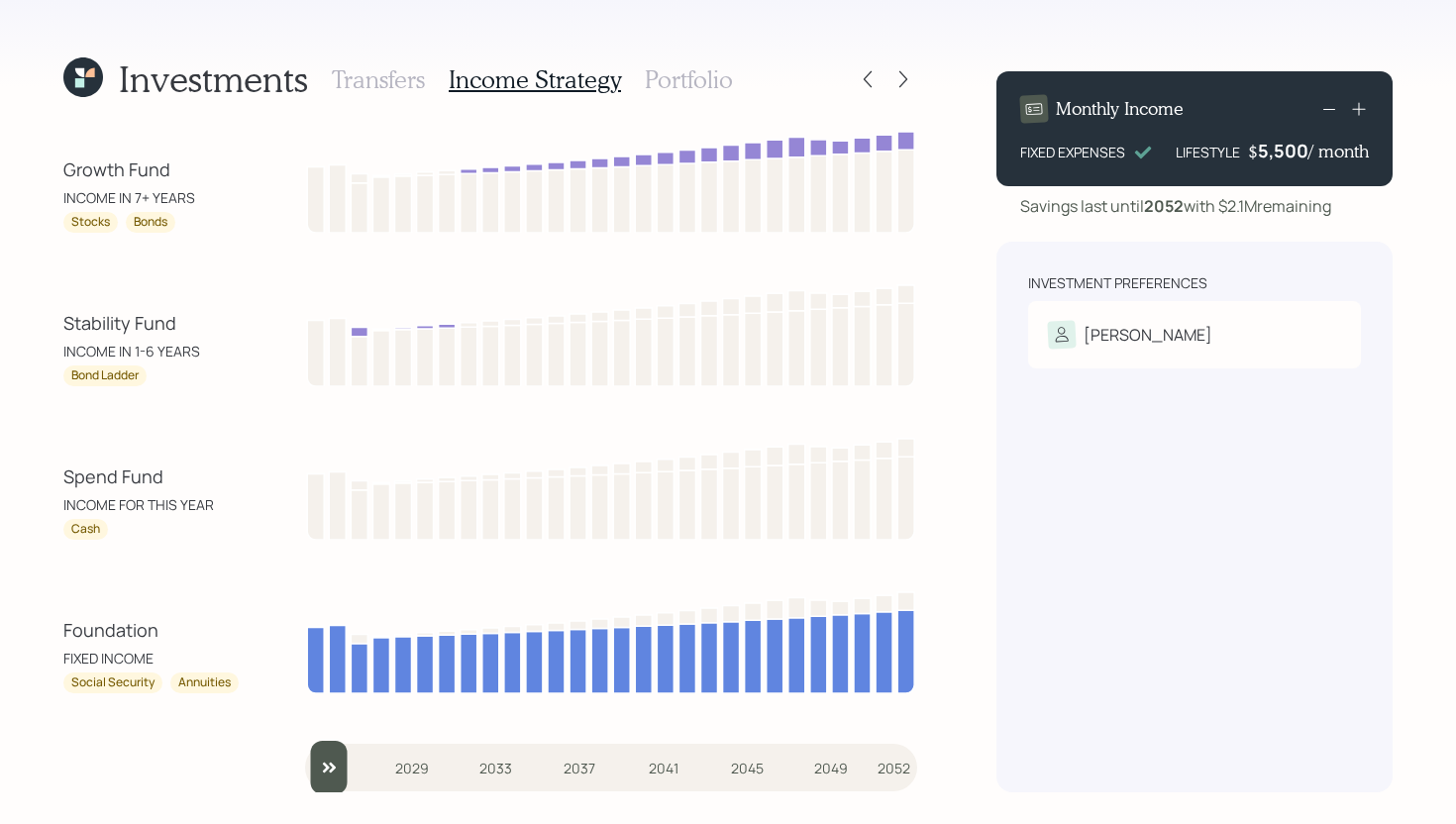 click on "Portfolio" at bounding box center [688, 79] 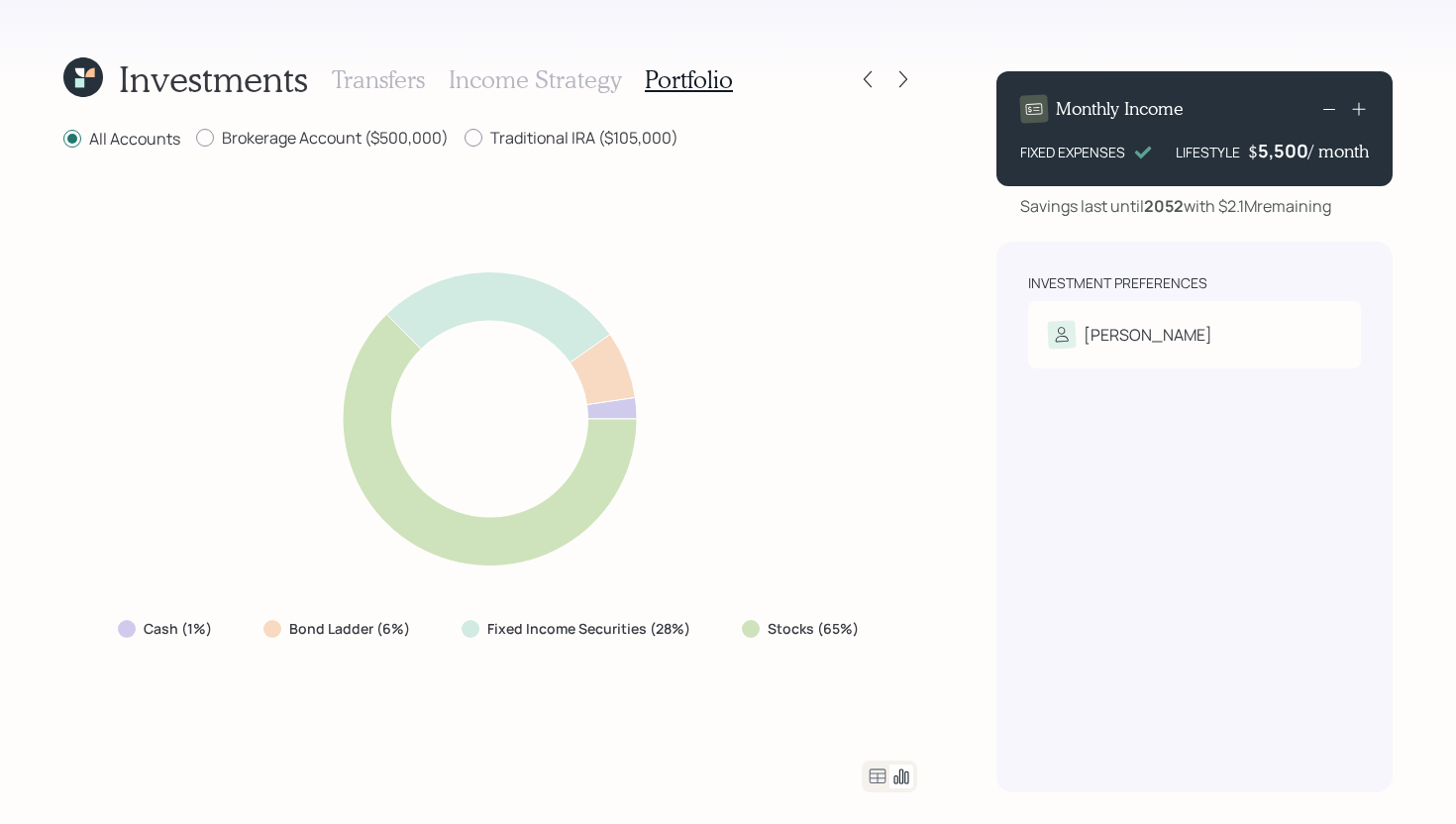 click 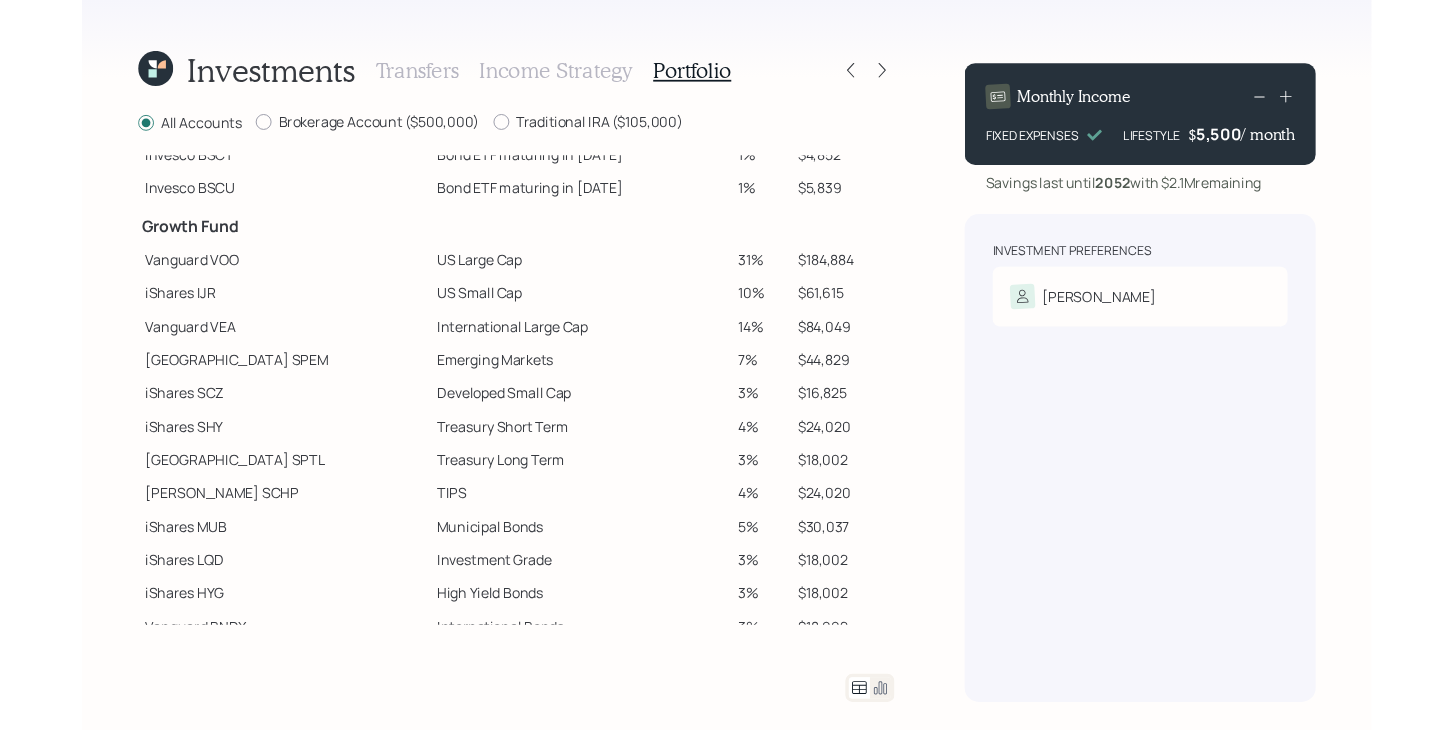 scroll, scrollTop: 356, scrollLeft: 0, axis: vertical 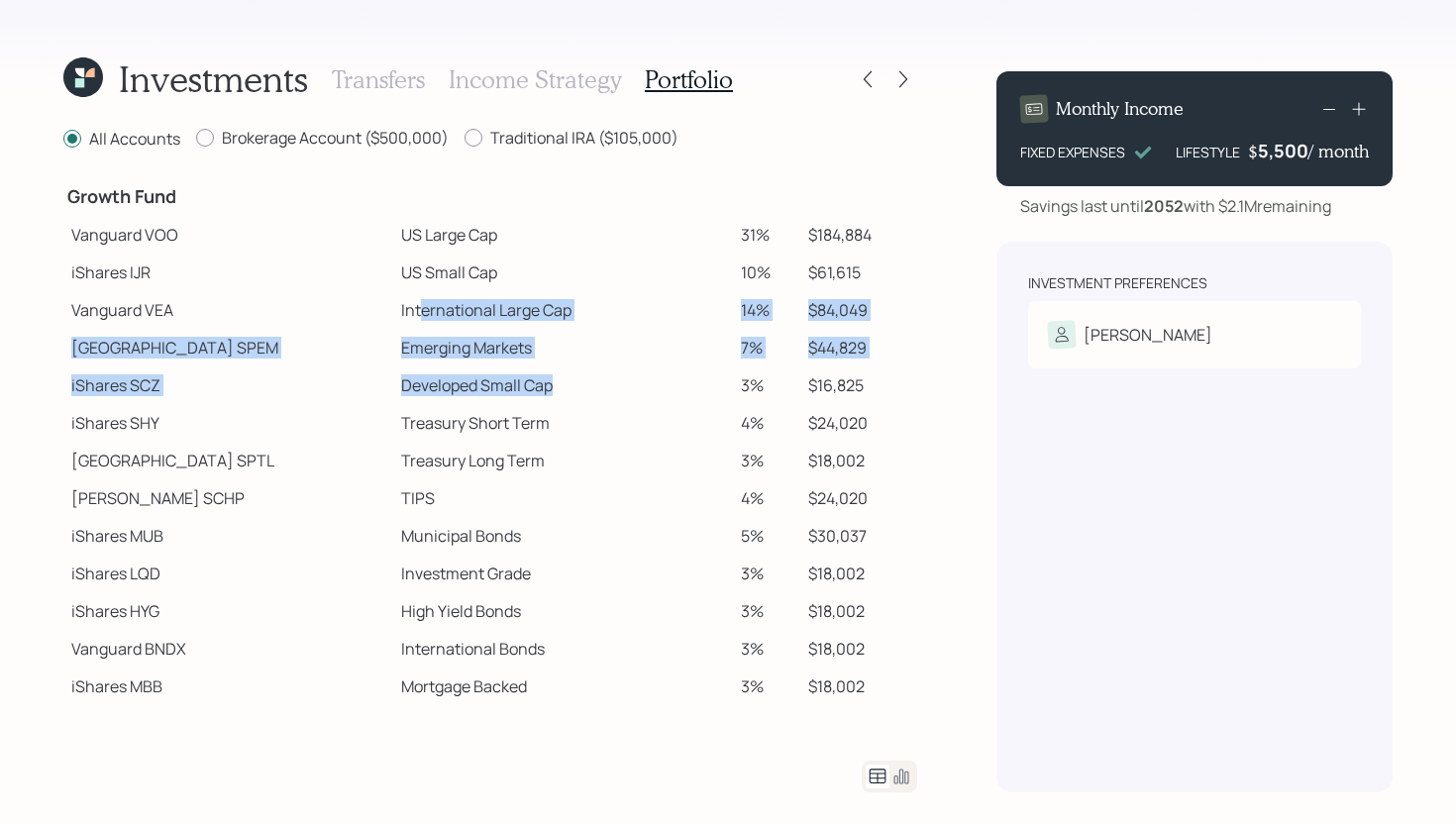 drag, startPoint x: 472, startPoint y: 387, endPoint x: 347, endPoint y: 314, distance: 144.75497 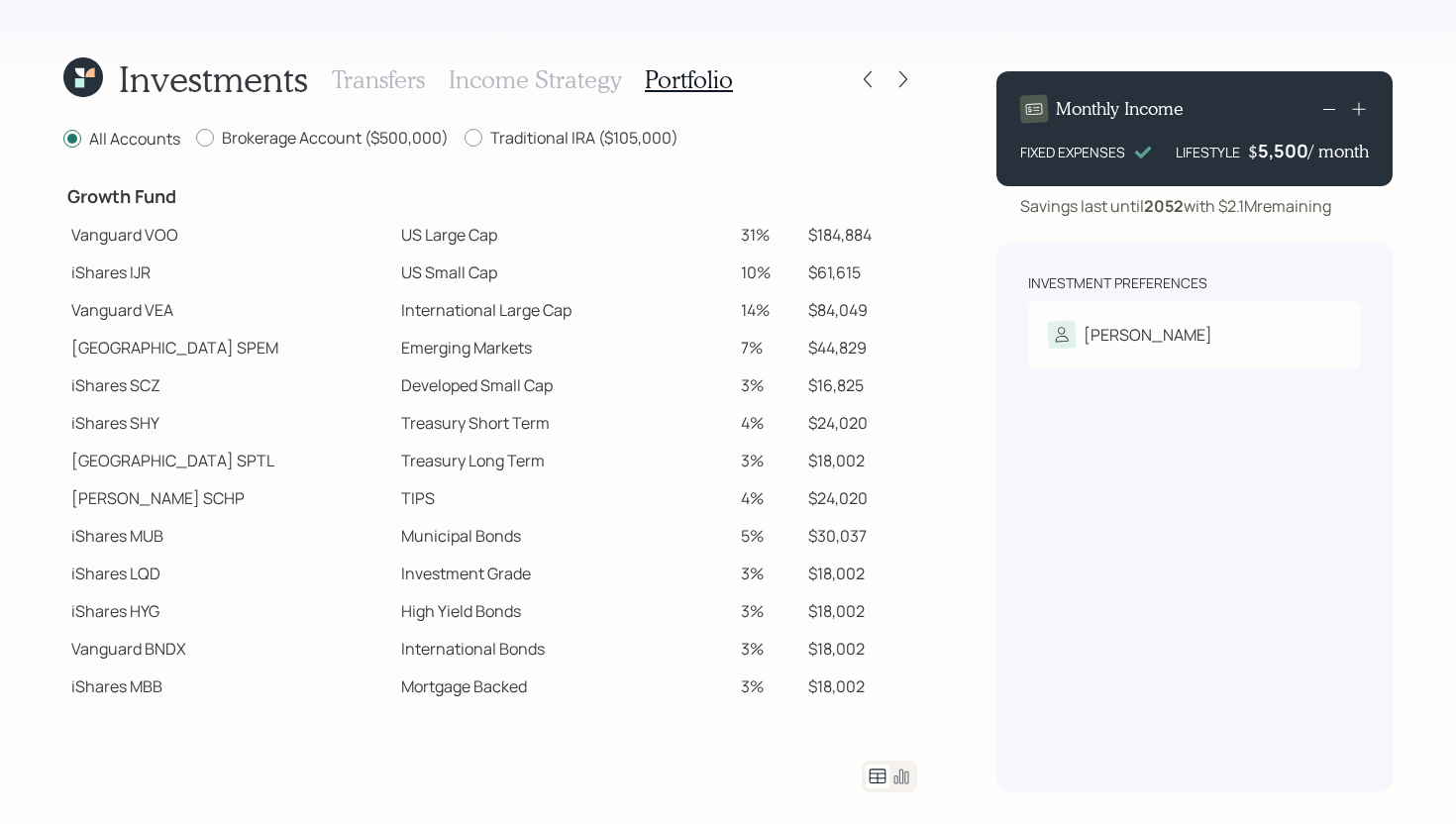click on "Treasury Short Term" at bounding box center (563, 423) 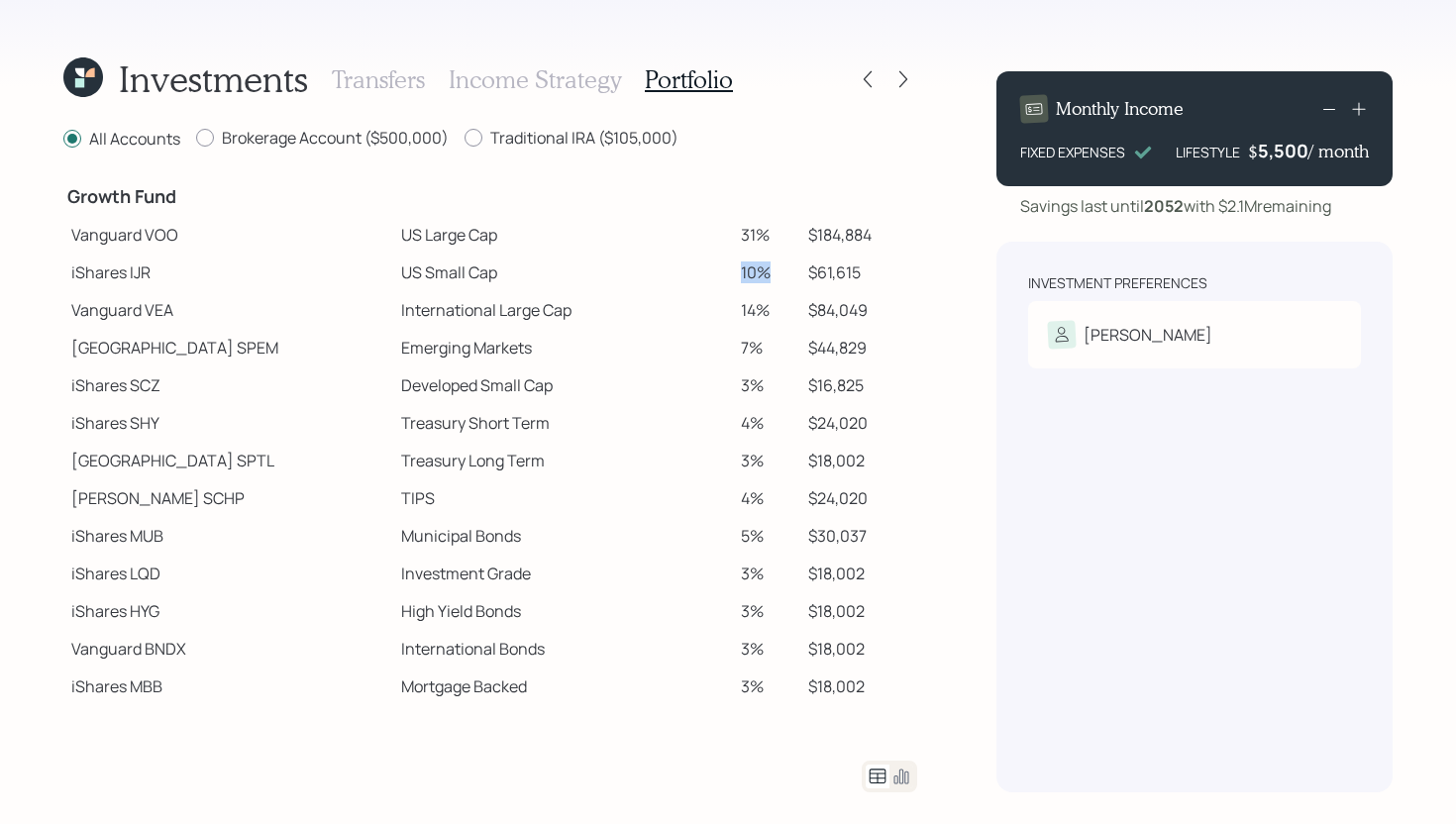 drag, startPoint x: 711, startPoint y: 279, endPoint x: 748, endPoint y: 273, distance: 37.48333 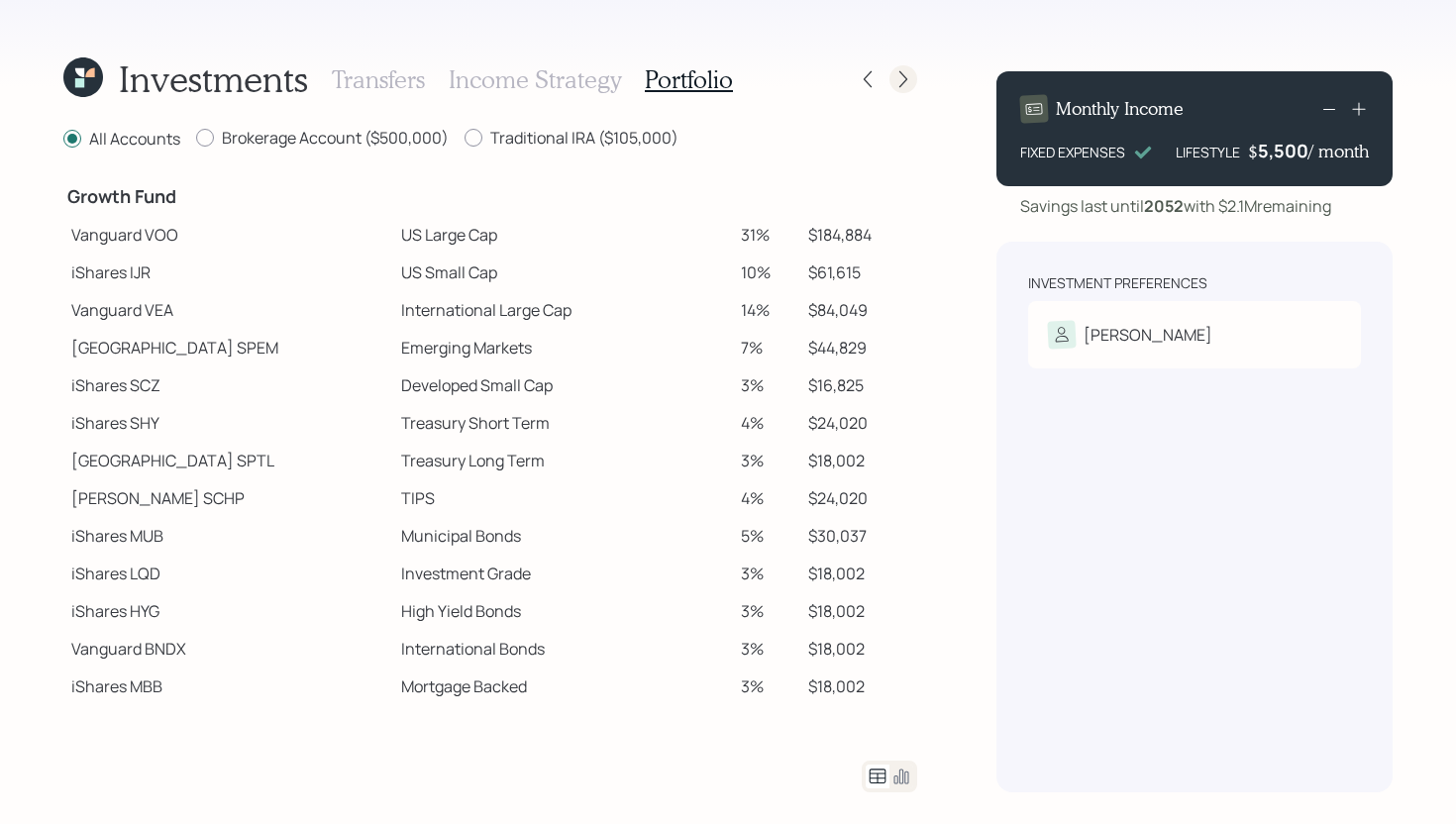 click 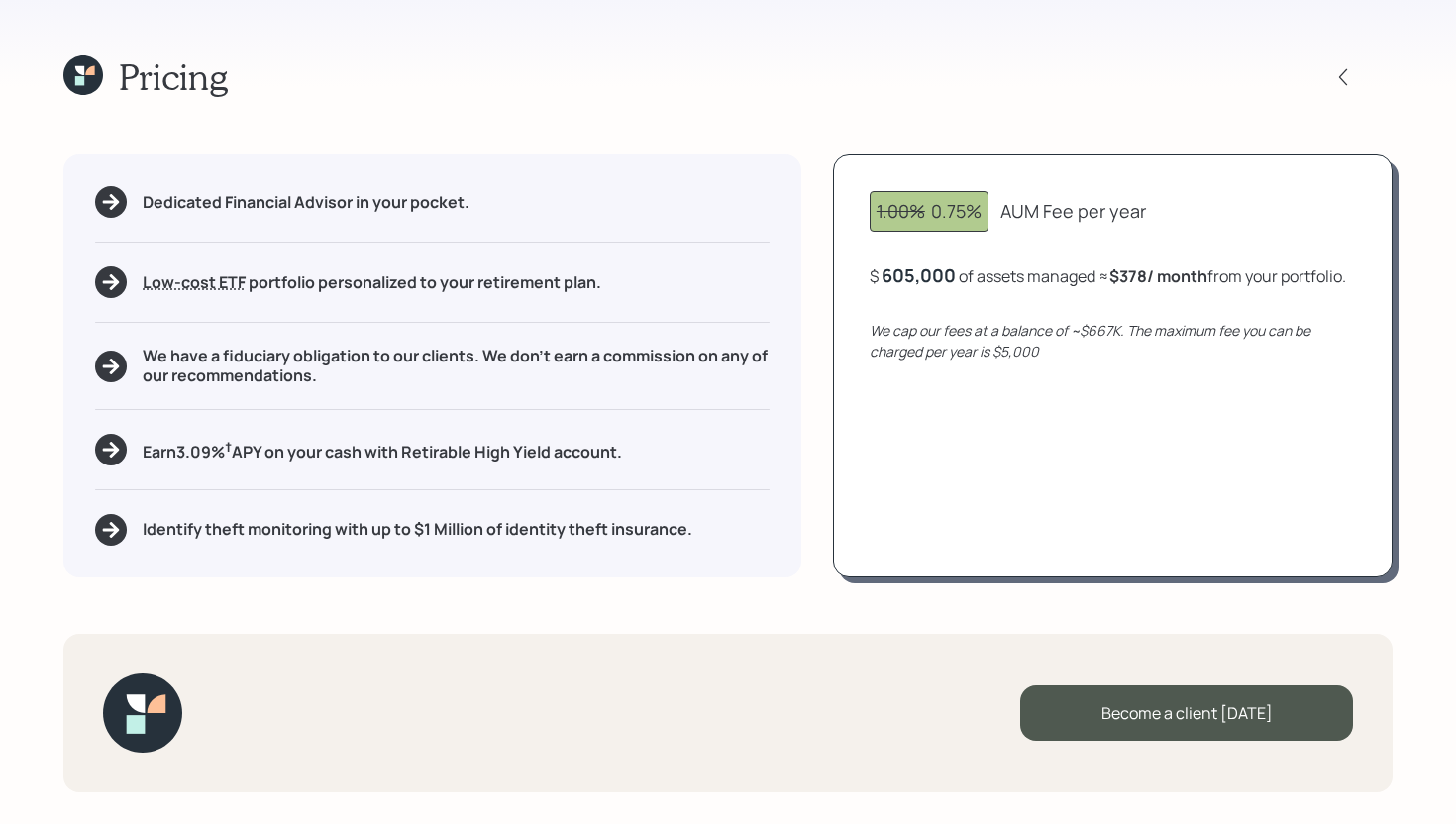 click on "605,000" at bounding box center [918, 275] 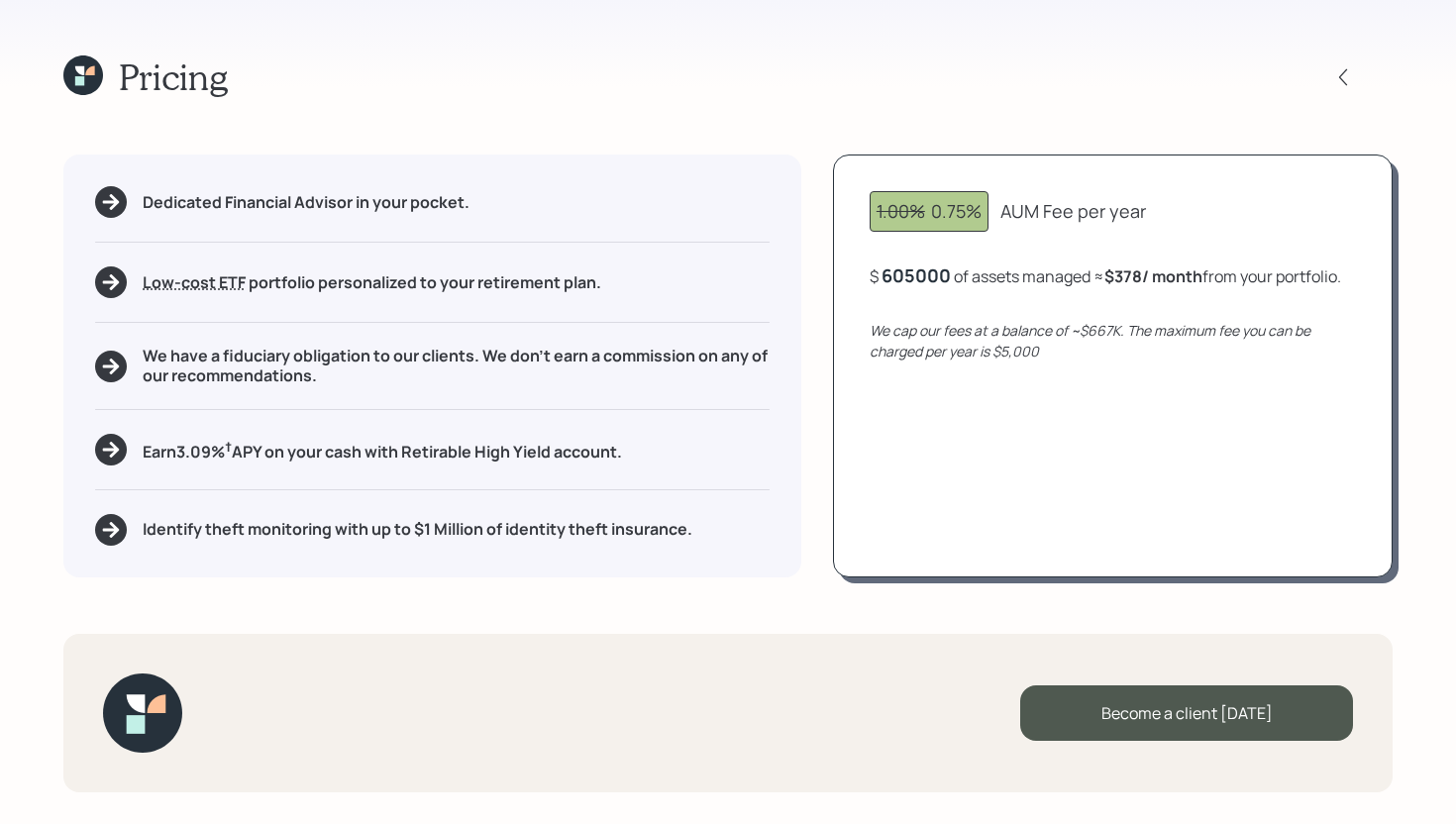 click on "605000" at bounding box center (916, 275) 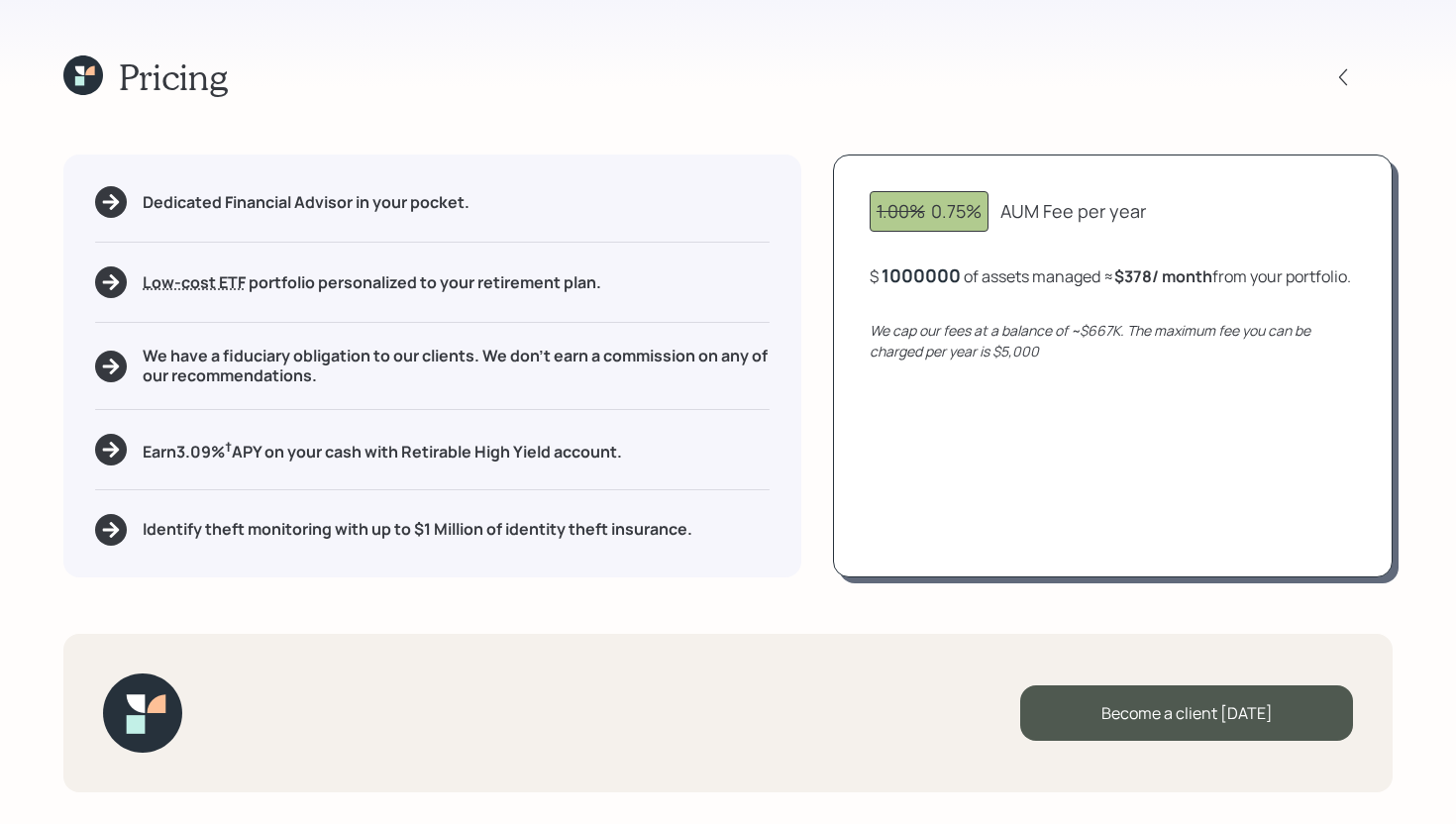 click on "1.00% 0.75% AUM Fee per year $   1000000   of assets managed ≈  $378  / month  from your portfolio . We cap our fees at a balance of ~$667K. The maximum fee you can be charged per year is $5,000" at bounding box center (1112, 365) 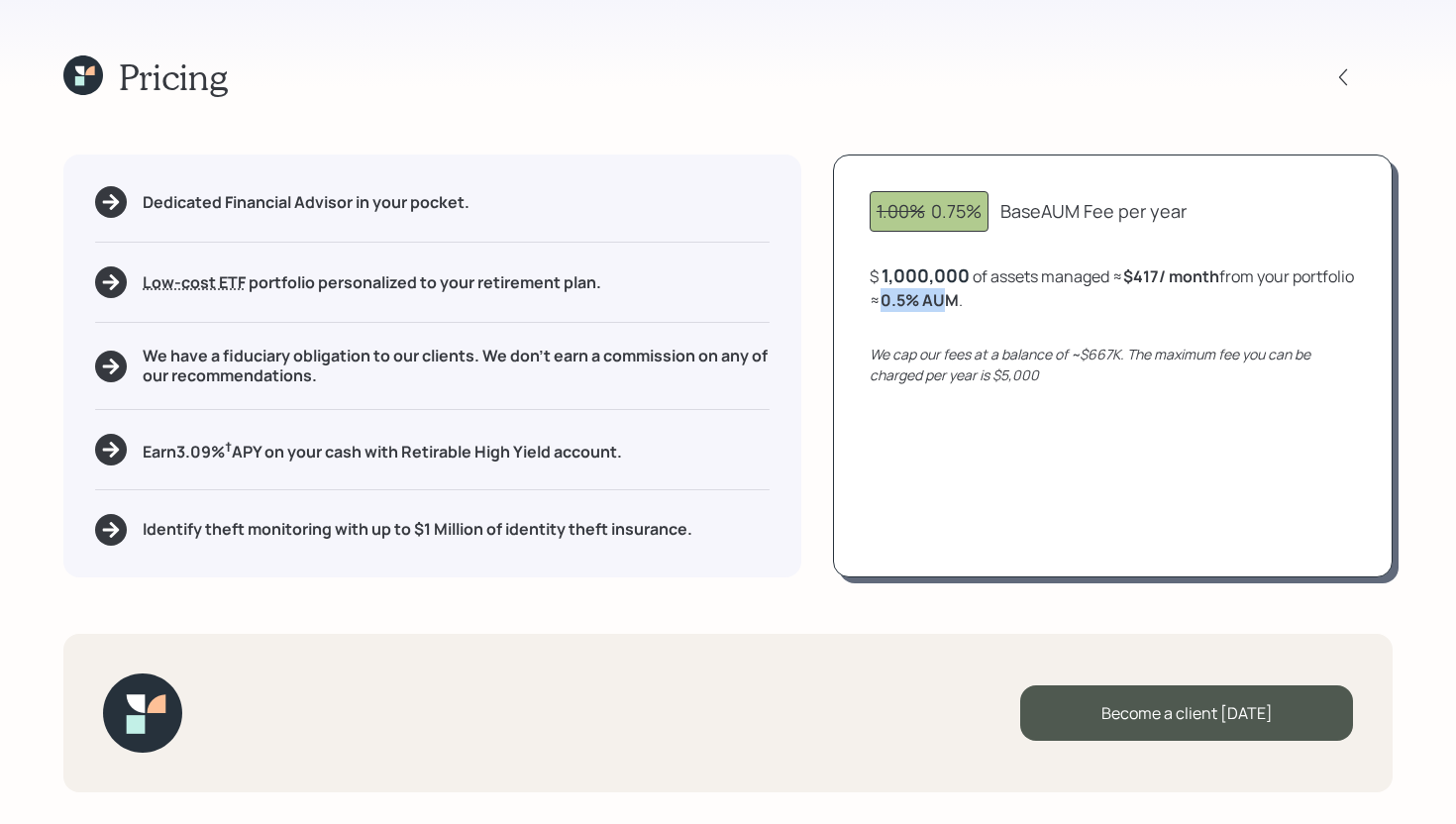 drag, startPoint x: 952, startPoint y: 303, endPoint x: 1016, endPoint y: 298, distance: 64.195015 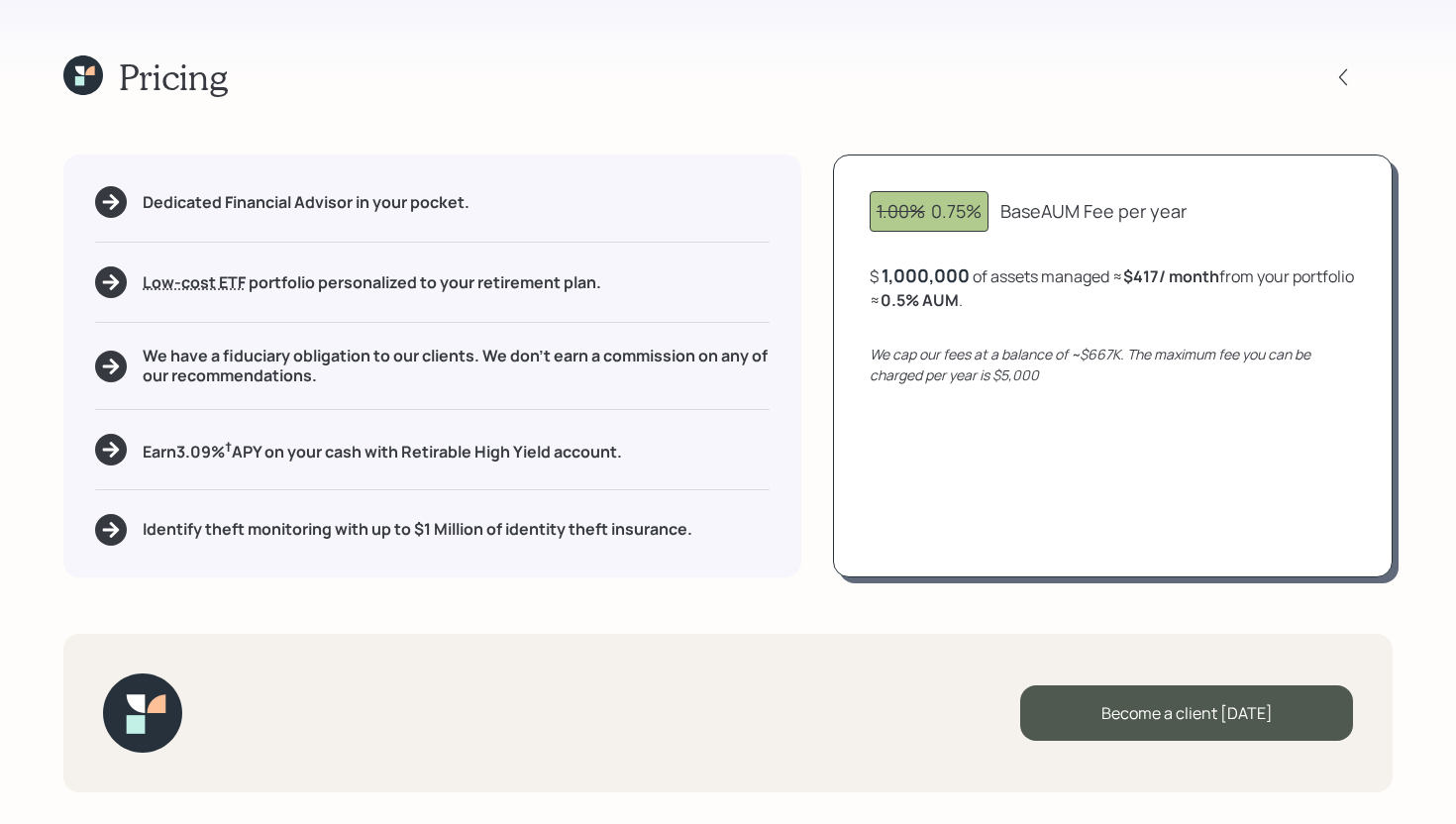 click on "$   1,000,000   of assets managed ≈  $417  / month  from your portfolio   ≈  0.5 % AUM ." at bounding box center [1112, 287] 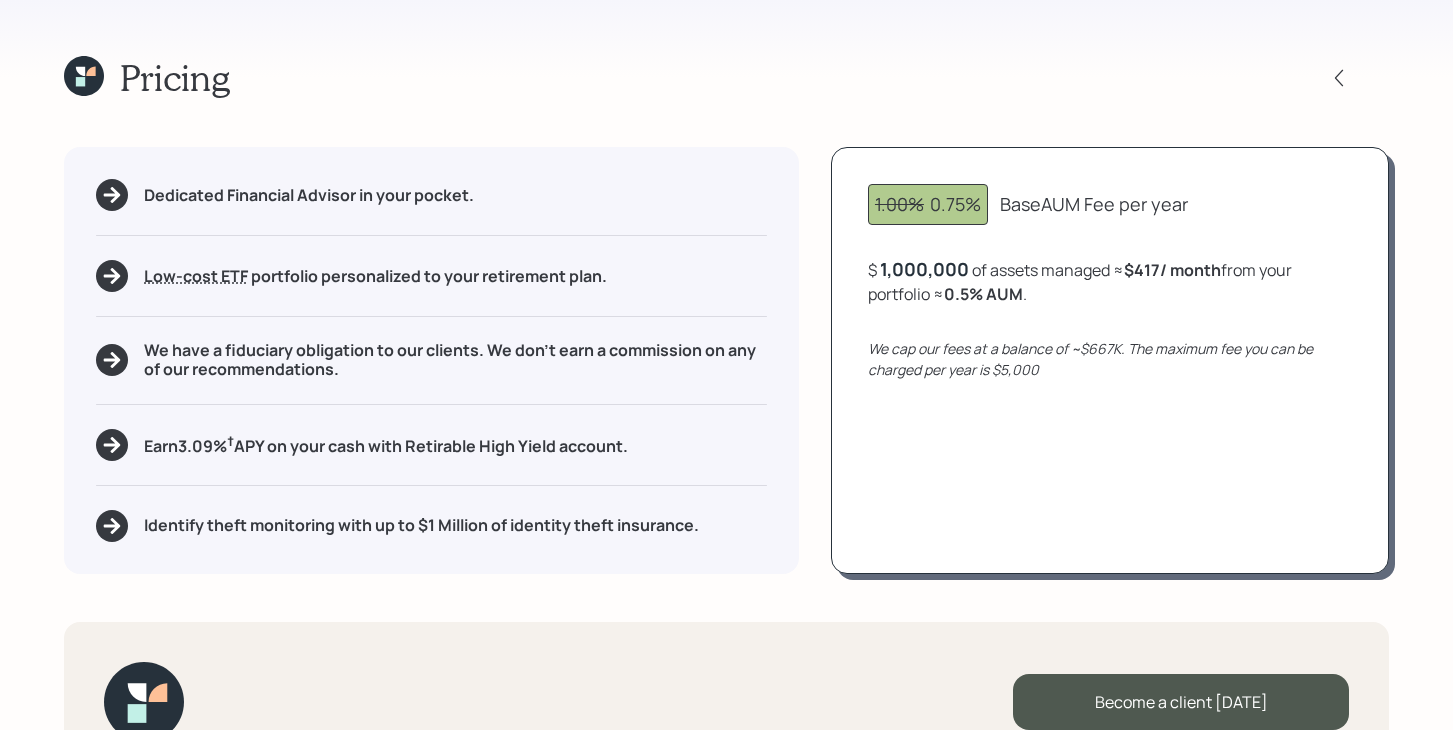 click 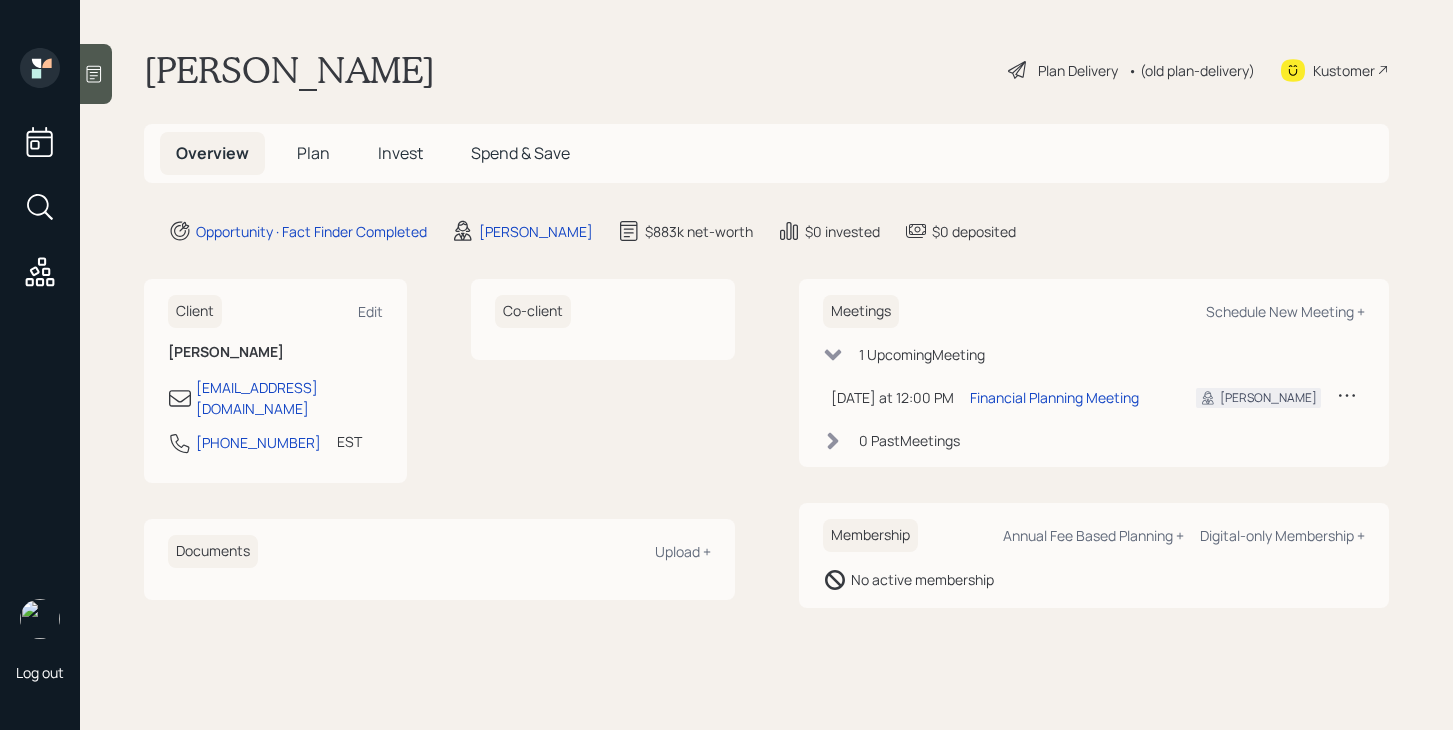 click on "Invest" at bounding box center (400, 153) 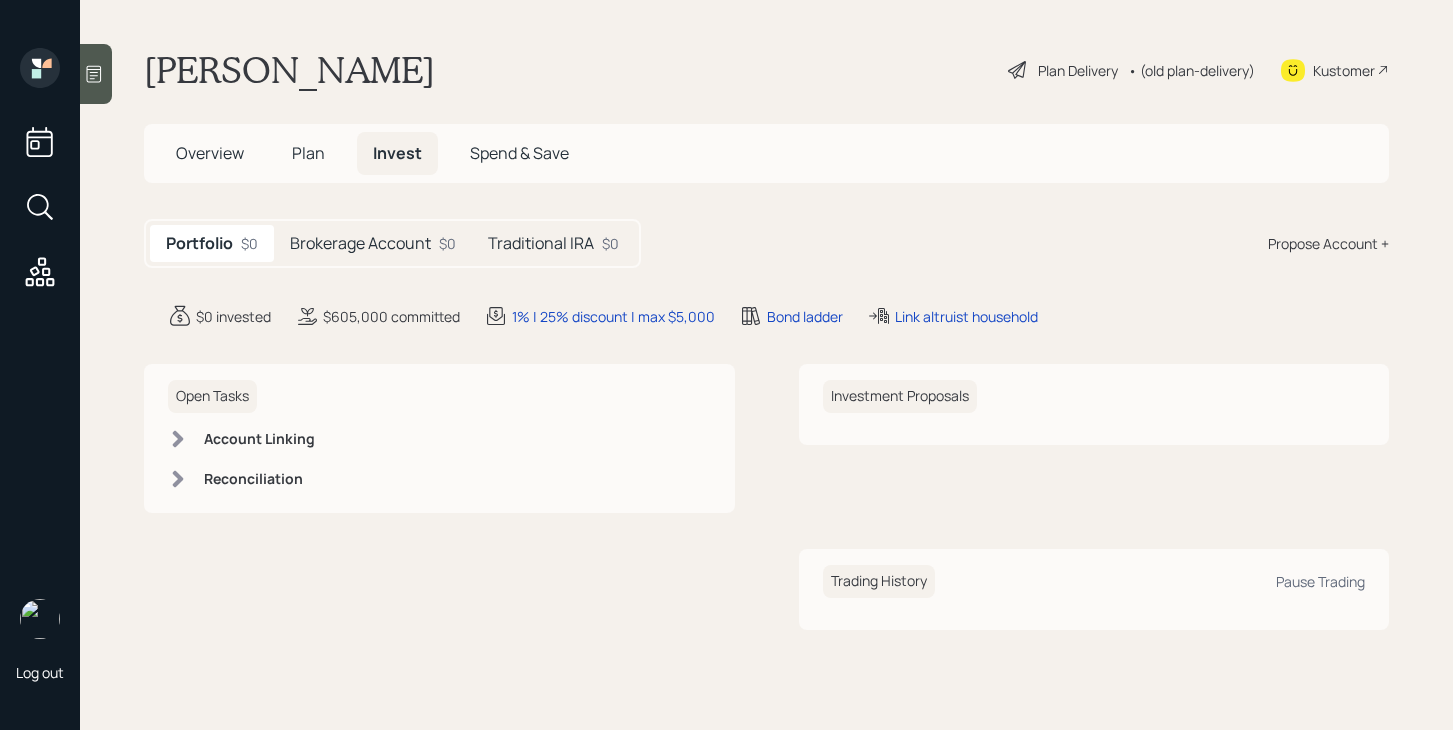 click on "Plan" at bounding box center (308, 153) 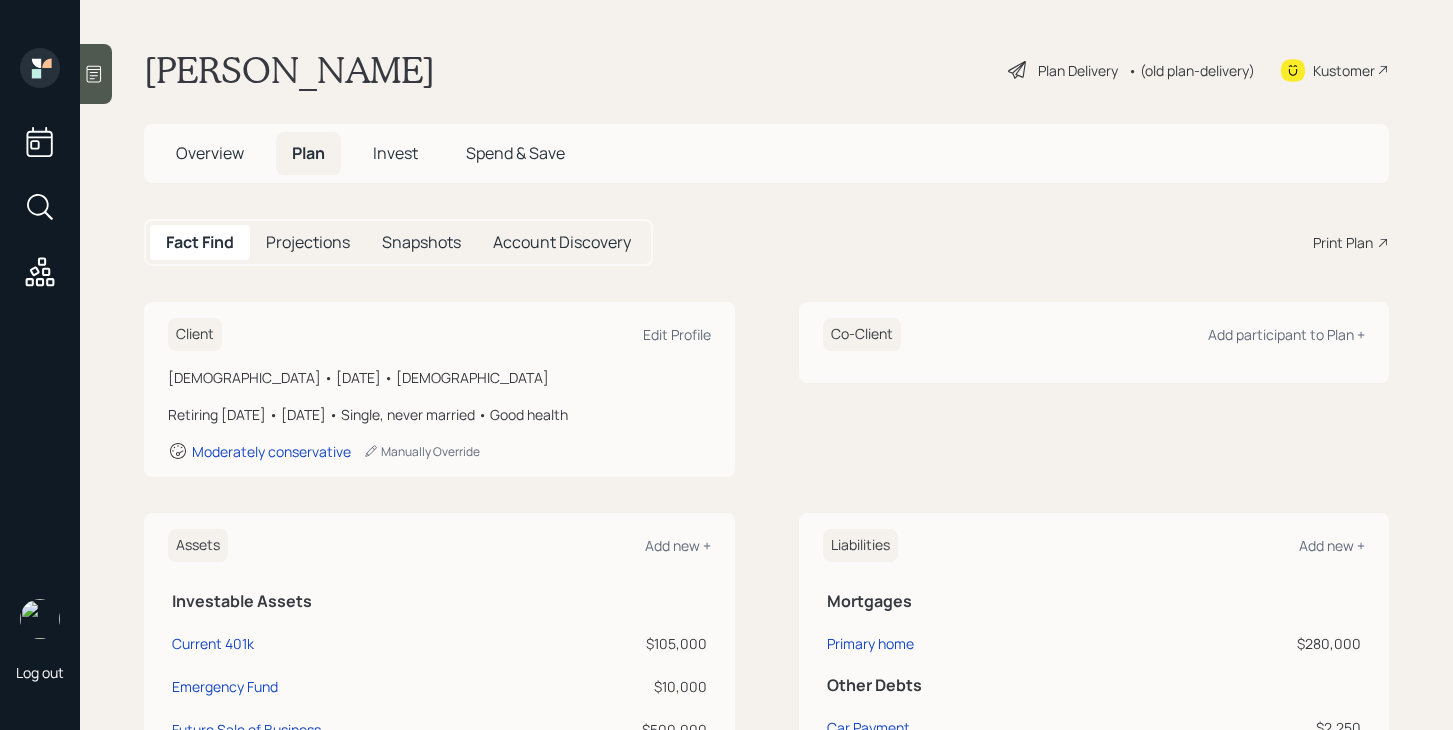 click on "Print Plan" at bounding box center [1343, 242] 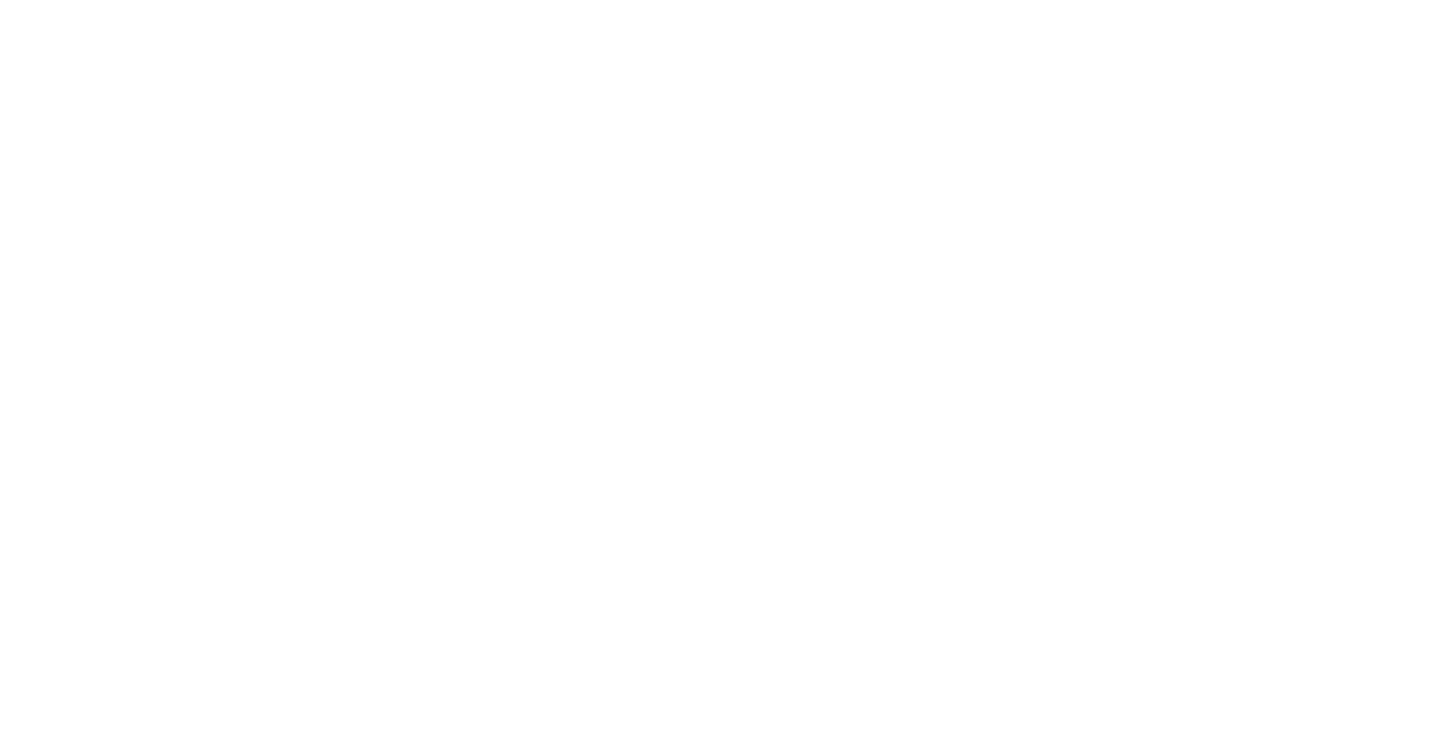 scroll, scrollTop: 0, scrollLeft: 0, axis: both 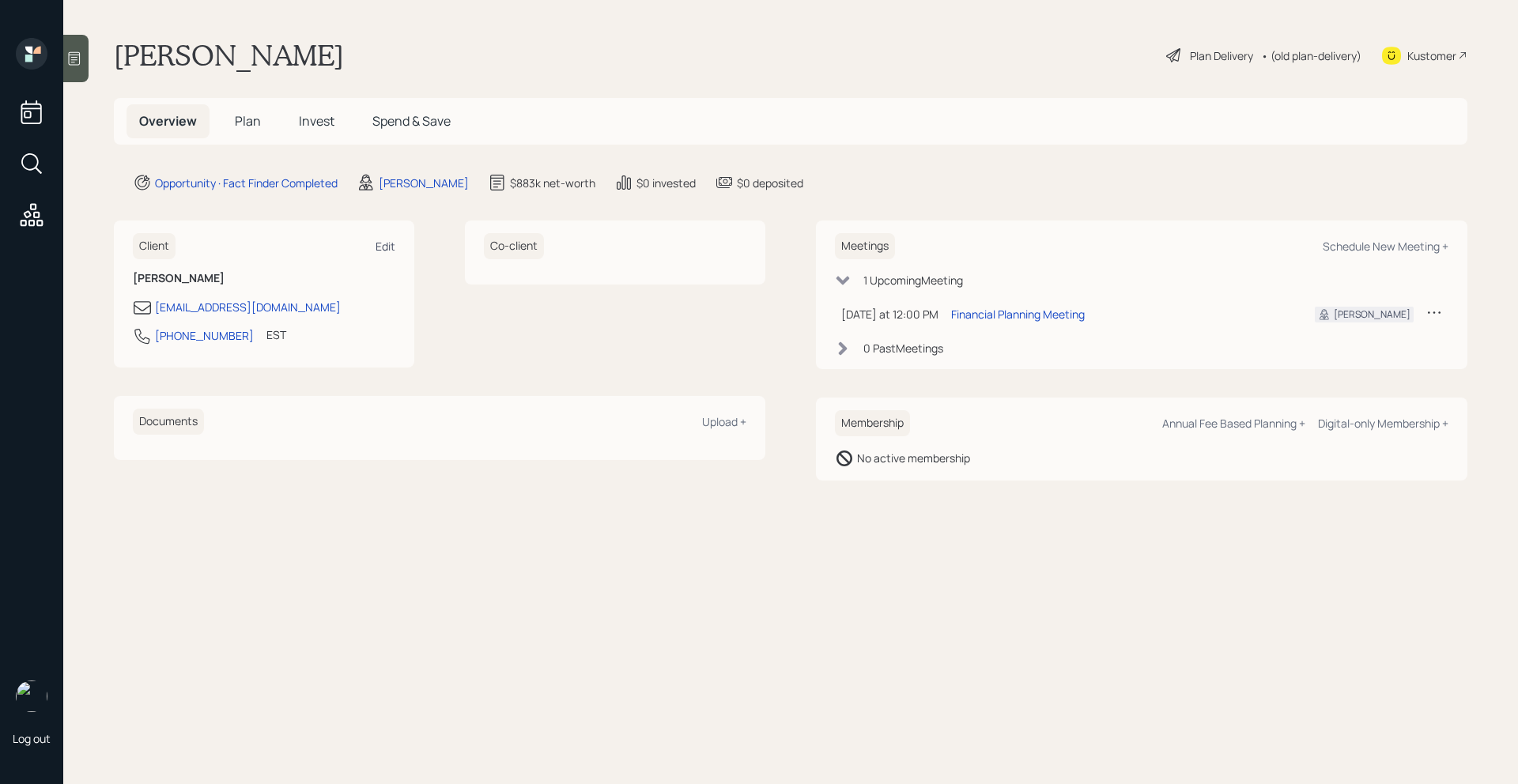click on "Edit" at bounding box center (385, 246) 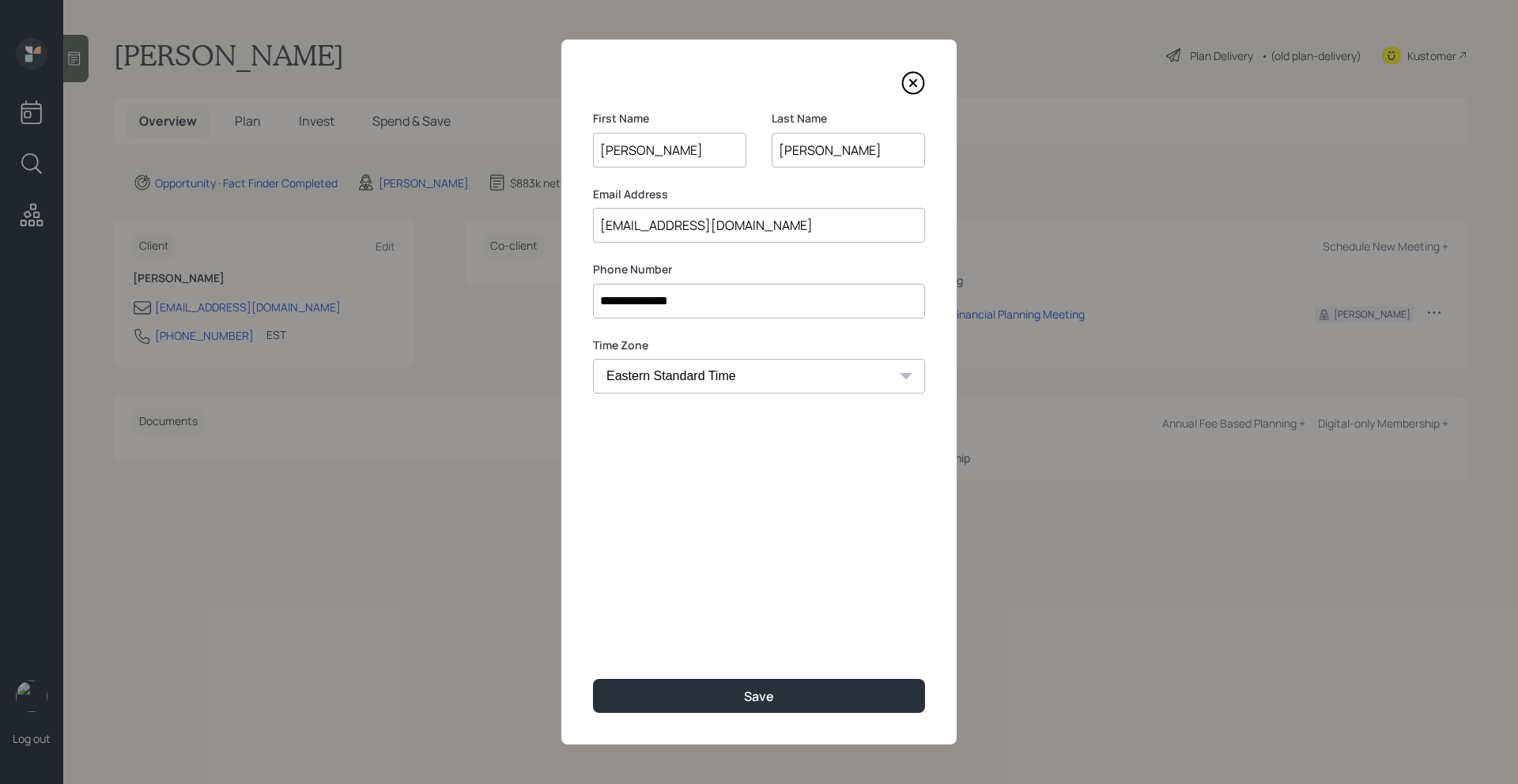 click on "[EMAIL_ADDRESS][DOMAIN_NAME]" at bounding box center [759, 225] 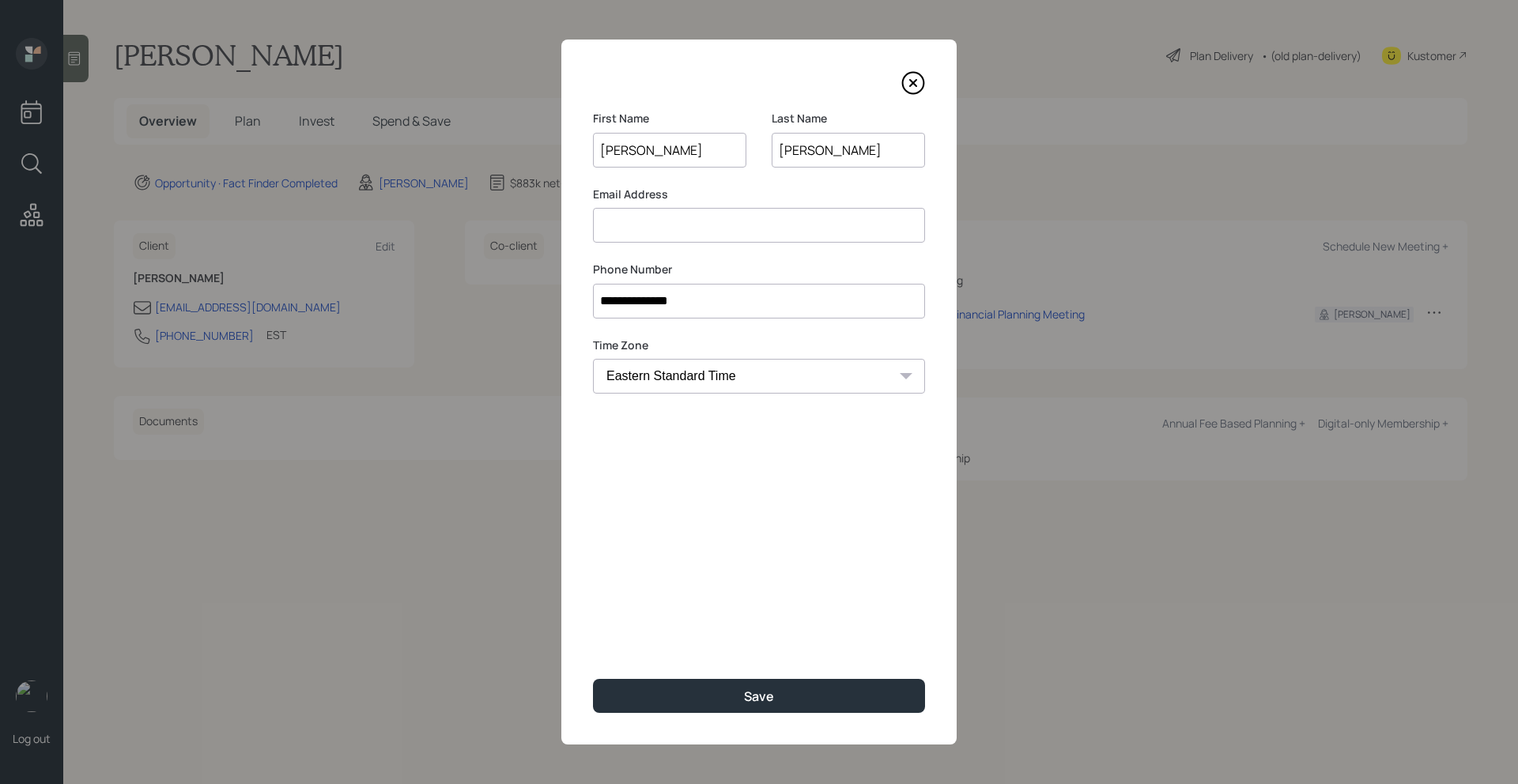 paste on "[PERSON_NAME][EMAIL_ADDRESS][PERSON_NAME][DOMAIN_NAME]" 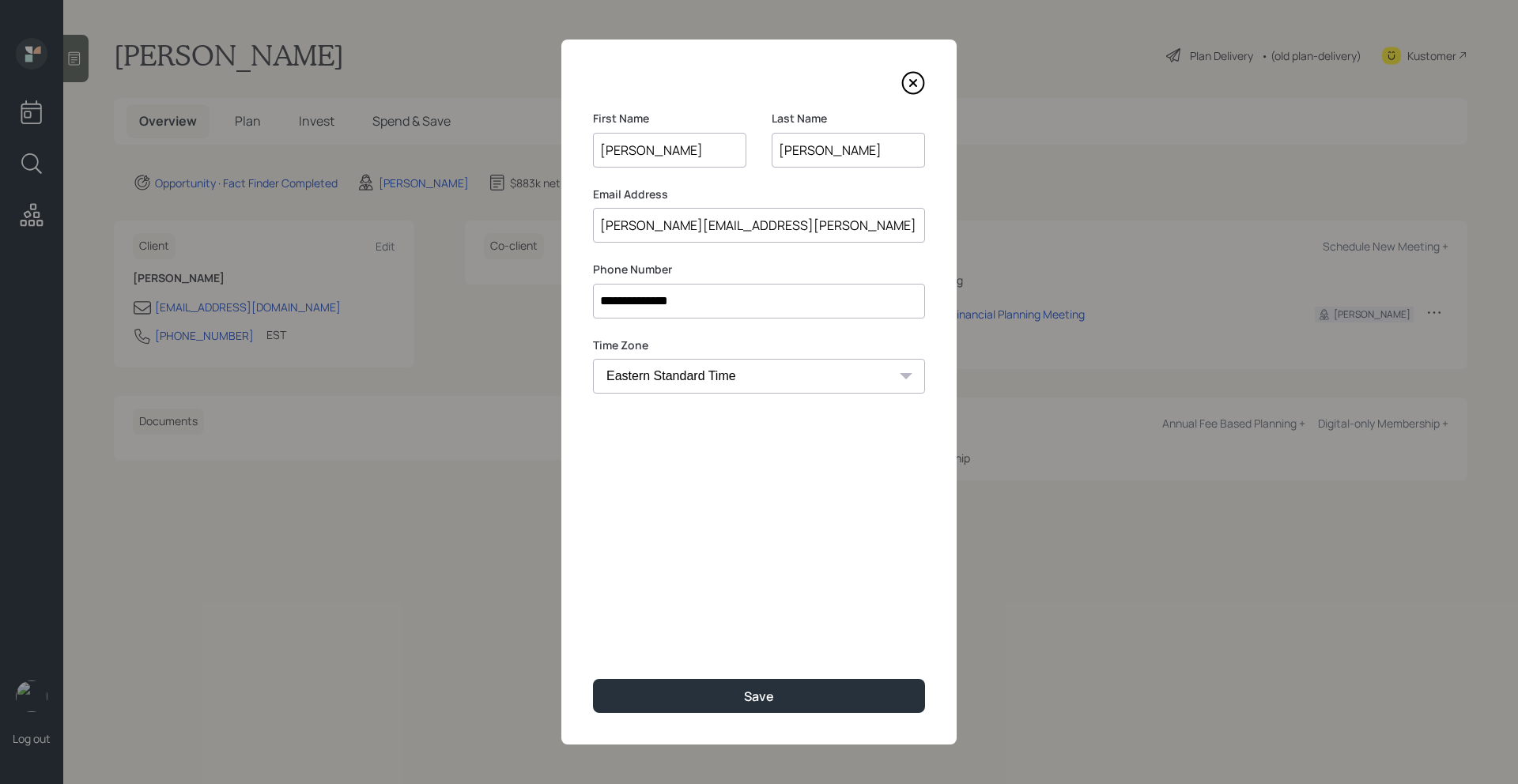 type on "[PERSON_NAME][EMAIL_ADDRESS][PERSON_NAME][DOMAIN_NAME]" 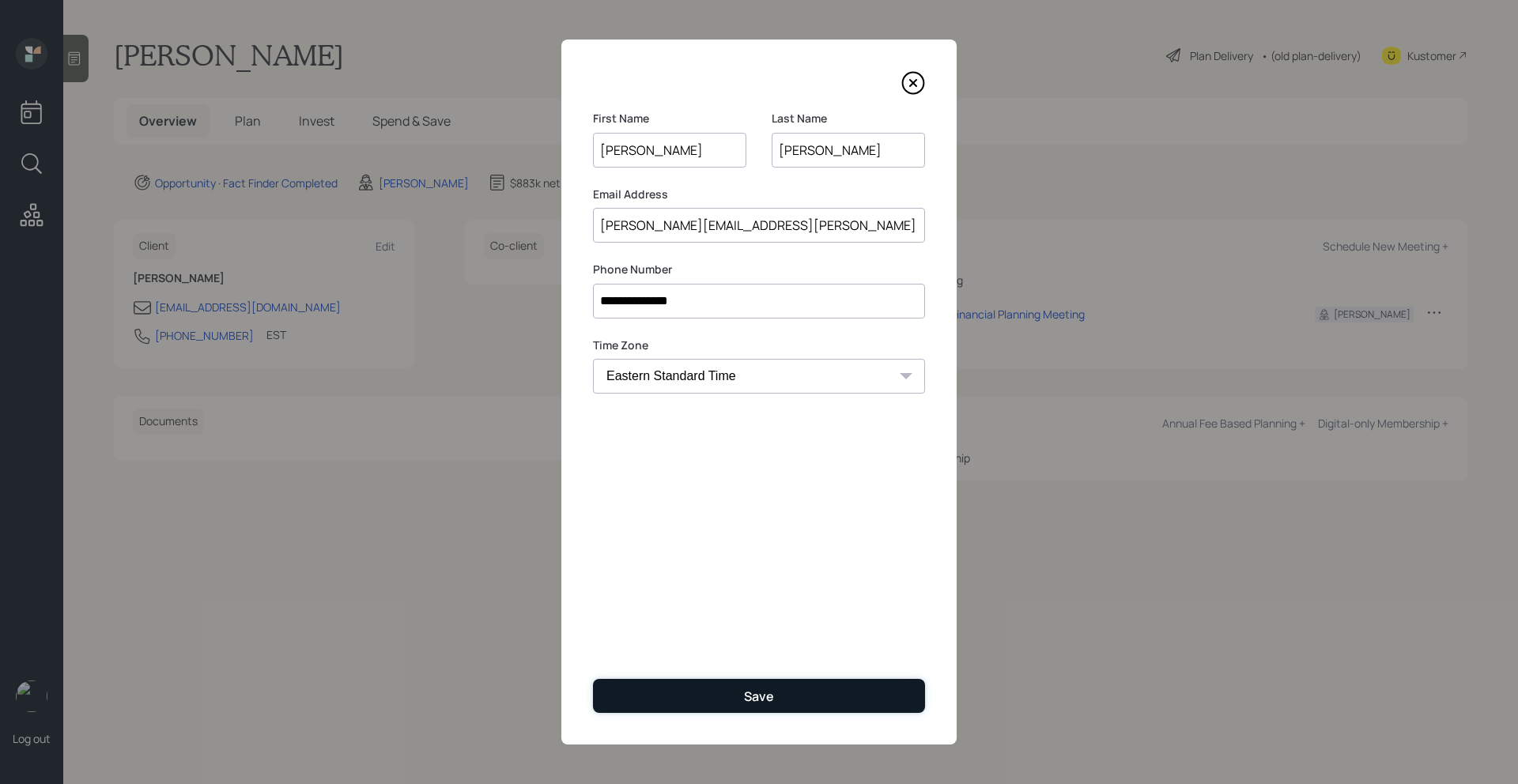 click on "Save" at bounding box center [759, 696] 